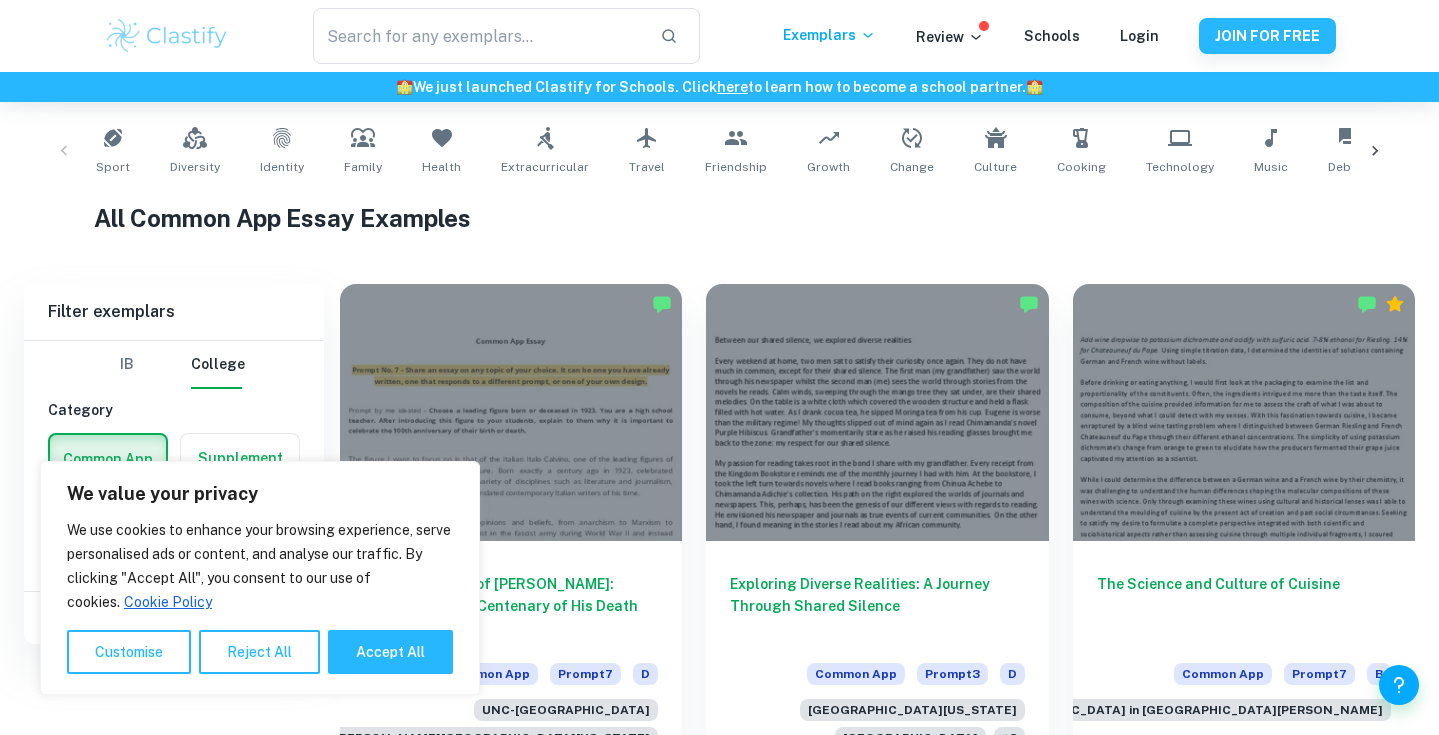 scroll, scrollTop: 288, scrollLeft: 0, axis: vertical 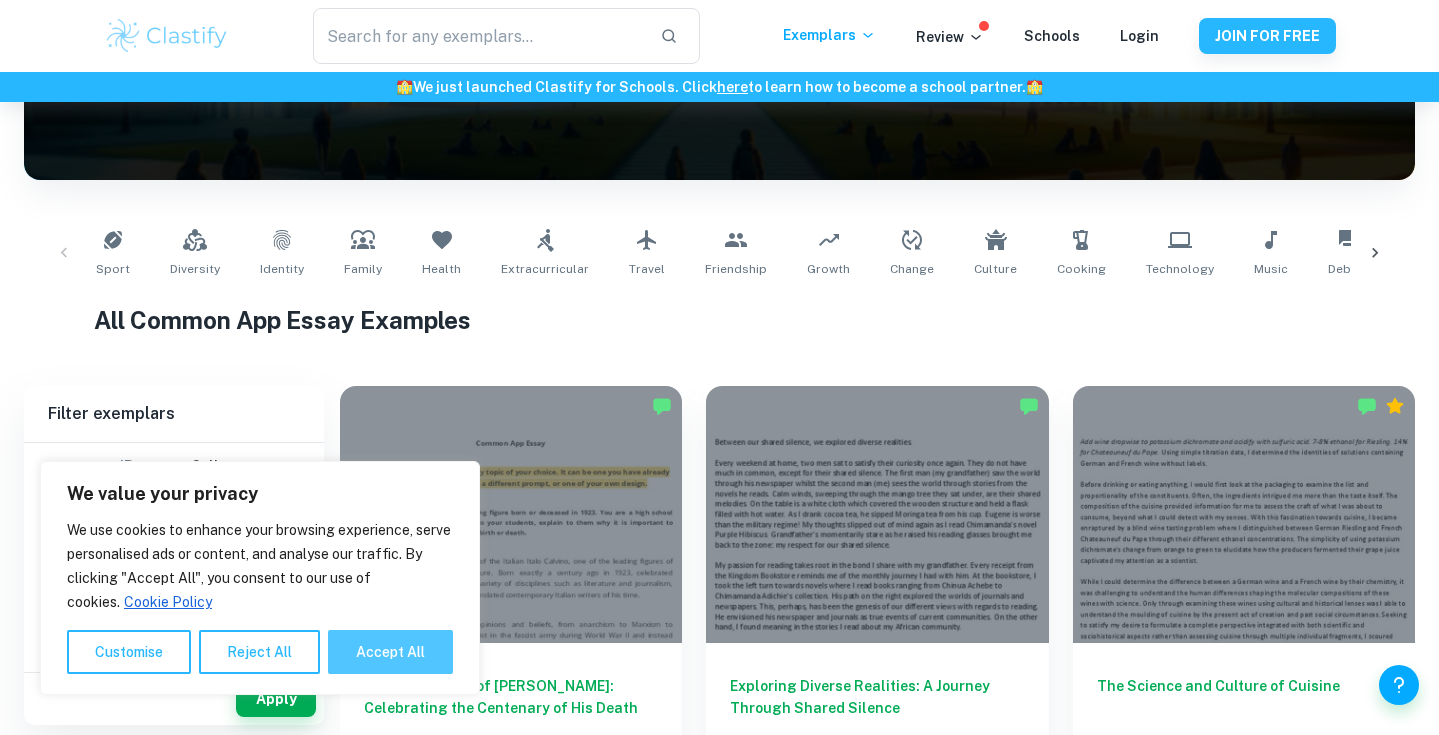 click on "Accept All" at bounding box center [390, 652] 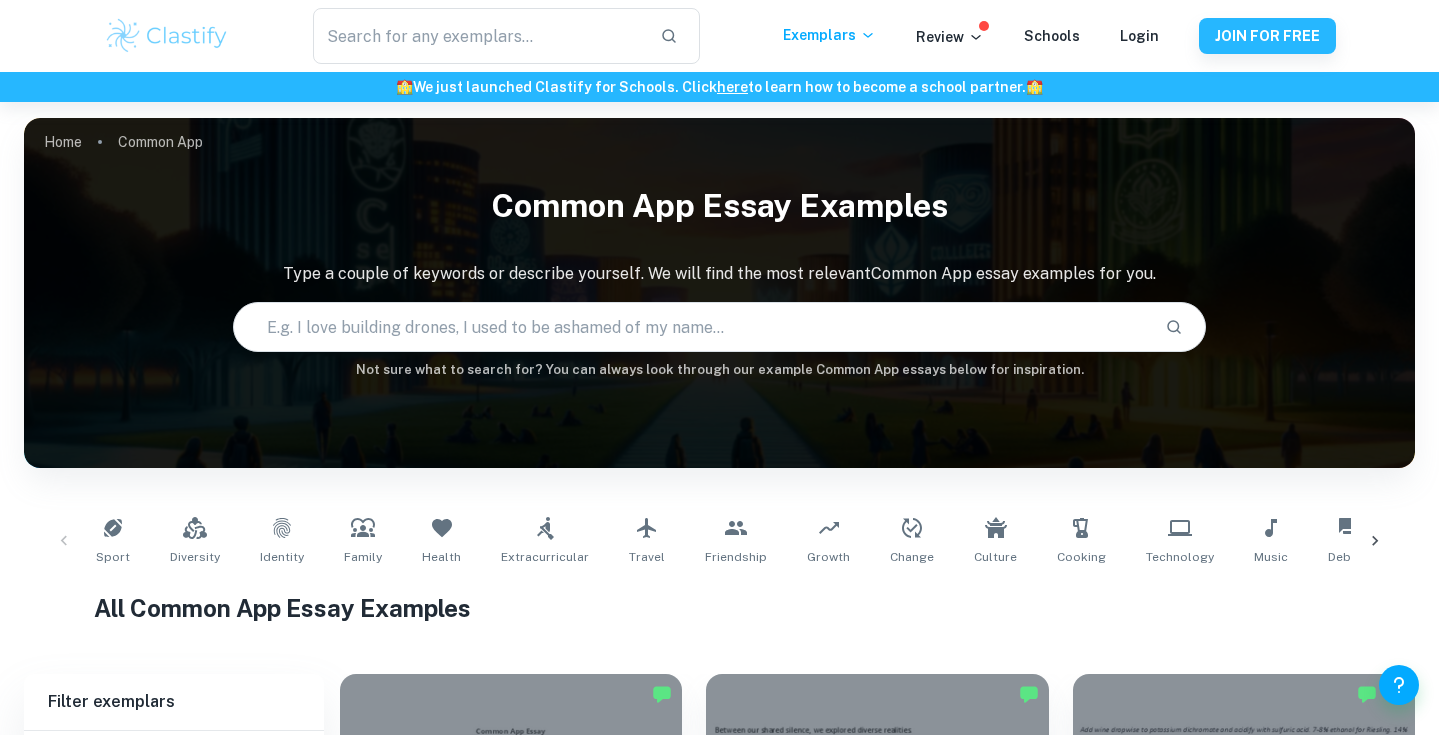 scroll, scrollTop: 0, scrollLeft: 0, axis: both 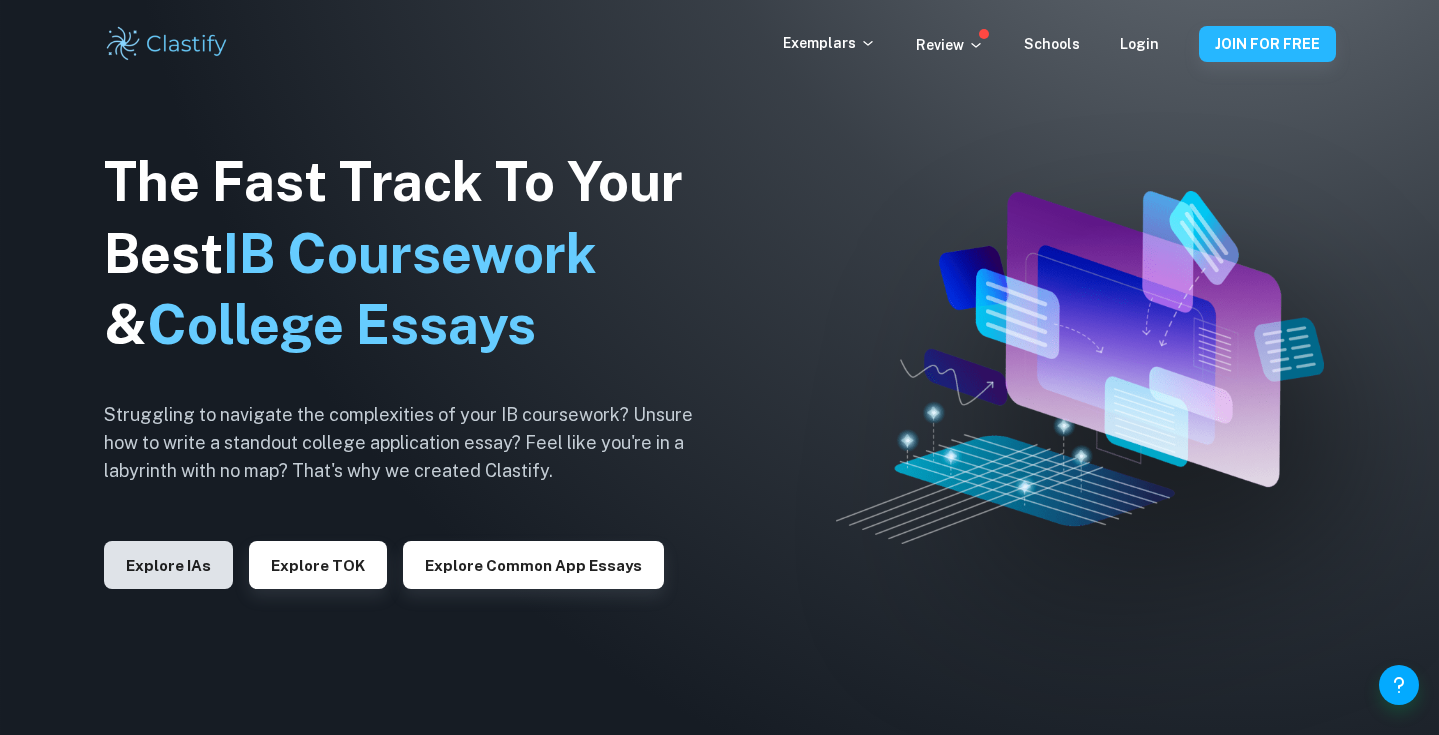 click on "Explore IAs" at bounding box center (168, 565) 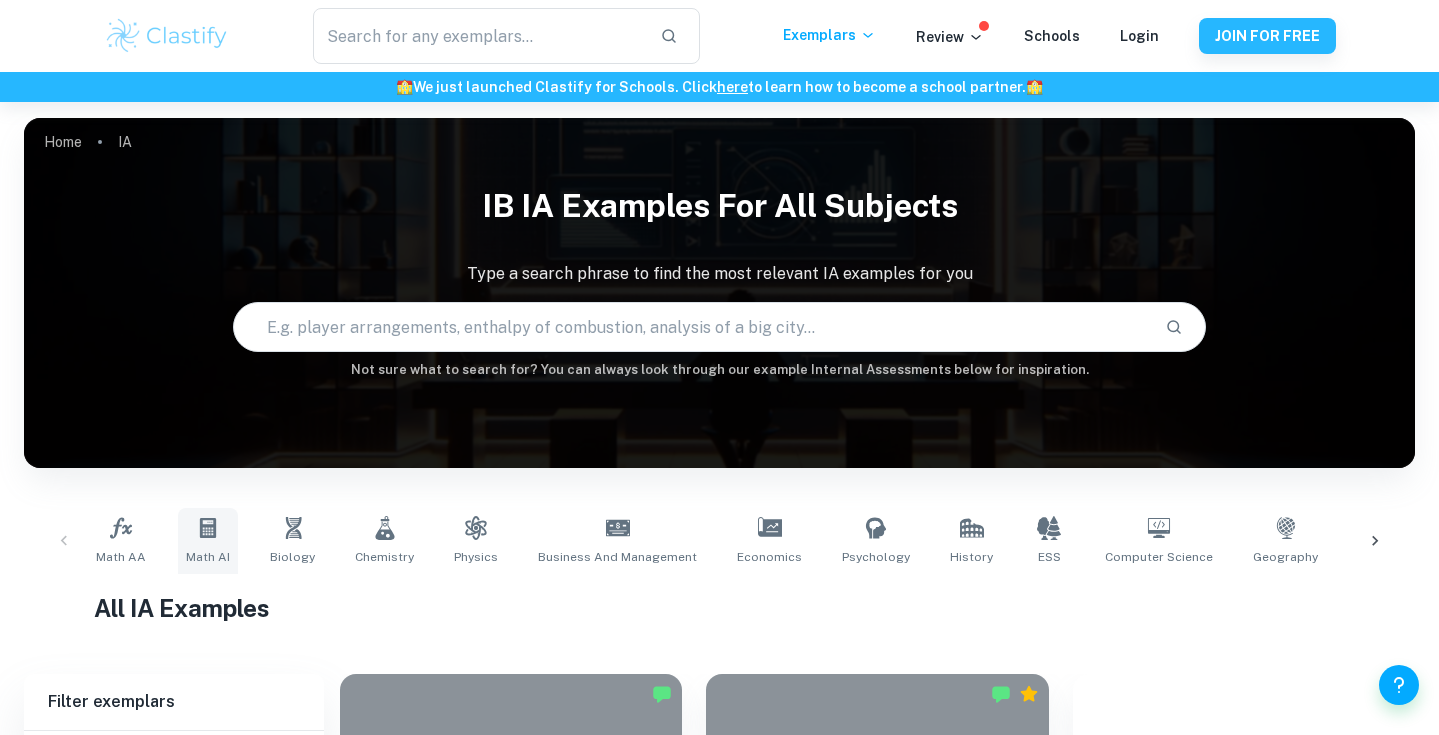 click on "Math AI" at bounding box center [208, 541] 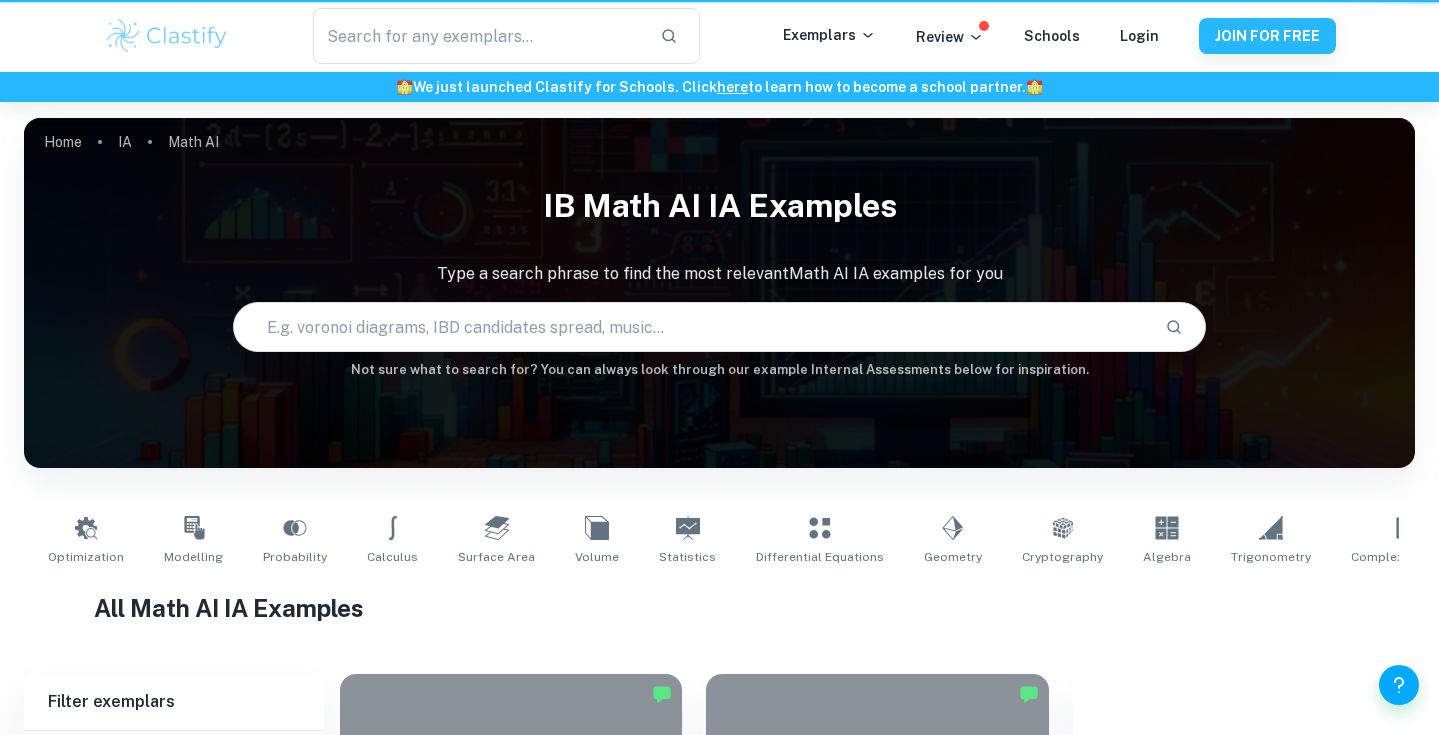 type on "Math AI" 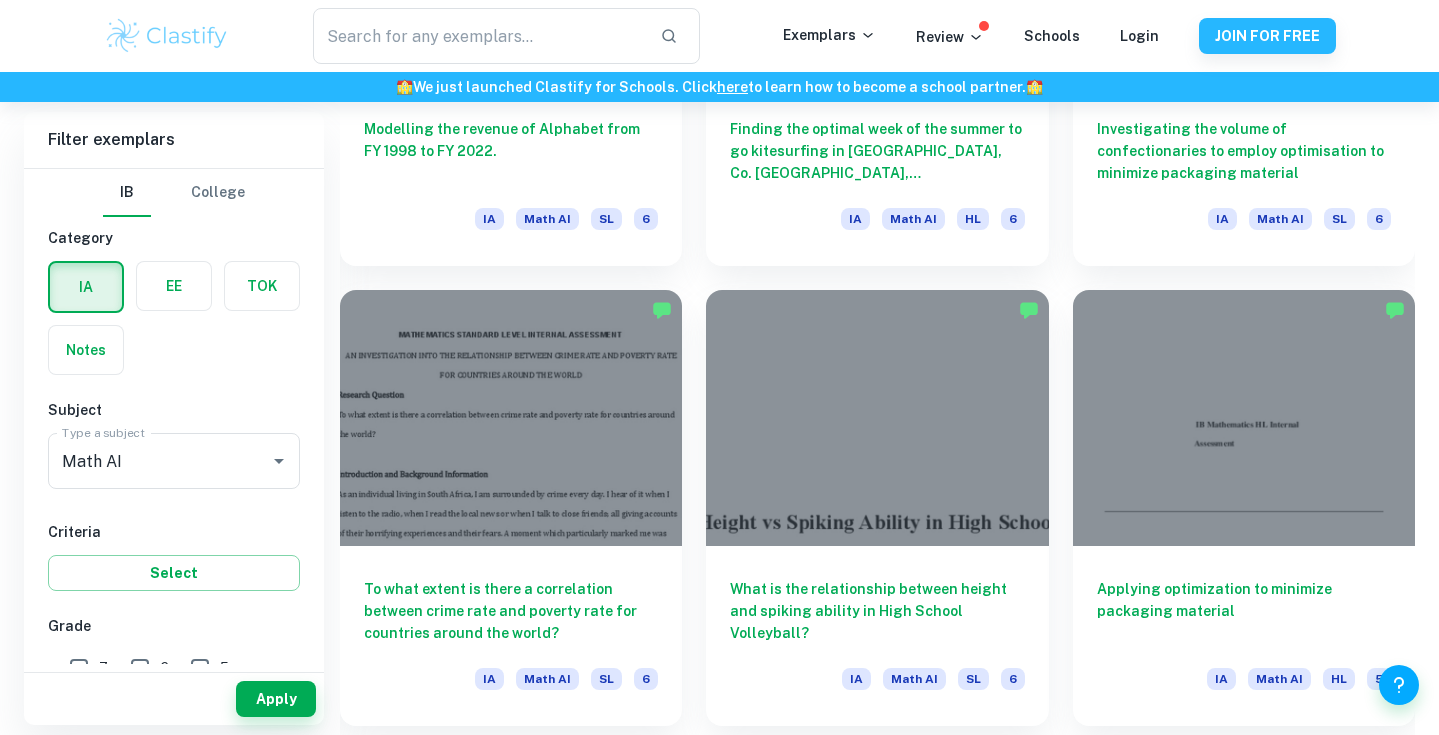 scroll, scrollTop: 4532, scrollLeft: 0, axis: vertical 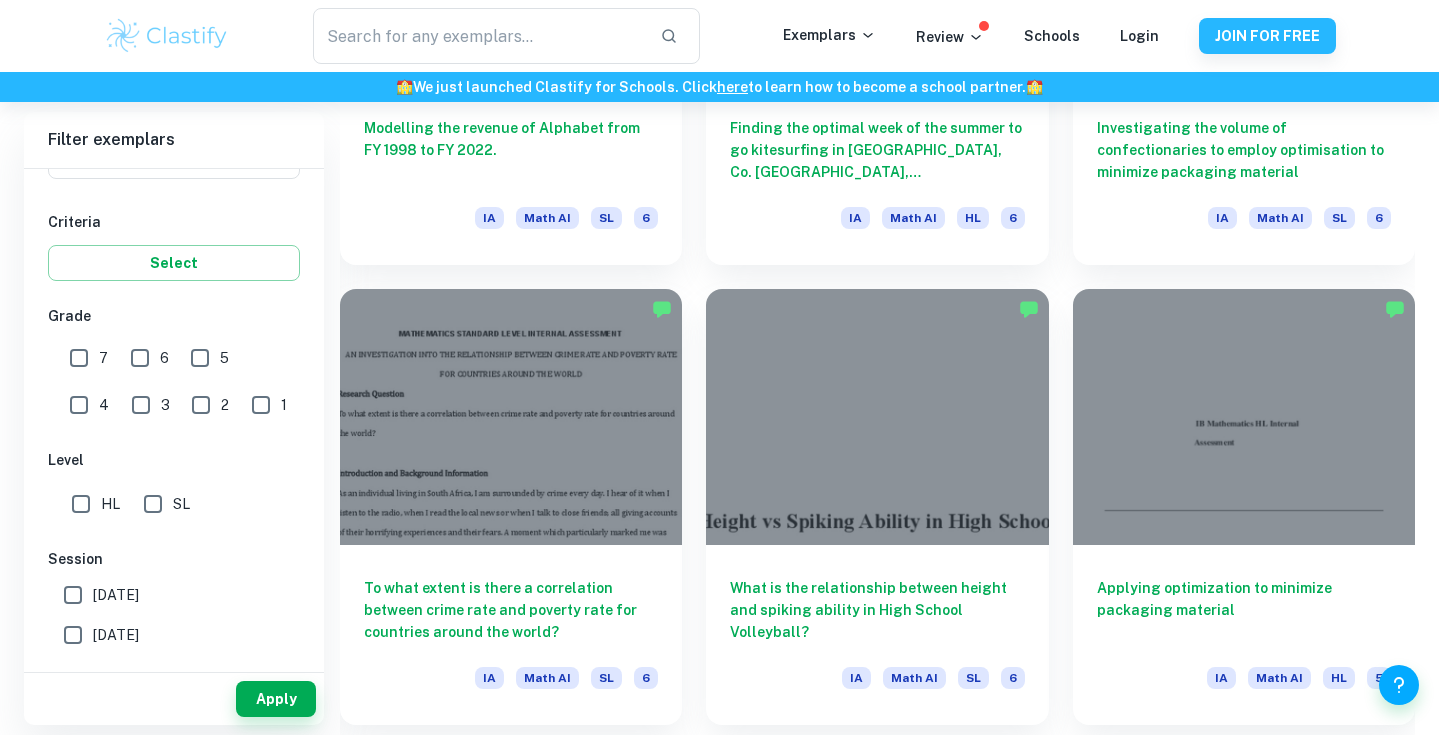 click on "SL" at bounding box center [153, 504] 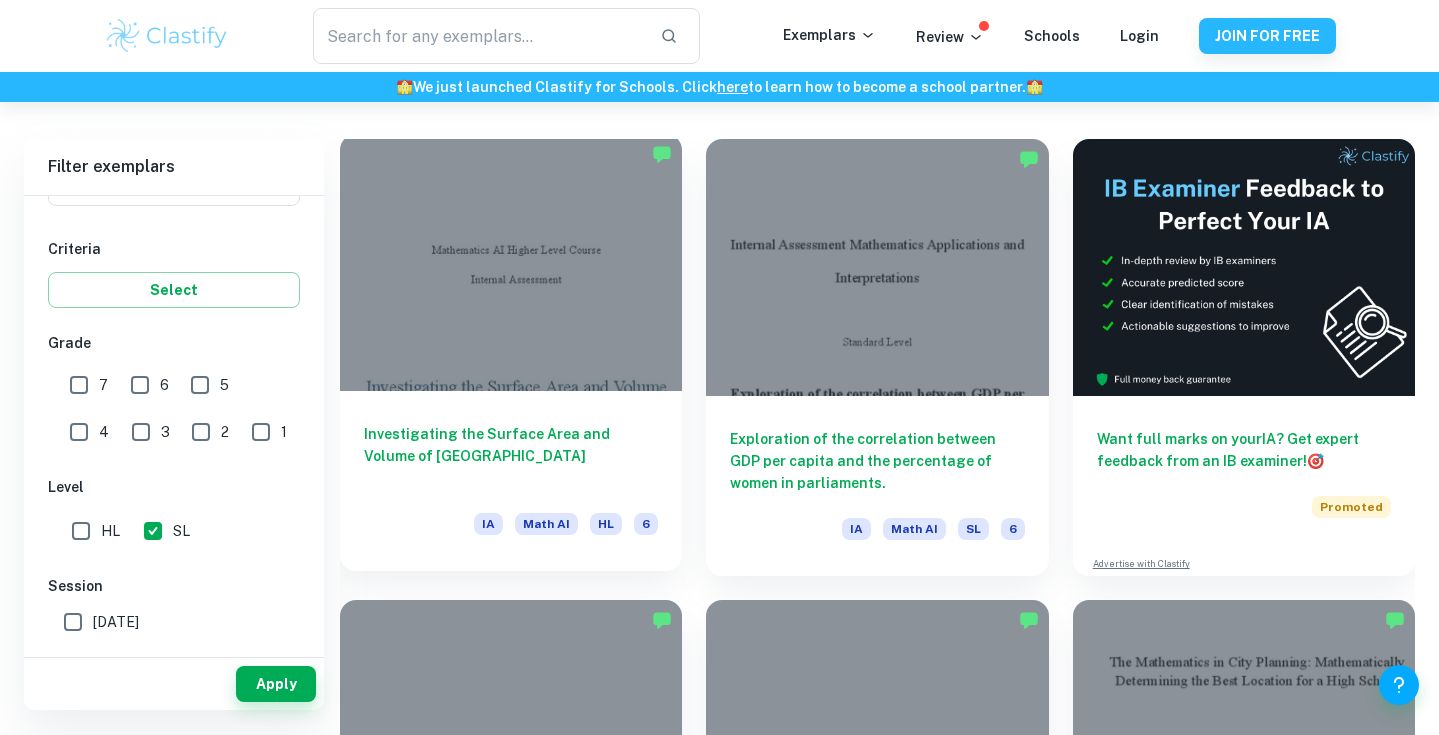 scroll, scrollTop: 541, scrollLeft: 0, axis: vertical 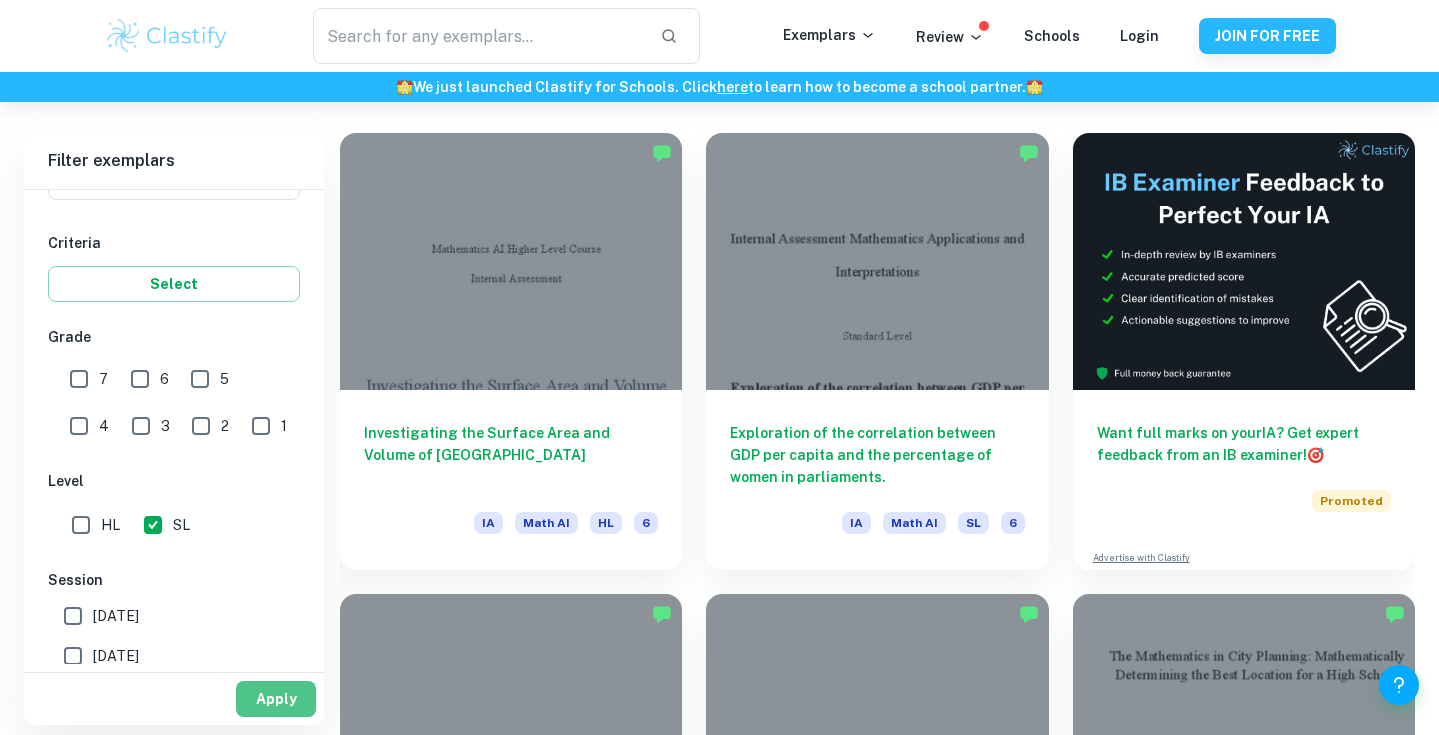 click on "Apply" at bounding box center (276, 699) 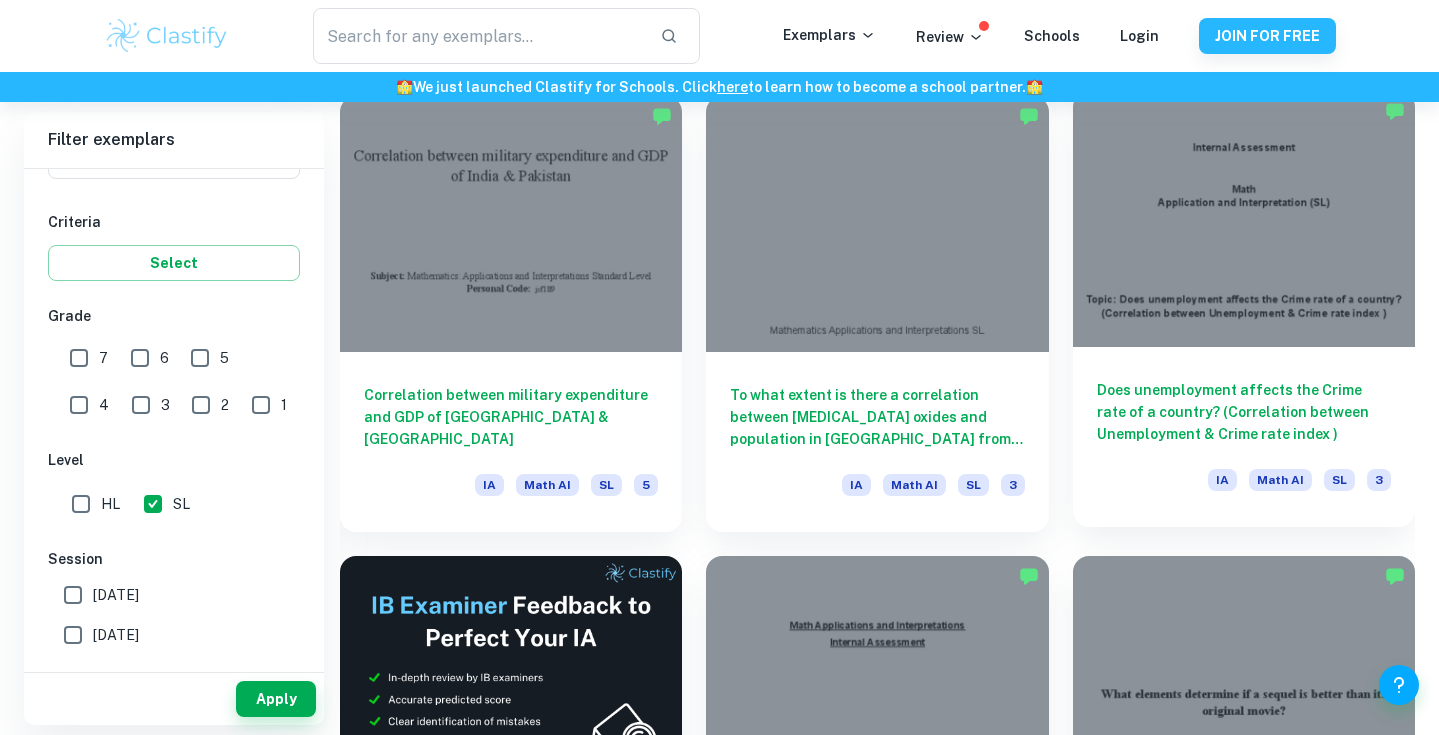 scroll, scrollTop: 2895, scrollLeft: 0, axis: vertical 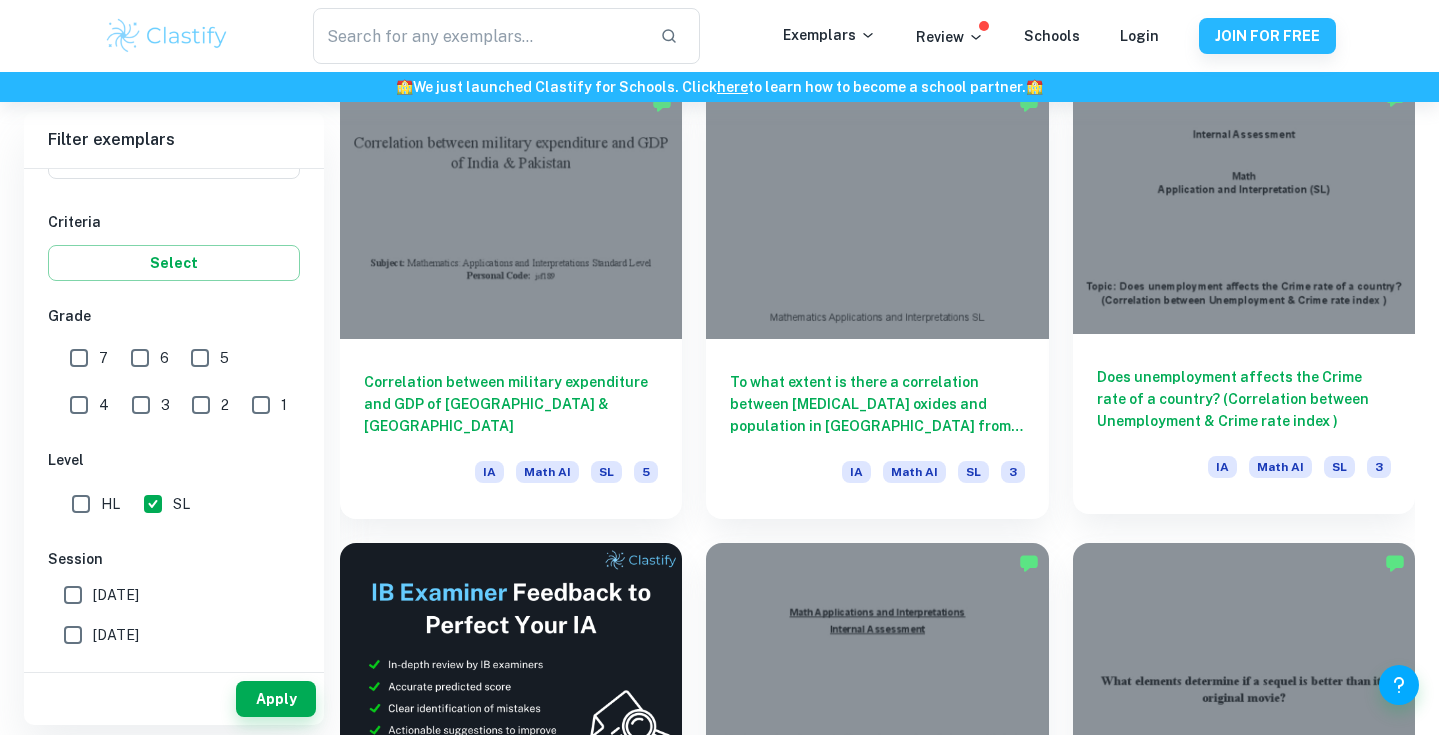 click on "Does unemployment affects the Crime rate of a country? (Correlation between Unemployment & Crime rate index ) IA Math AI SL 3" at bounding box center (1244, 424) 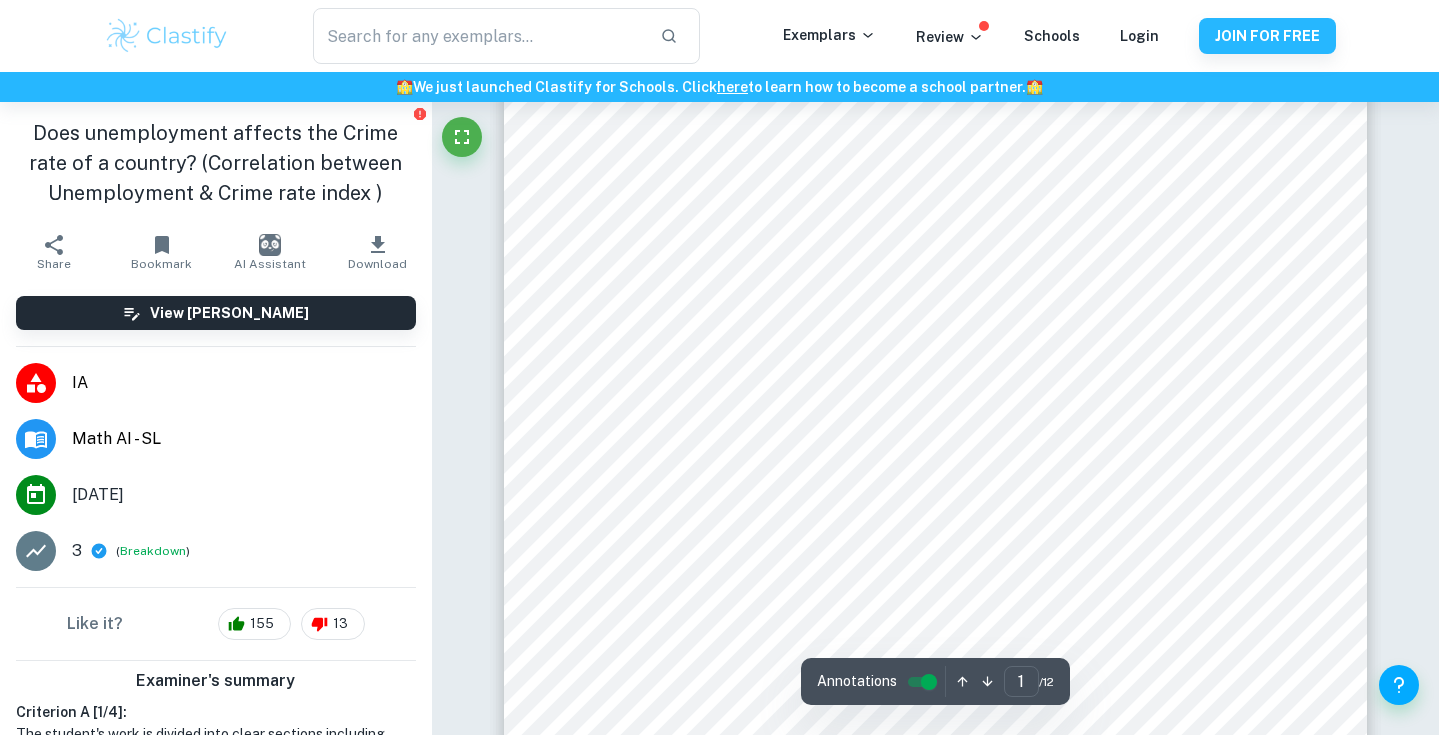 scroll, scrollTop: 69, scrollLeft: 0, axis: vertical 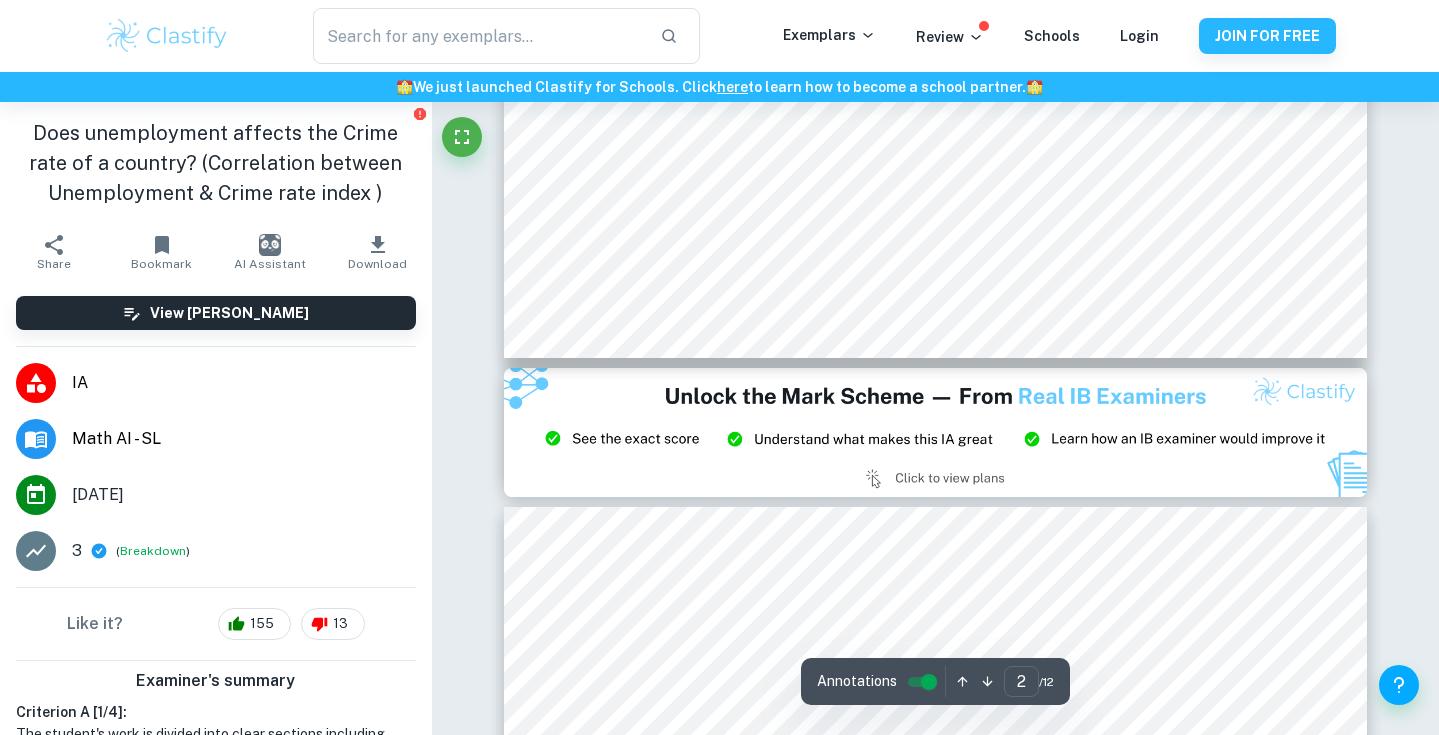 type on "3" 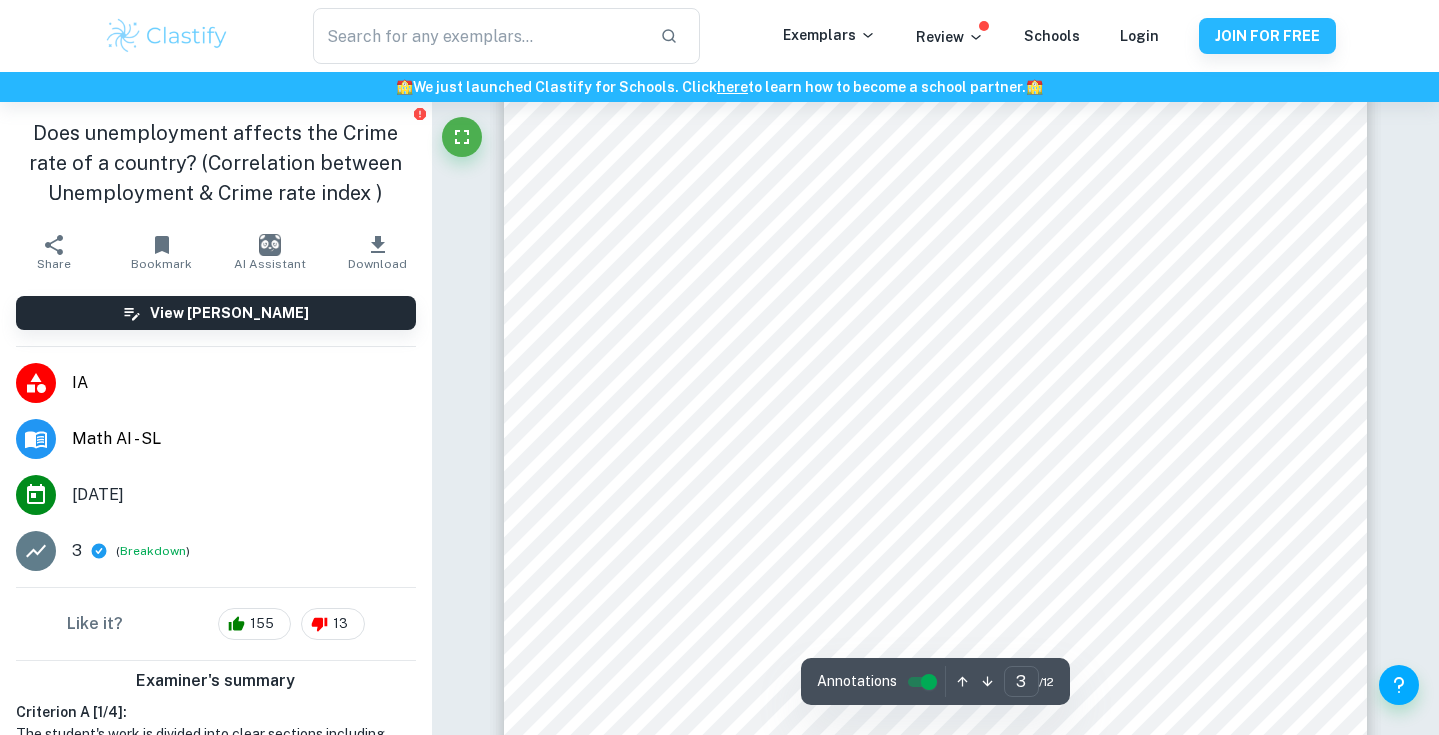 scroll, scrollTop: 2581, scrollLeft: 0, axis: vertical 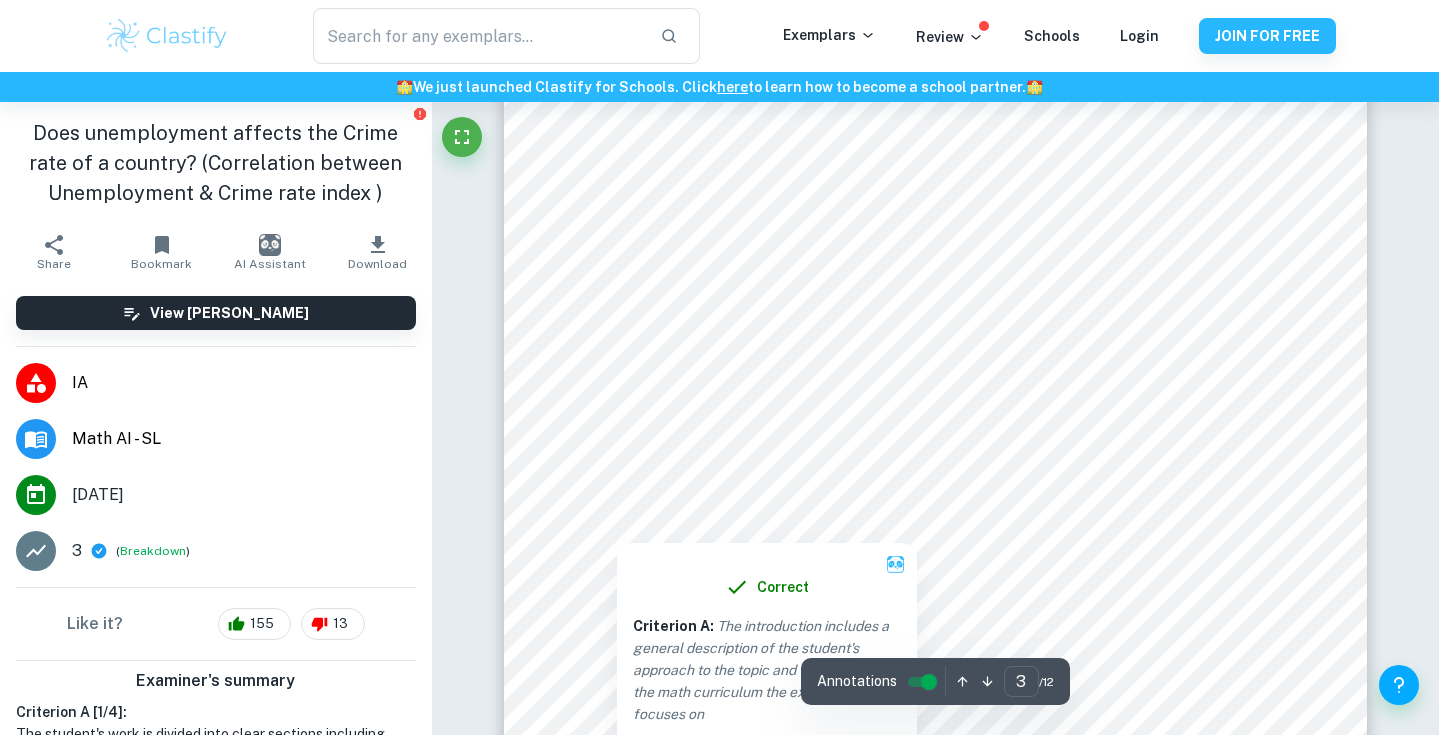 click at bounding box center (934, 386) 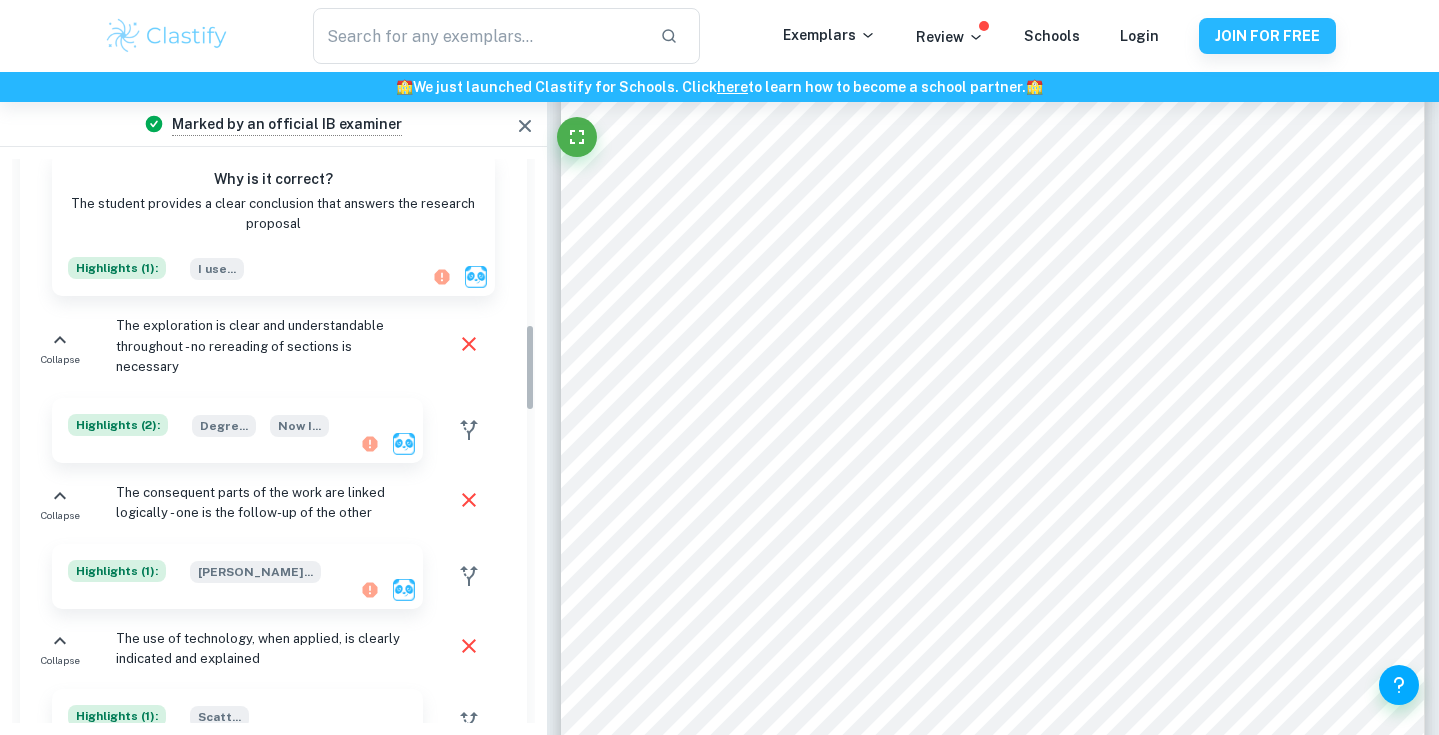 scroll, scrollTop: 1124, scrollLeft: 0, axis: vertical 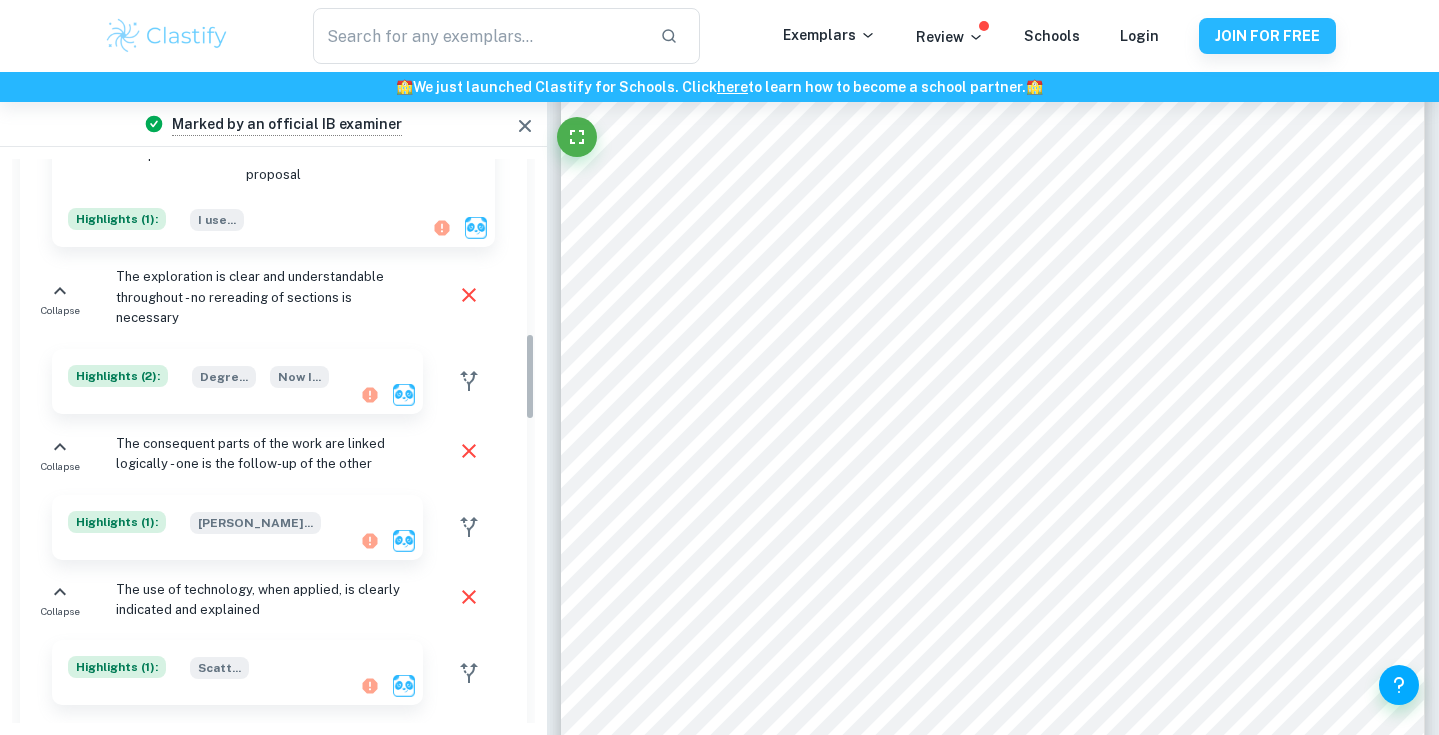 click on "The consequent parts of the work are linked logically - one is the follow-up of the other" at bounding box center [263, 454] 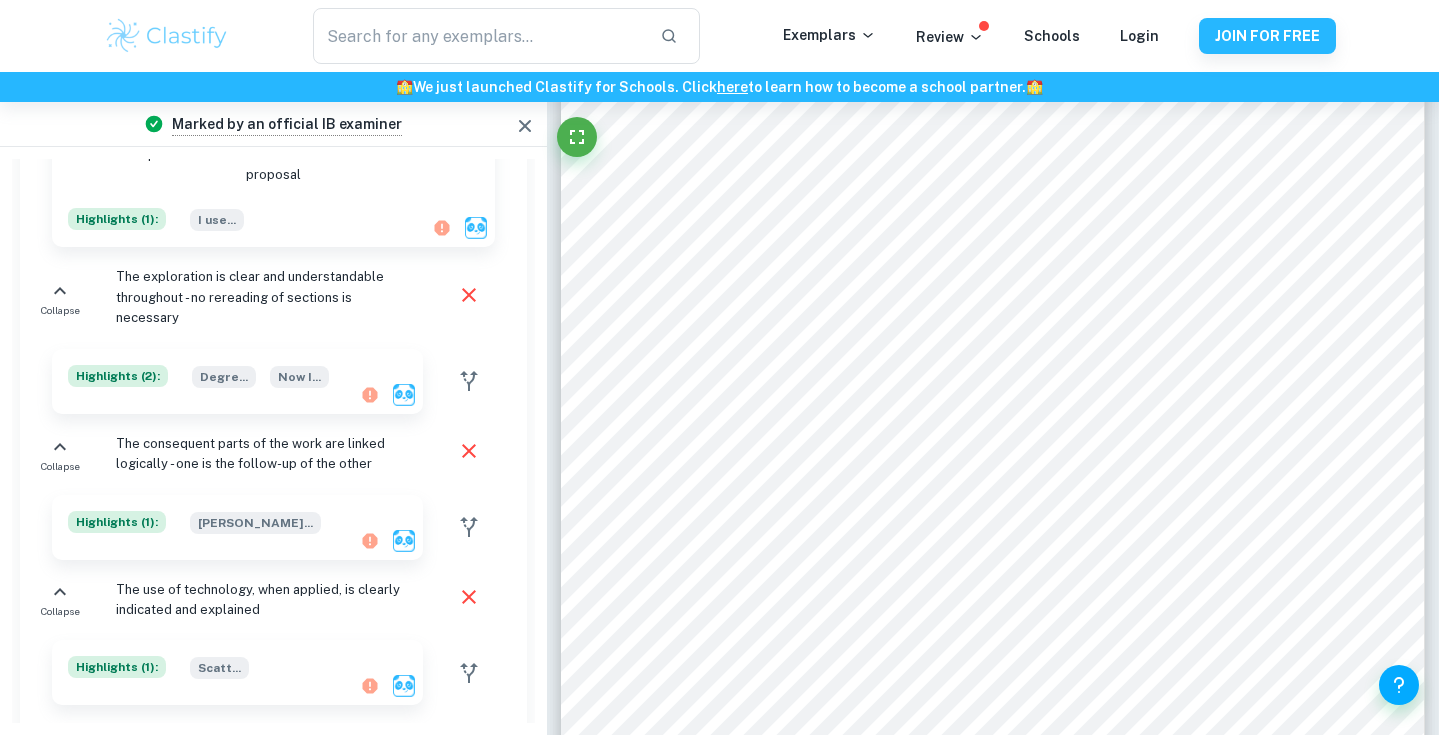 click on "Highlights ( 1 ):      Yates ..." at bounding box center [227, 527] 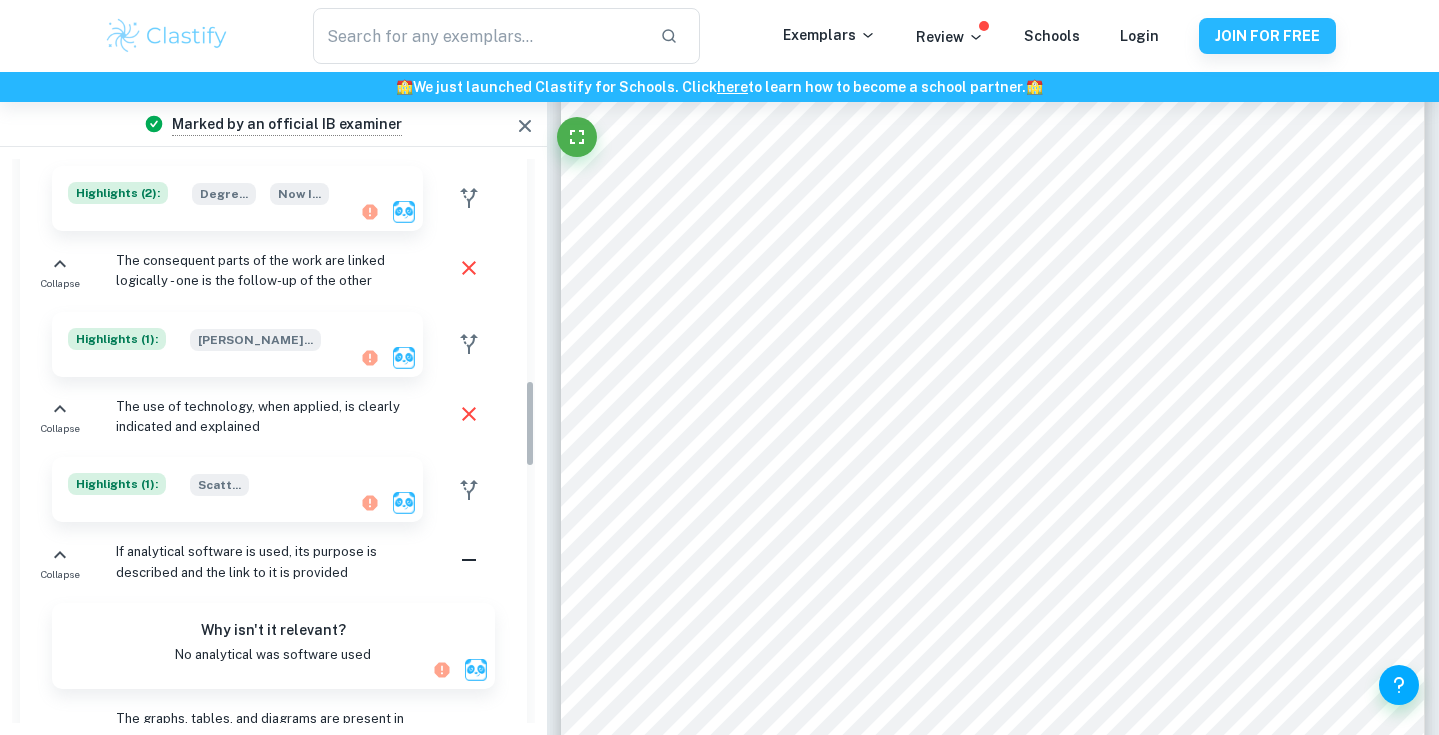 scroll, scrollTop: 1503, scrollLeft: 0, axis: vertical 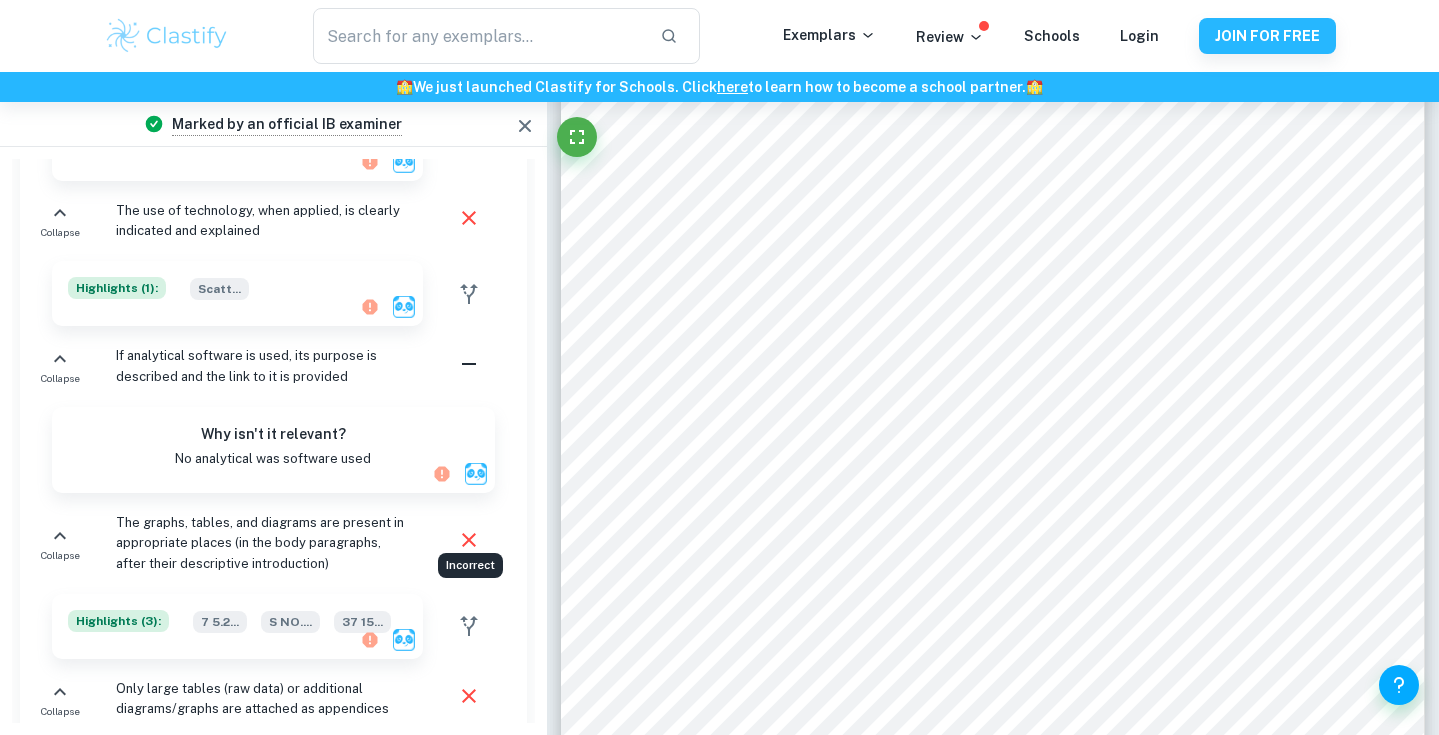 click 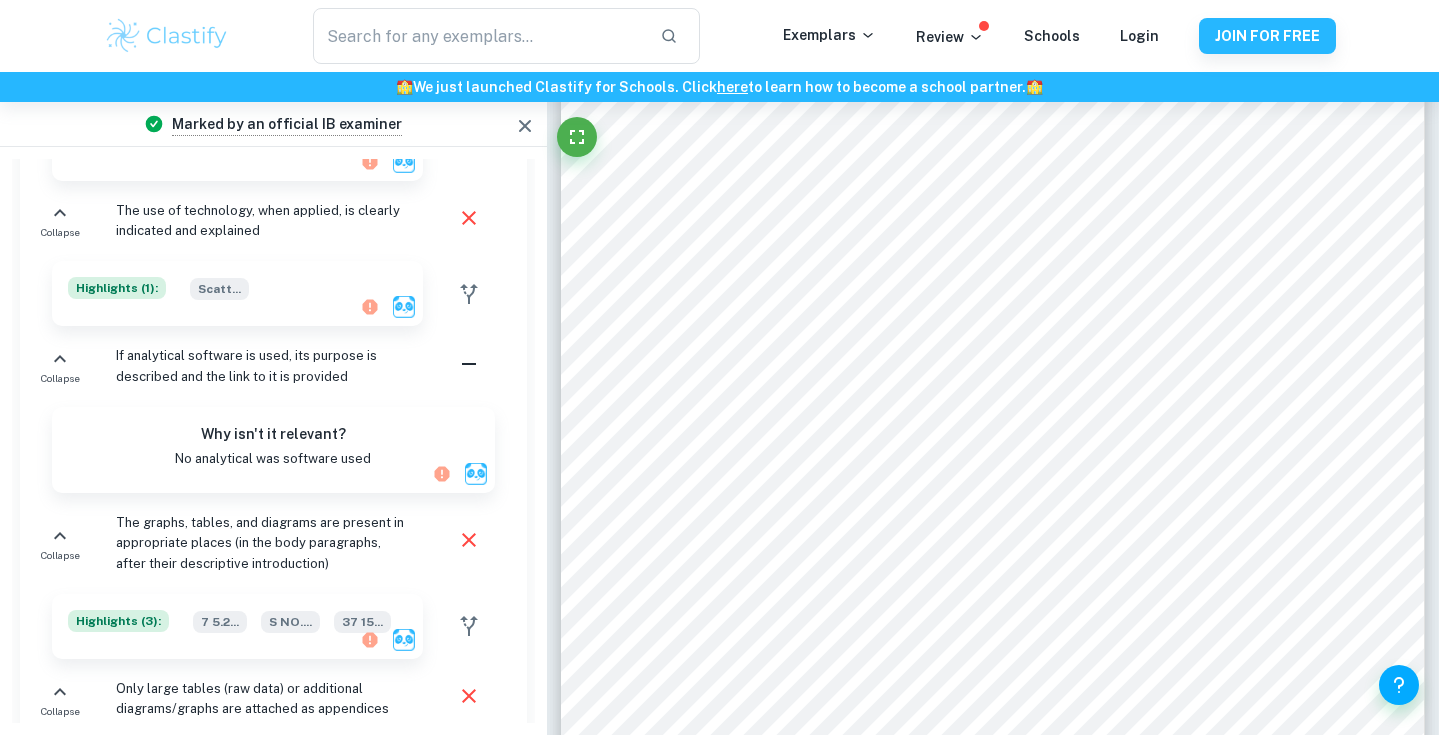 click on "The graphs, tables, and diagrams are present in appropriate places (in the body paragraphs, after their descriptive introduction)" at bounding box center [263, 543] 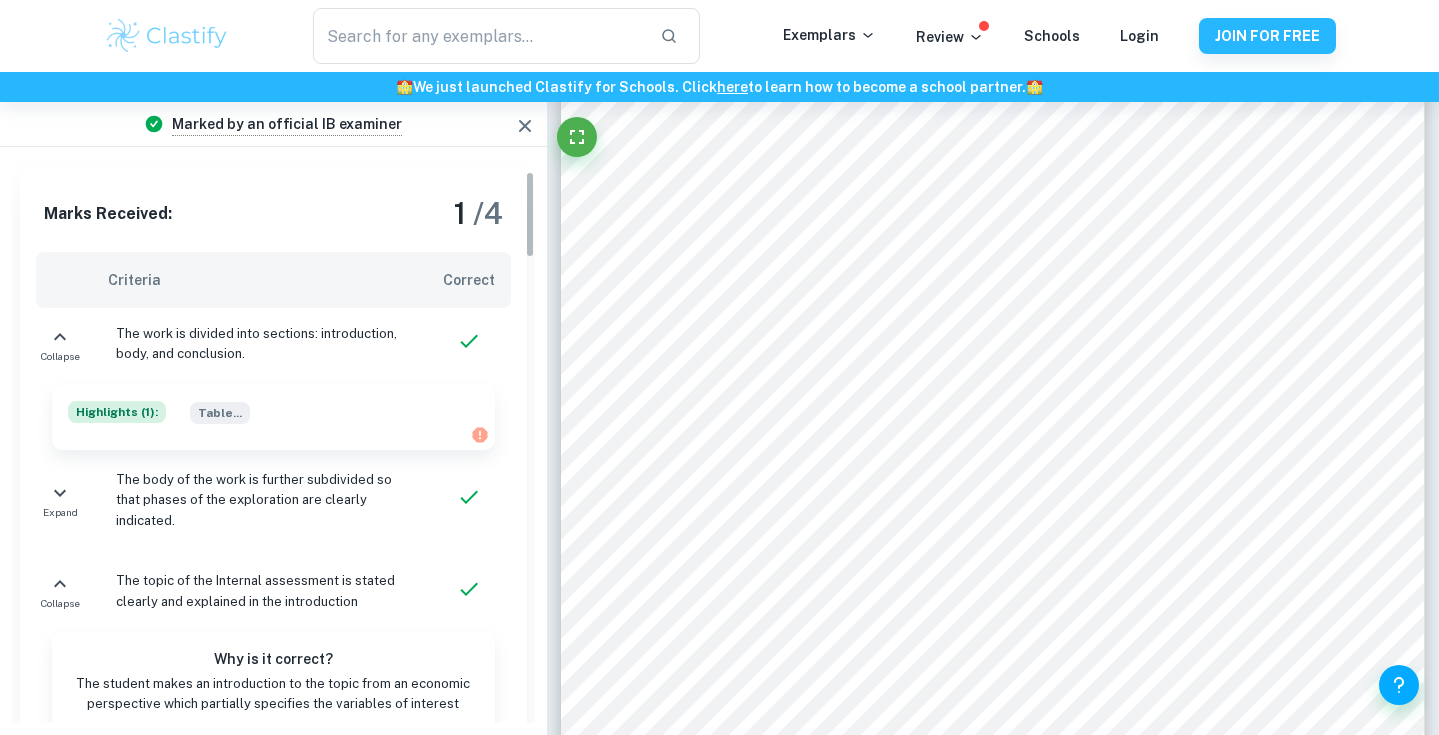 scroll, scrollTop: 86, scrollLeft: 0, axis: vertical 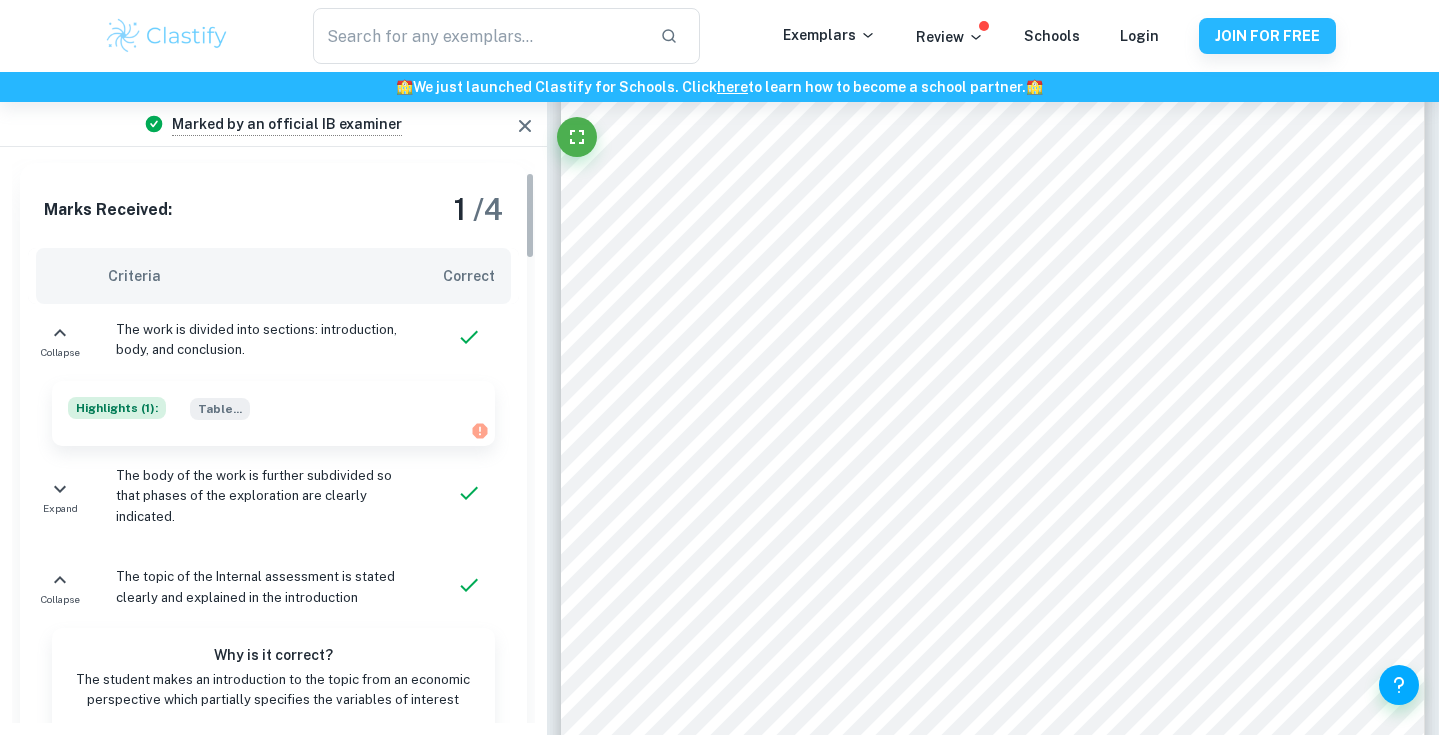 click on "The body of the work is further subdivided so that phases of the exploration are clearly indicated." at bounding box center (263, 496) 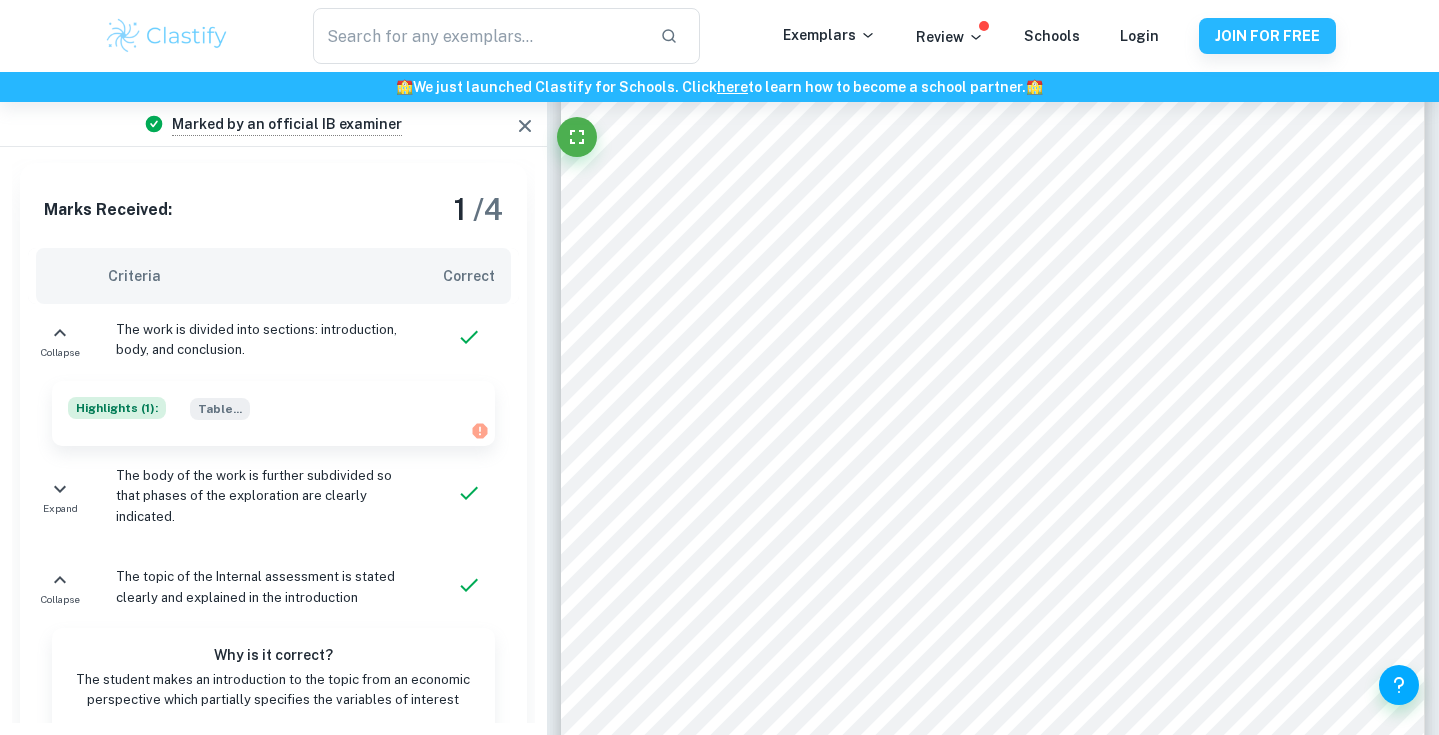 click on "The body of the work is further subdivided so that phases of the exploration are clearly indicated." at bounding box center [263, 496] 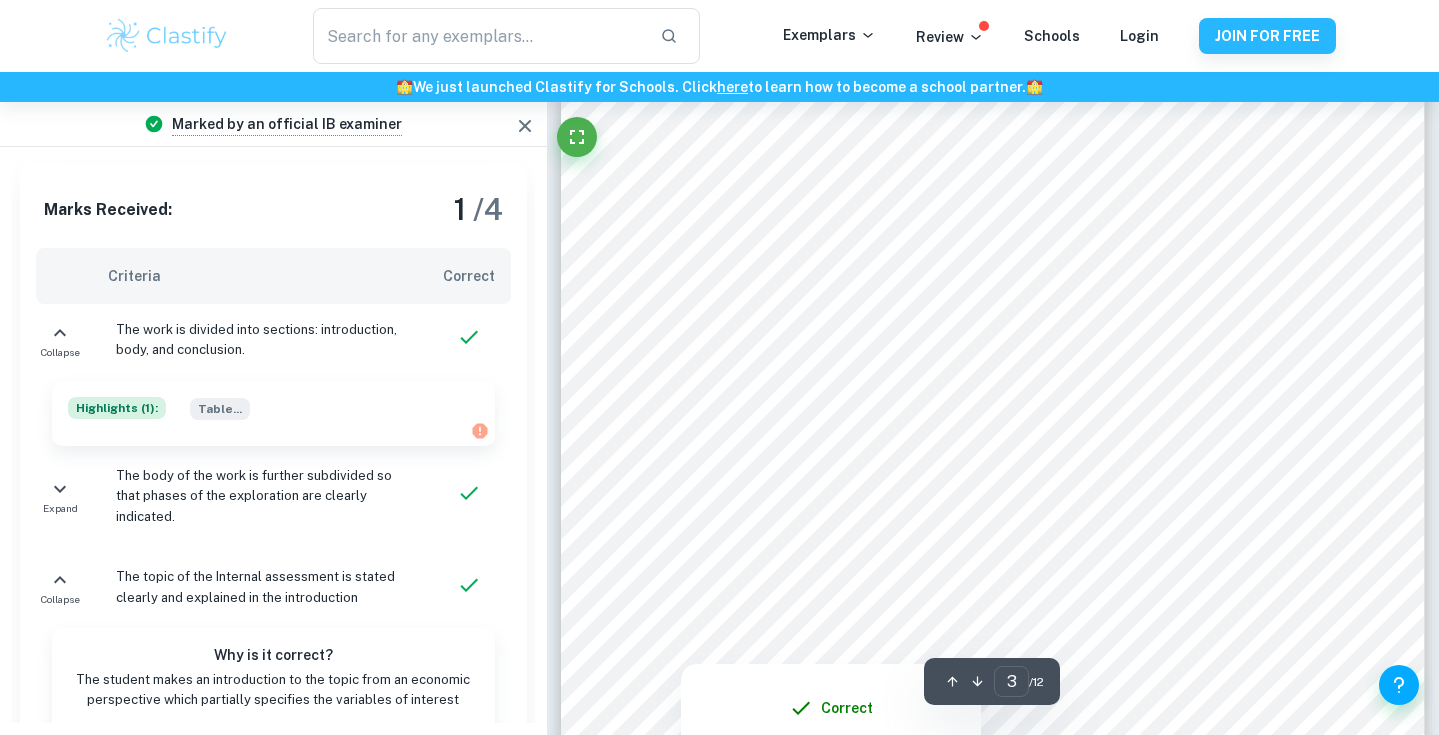 click at bounding box center (987, 543) 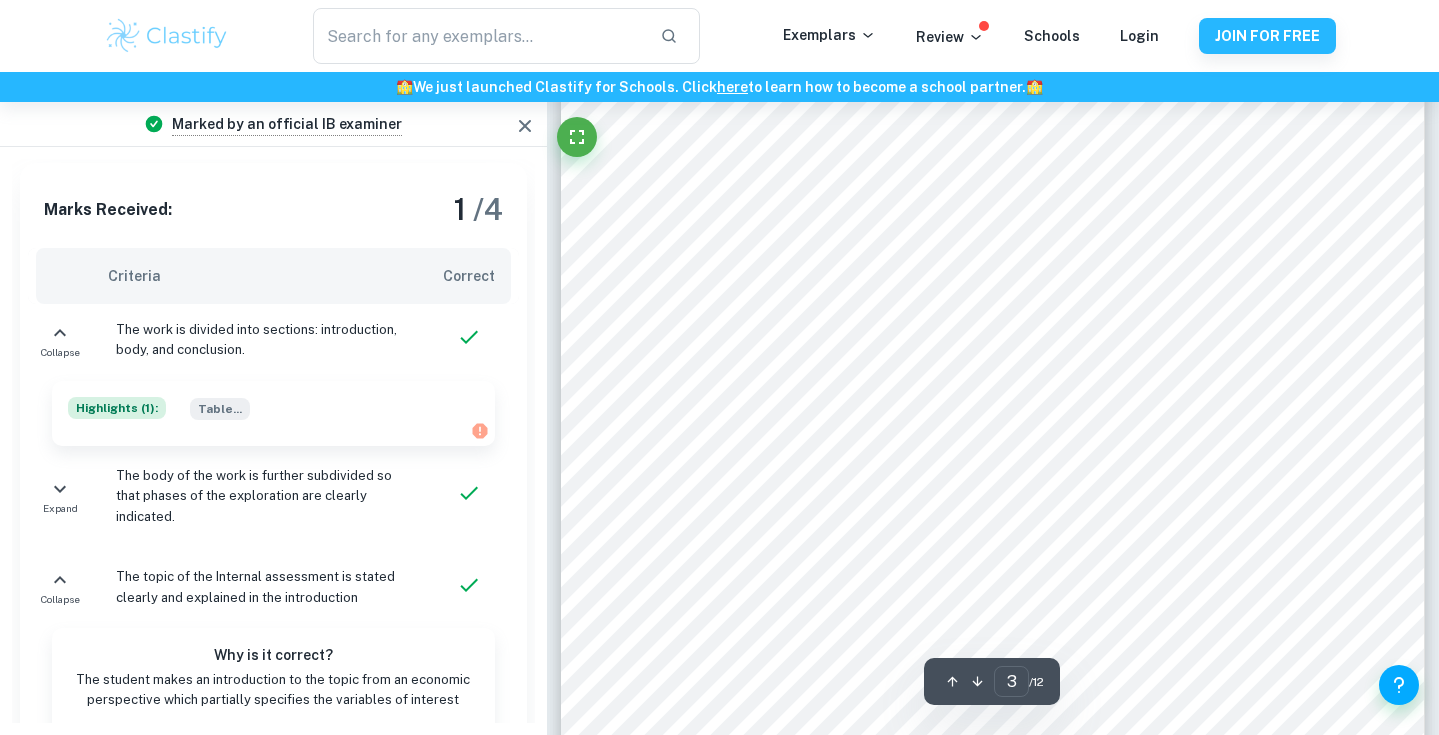 scroll, scrollTop: 2748, scrollLeft: 0, axis: vertical 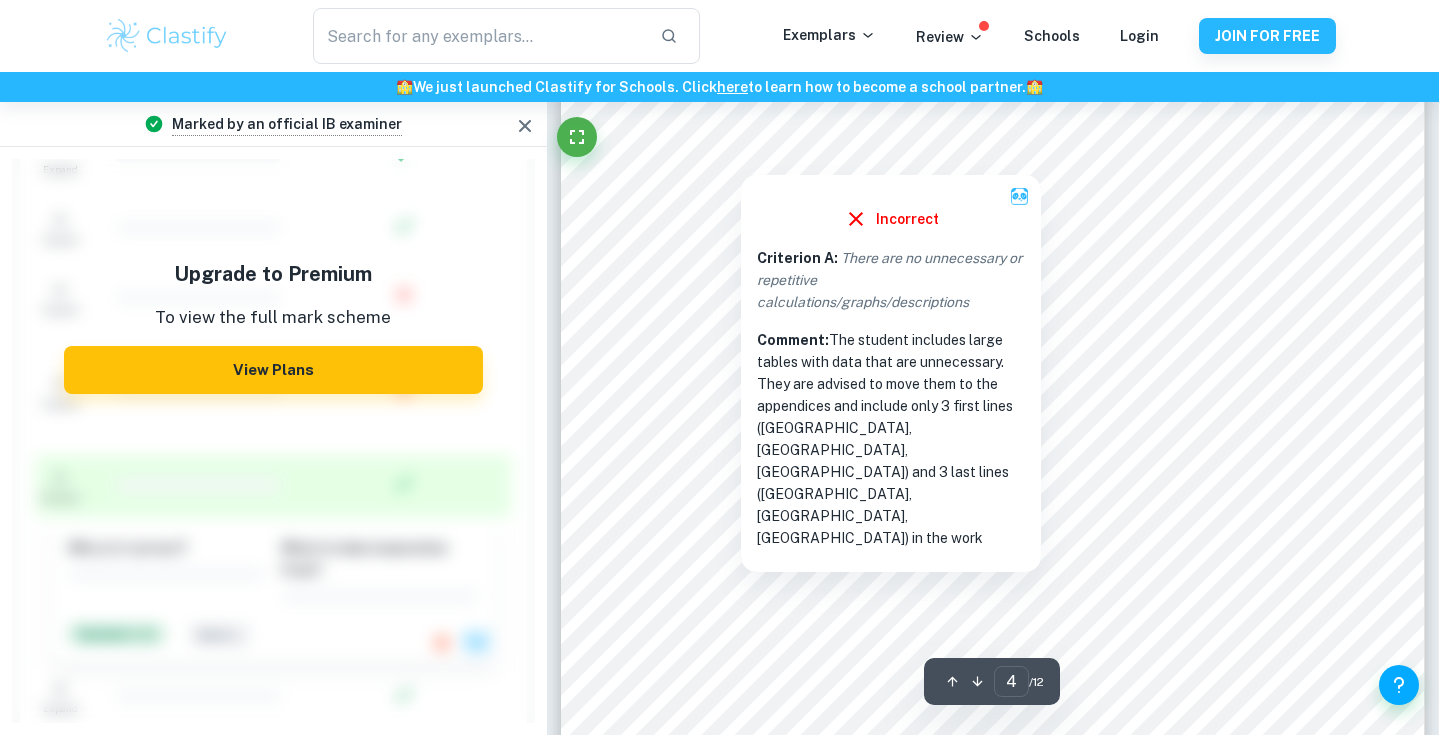 click on "Incorrect Criterion A :   There are no unnecessary or repetitive calculations/graphs/descriptions Comment:  The student includes large tables with data that are unnecessary. They are advised to move them to the appendices and include only 3 first lines (Argentina, Australia, Bangladesh) and 3 last lines (Ukraine, UK, Vietnam) in the work" at bounding box center (891, 368) 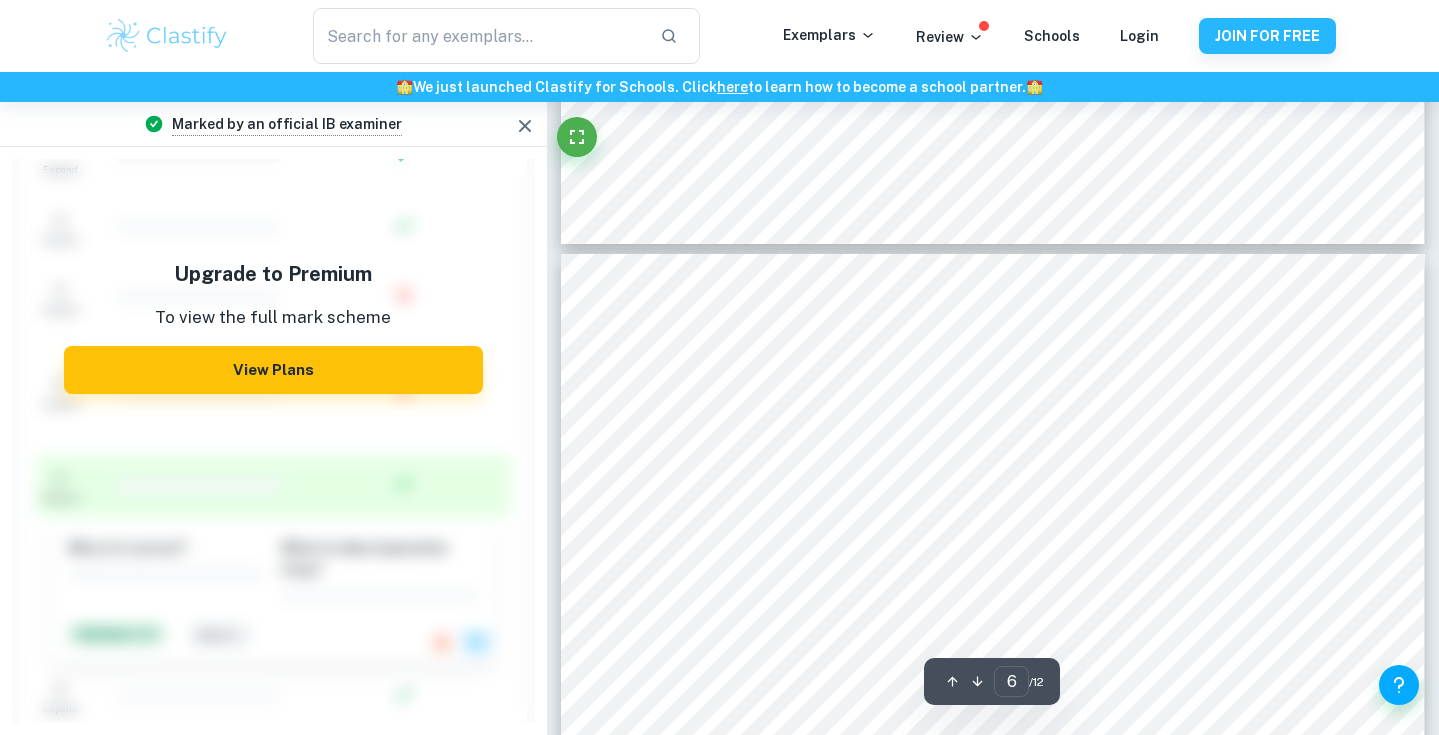 scroll, scrollTop: 5619, scrollLeft: 0, axis: vertical 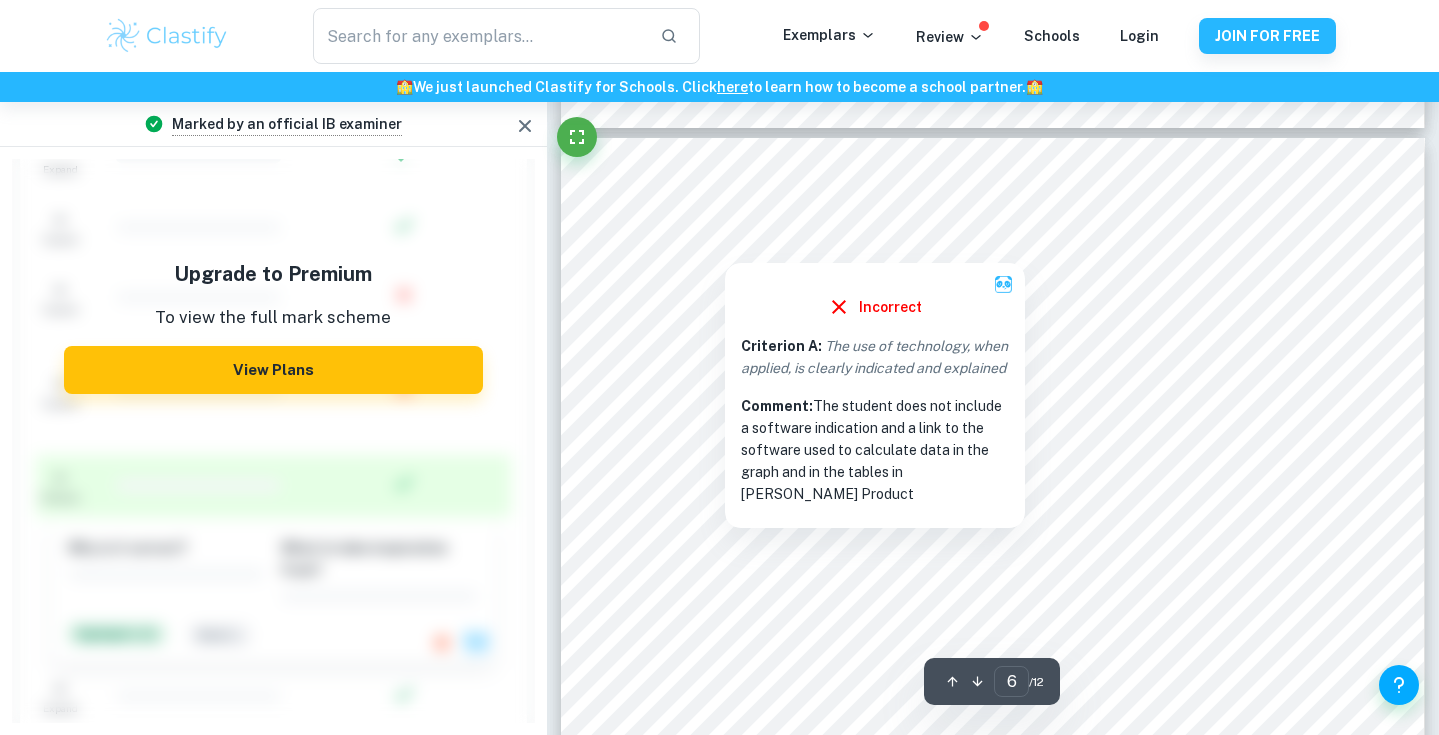 click at bounding box center (725, 249) 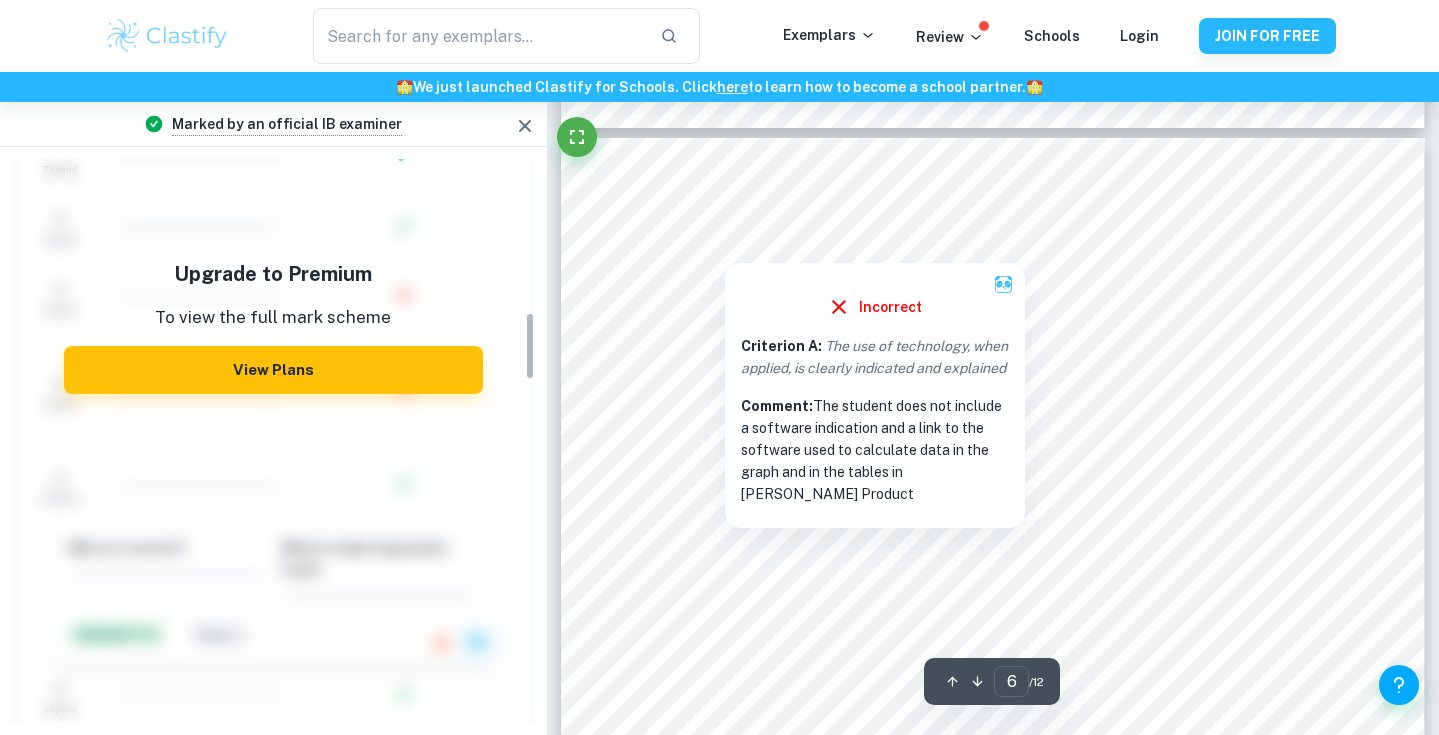 scroll, scrollTop: 1272, scrollLeft: 0, axis: vertical 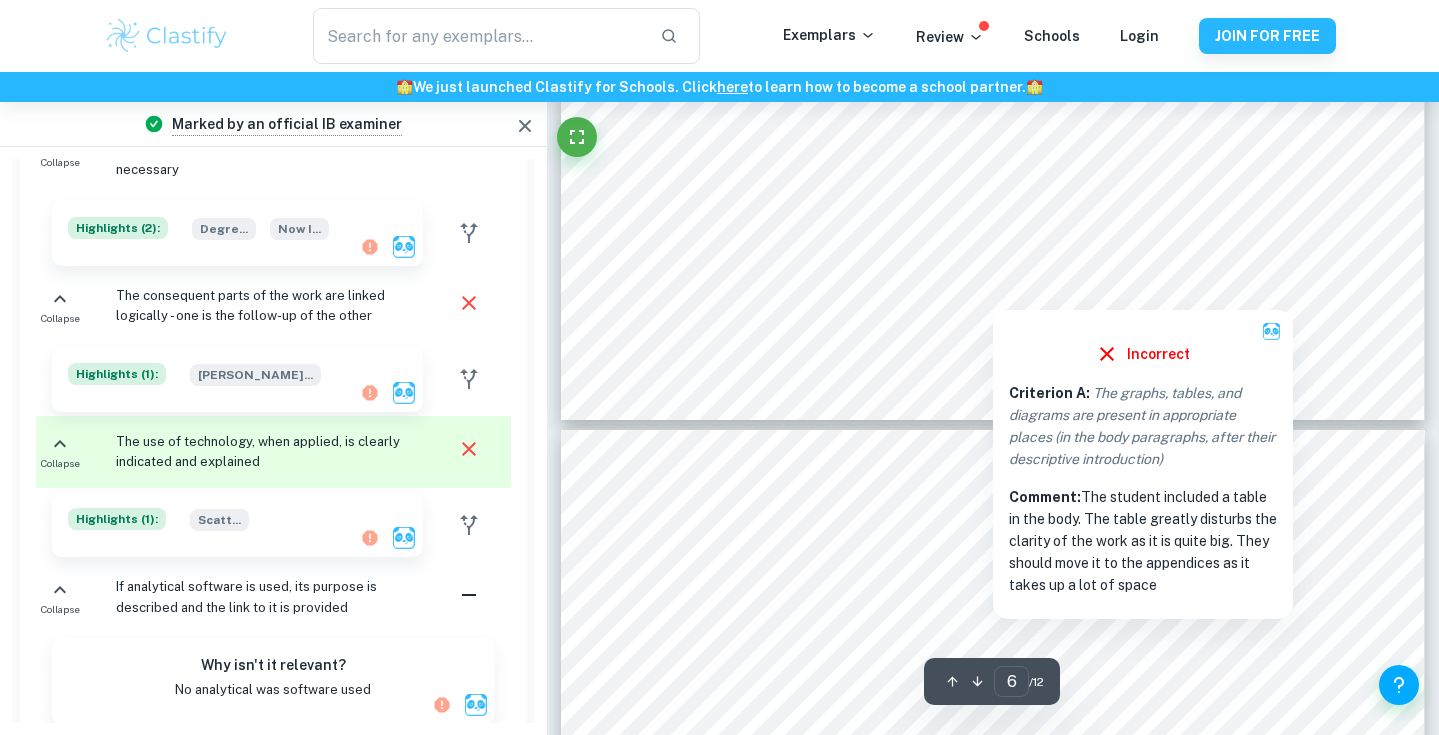 click at bounding box center (955, 207) 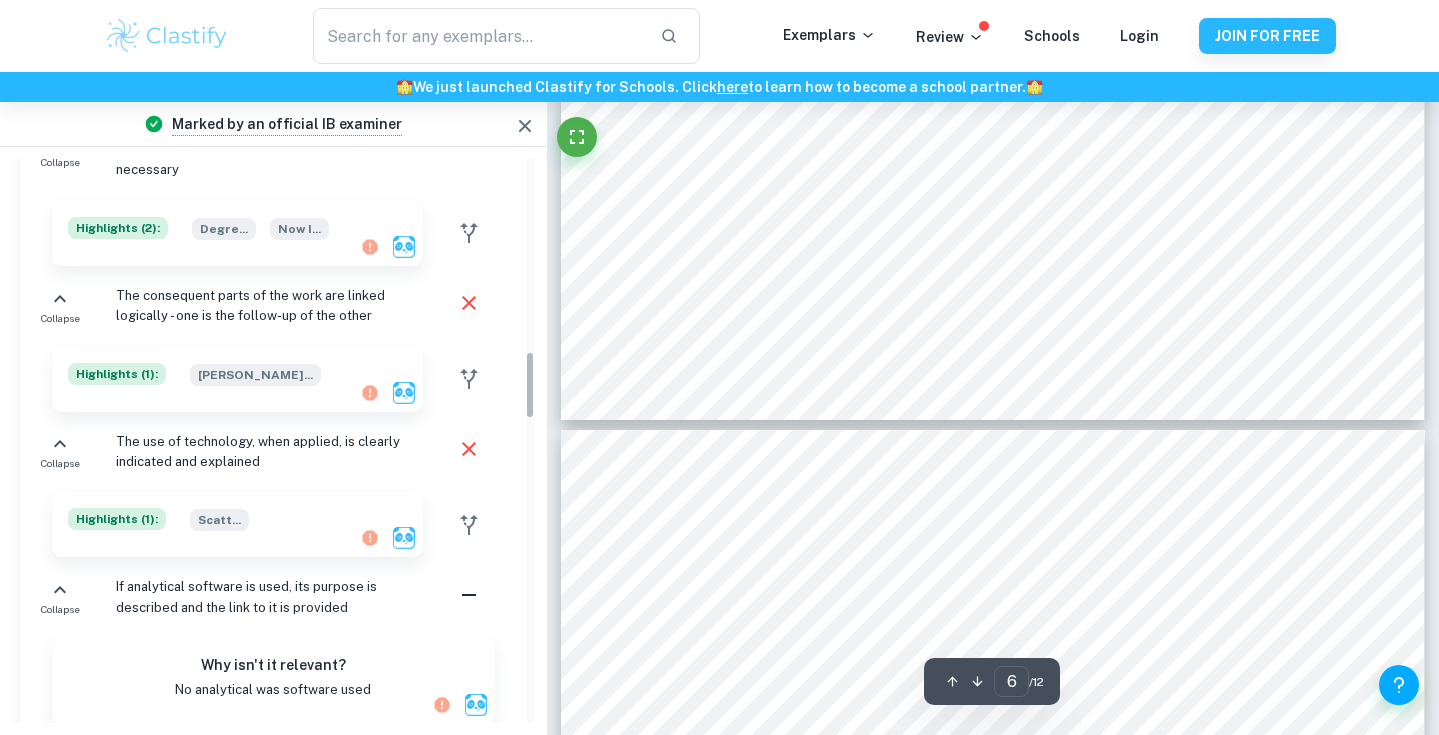 scroll, scrollTop: 1592, scrollLeft: 0, axis: vertical 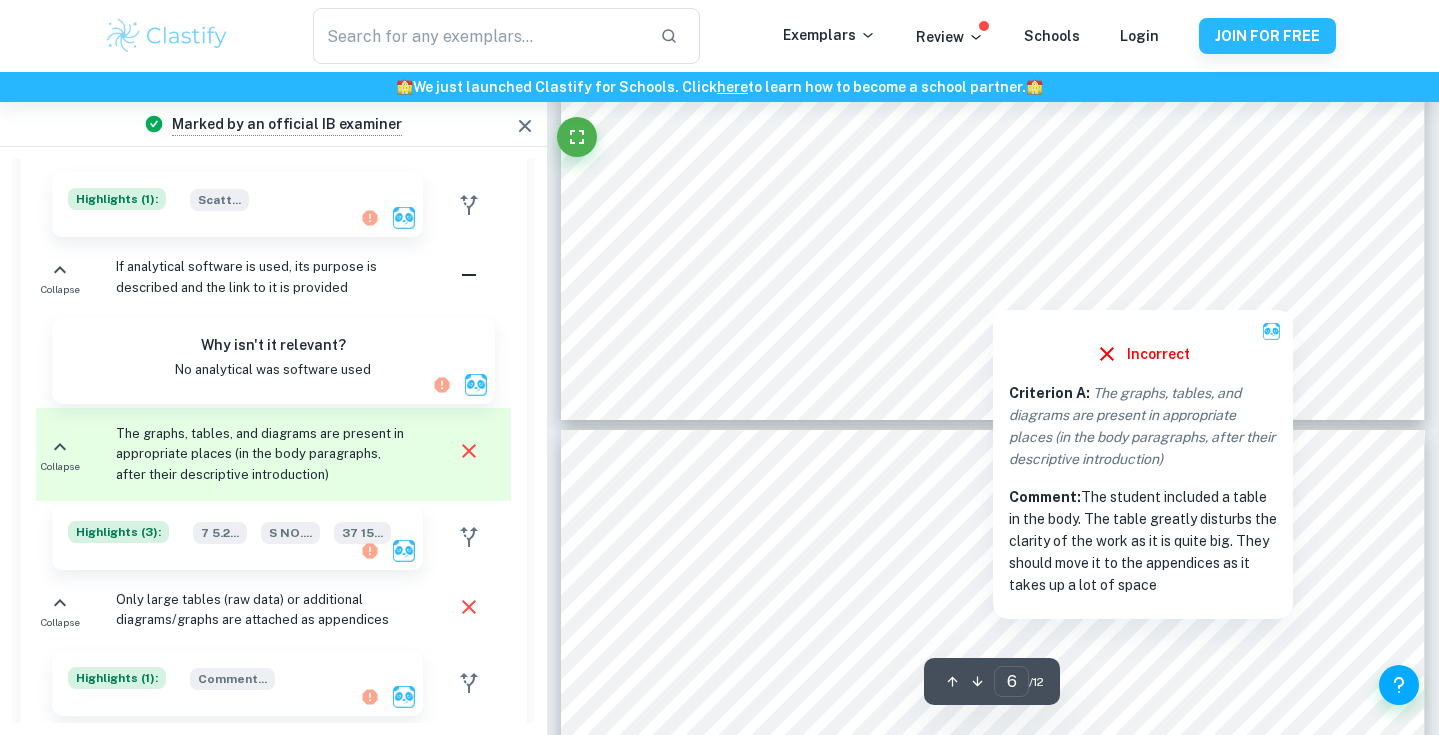 click at bounding box center [955, 207] 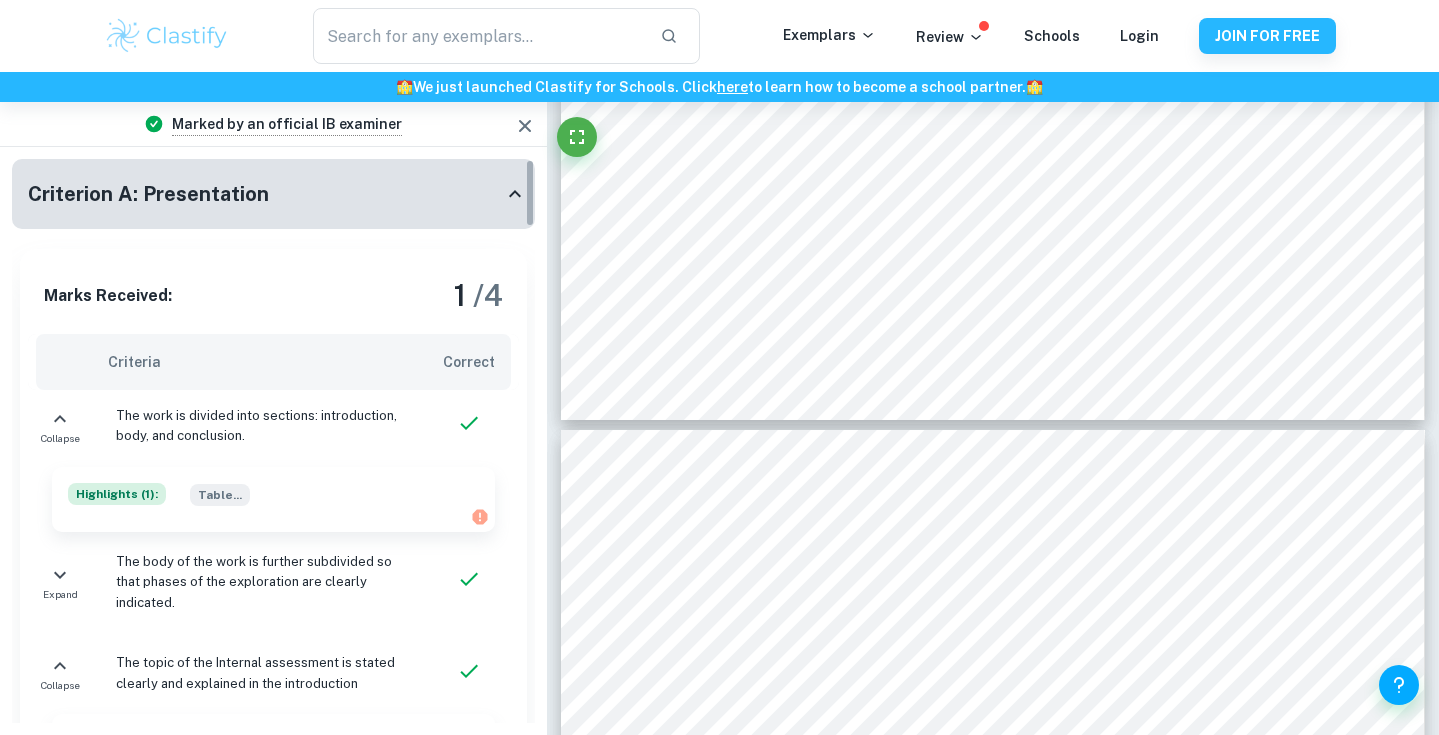 scroll, scrollTop: 0, scrollLeft: 0, axis: both 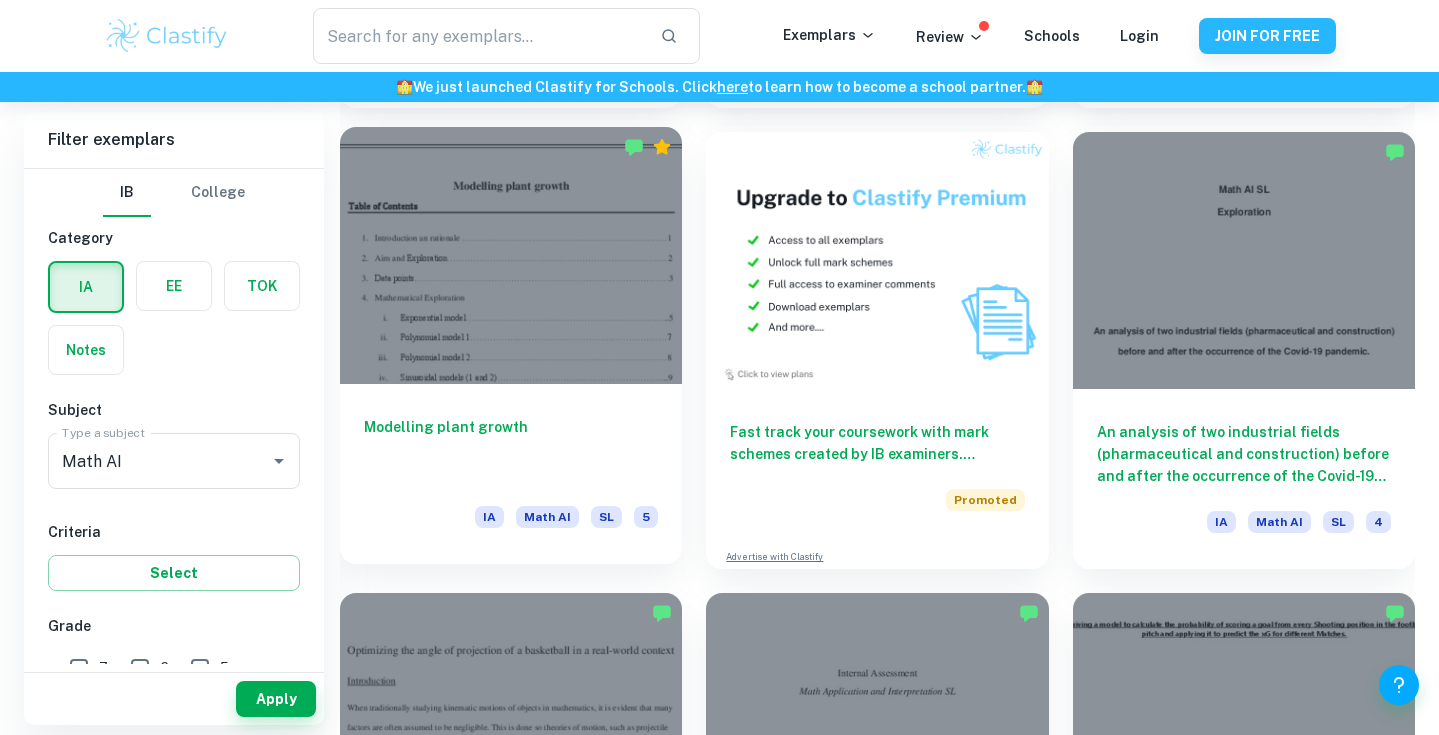 click on "Modelling plant growth" at bounding box center (511, 449) 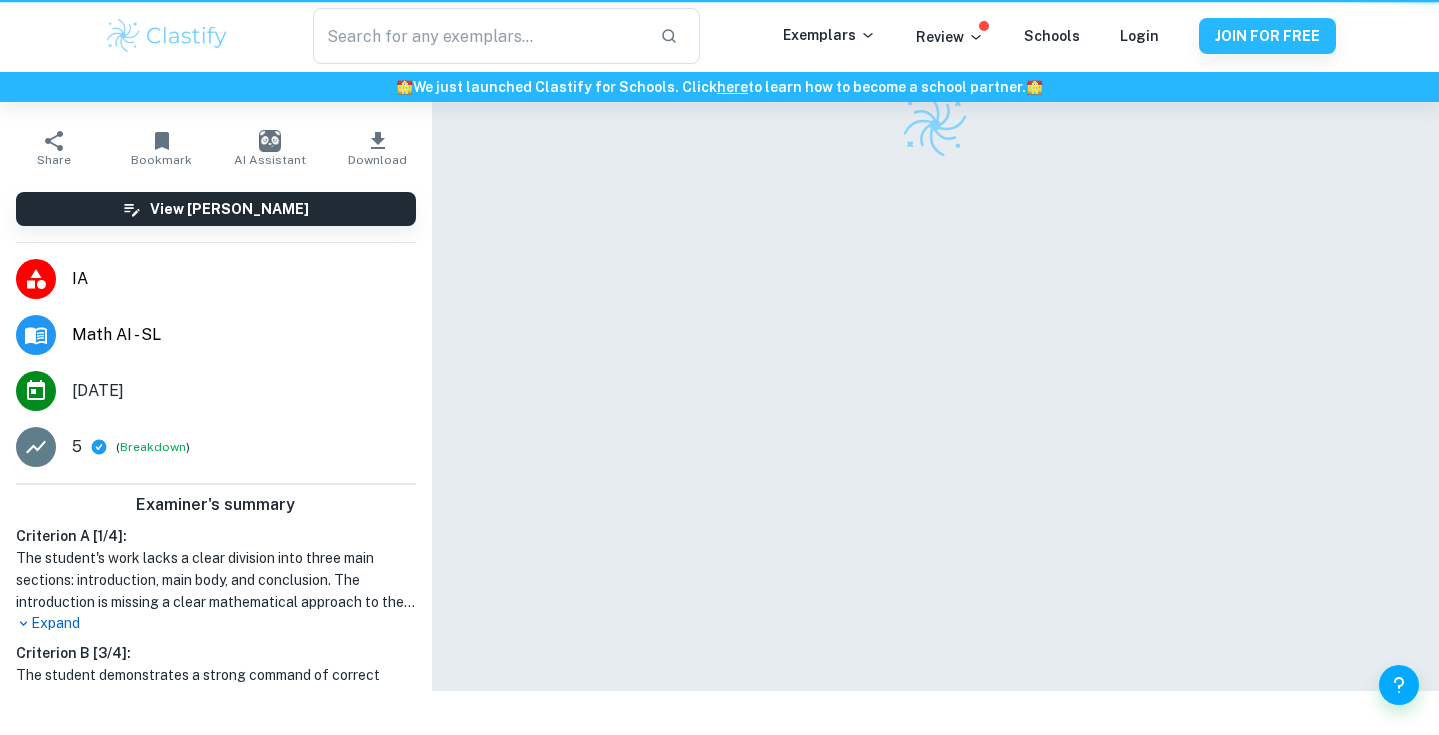scroll, scrollTop: 0, scrollLeft: 0, axis: both 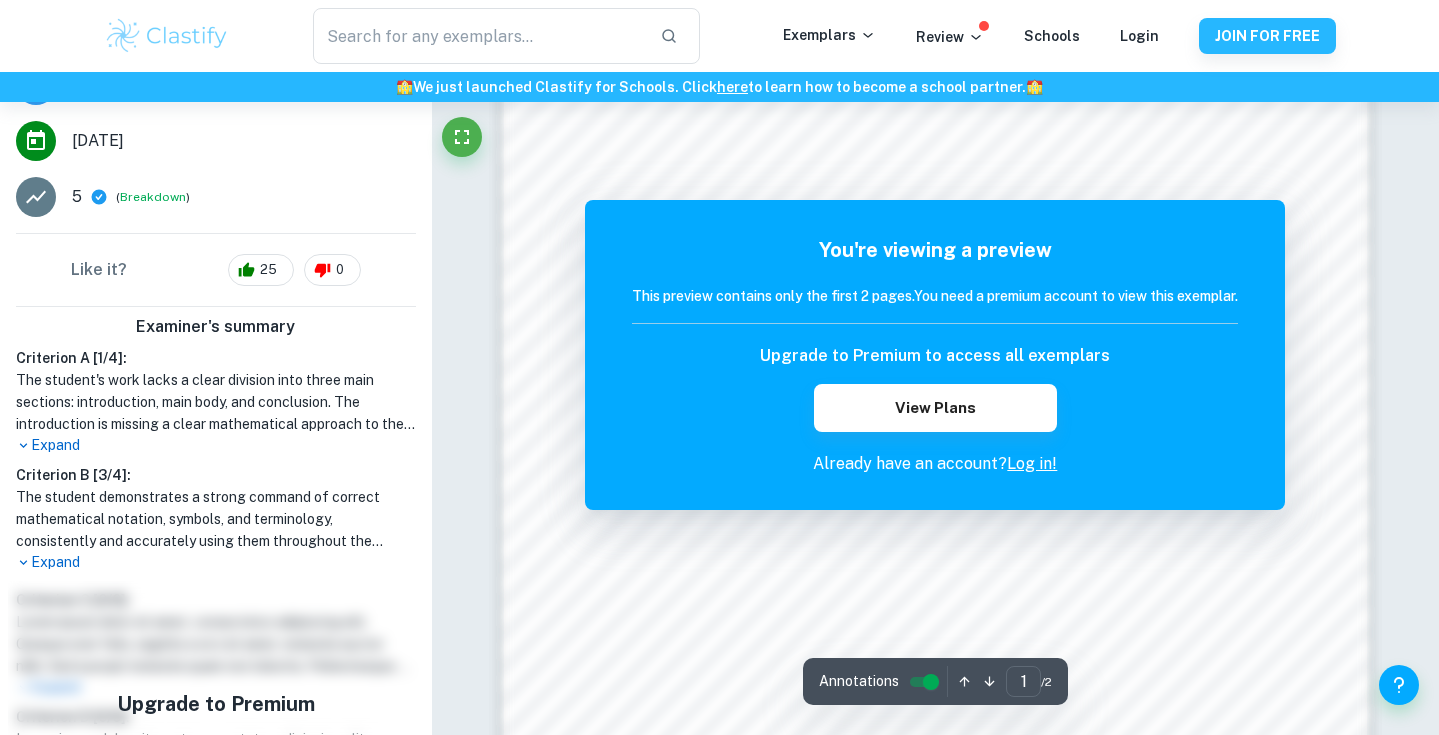 click on "Log in!" at bounding box center (1032, 463) 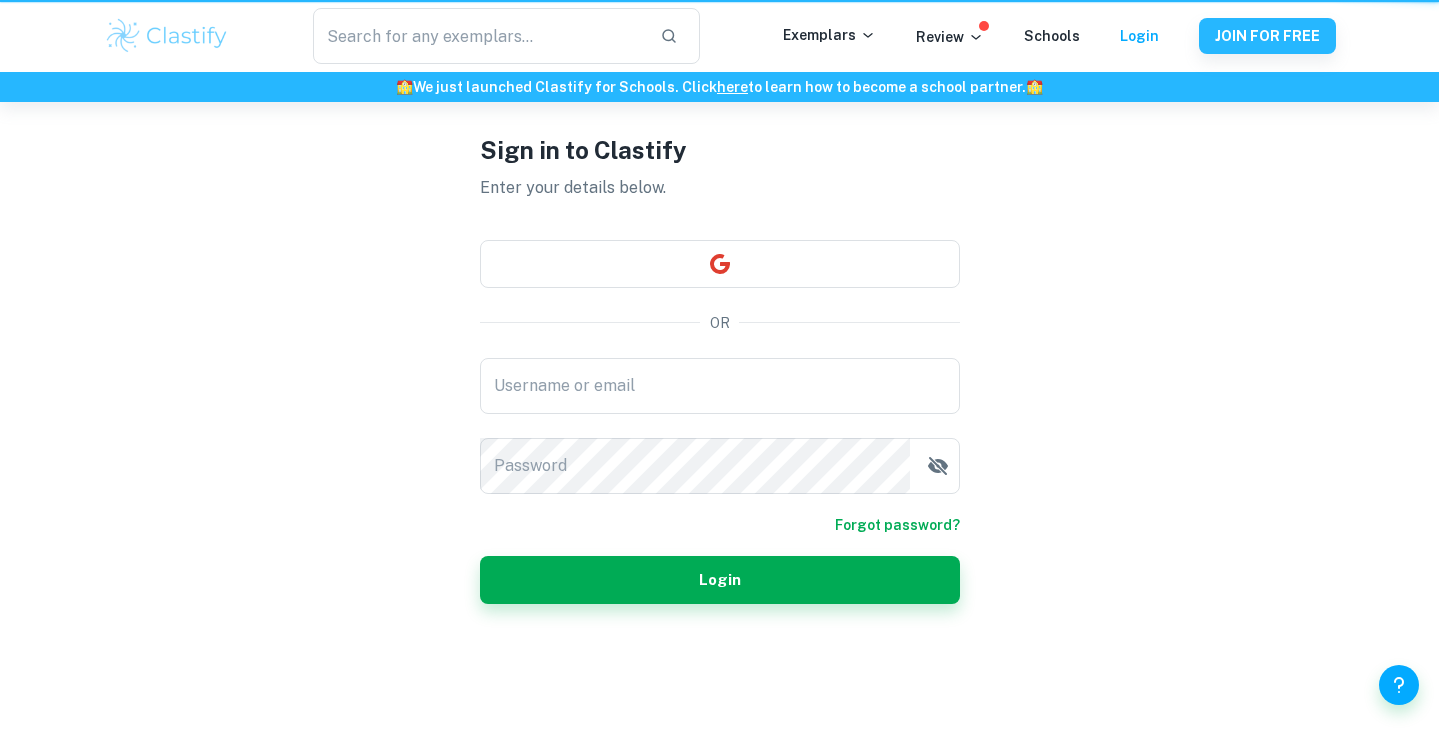 scroll, scrollTop: 0, scrollLeft: 0, axis: both 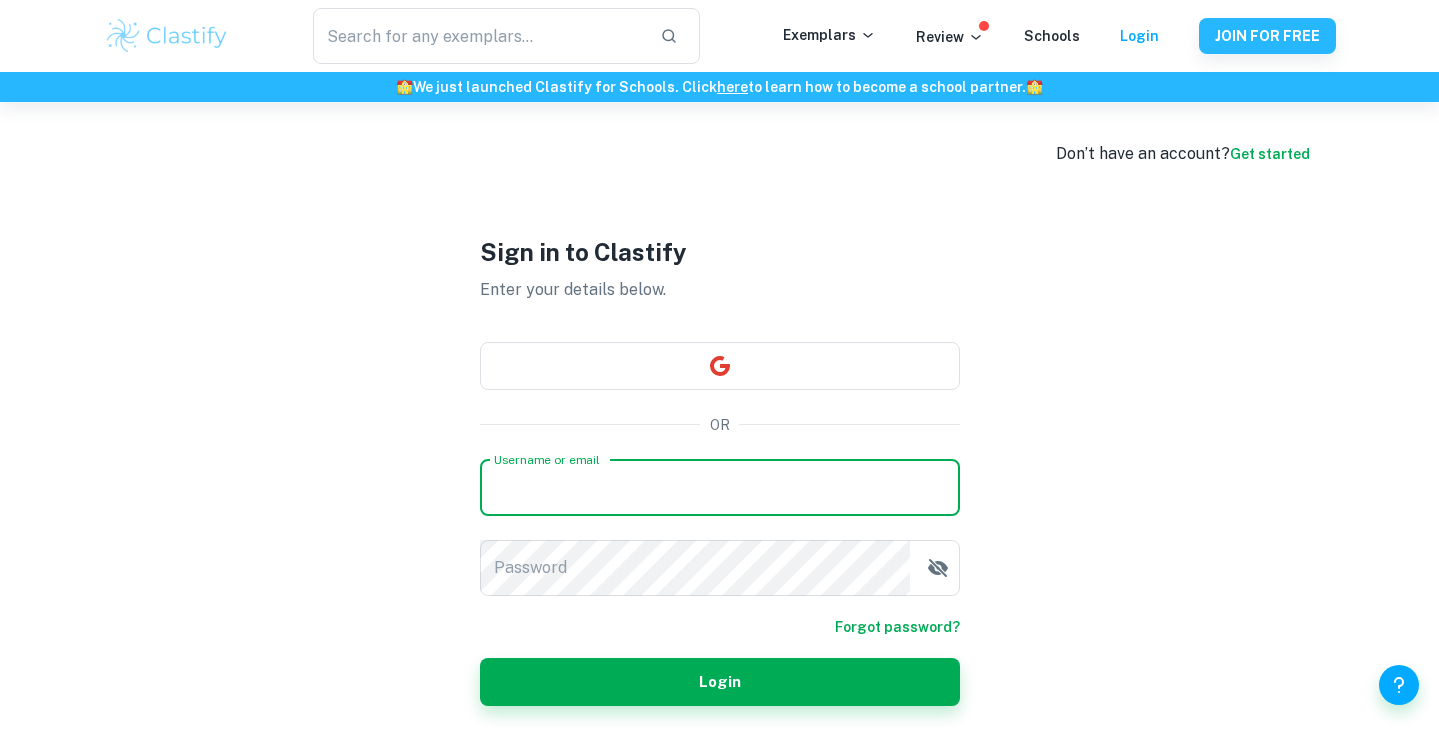 type on "[EMAIL_ADDRESS][DOMAIN_NAME]" 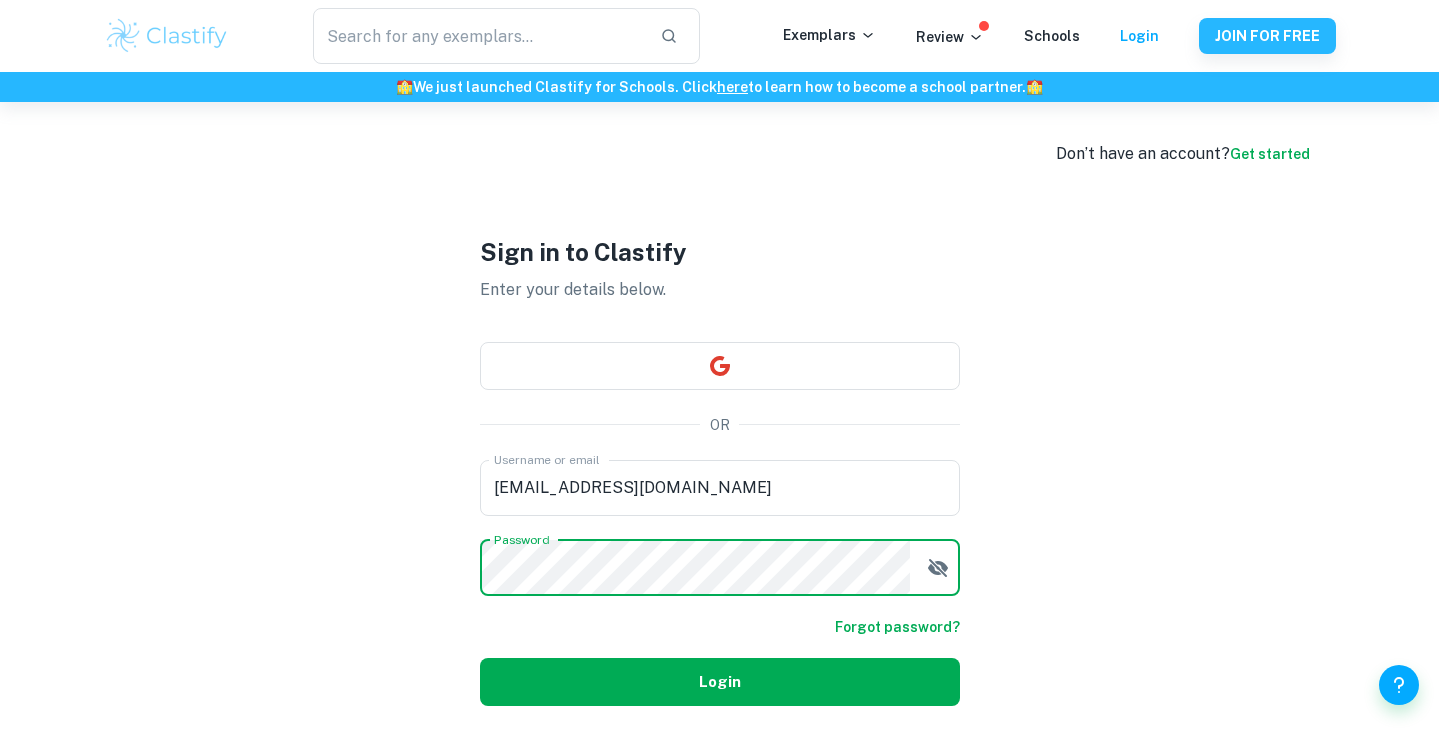 click on "Login" at bounding box center (720, 682) 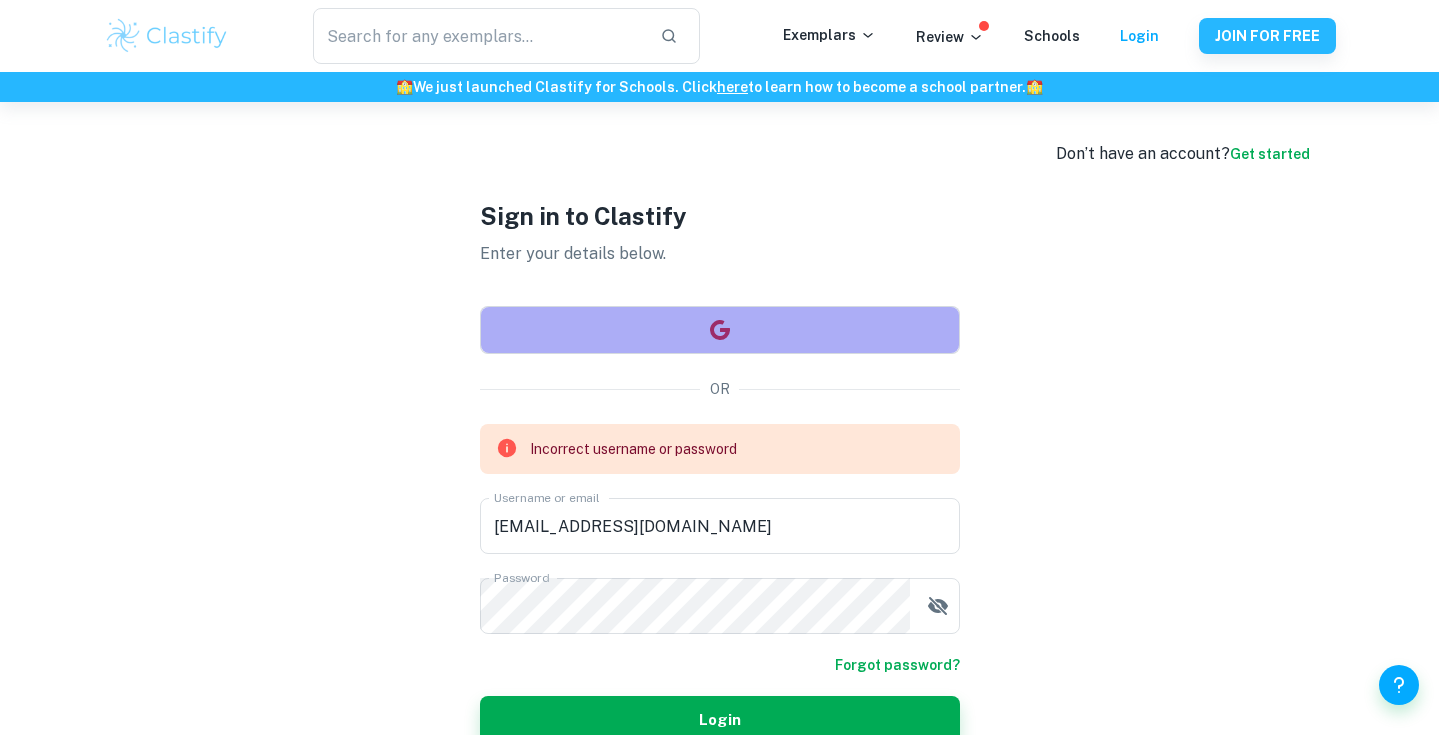 click at bounding box center (720, 330) 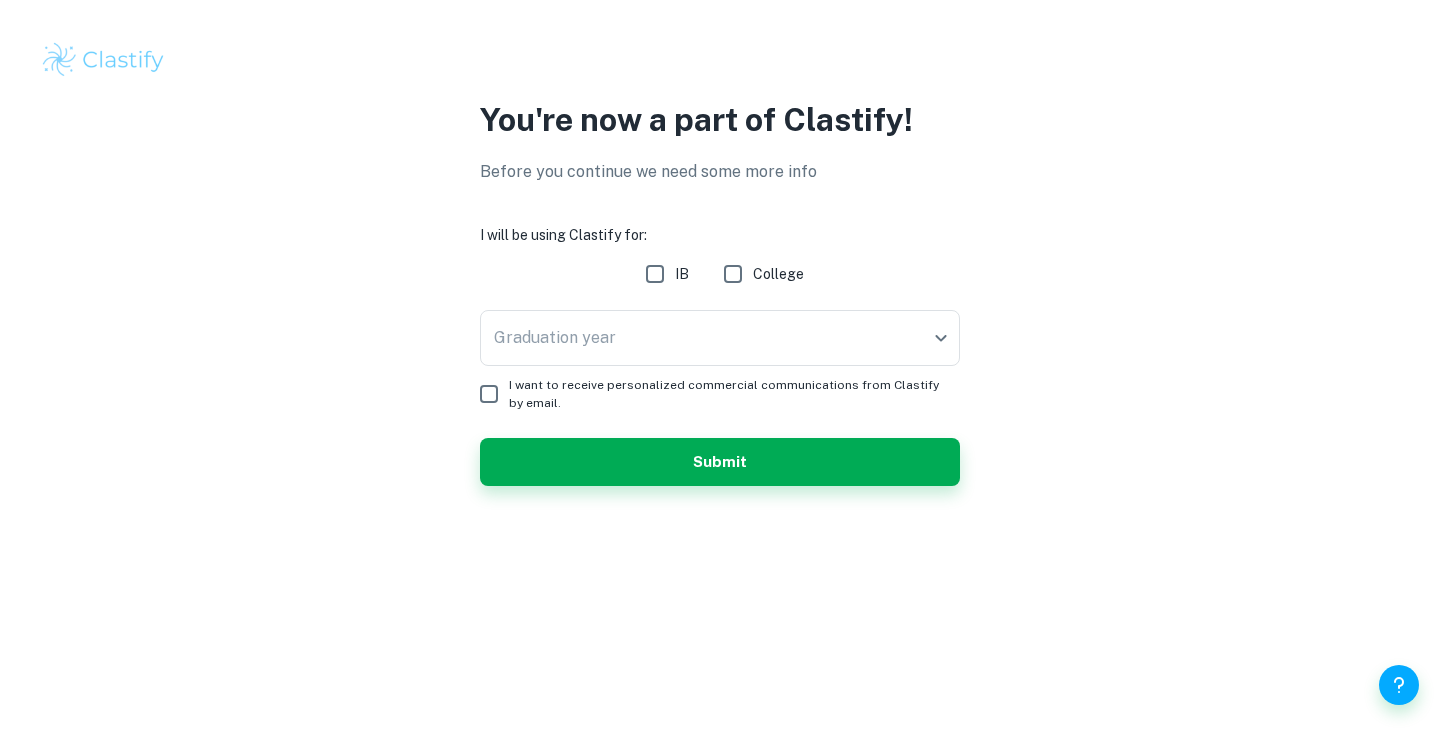 scroll, scrollTop: 0, scrollLeft: 0, axis: both 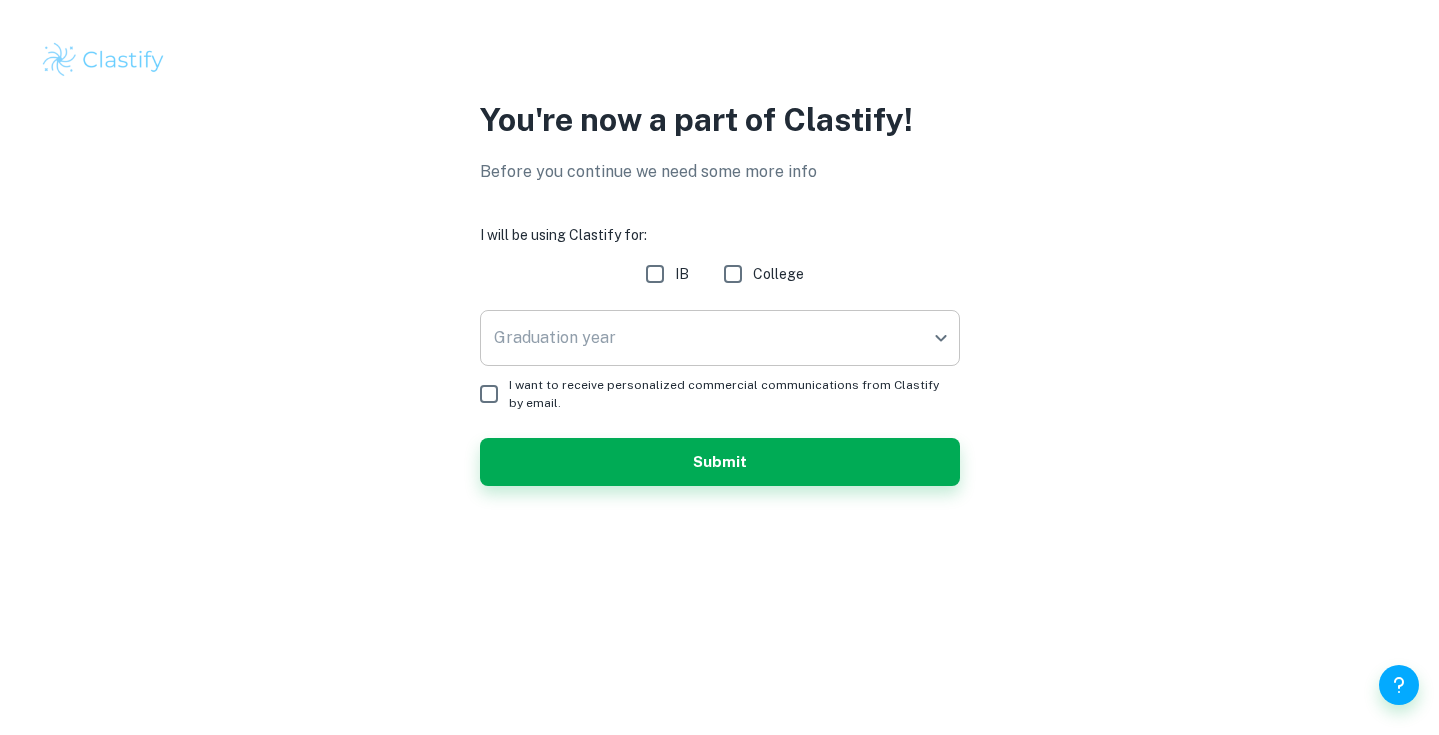click on "We value your privacy We use cookies to enhance your browsing experience, serve personalised ads or content, and analyse our traffic. By clicking "Accept All", you consent to our use of cookies.   Cookie Policy Customise   Reject All   Accept All   Customise Consent Preferences   We use cookies to help you navigate efficiently and perform certain functions. You will find detailed information about all cookies under each consent category below. The cookies that are categorised as "Necessary" are stored on your browser as they are essential for enabling the basic functionalities of the site. ...  Show more For more information on how Google's third-party cookies operate and handle your data, see:   Google Privacy Policy Necessary Always Active Necessary cookies are required to enable the basic features of this site, such as providing secure log-in or adjusting your consent preferences. These cookies do not store any personally identifiable data. Functional Analytics Performance Advertisement Uncategorised" at bounding box center [719, 367] 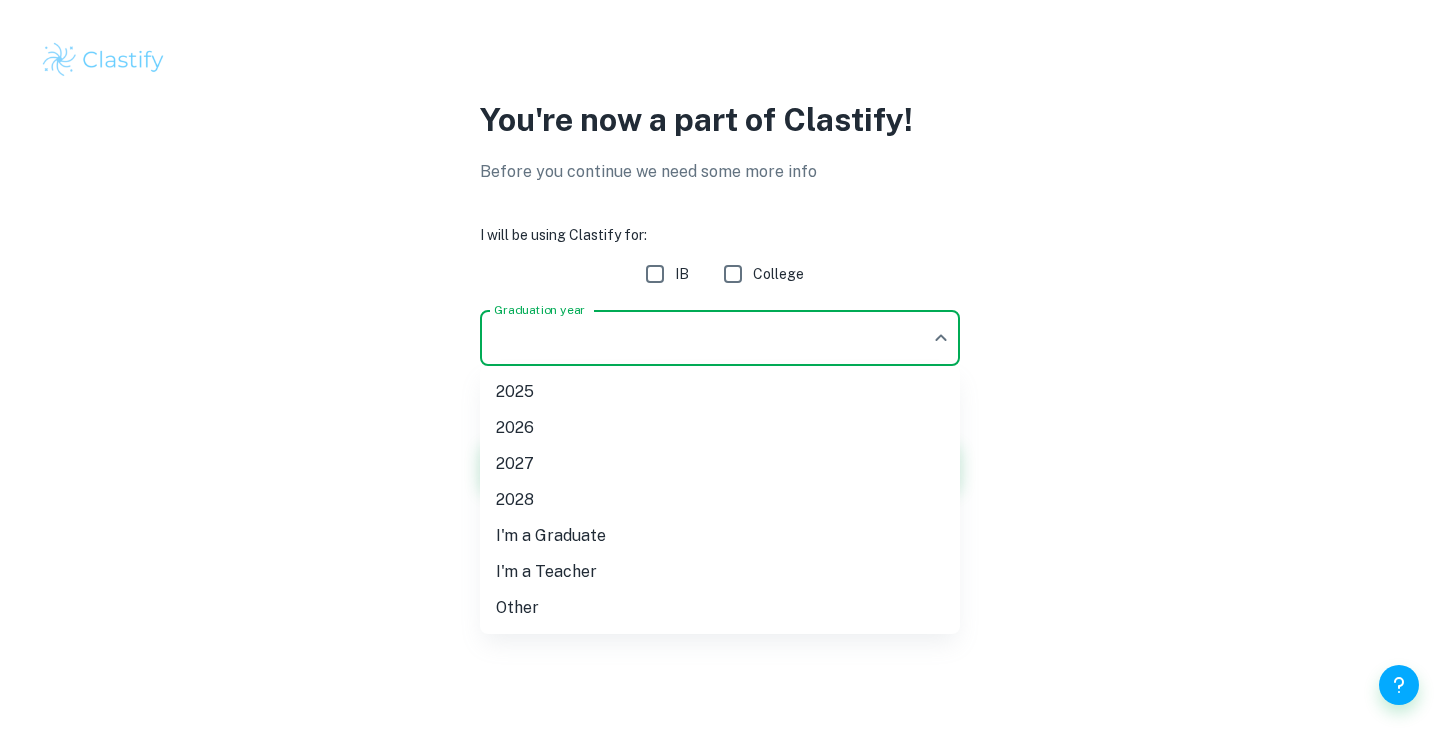 click at bounding box center [719, 367] 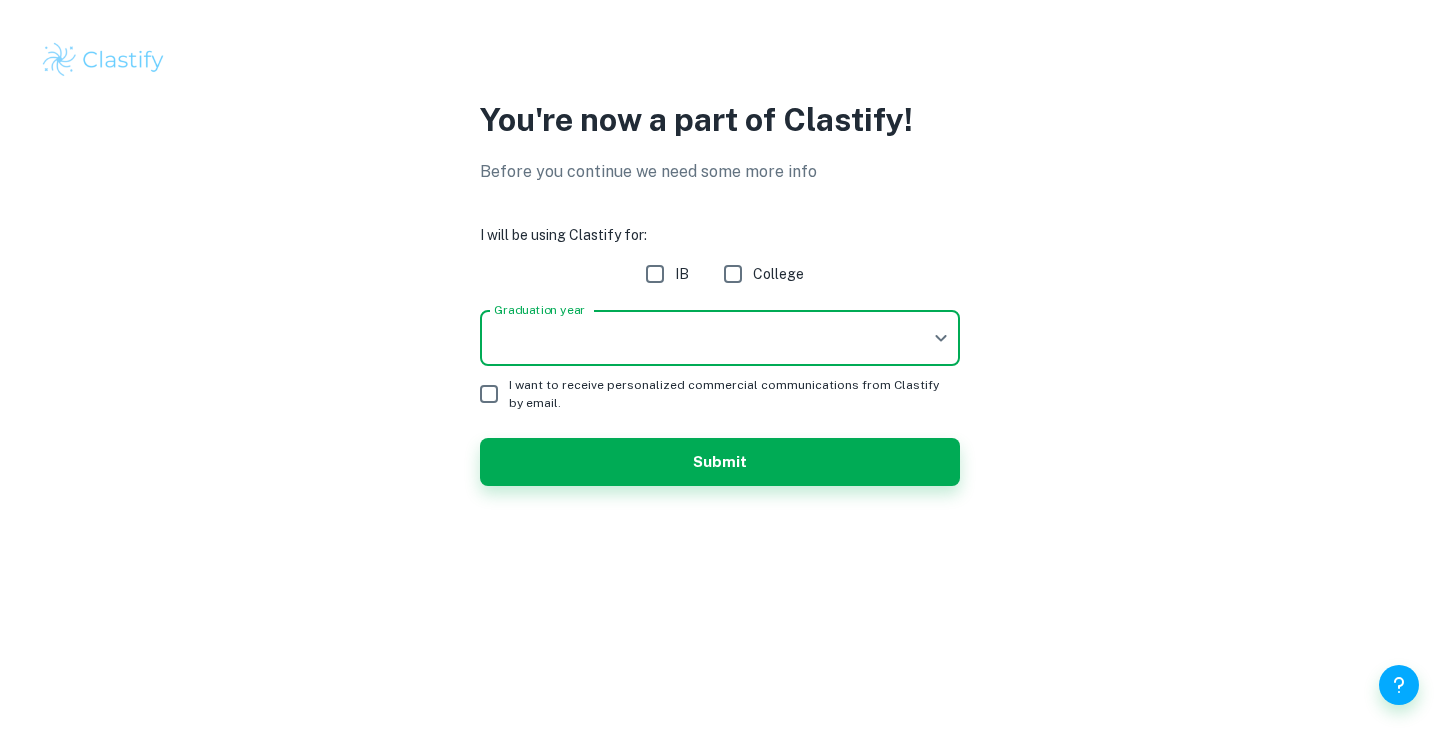 click on "I want to receive personalized commercial communications from Clastify by email." at bounding box center [489, 394] 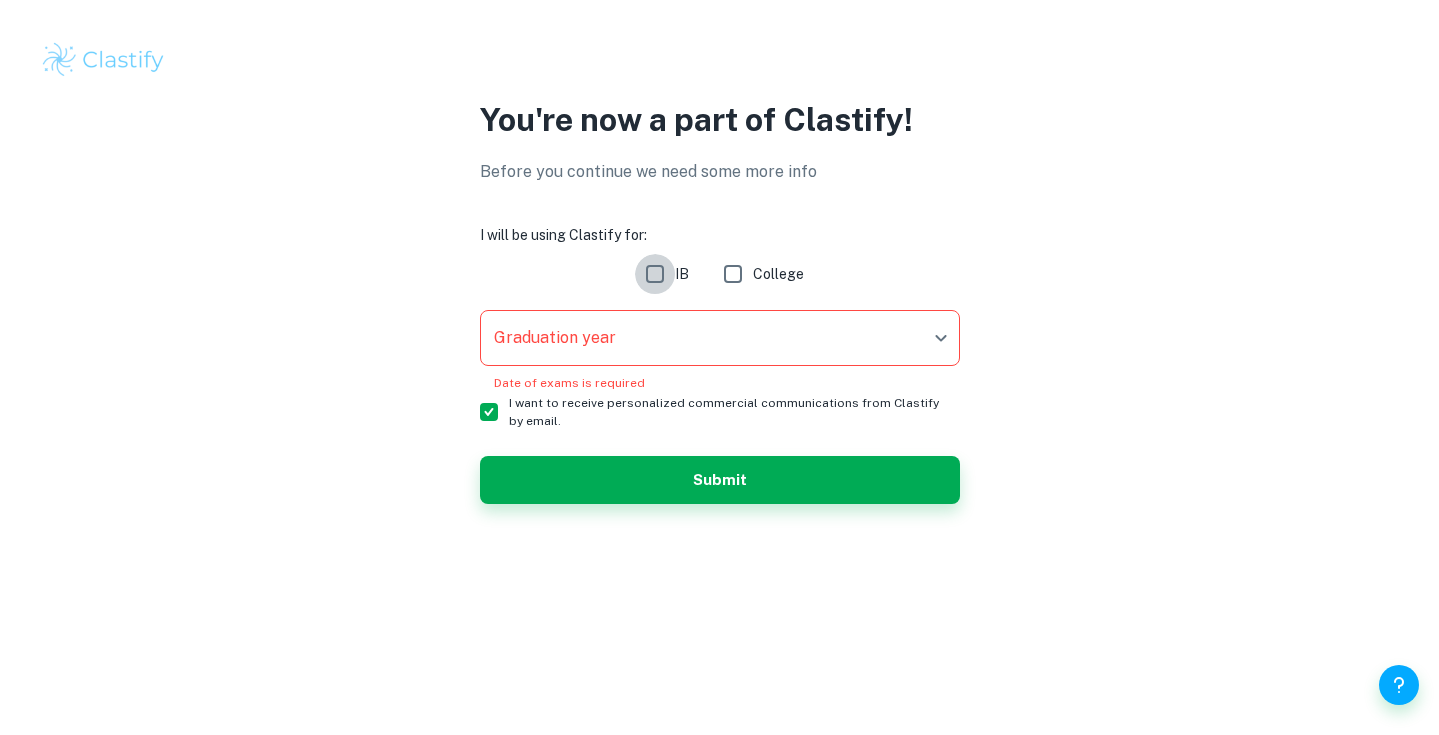 click on "IB" at bounding box center (655, 274) 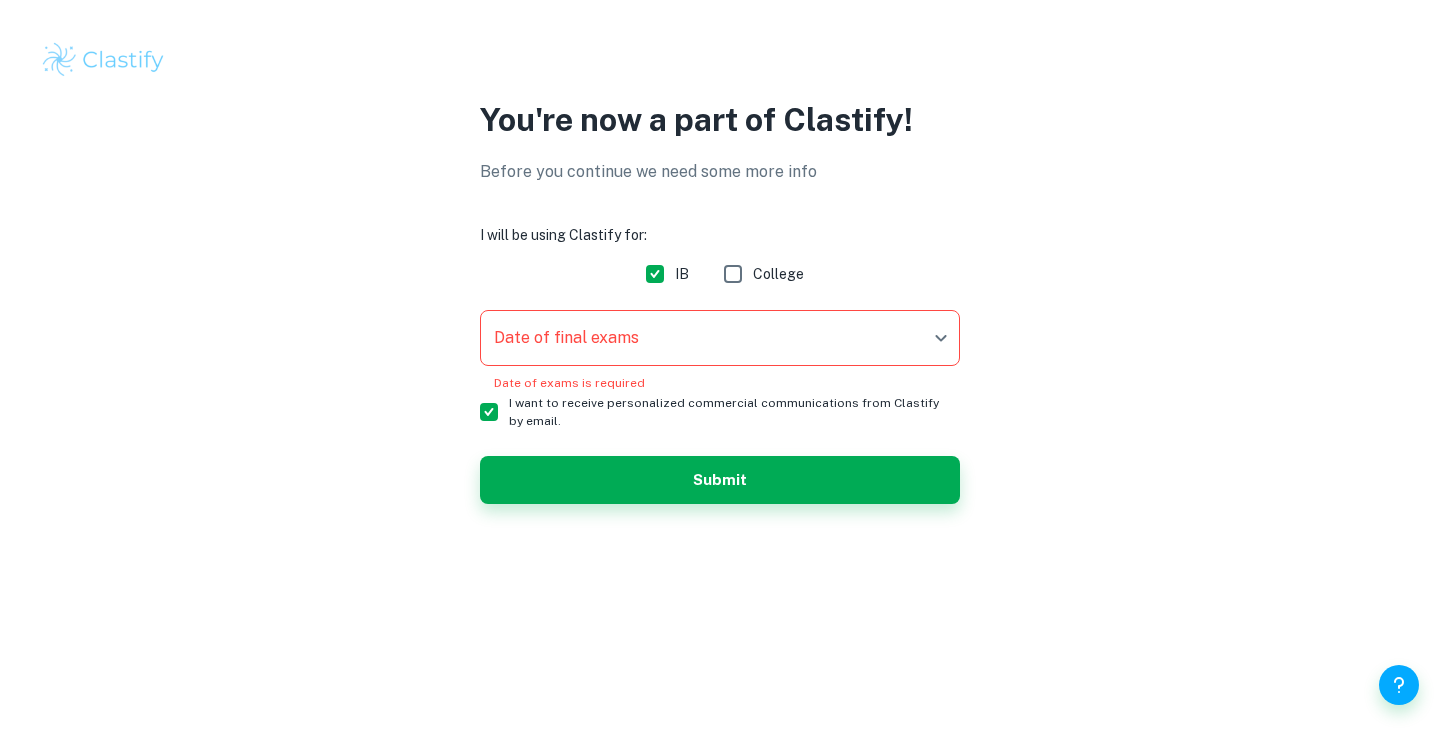 click on "We value your privacy We use cookies to enhance your browsing experience, serve personalised ads or content, and analyse our traffic. By clicking "Accept All", you consent to our use of cookies.   Cookie Policy Customise   Reject All   Accept All   Customise Consent Preferences   We use cookies to help you navigate efficiently and perform certain functions. You will find detailed information about all cookies under each consent category below. The cookies that are categorised as "Necessary" are stored on your browser as they are essential for enabling the basic functionalities of the site. ...  Show more For more information on how Google's third-party cookies operate and handle your data, see:   Google Privacy Policy Necessary Always Active Necessary cookies are required to enable the basic features of this site, such as providing secure log-in or adjusting your consent preferences. These cookies do not store any personally identifiable data. Functional Analytics Performance Advertisement Uncategorised" at bounding box center [719, 367] 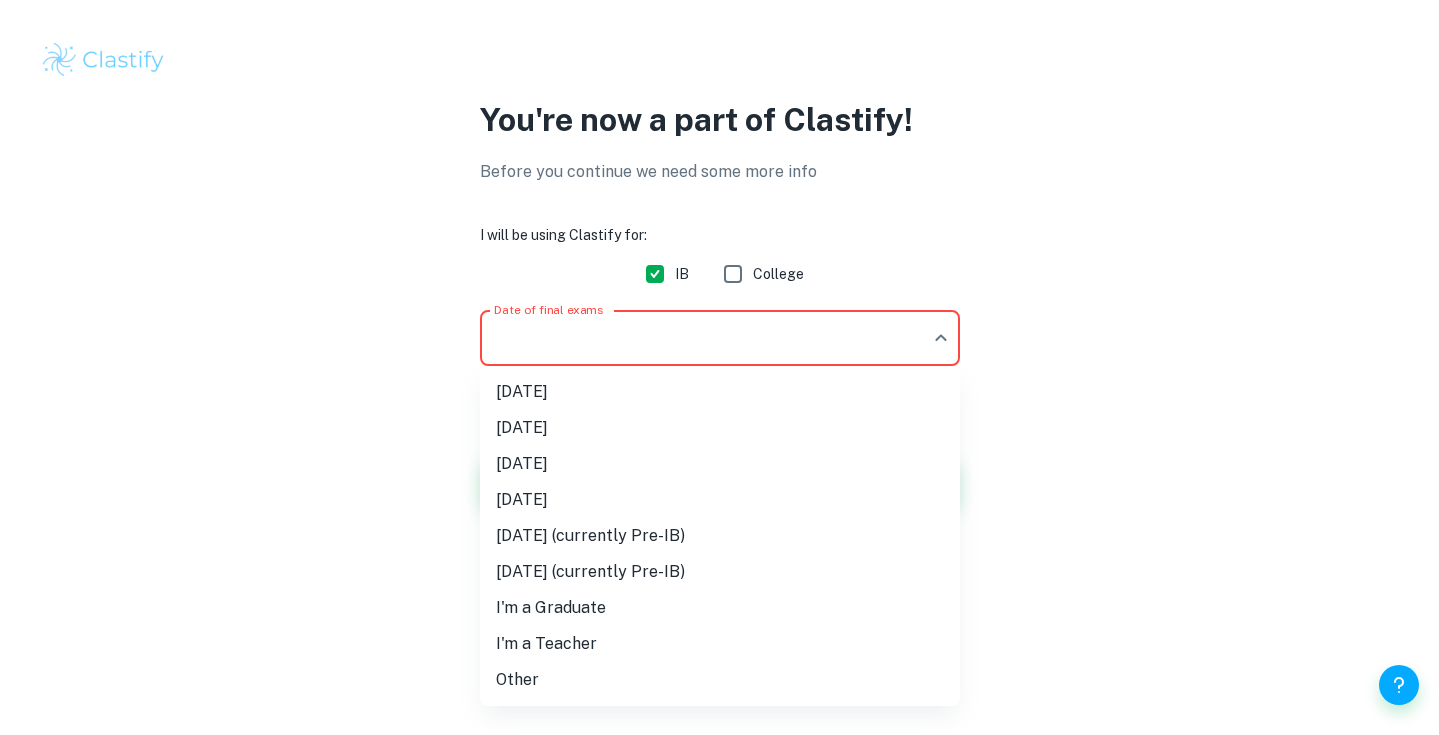 click at bounding box center [719, 367] 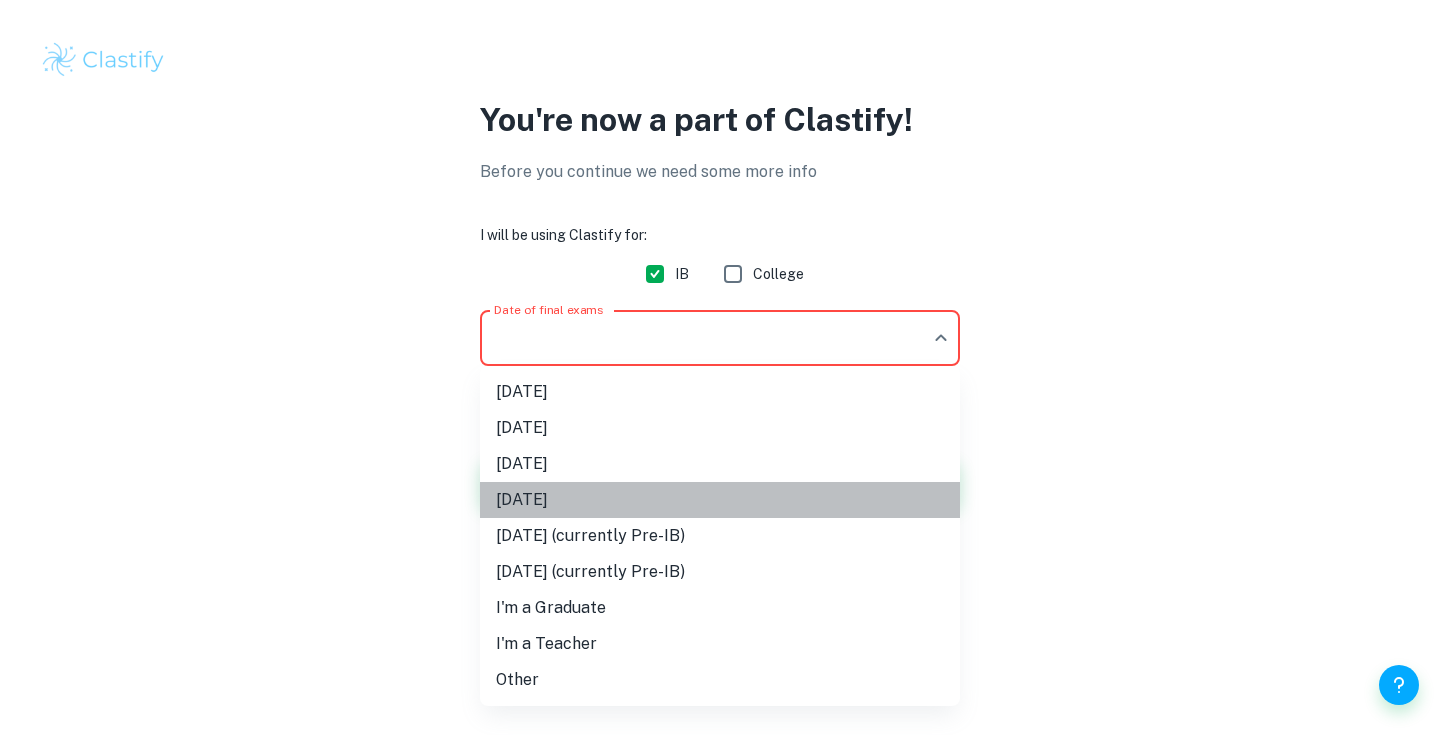 click on "[DATE]" at bounding box center (720, 500) 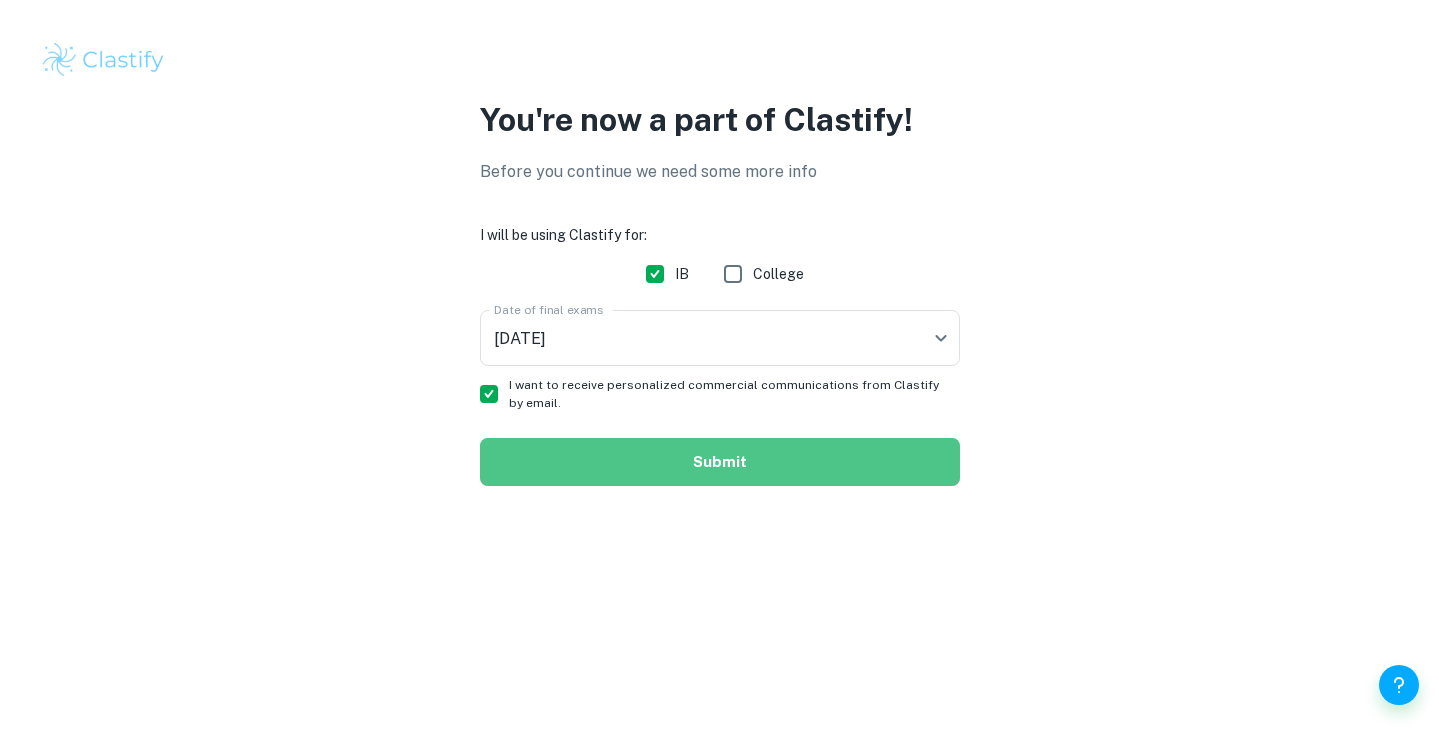 click on "Submit" at bounding box center (720, 462) 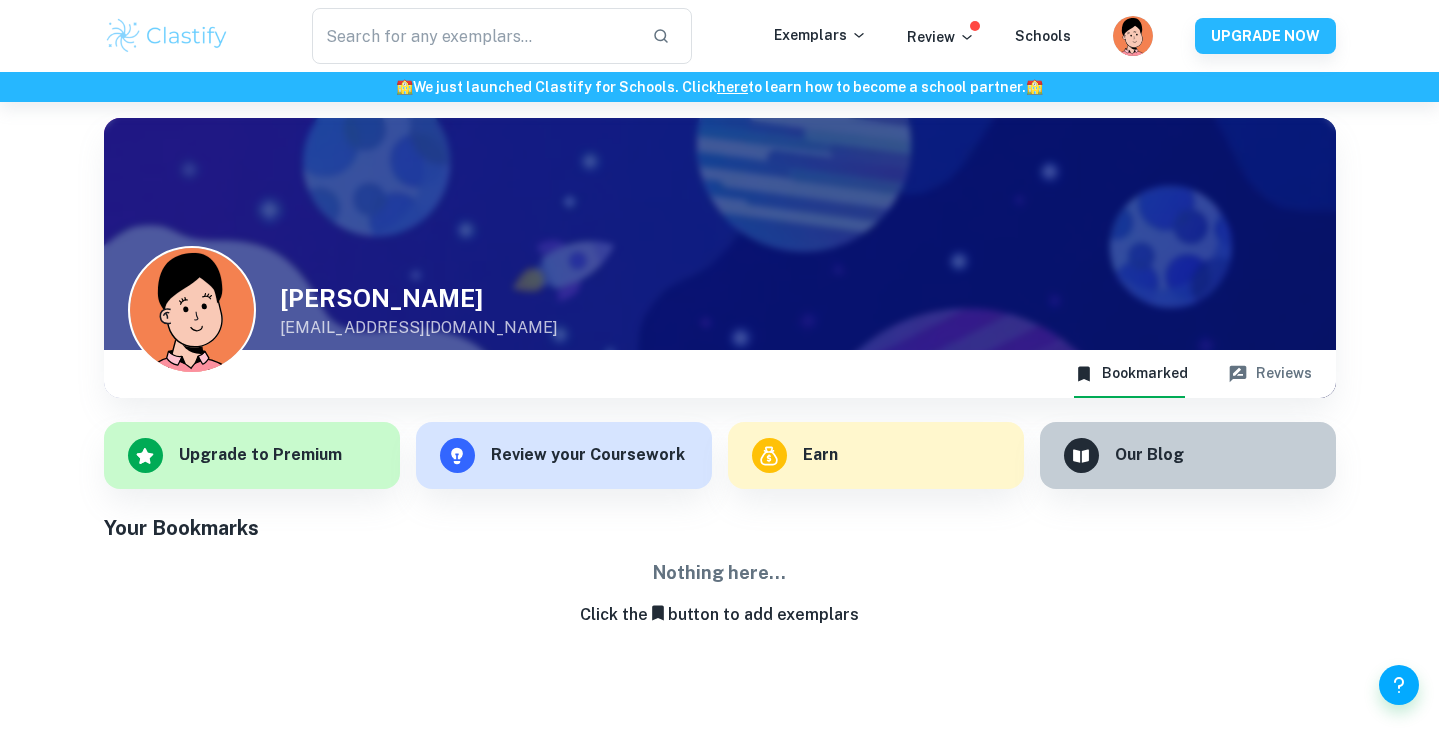 scroll, scrollTop: 0, scrollLeft: 0, axis: both 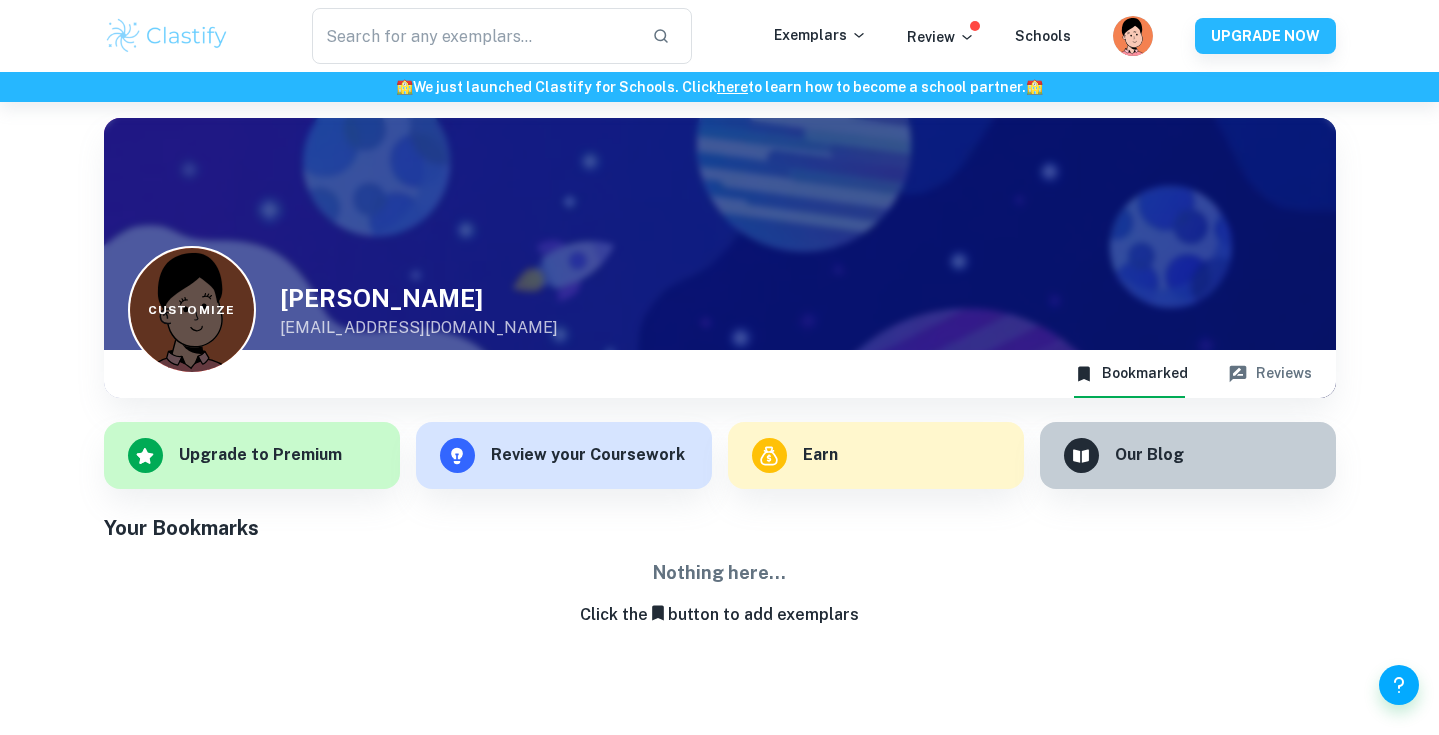 click on "Customize" at bounding box center (192, 310) 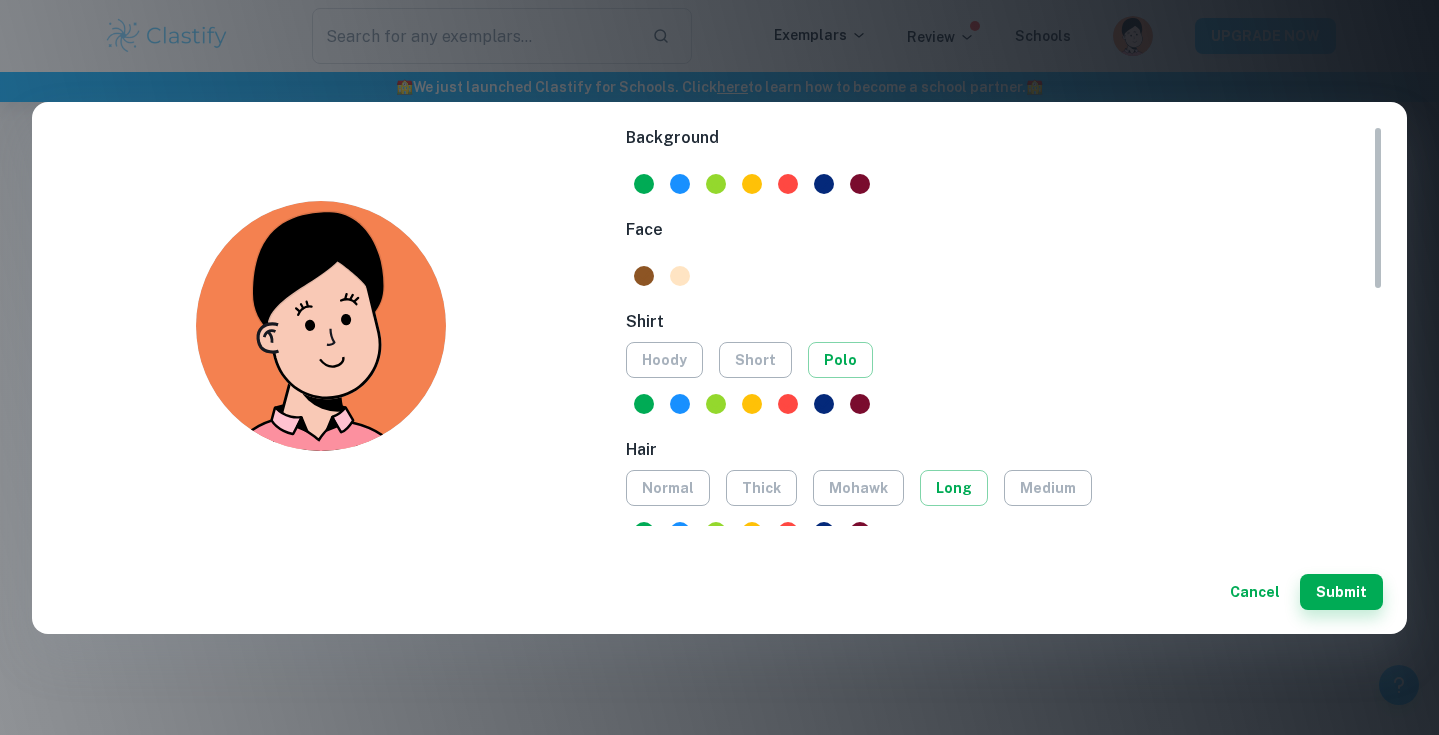 scroll, scrollTop: 0, scrollLeft: 0, axis: both 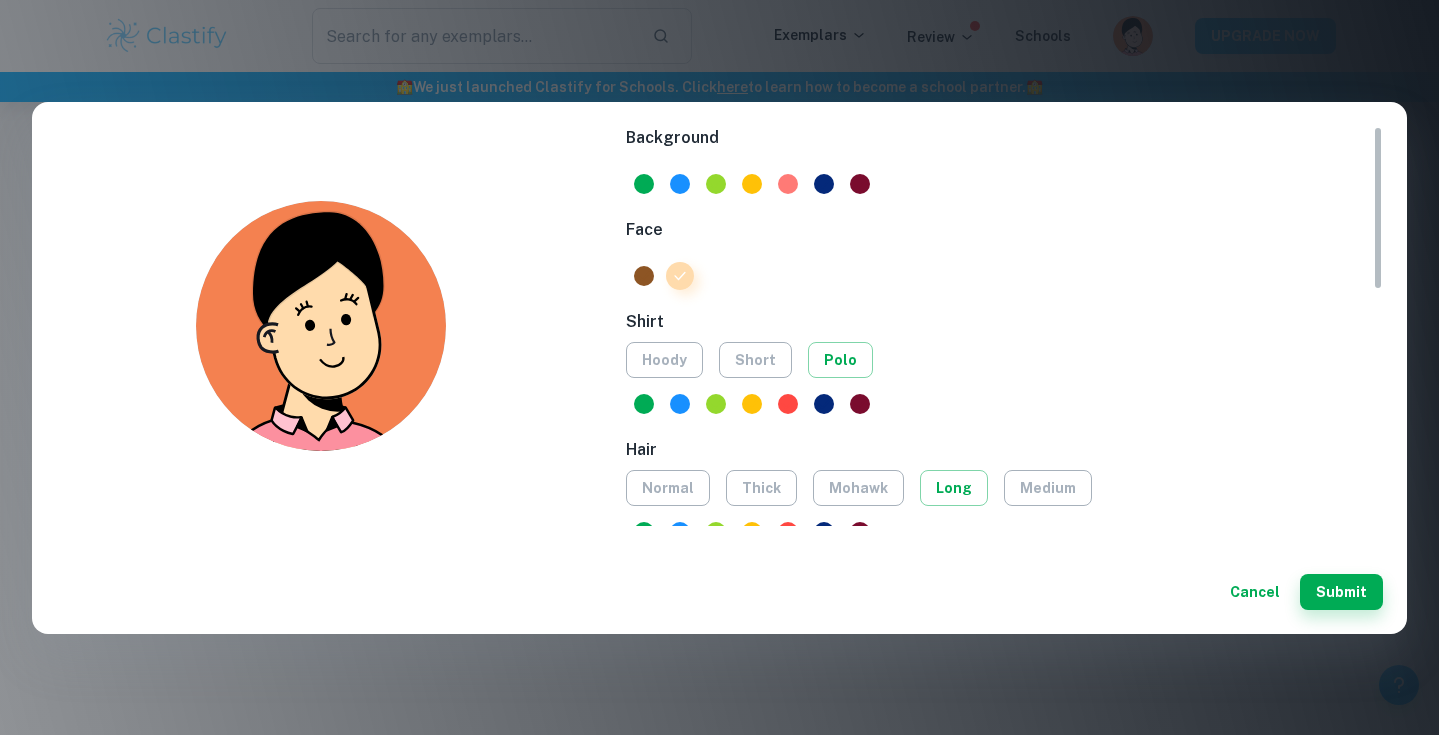 click at bounding box center [788, 184] 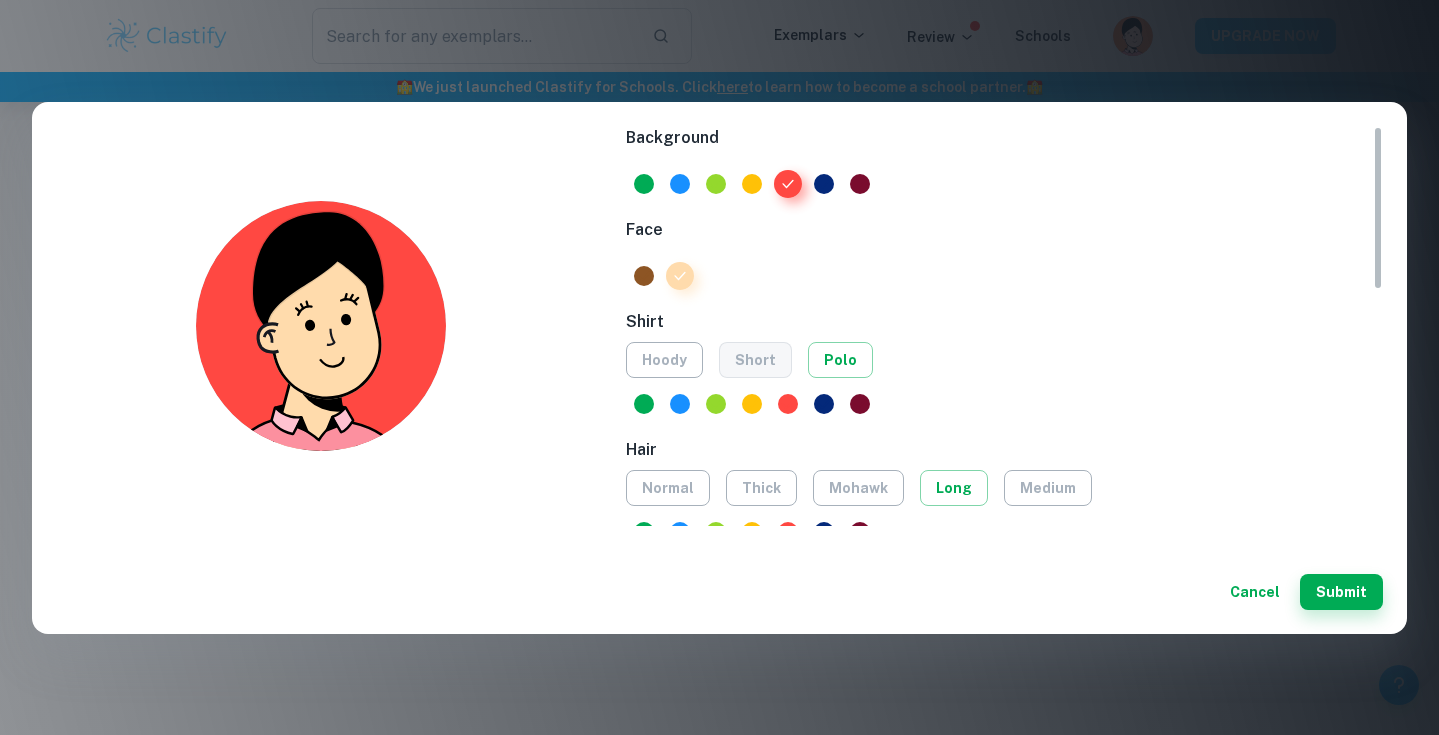 scroll, scrollTop: 30, scrollLeft: 0, axis: vertical 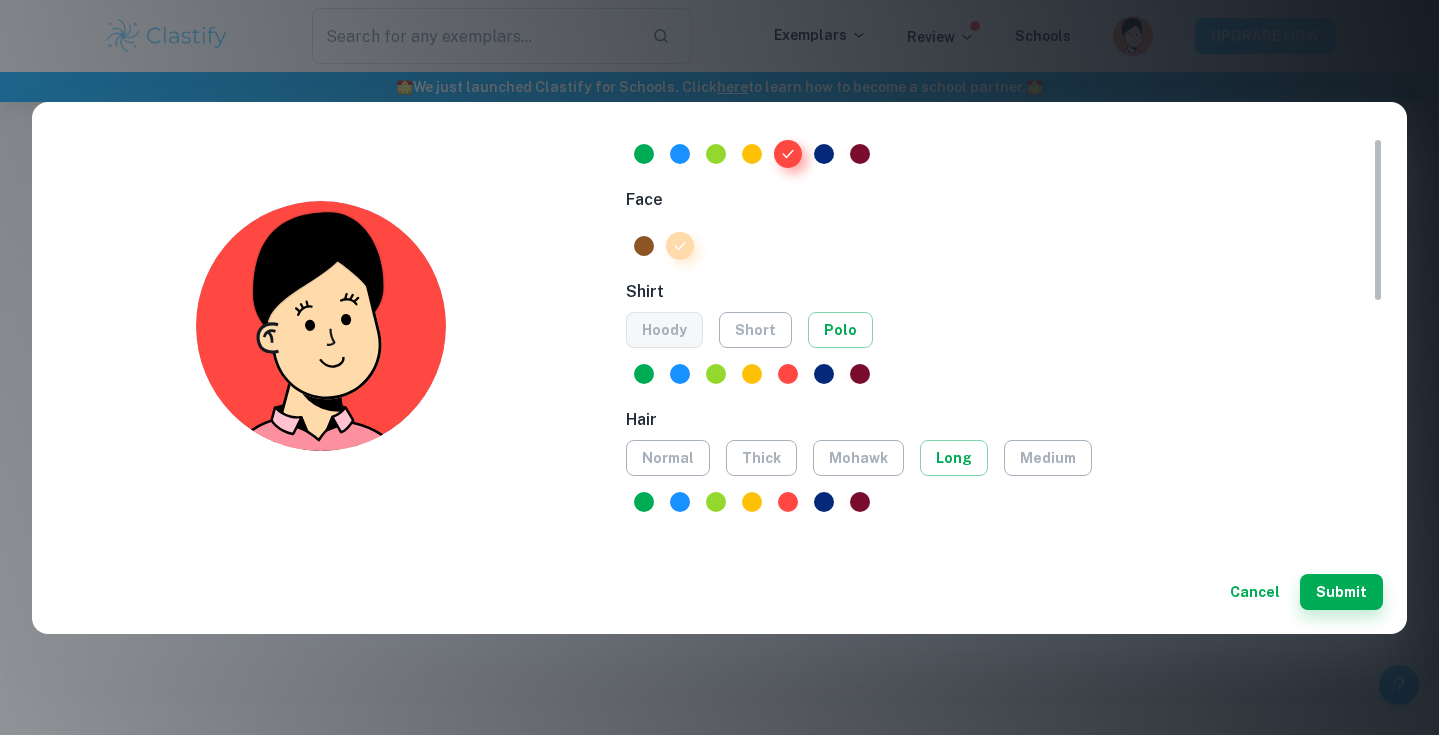 click on "hoody" at bounding box center [664, 330] 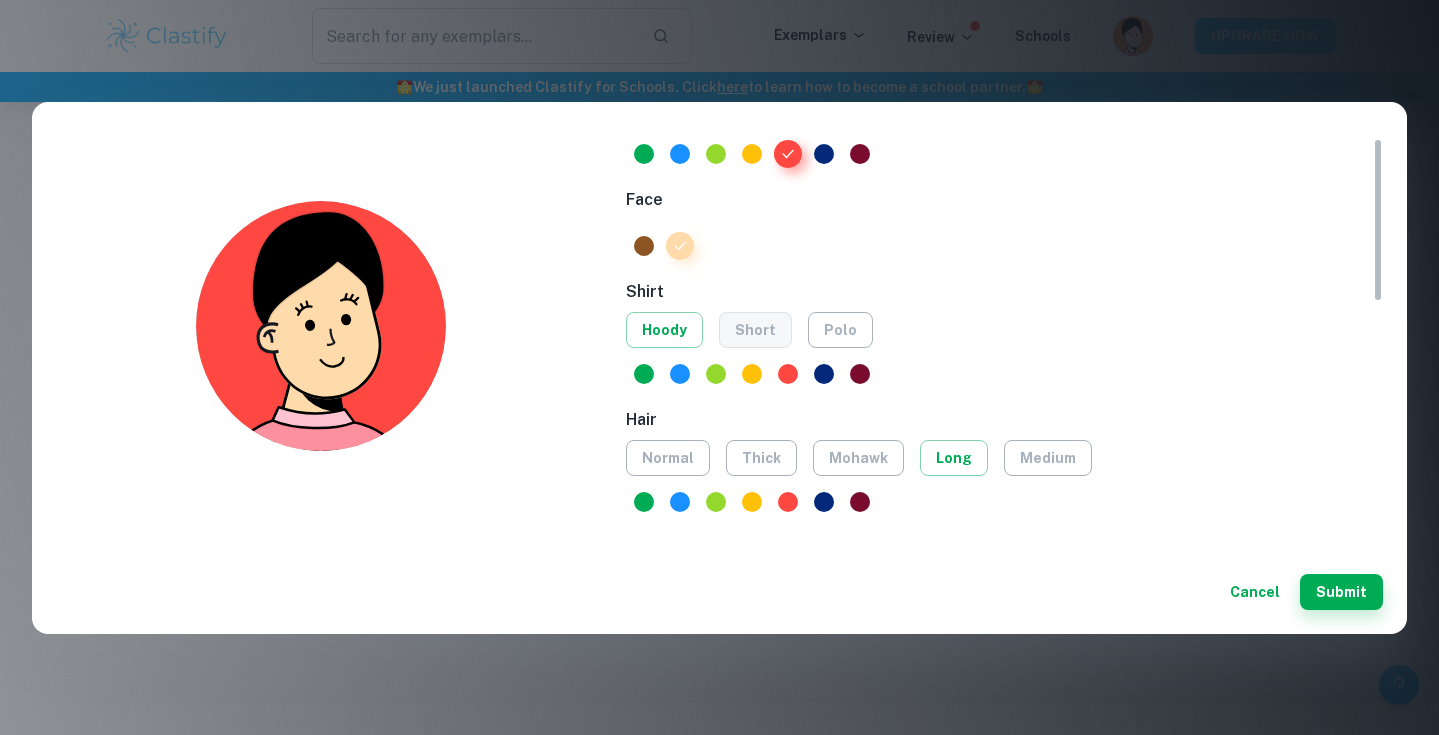 click on "short" at bounding box center [755, 330] 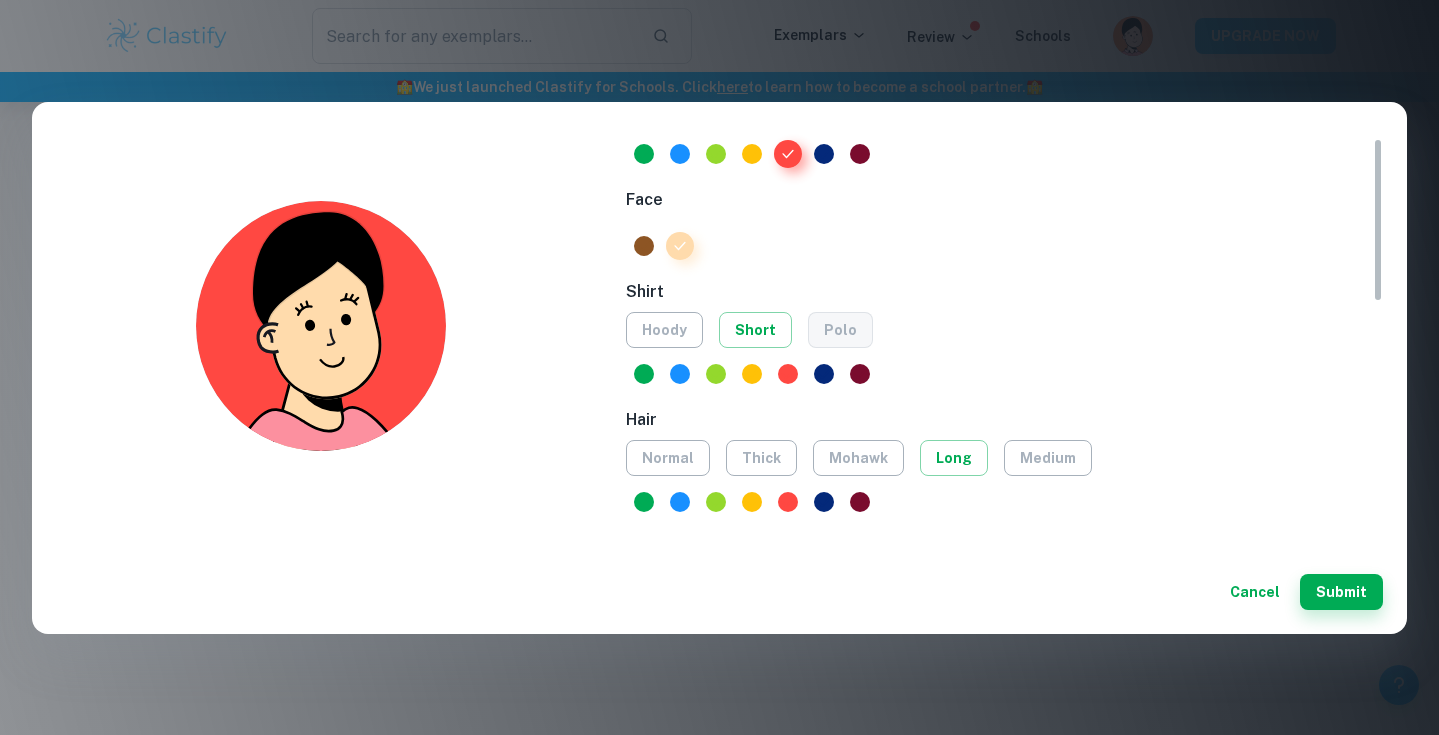 click on "polo" at bounding box center [840, 330] 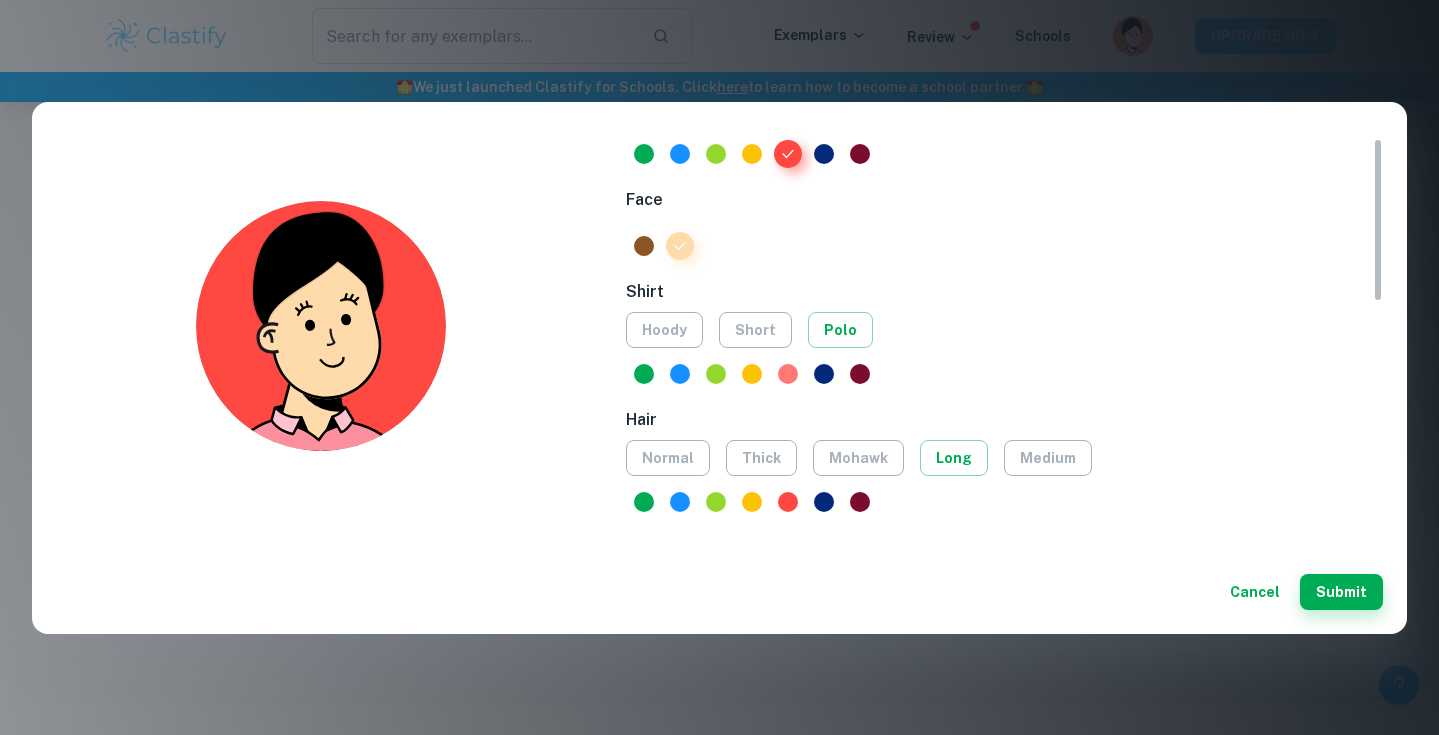 click at bounding box center (788, 374) 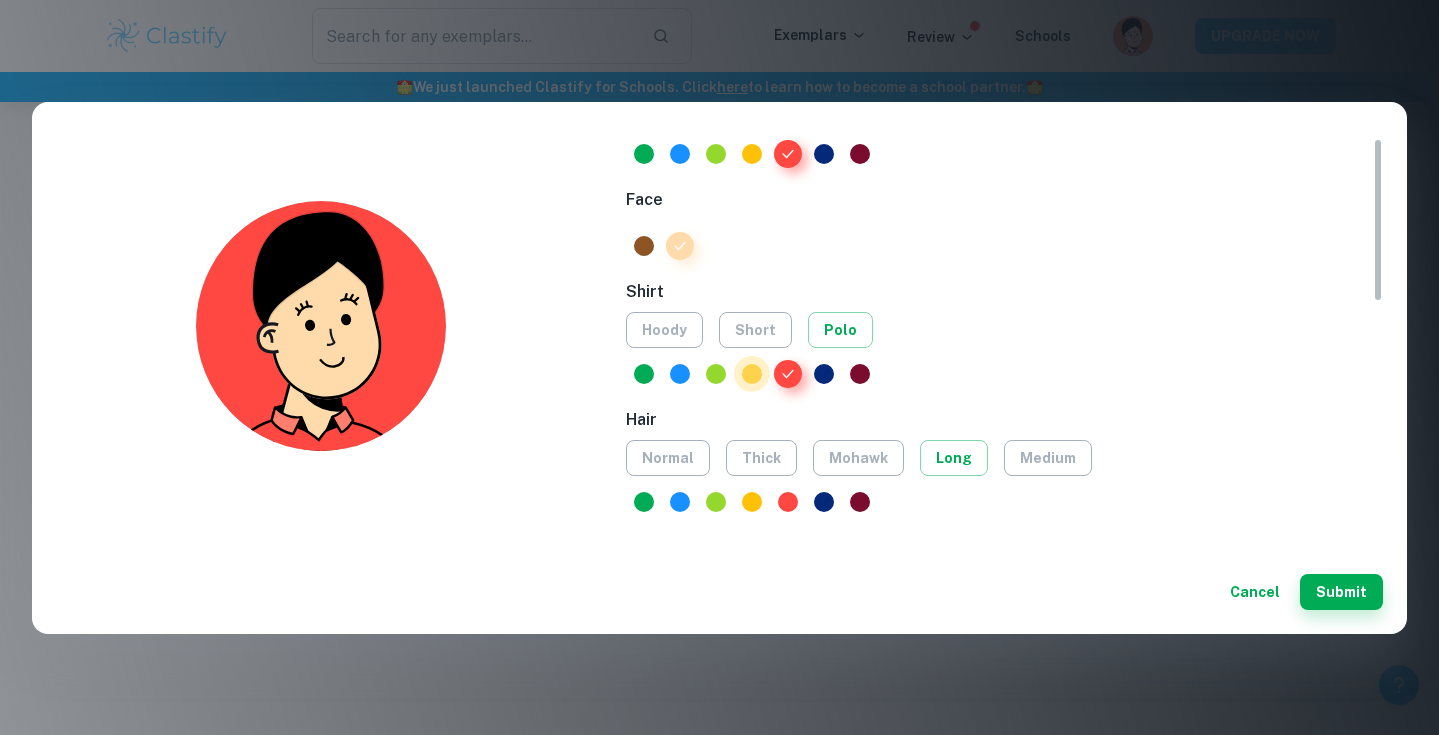 click at bounding box center (752, 374) 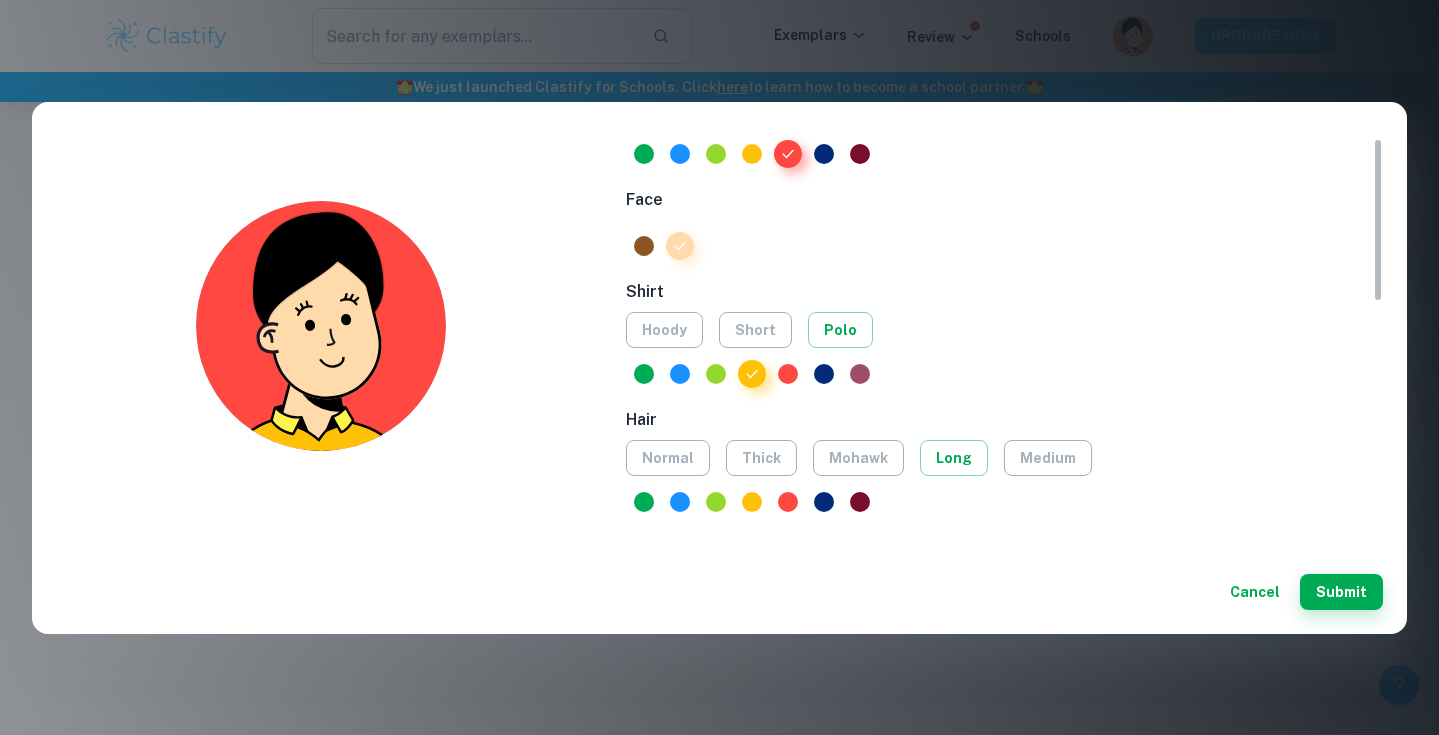 click at bounding box center (860, 374) 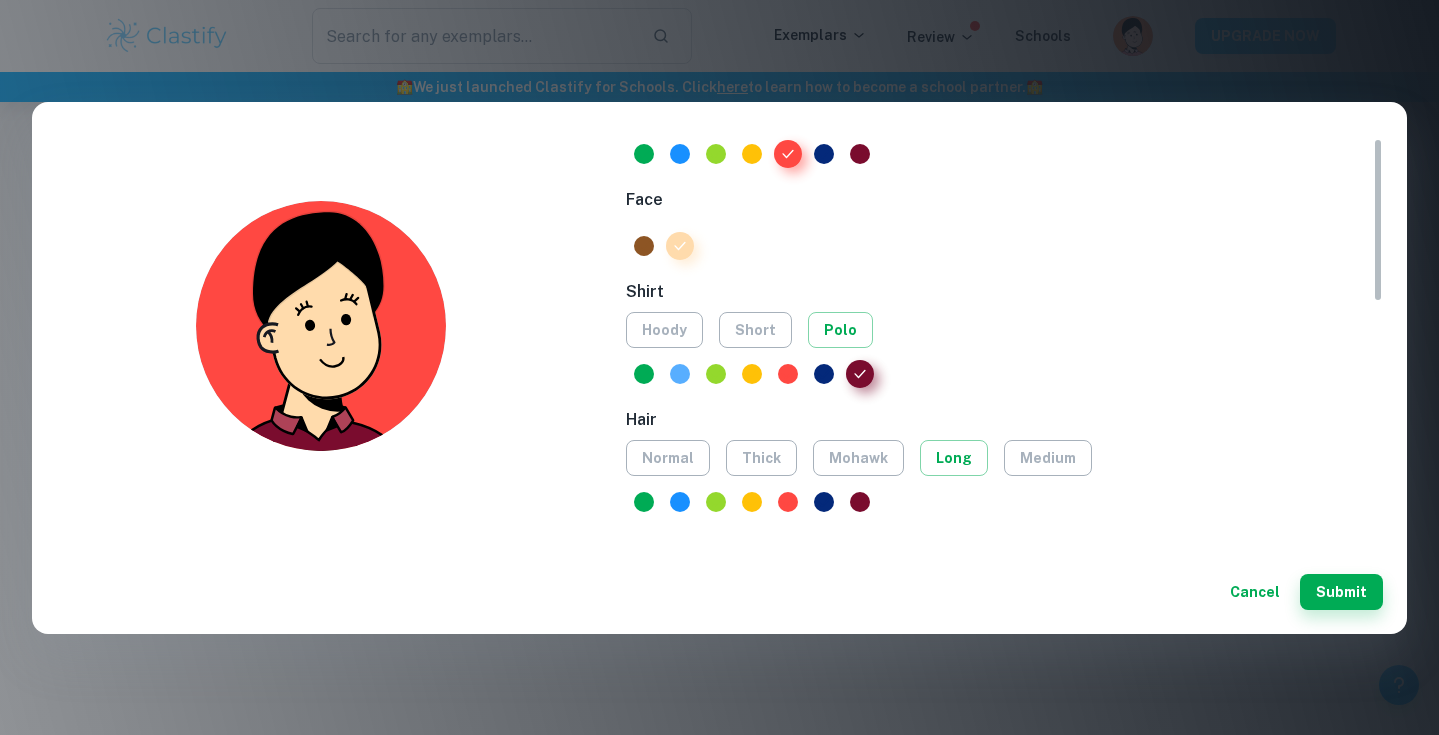 click at bounding box center [680, 374] 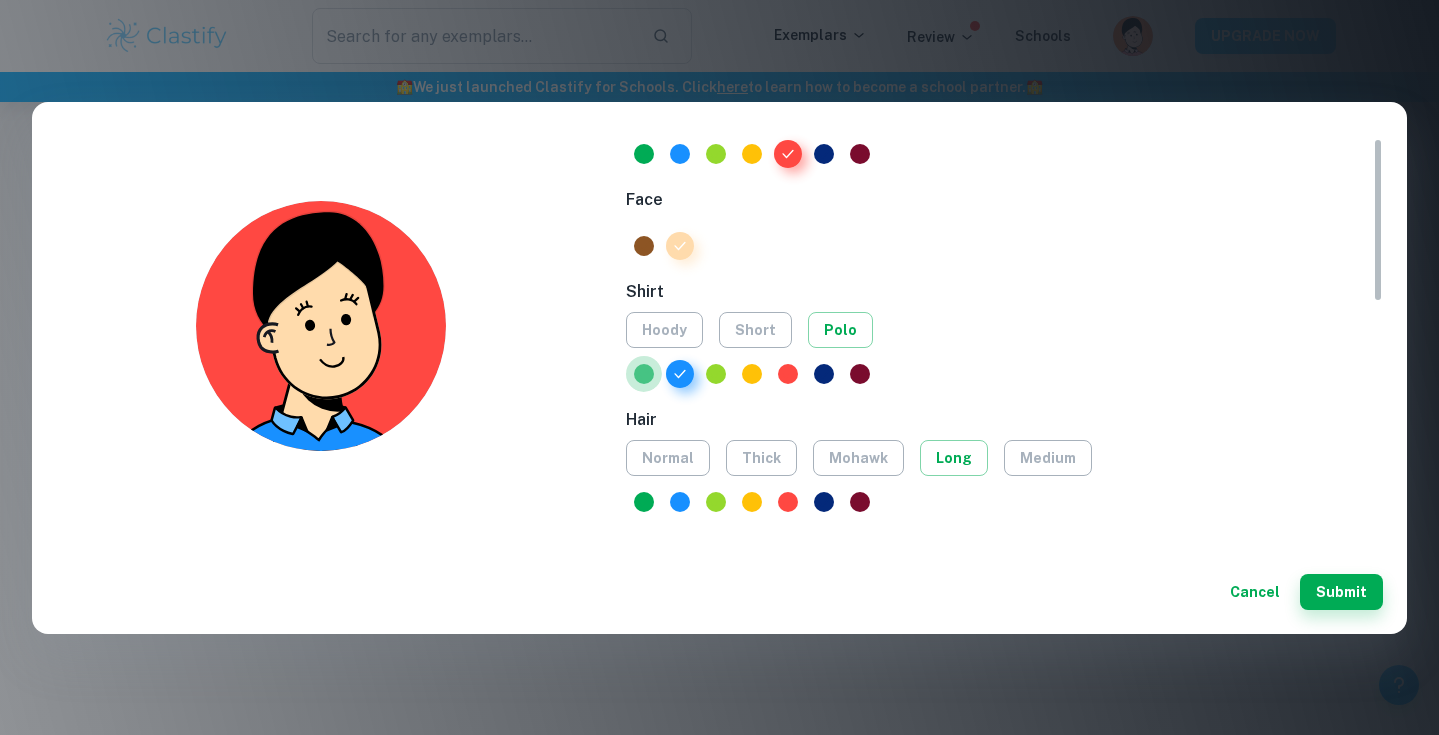 click at bounding box center [644, 374] 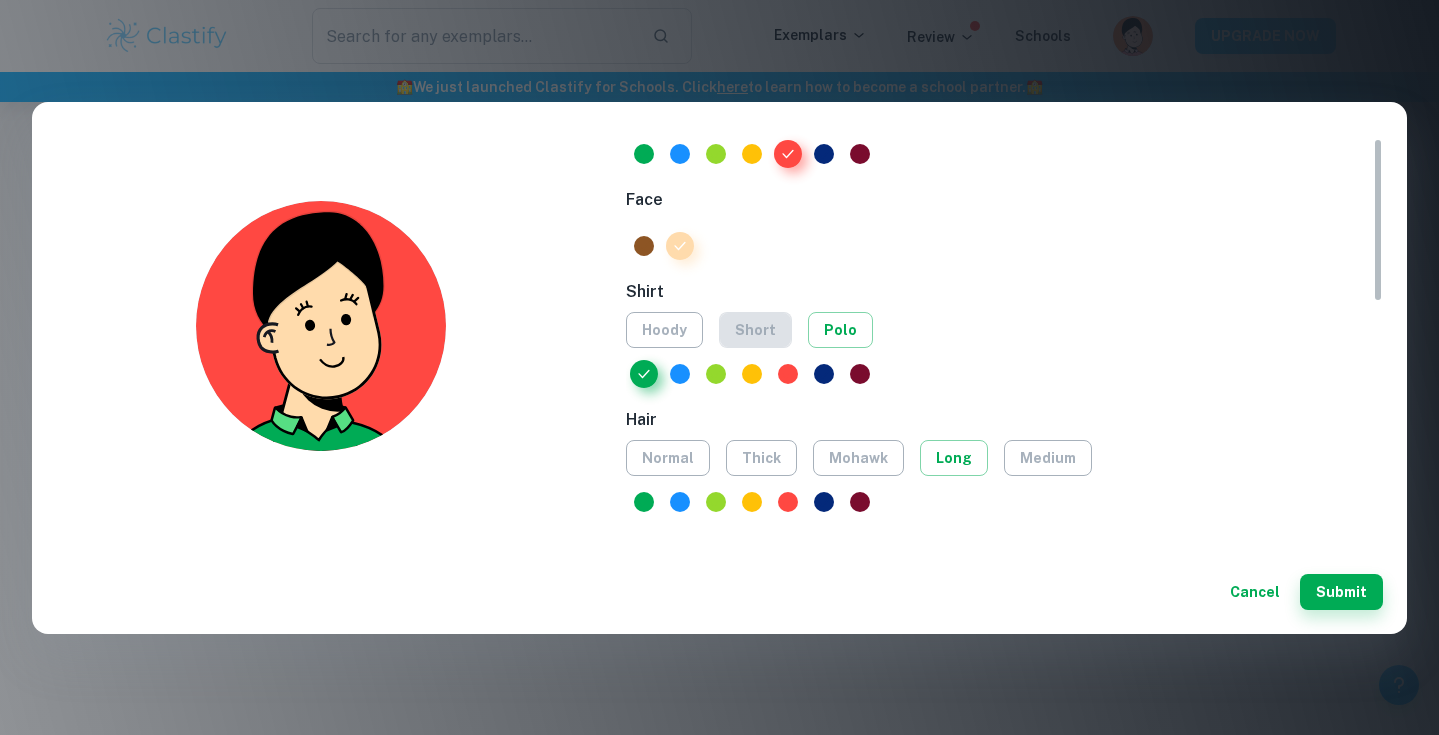 click on "short" at bounding box center (755, 330) 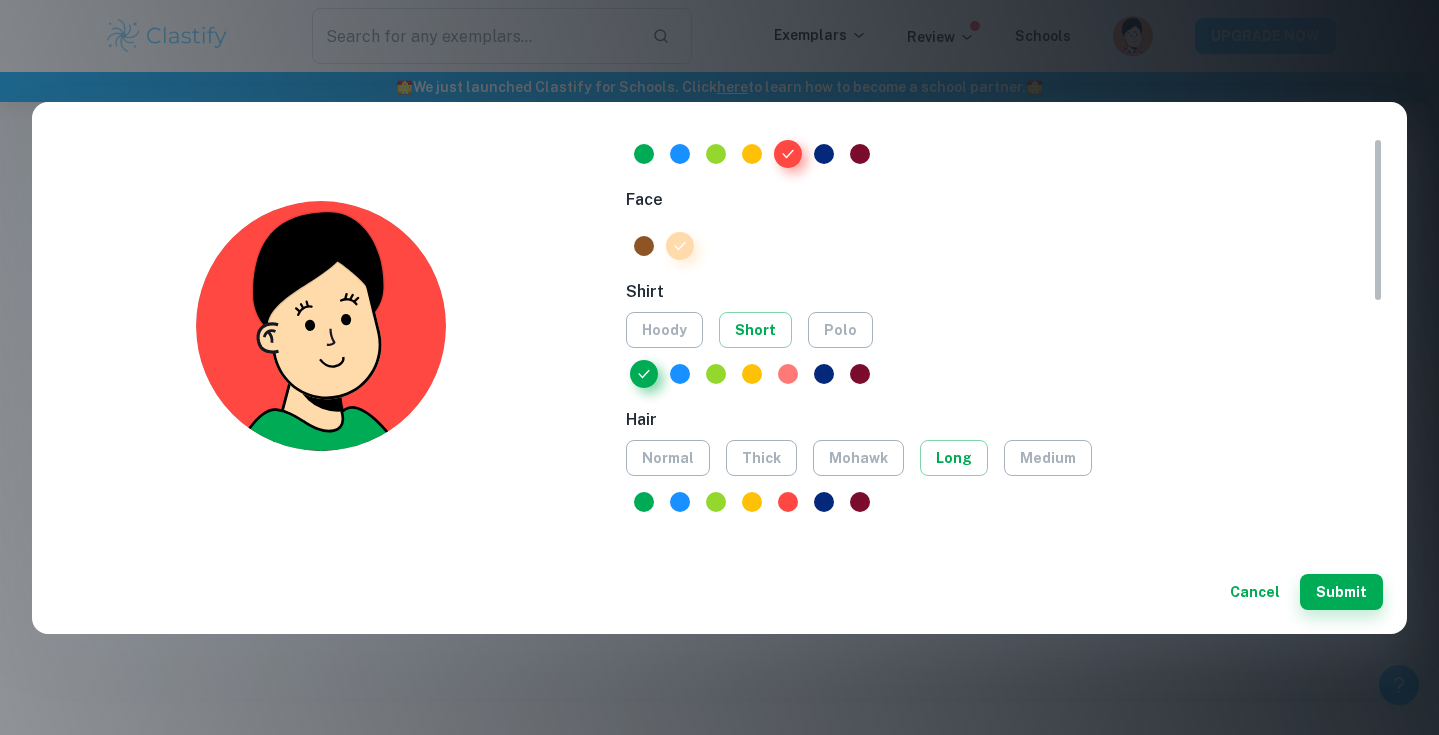 click at bounding box center [788, 374] 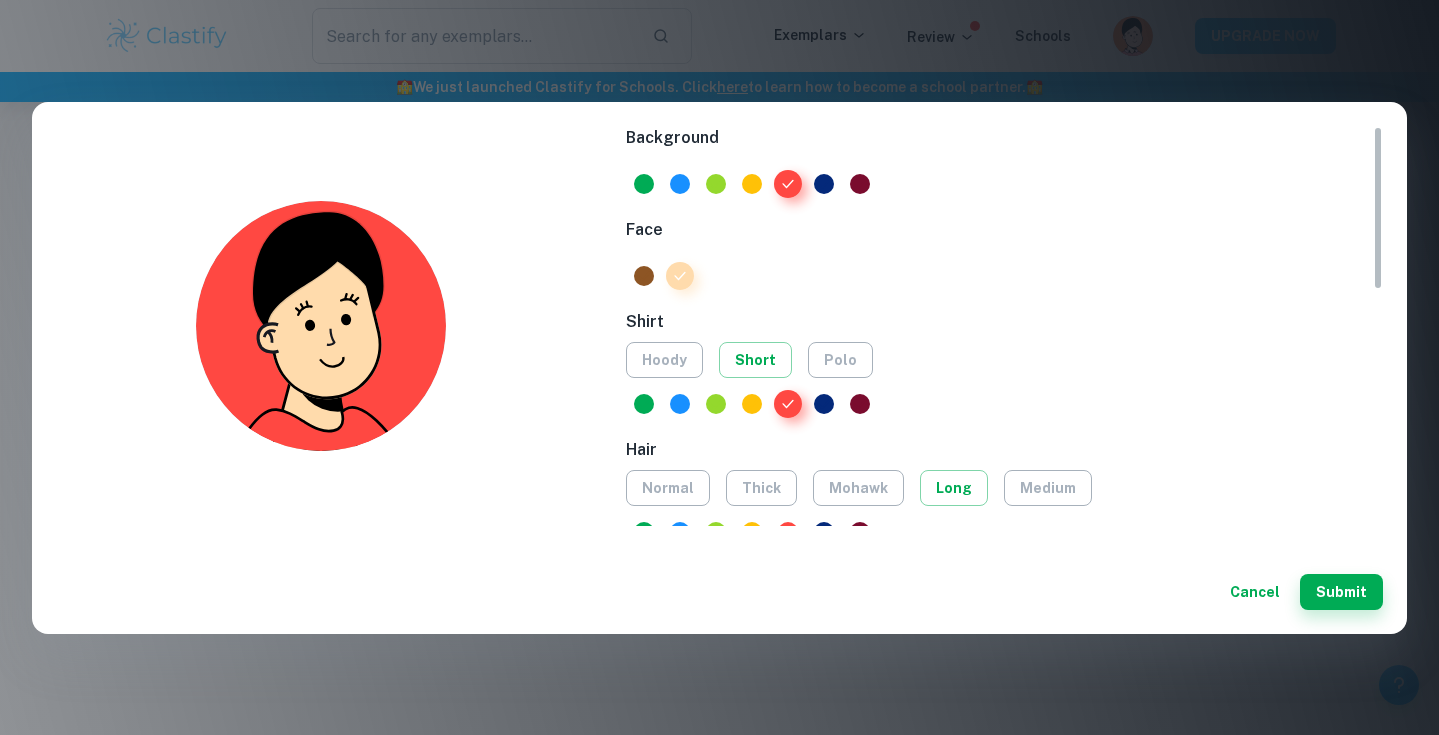 scroll, scrollTop: 0, scrollLeft: 0, axis: both 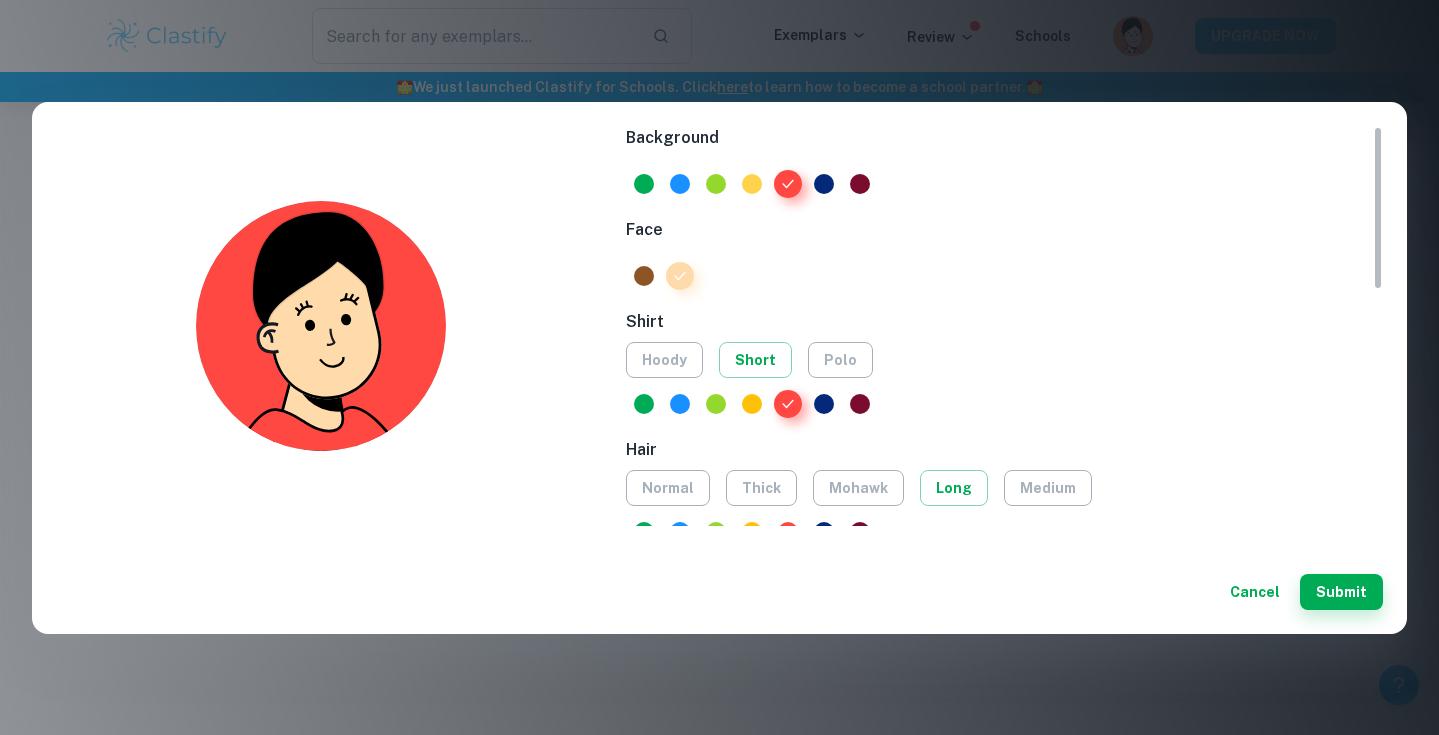 click at bounding box center (752, 184) 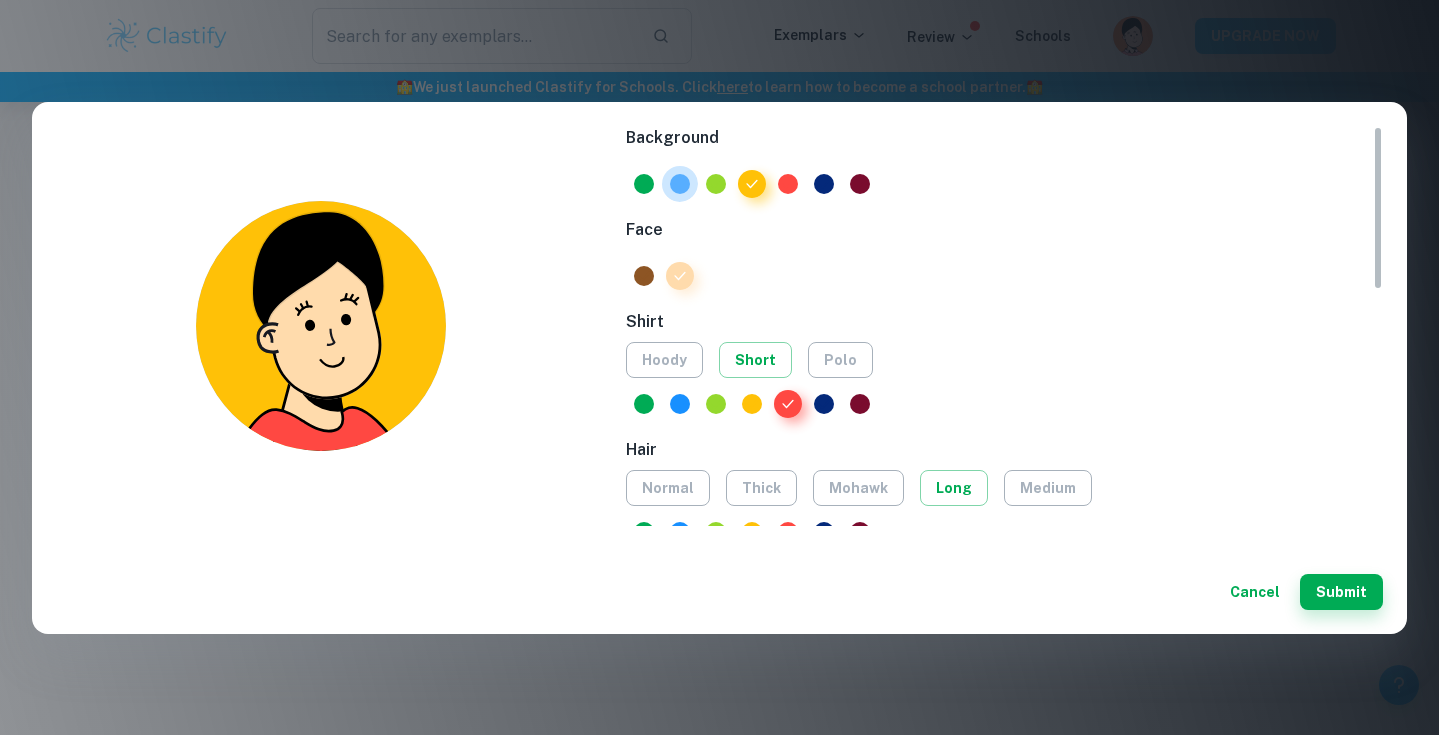 click at bounding box center [680, 184] 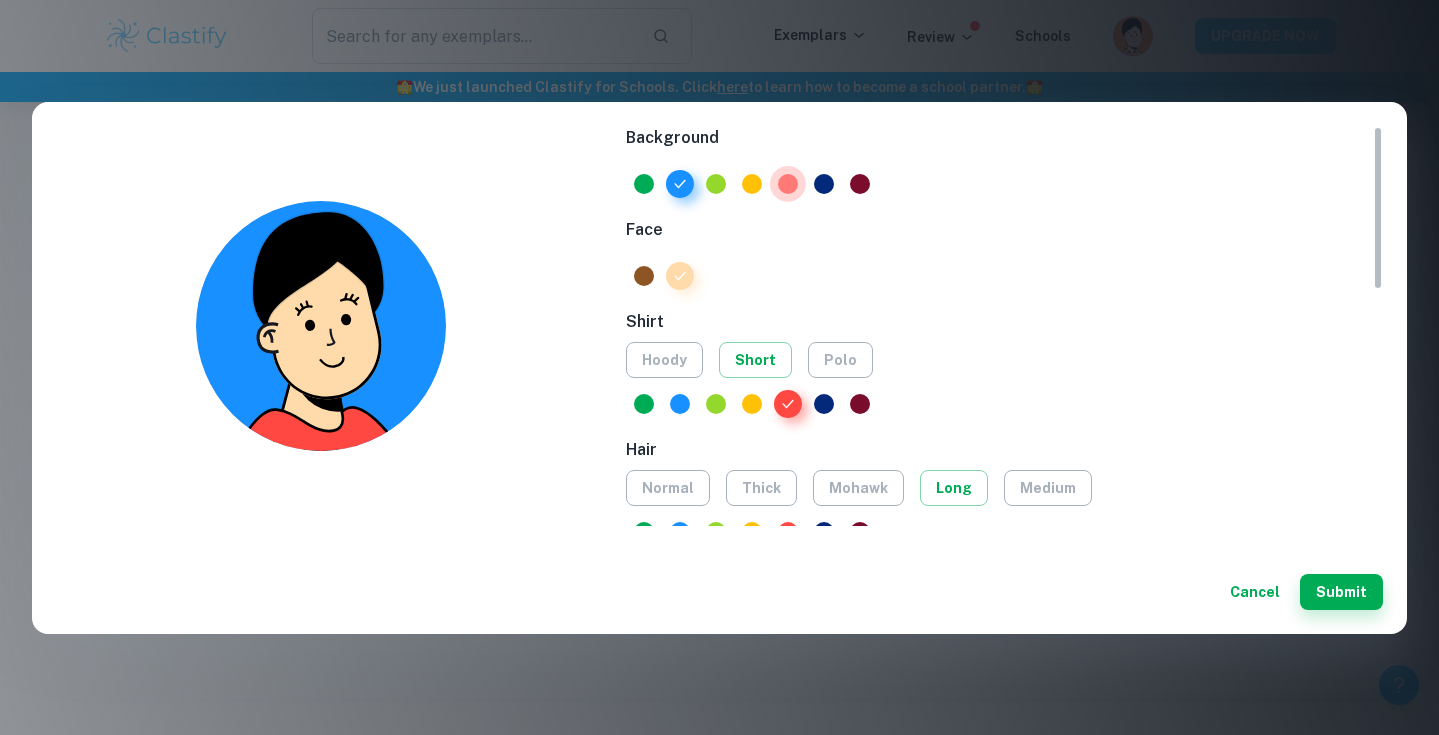 click at bounding box center (788, 184) 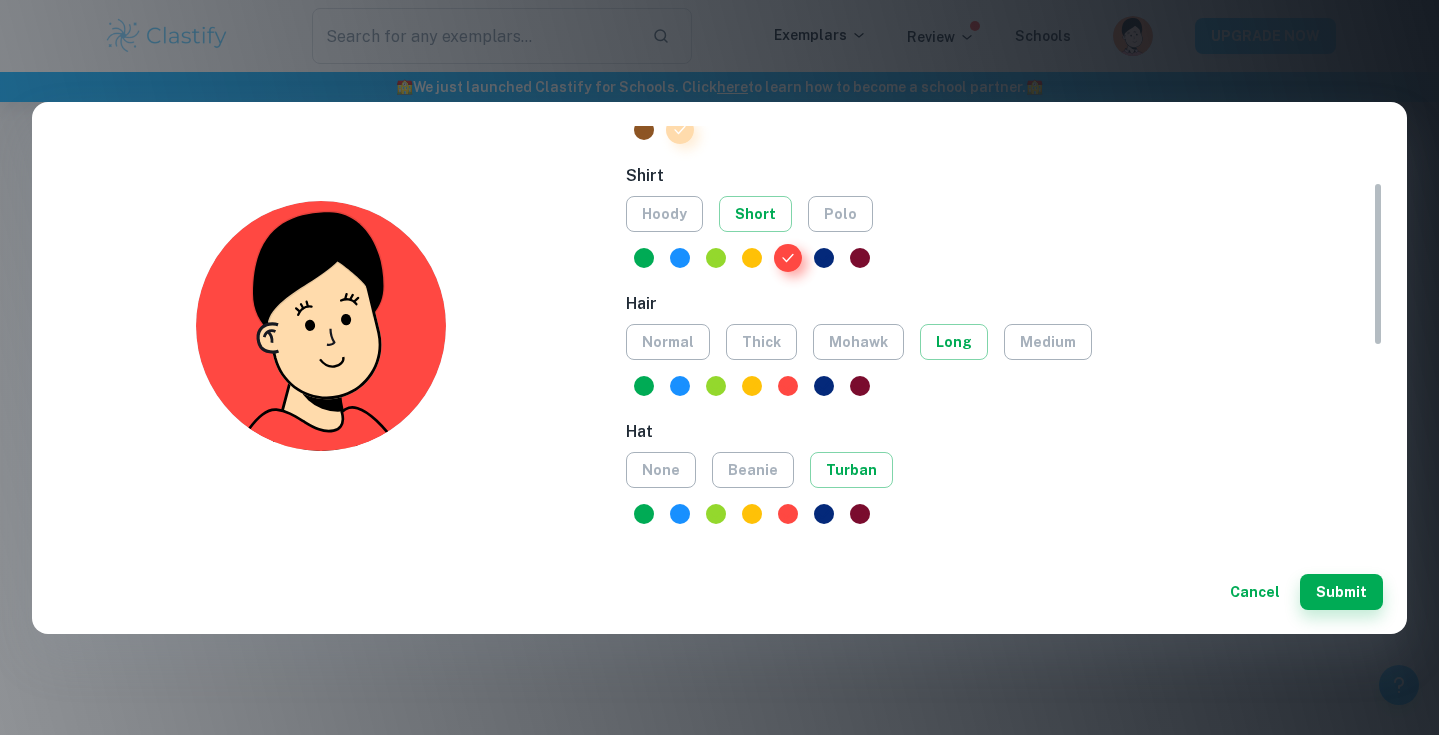 scroll, scrollTop: 194, scrollLeft: 0, axis: vertical 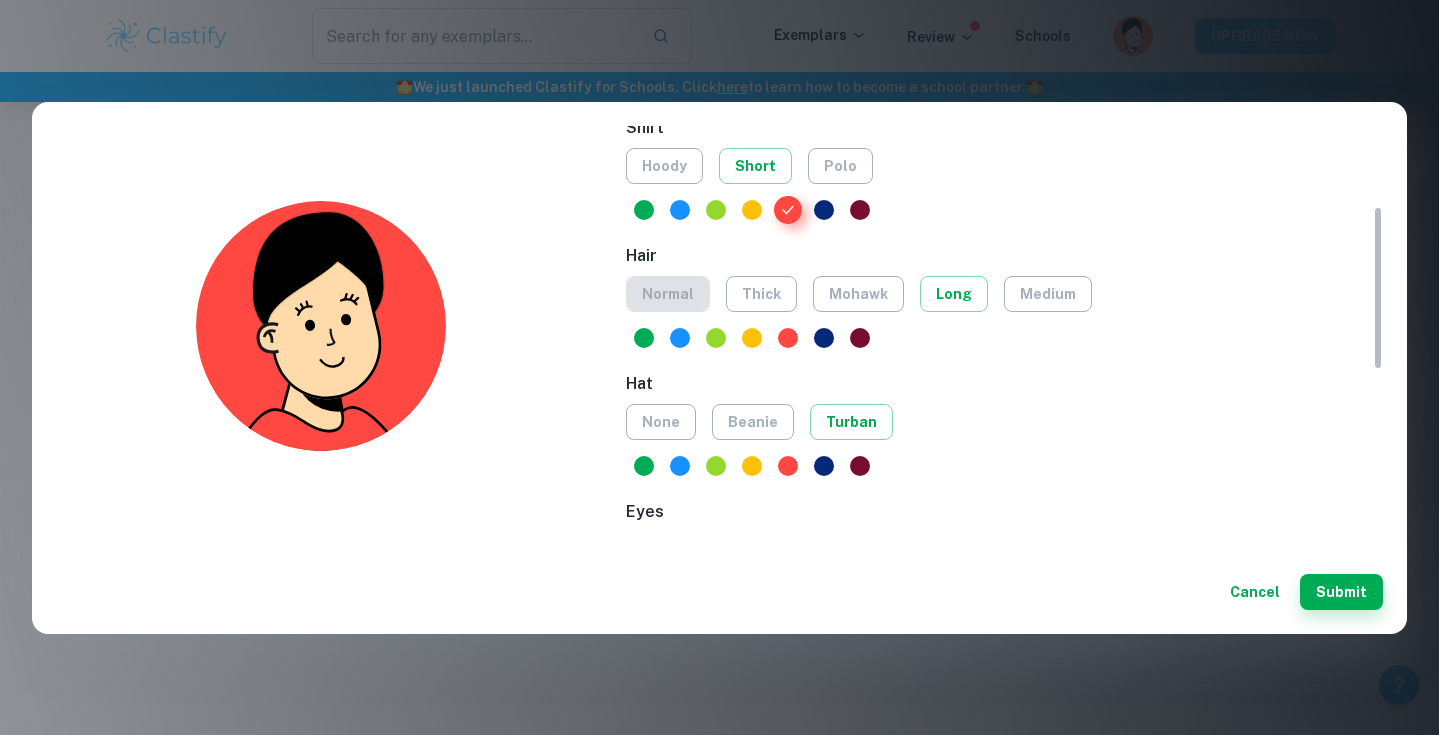 click on "normal" at bounding box center (668, 294) 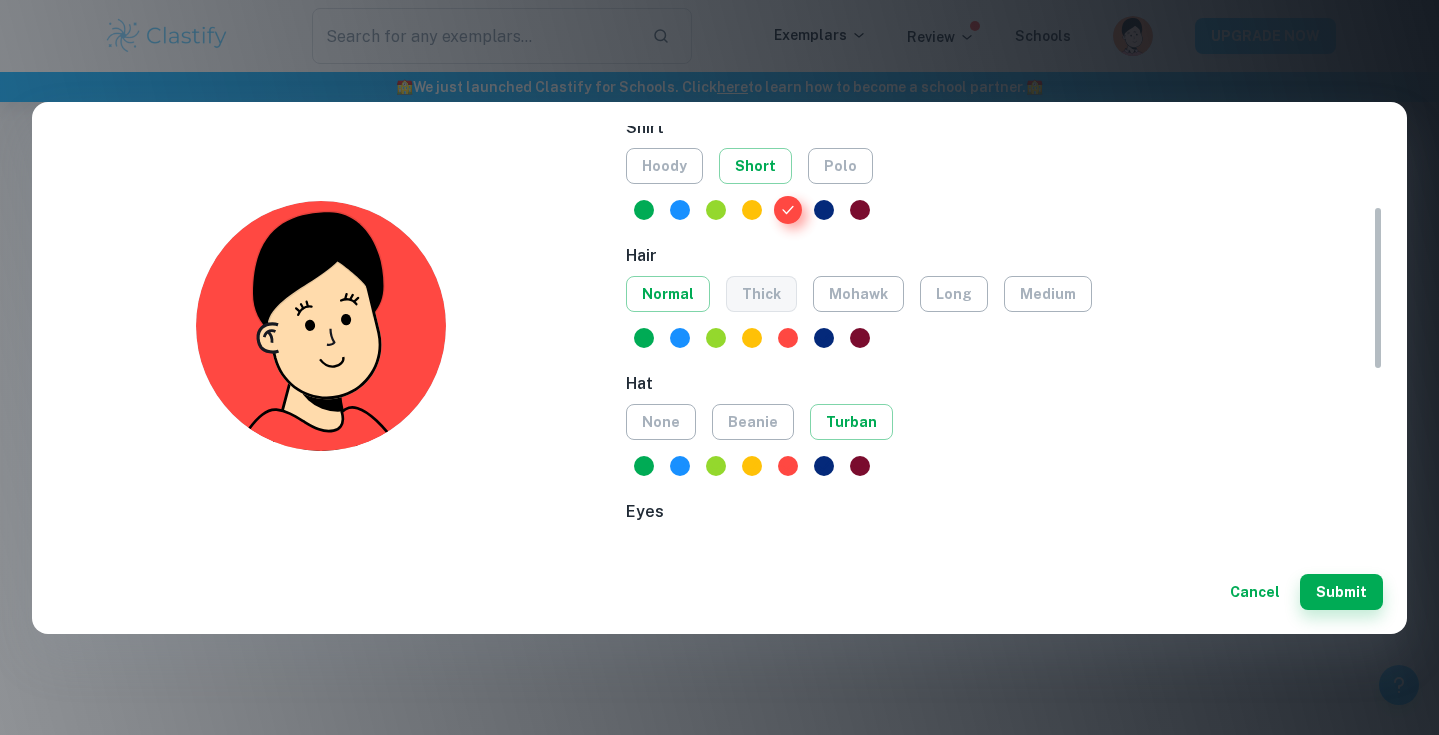 click on "thick" at bounding box center [761, 294] 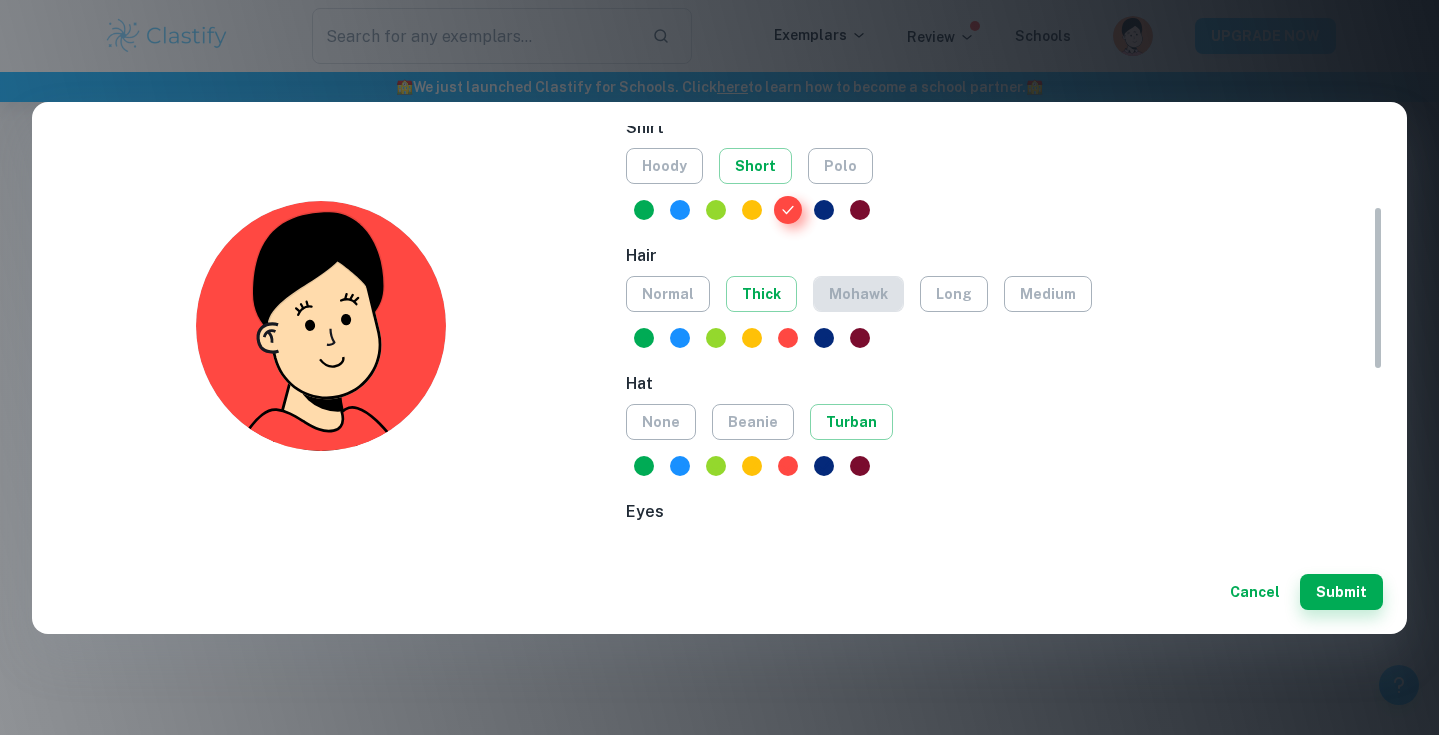 click on "mohawk" at bounding box center (858, 294) 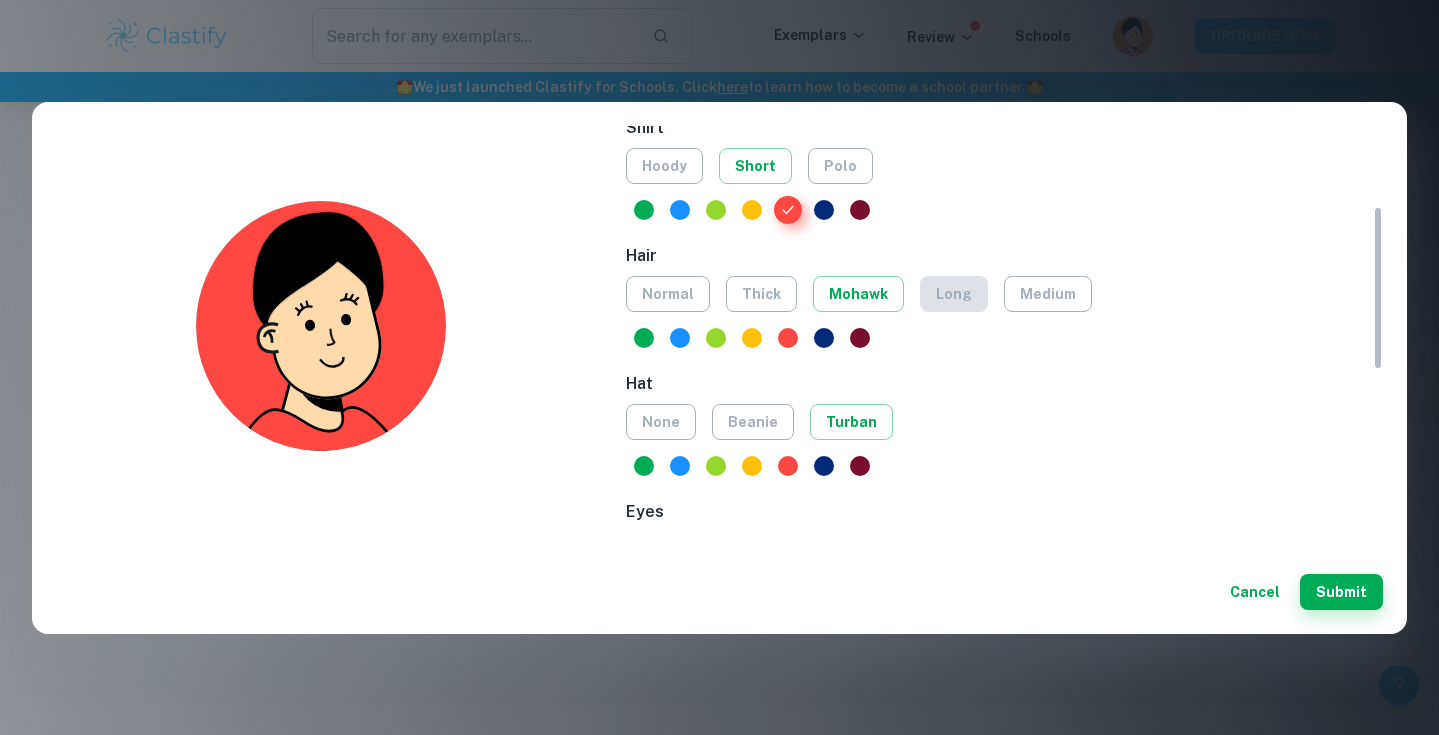 click on "long" at bounding box center [954, 294] 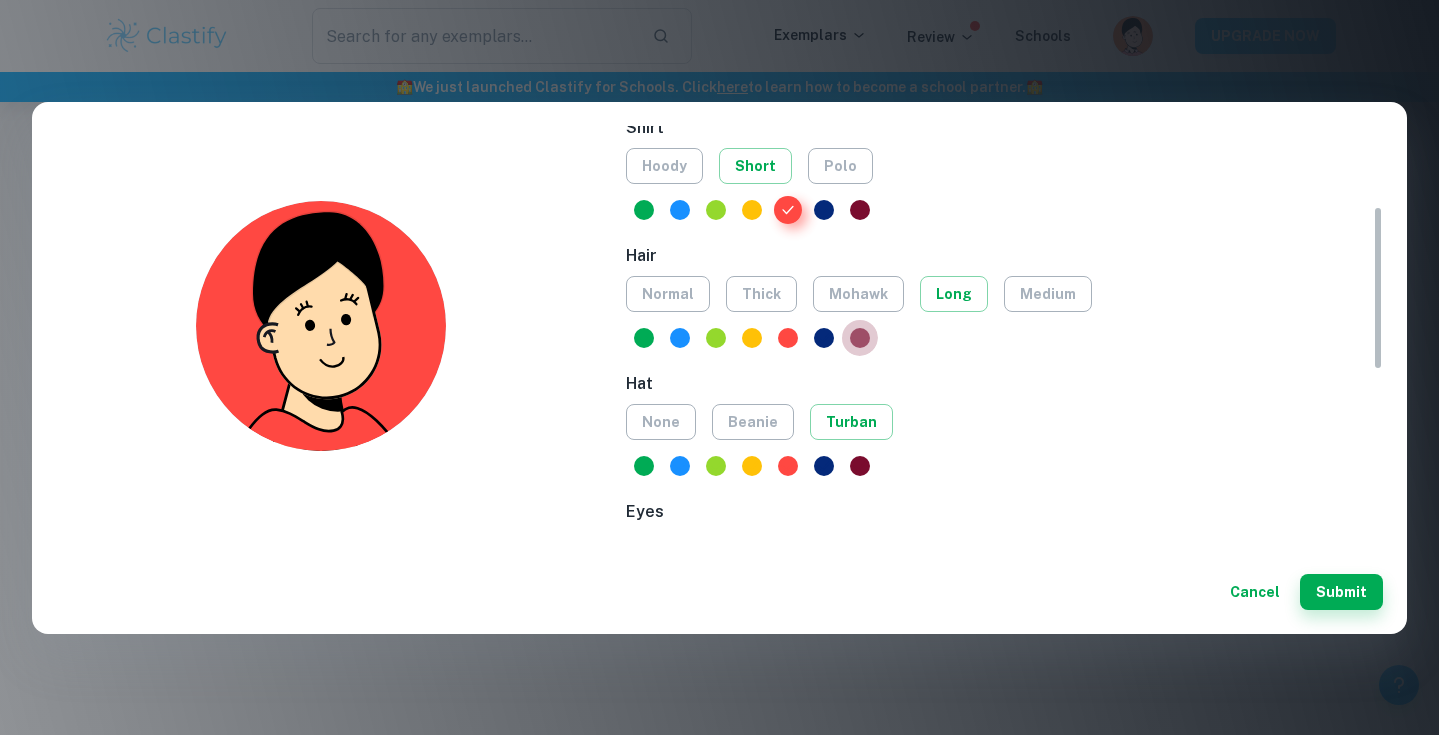 click at bounding box center (860, 338) 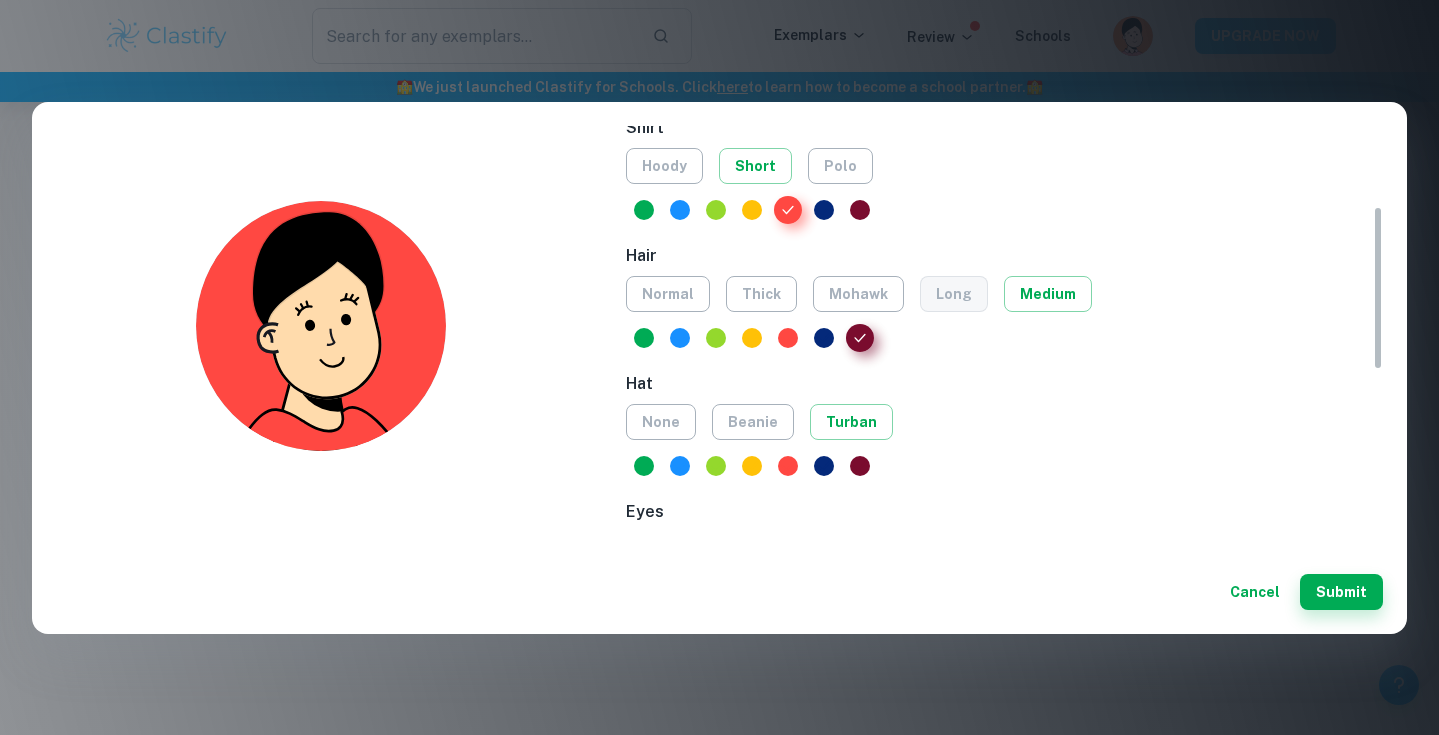 click on "long" at bounding box center [954, 294] 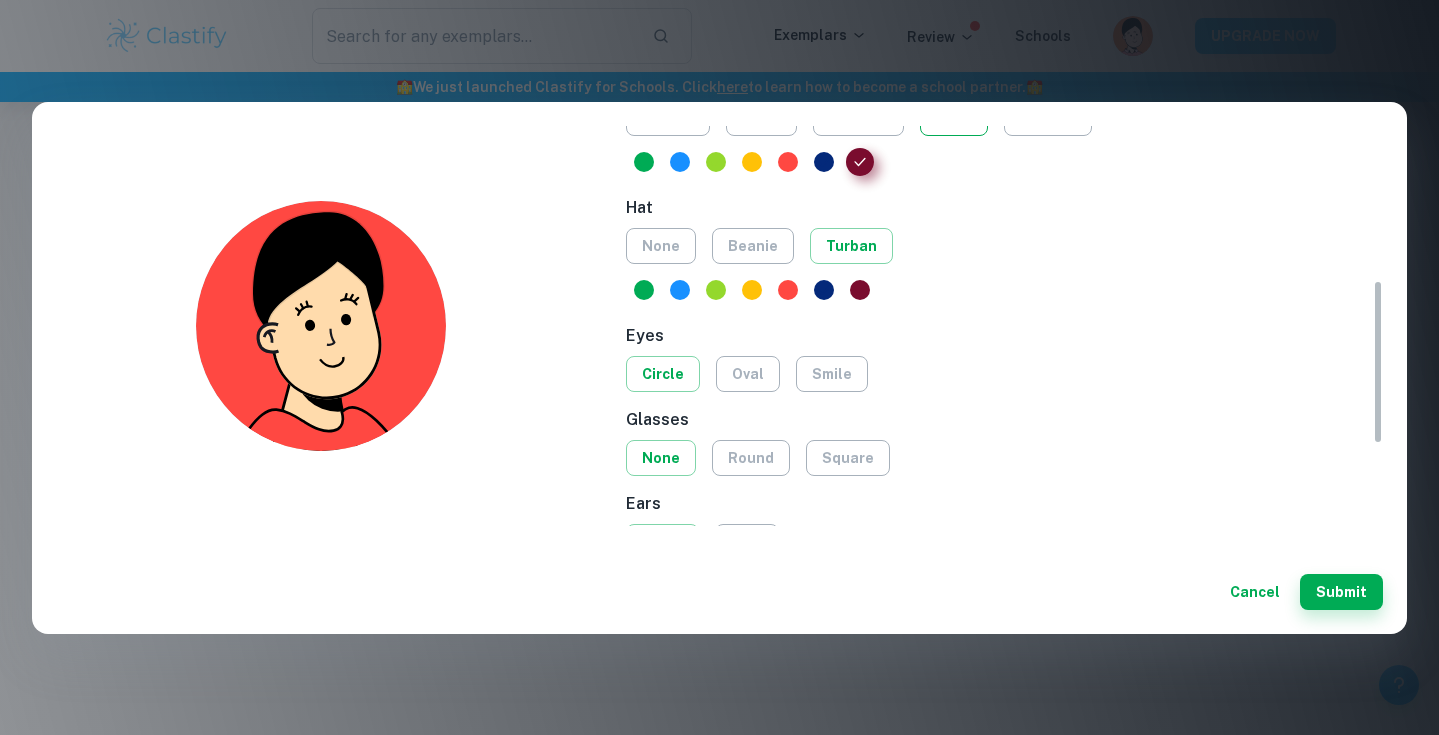 scroll, scrollTop: 378, scrollLeft: 0, axis: vertical 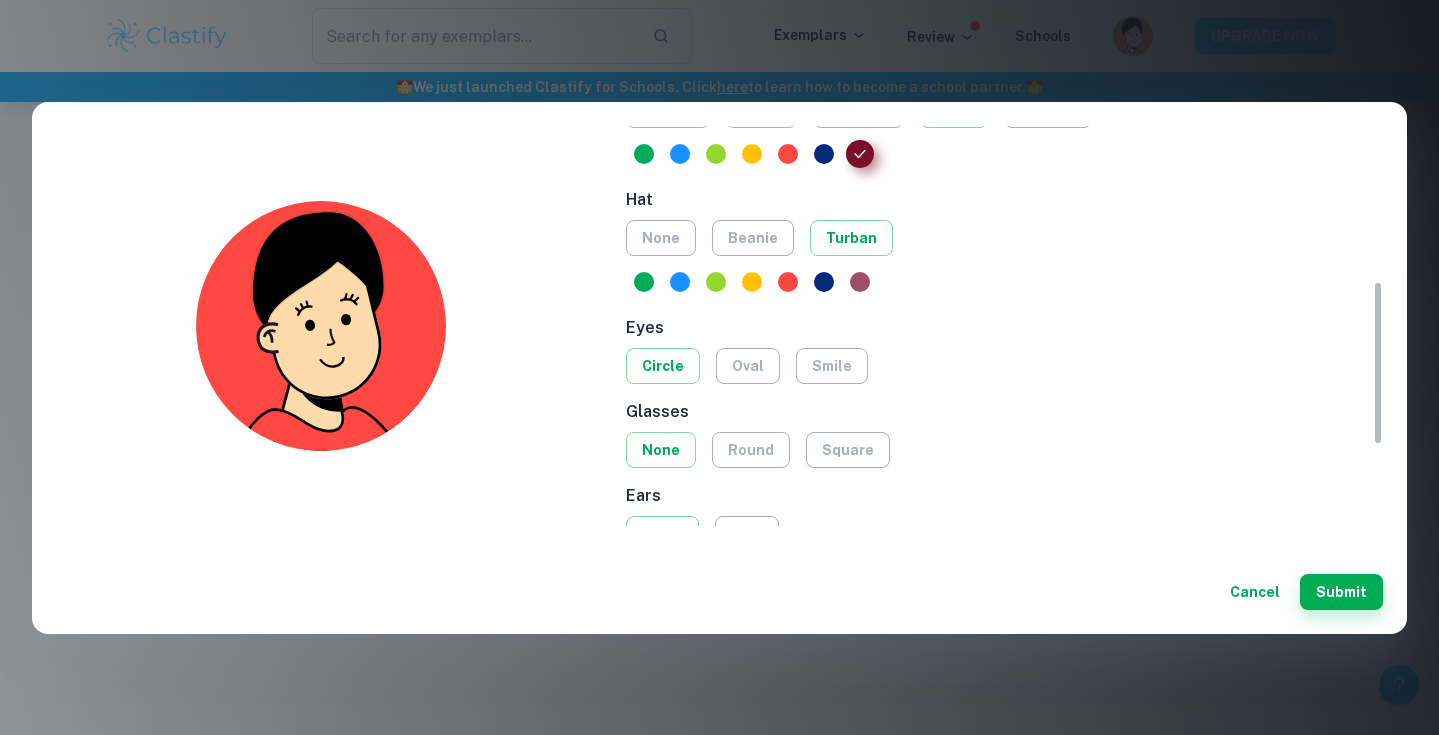click at bounding box center [860, 282] 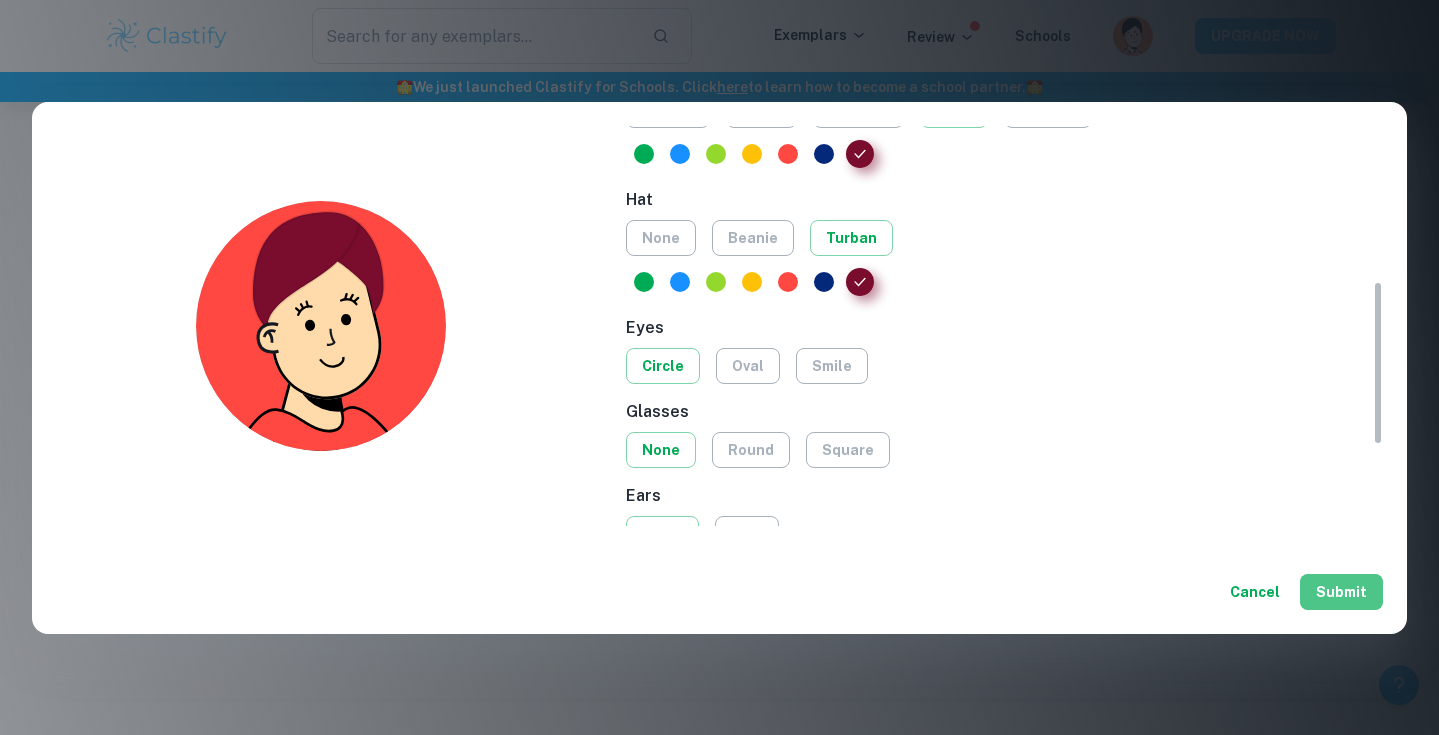 click on "Submit" at bounding box center [1341, 592] 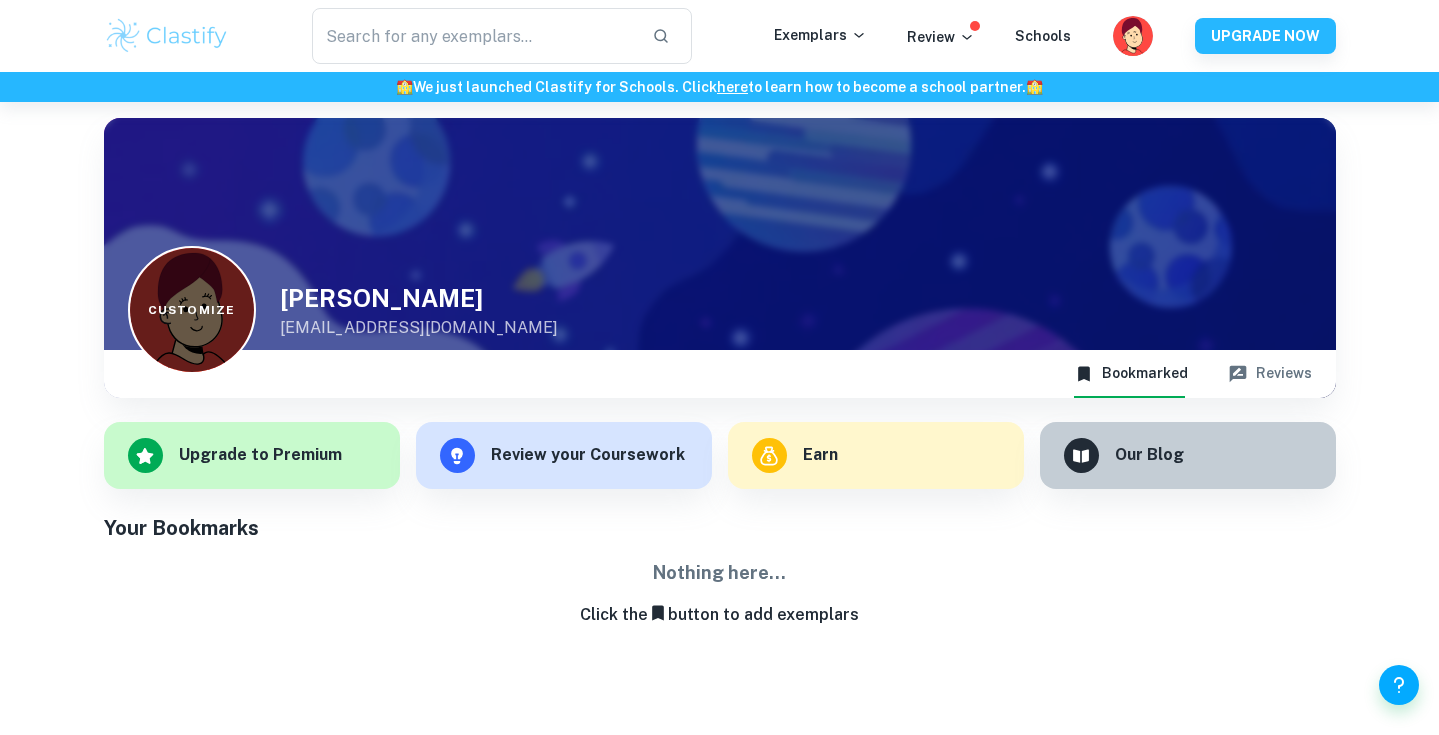 click on "Customize" at bounding box center [192, 310] 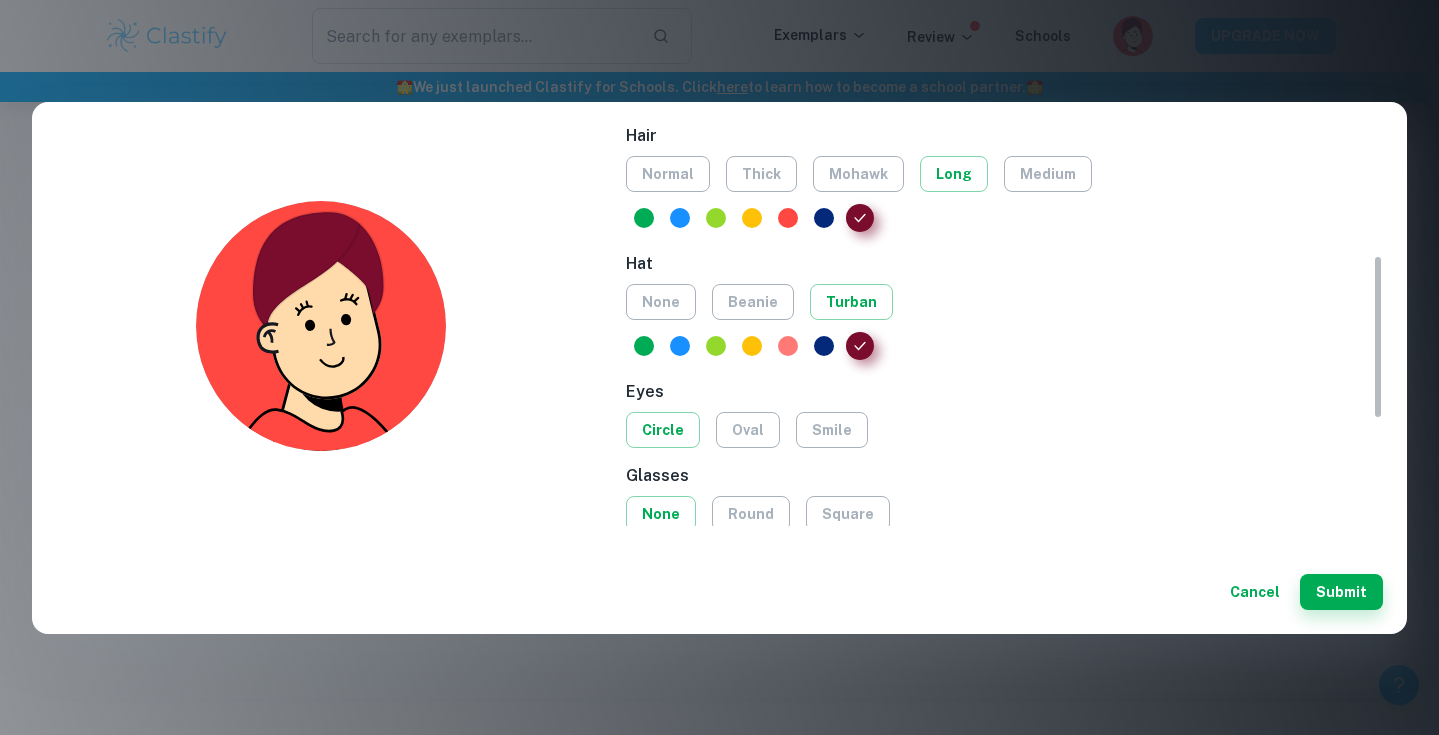 scroll, scrollTop: 315, scrollLeft: 0, axis: vertical 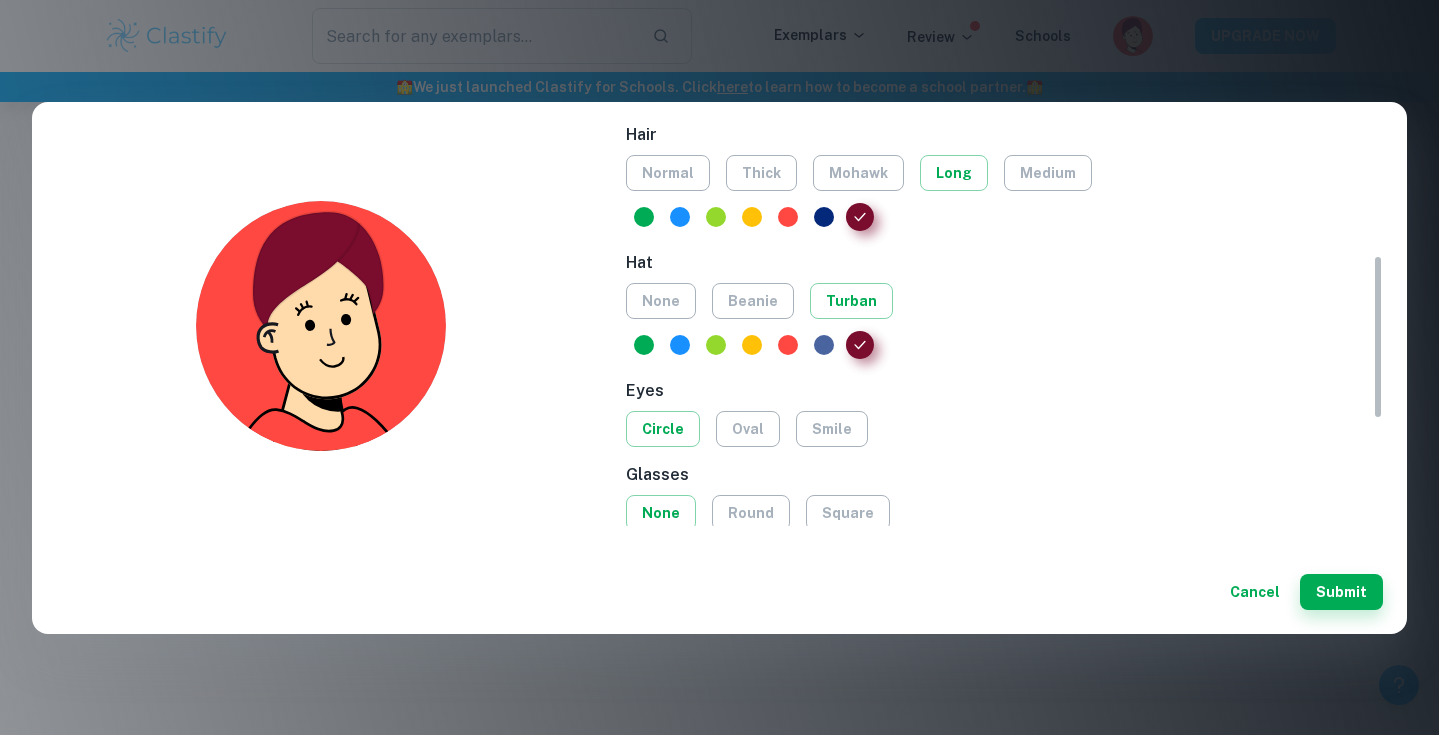 click at bounding box center (824, 345) 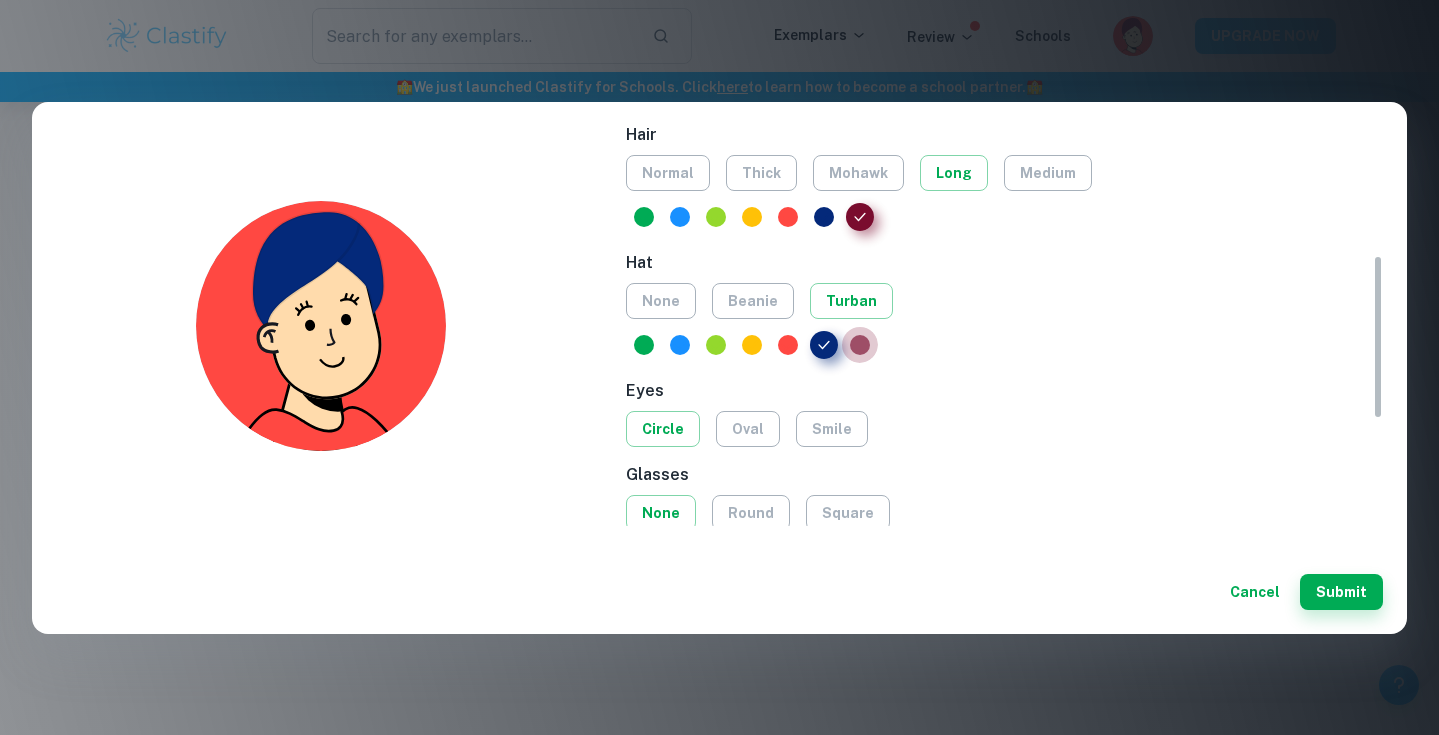 click at bounding box center [860, 345] 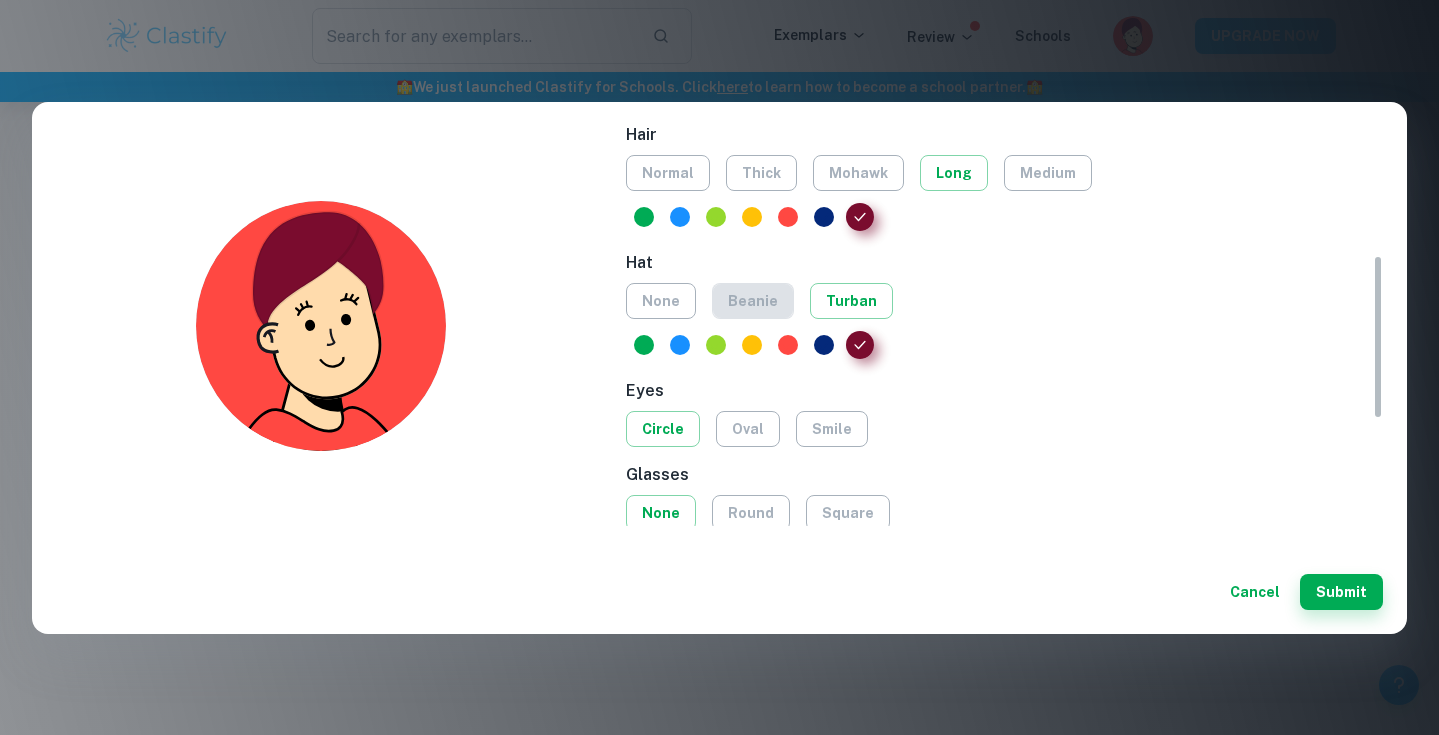 click on "beanie" at bounding box center [753, 301] 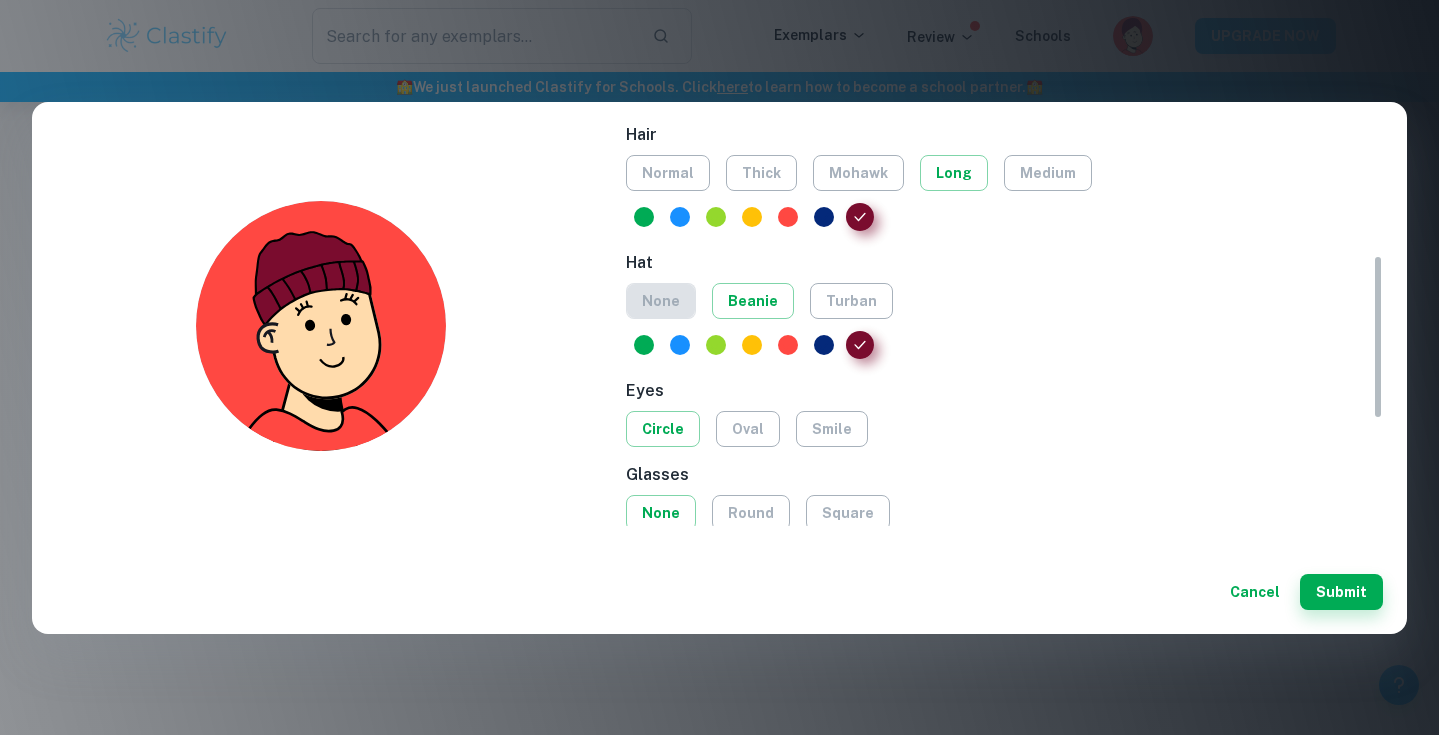 click on "none" at bounding box center (661, 301) 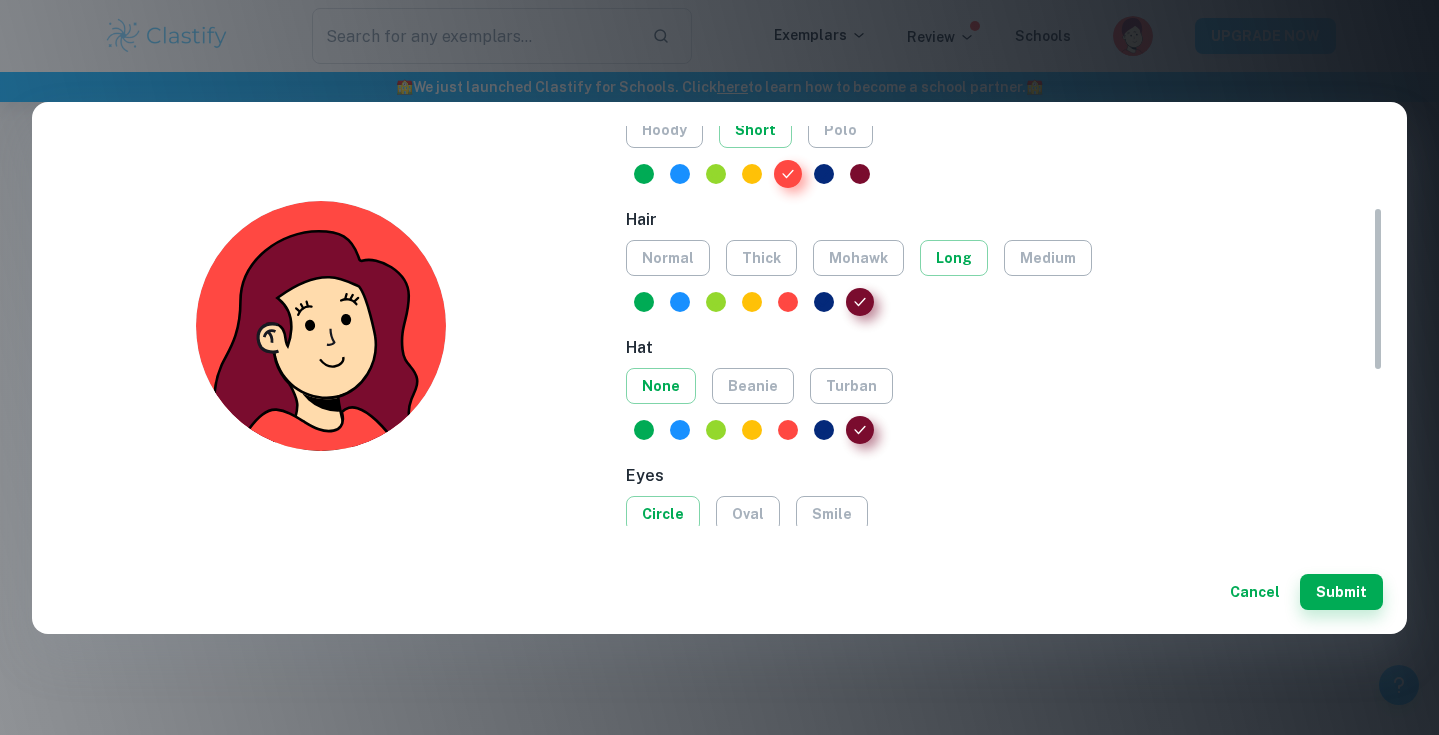 scroll, scrollTop: 198, scrollLeft: 0, axis: vertical 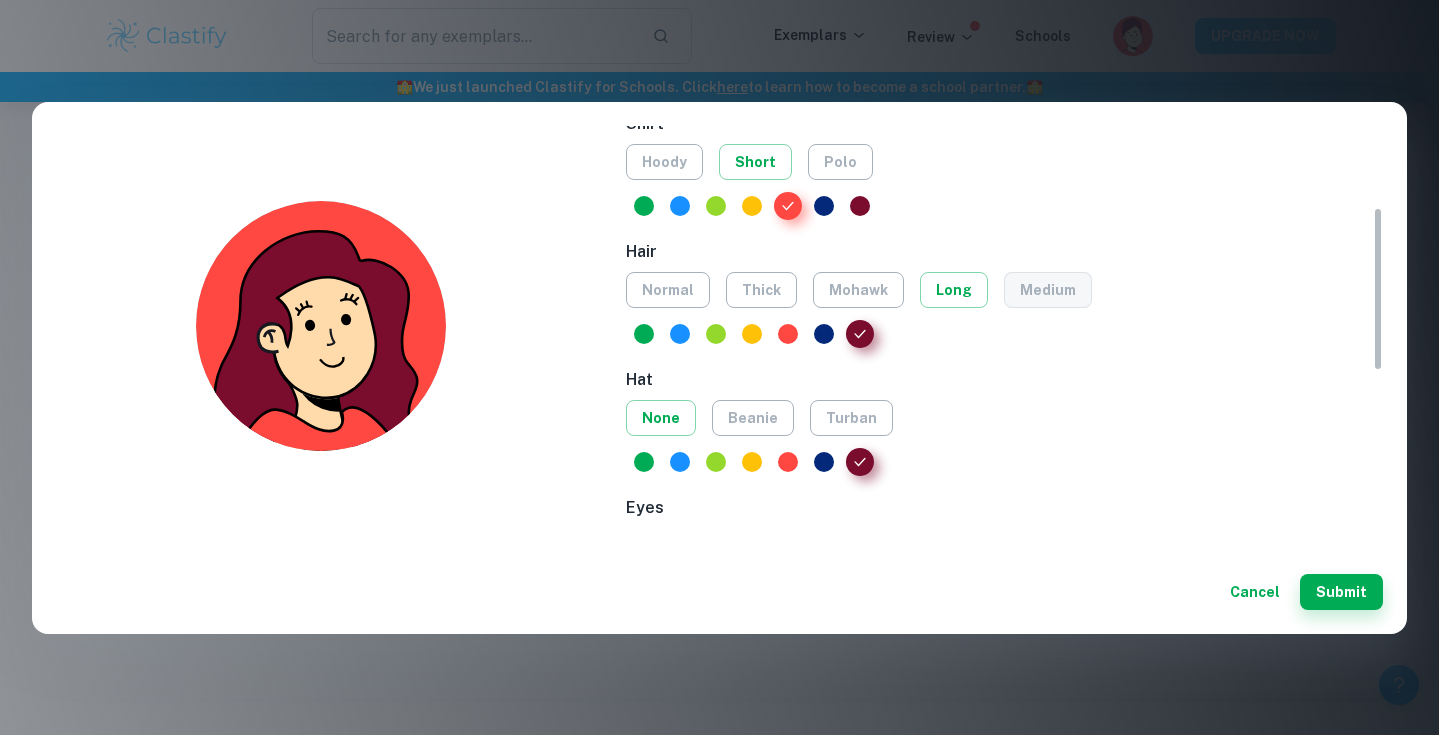 click on "medium" at bounding box center [1048, 290] 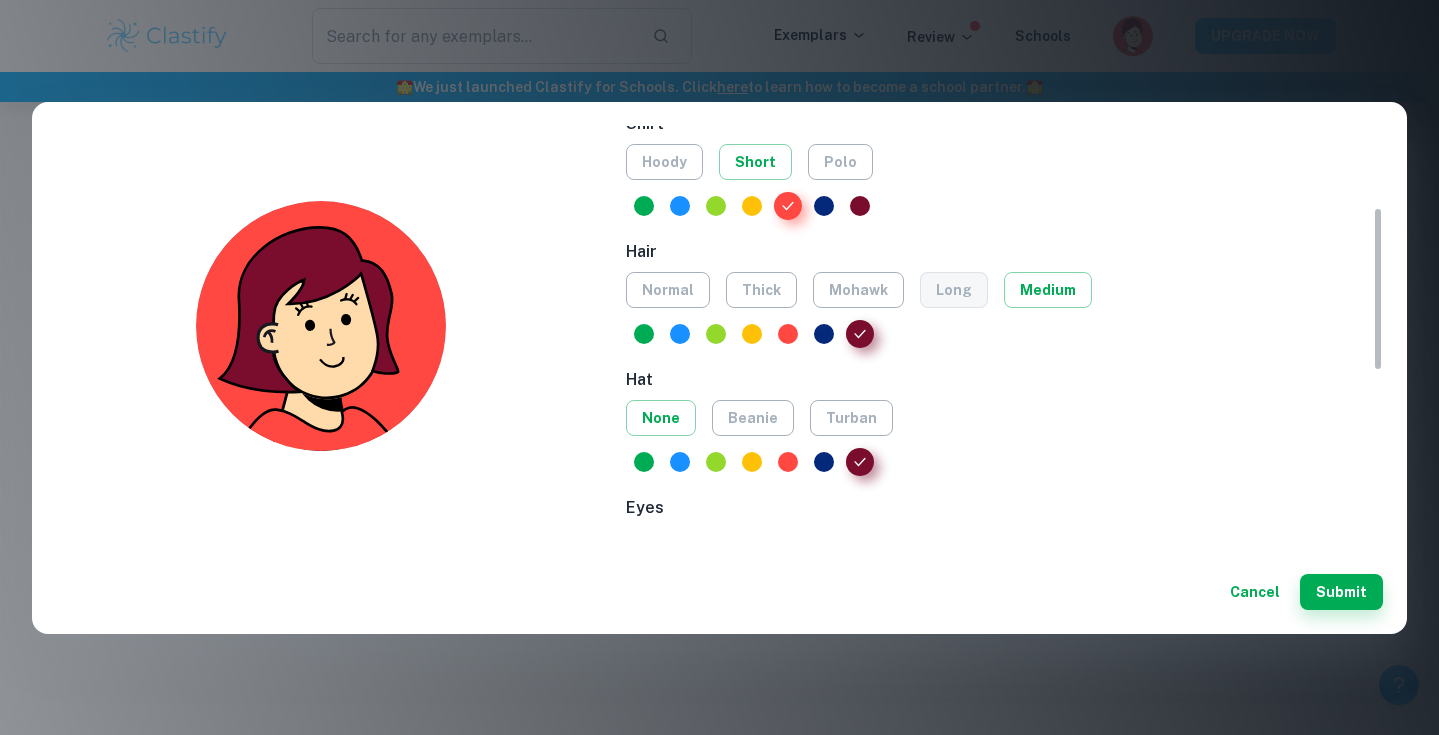 click on "long" at bounding box center (954, 290) 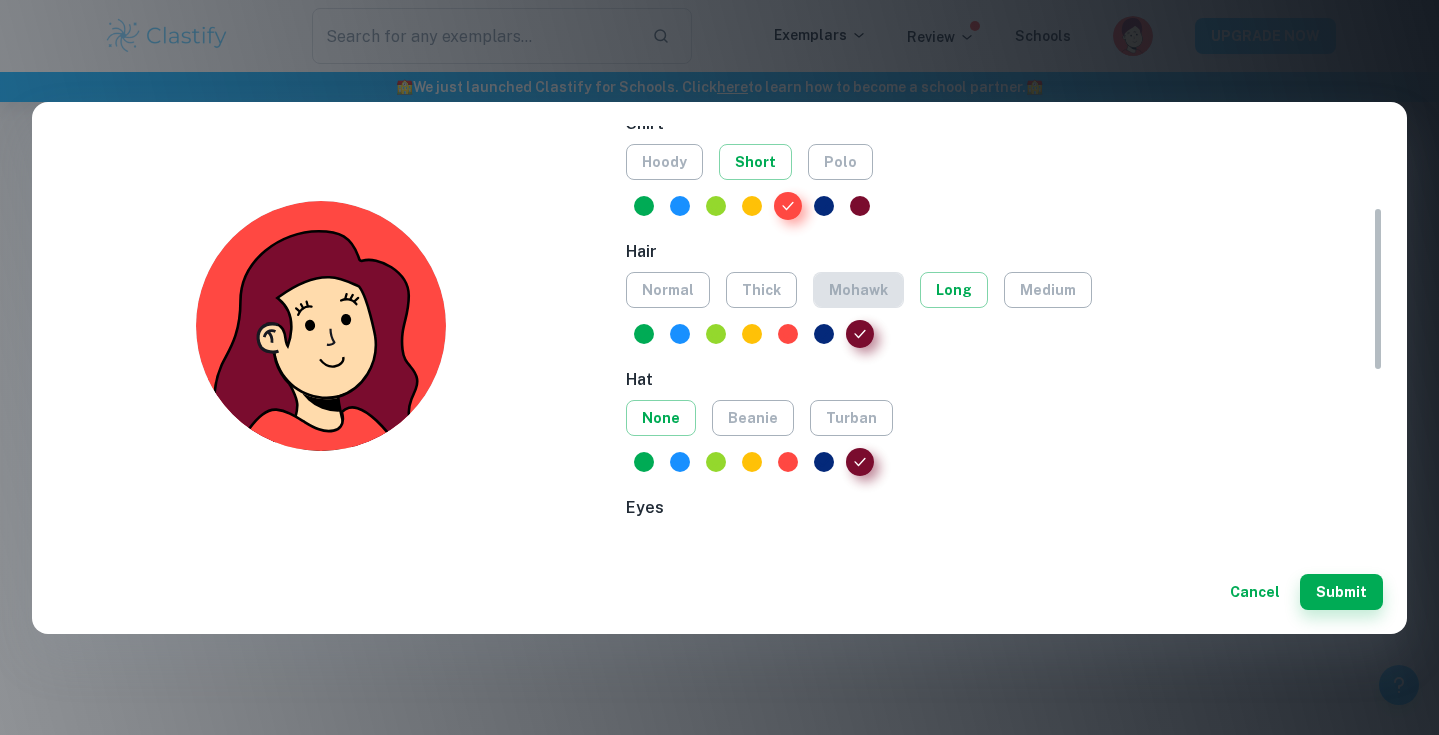 click on "mohawk" at bounding box center (858, 290) 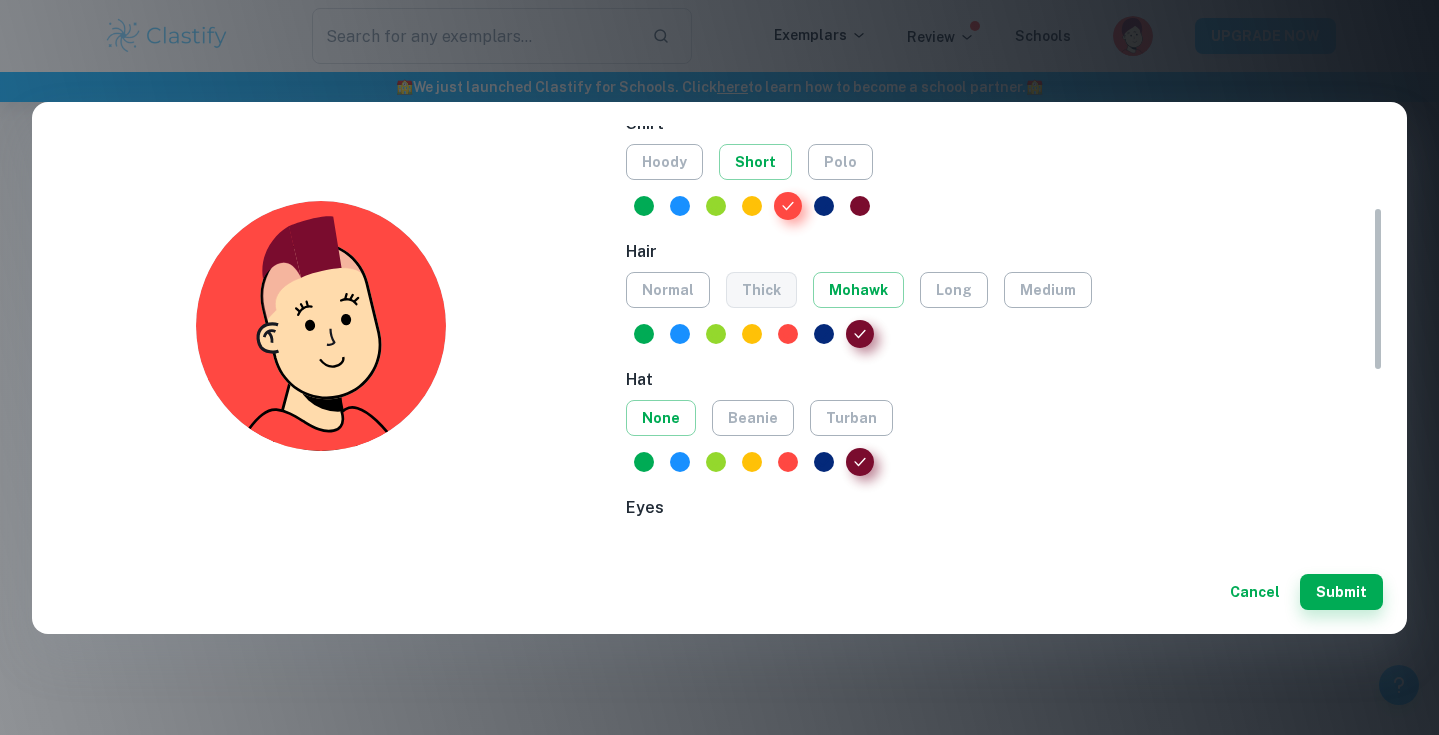 click on "thick" at bounding box center (761, 290) 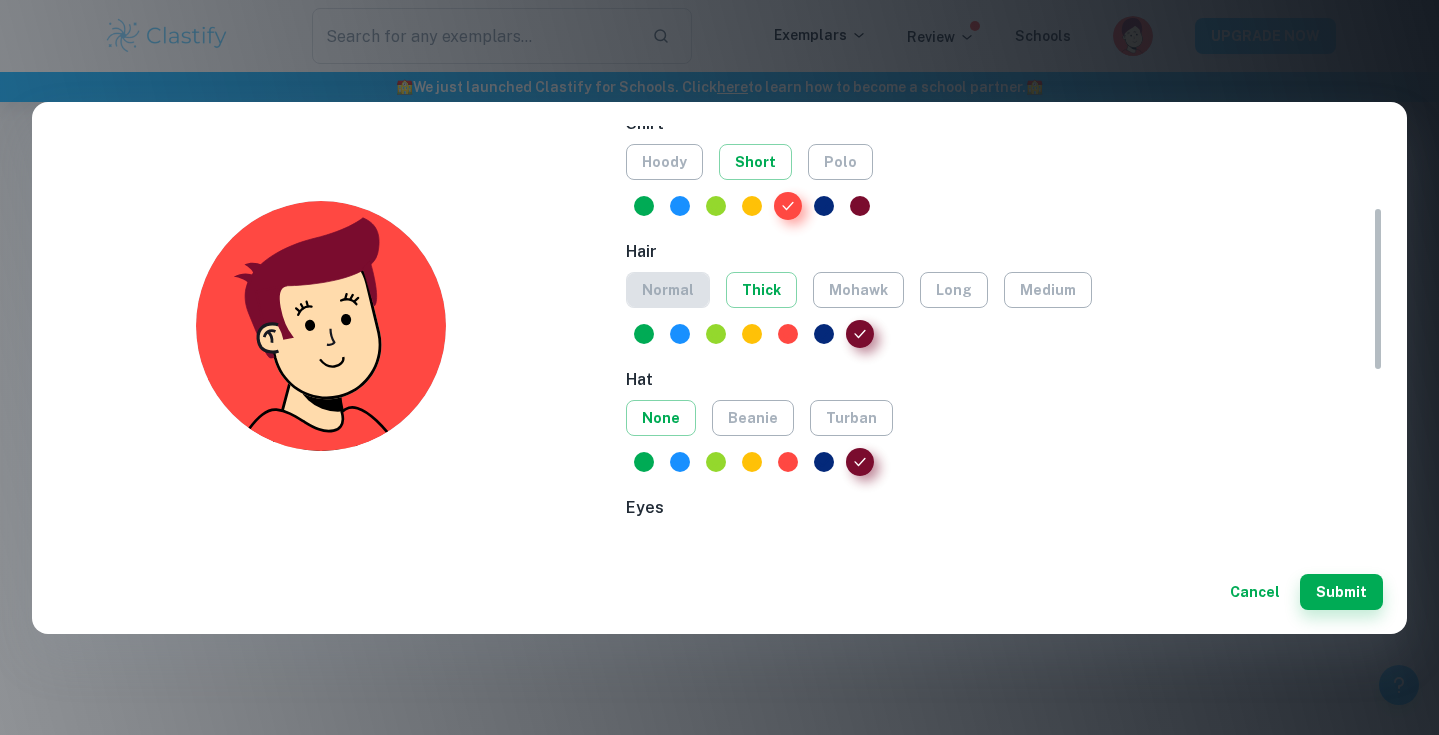 click on "normal" at bounding box center [668, 290] 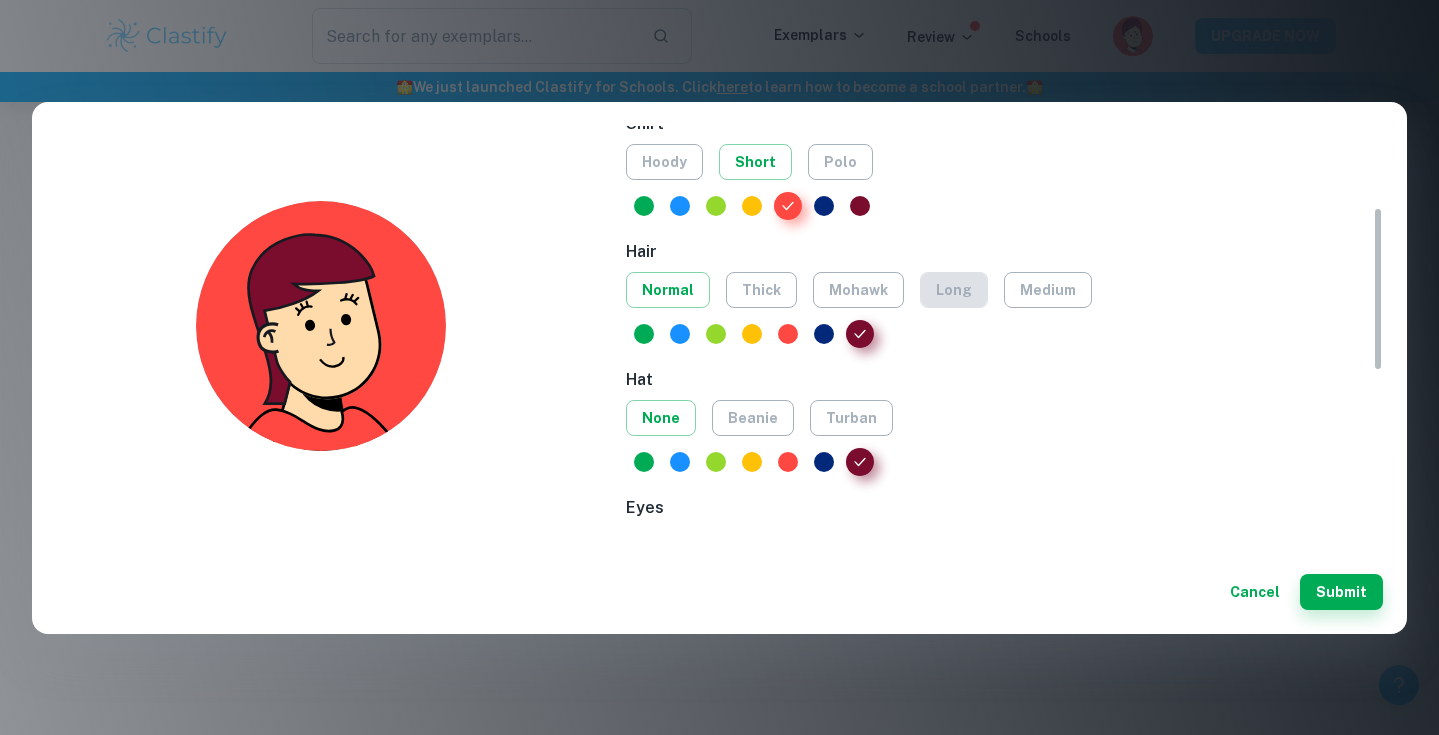 click on "long" at bounding box center (954, 290) 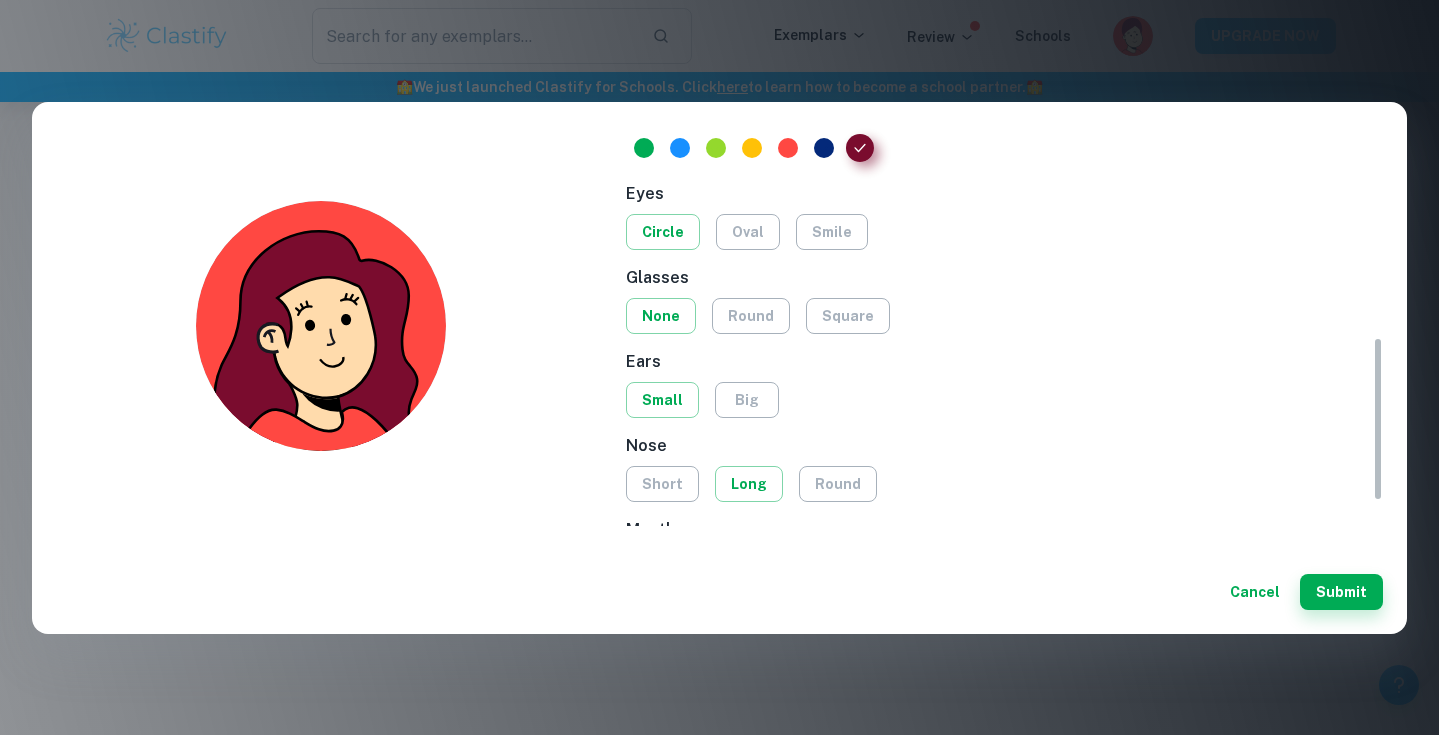 scroll, scrollTop: 572, scrollLeft: 0, axis: vertical 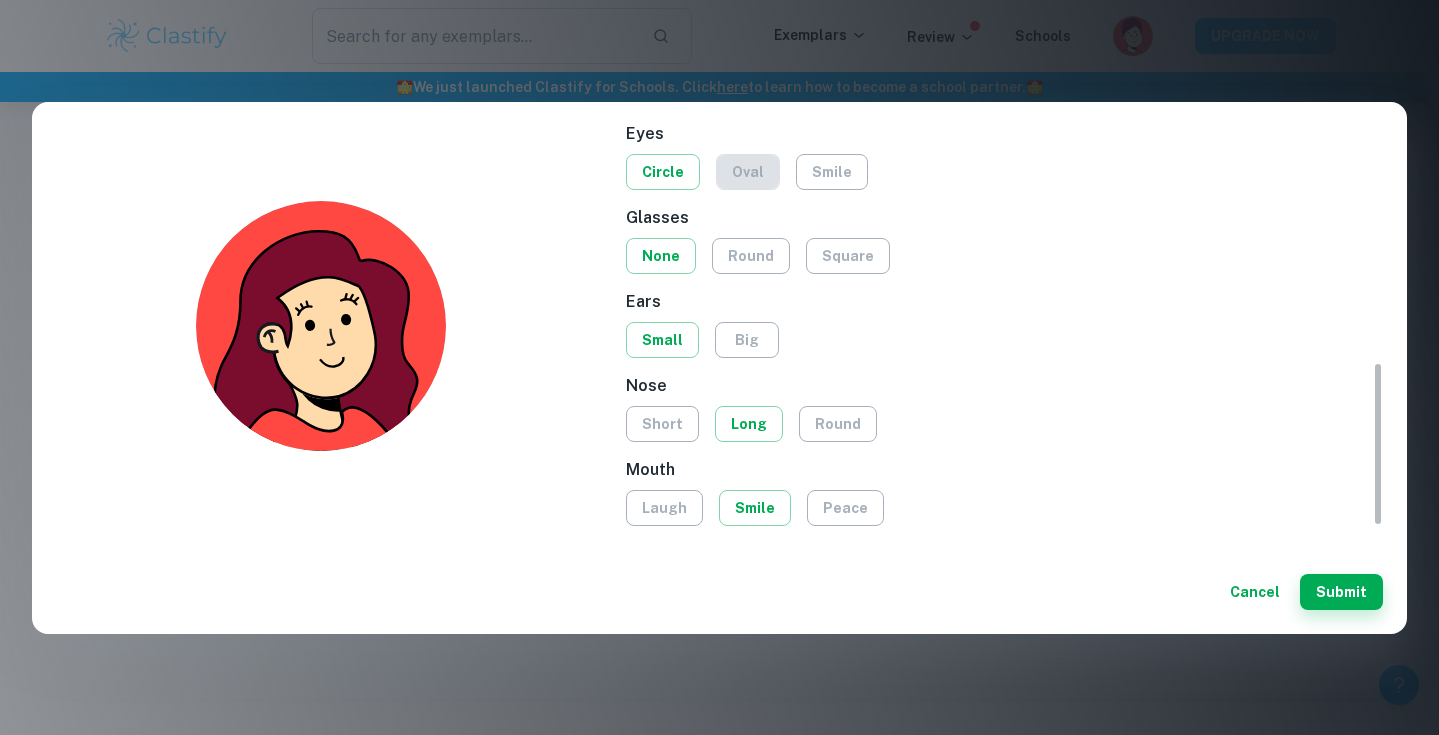 click on "oval" at bounding box center [748, 172] 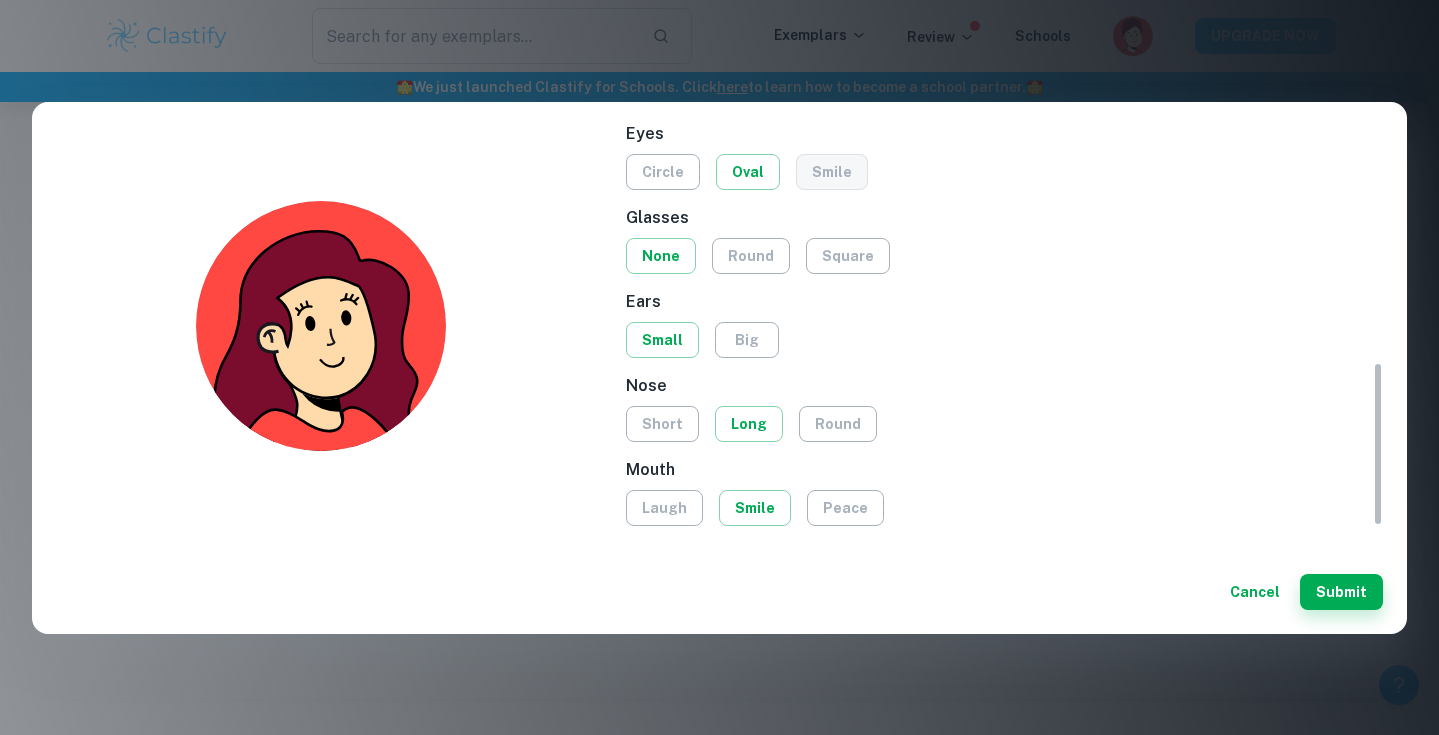 click on "smile" at bounding box center (832, 172) 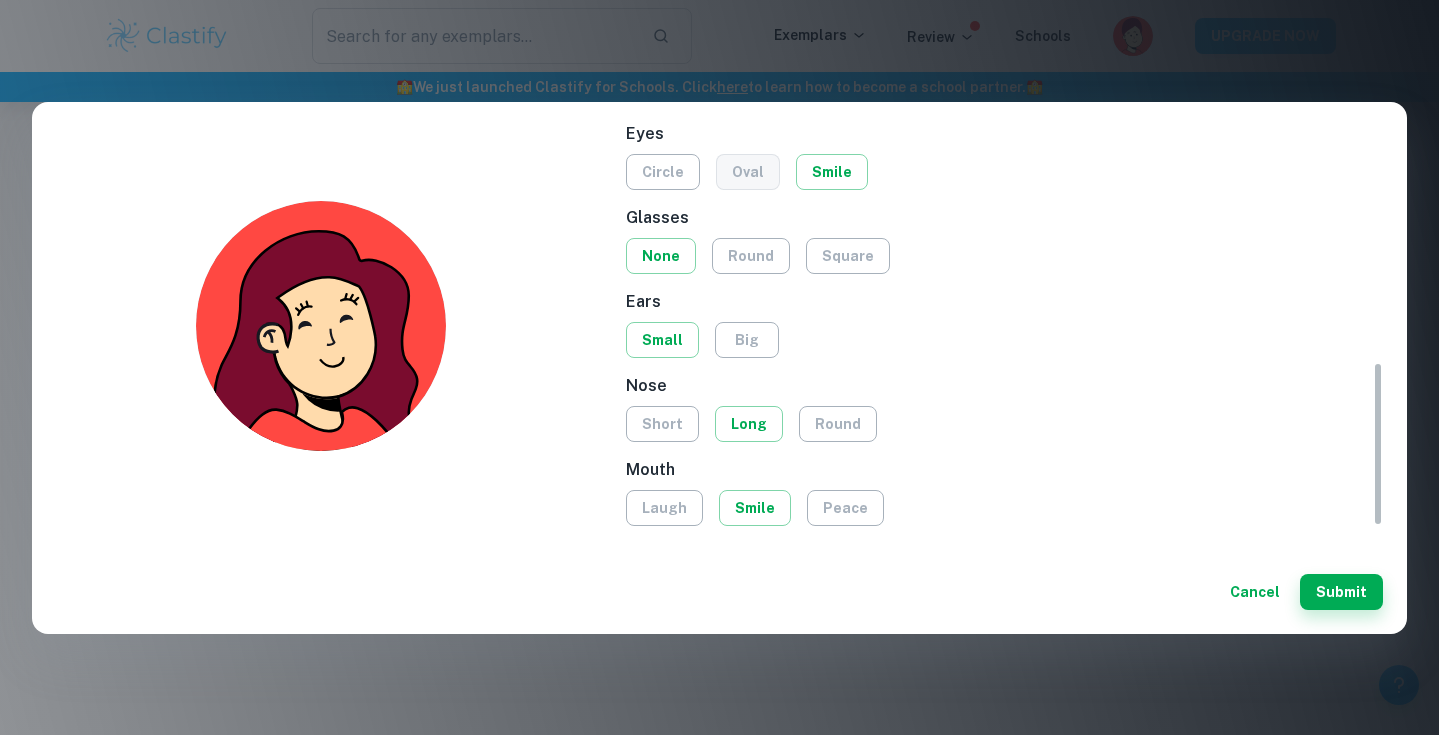 click on "oval" at bounding box center (748, 172) 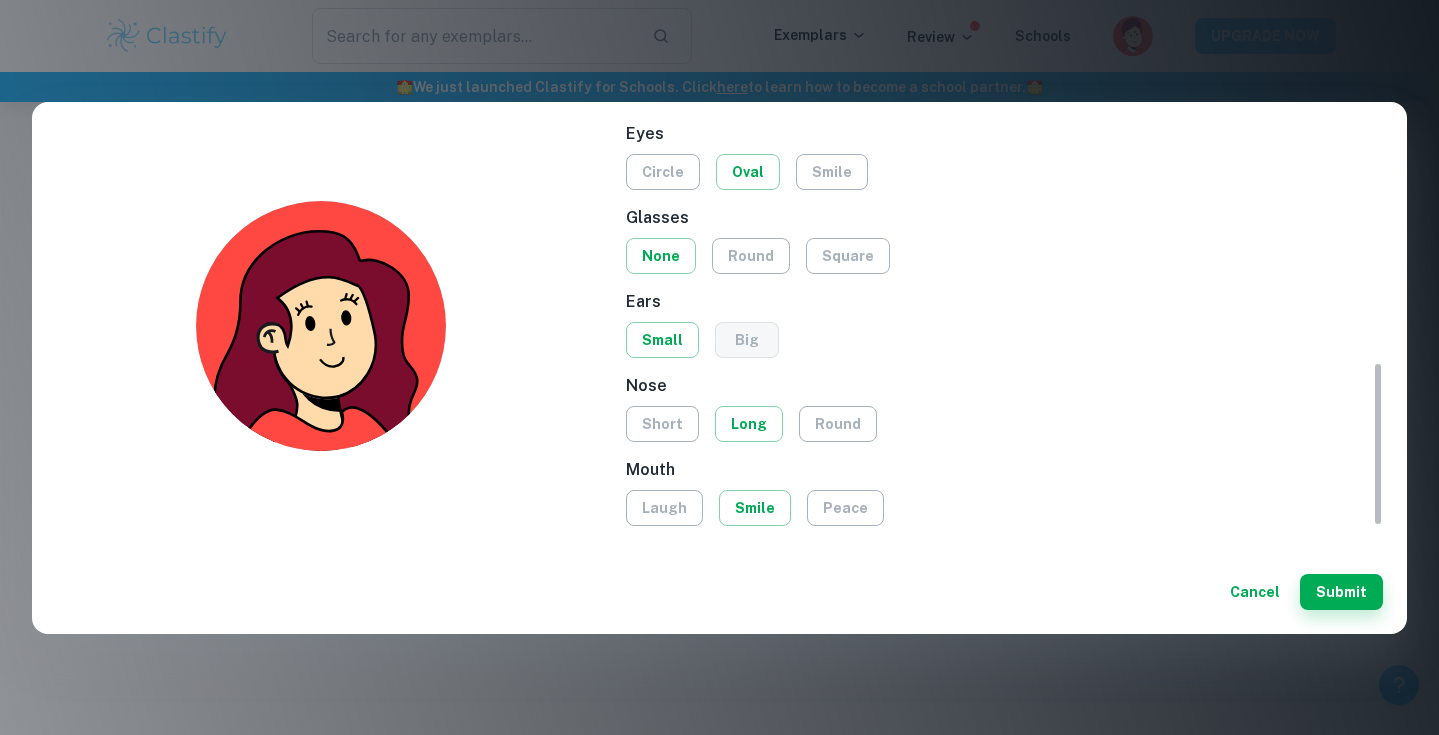 click on "big" at bounding box center (747, 340) 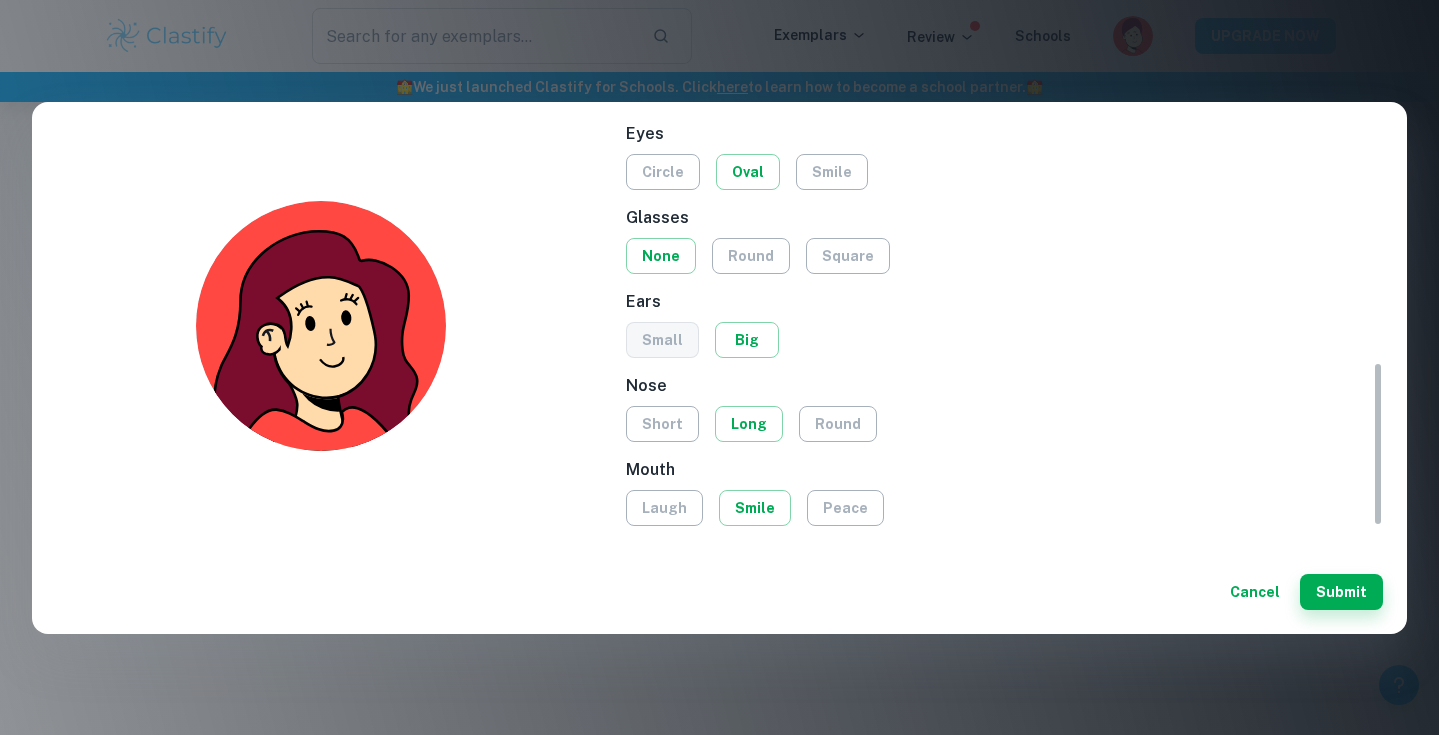 click on "small" at bounding box center (662, 340) 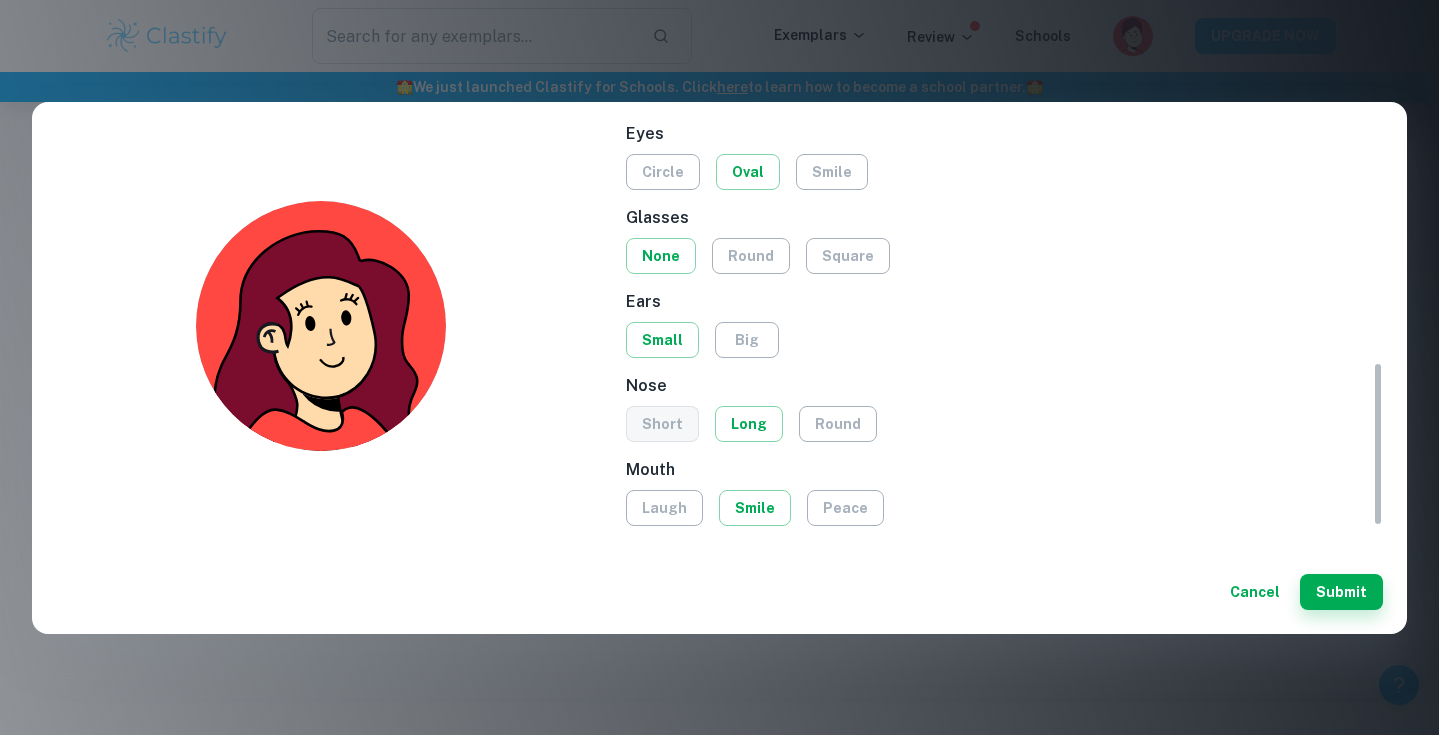 click on "short" at bounding box center [662, 424] 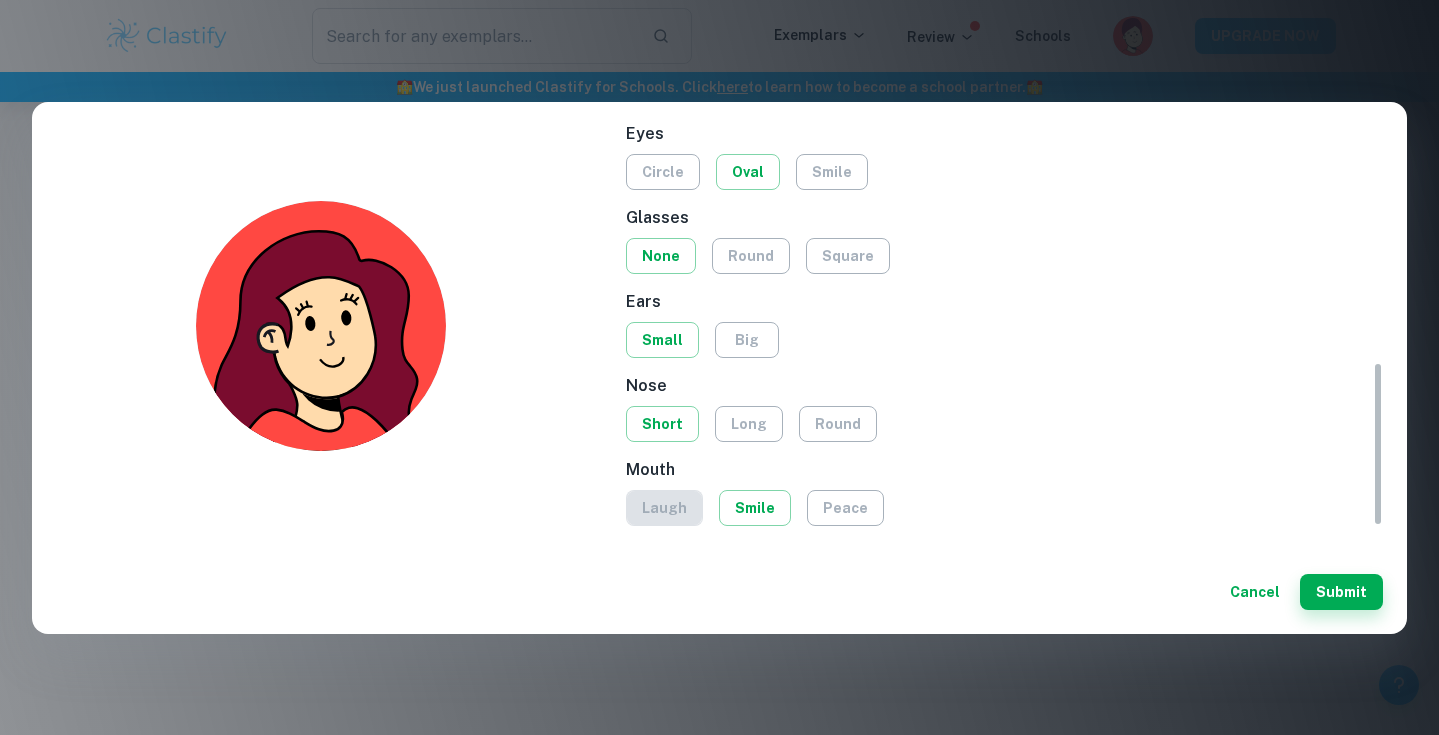 click on "laugh" at bounding box center (664, 508) 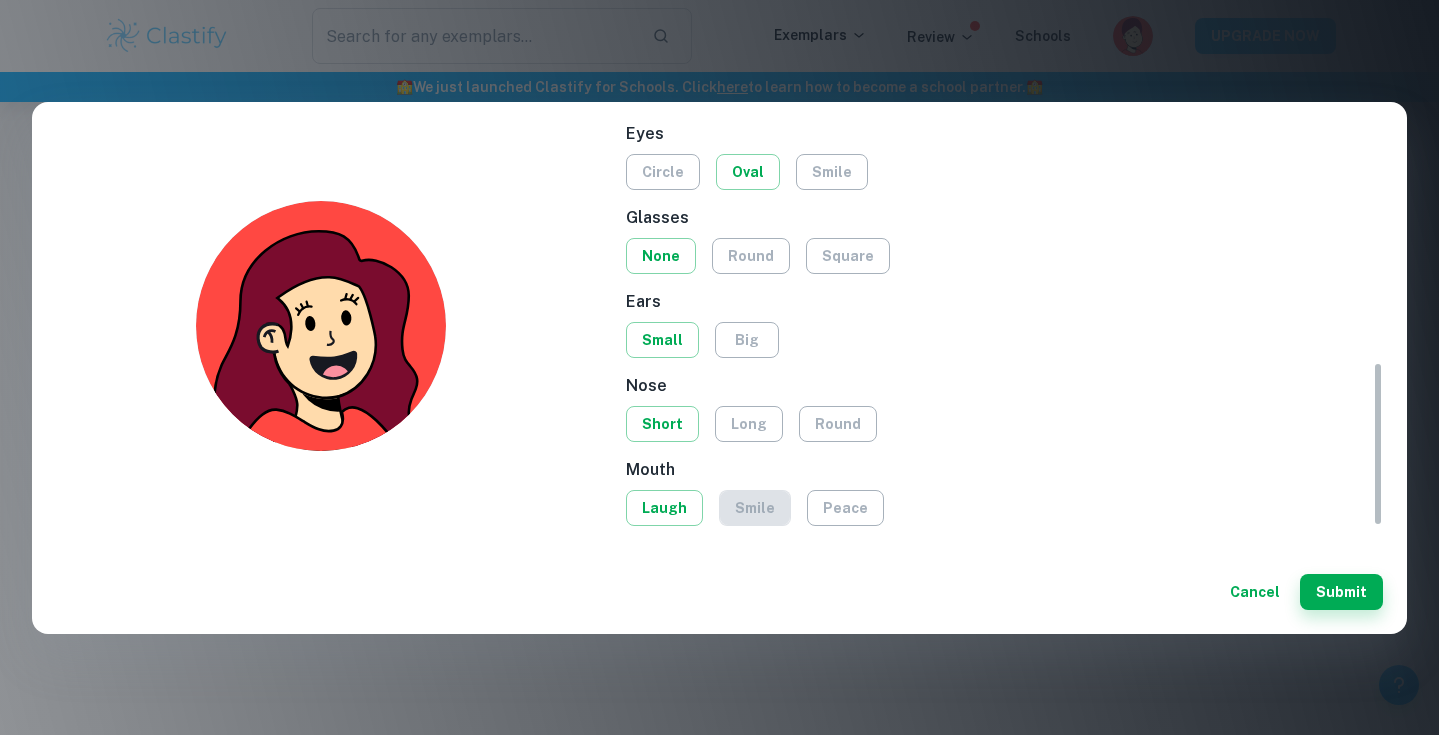 click on "smile" at bounding box center (755, 508) 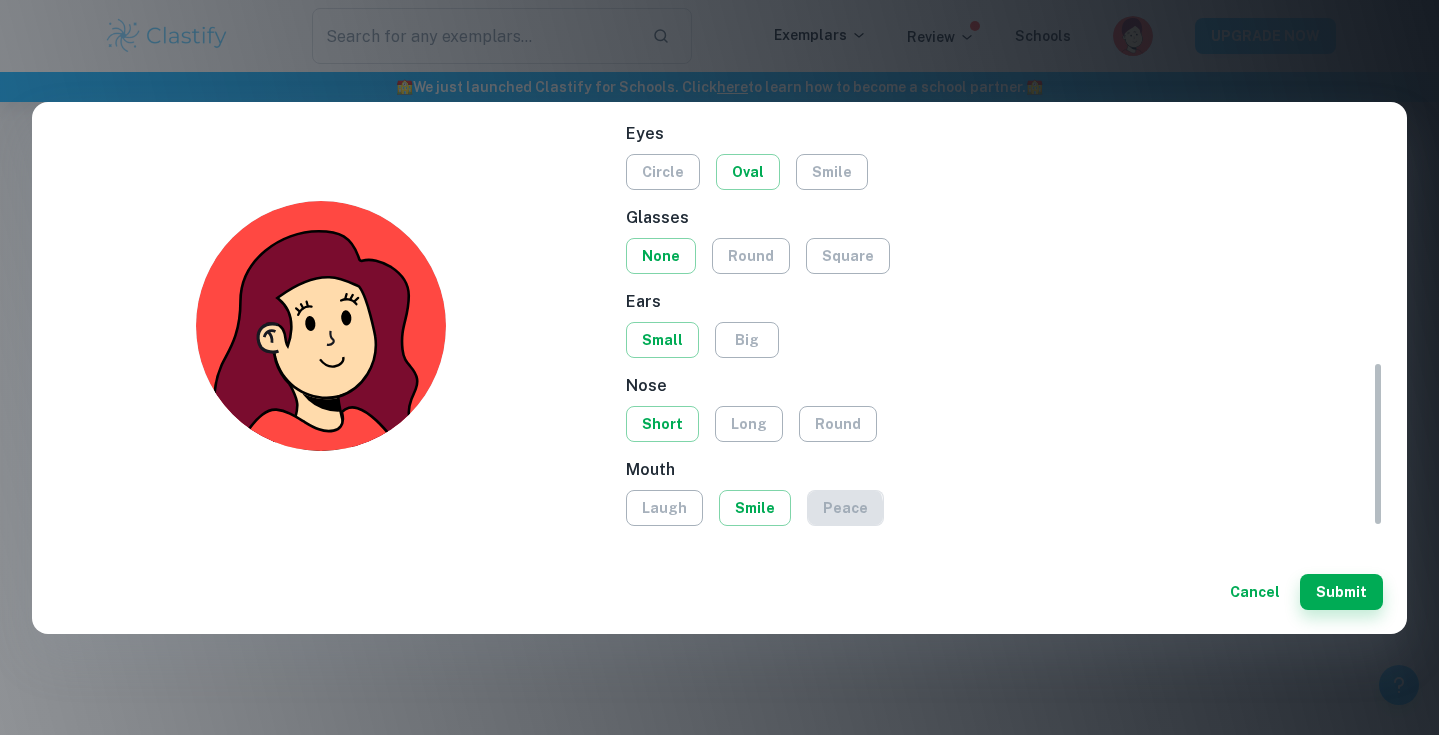 click on "peace" at bounding box center [845, 508] 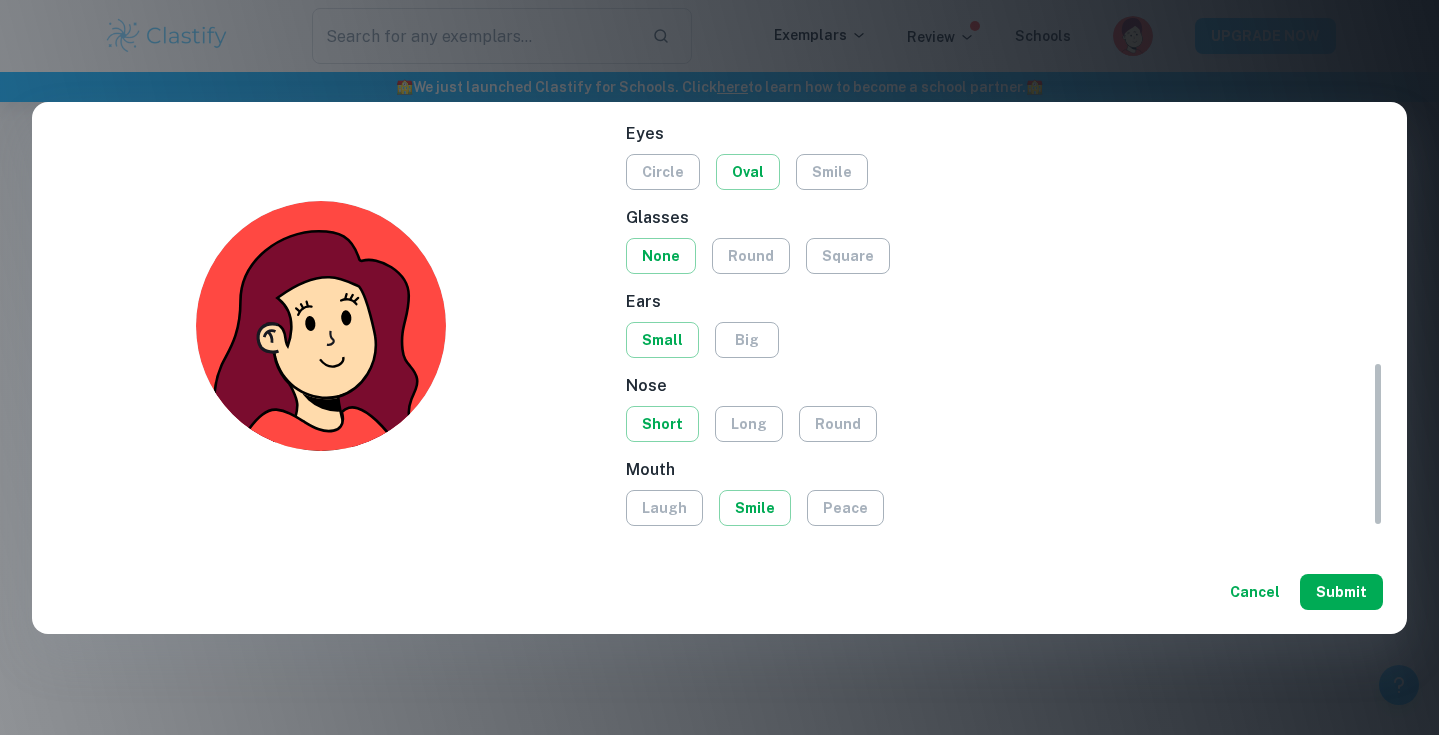click on "Submit" at bounding box center [1341, 592] 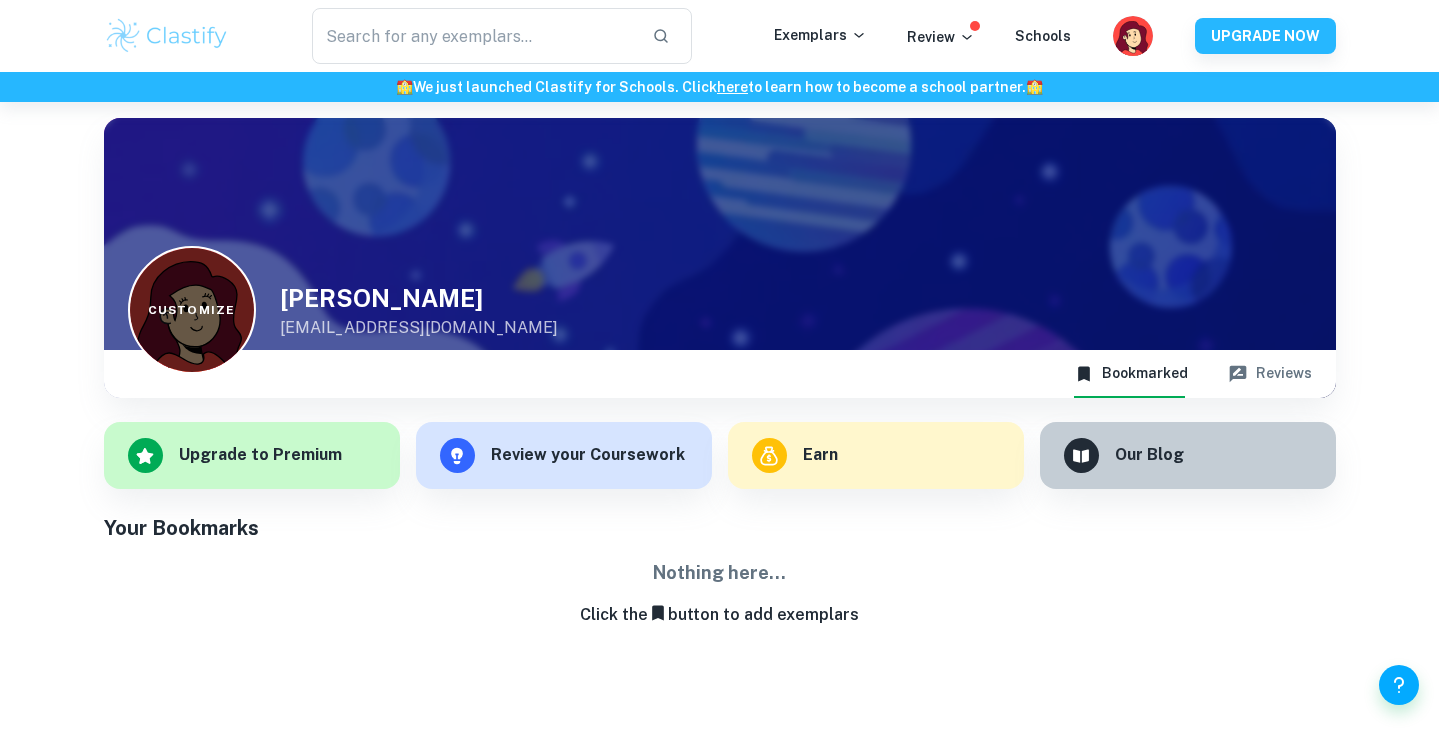 click on "Customize" at bounding box center [191, 310] 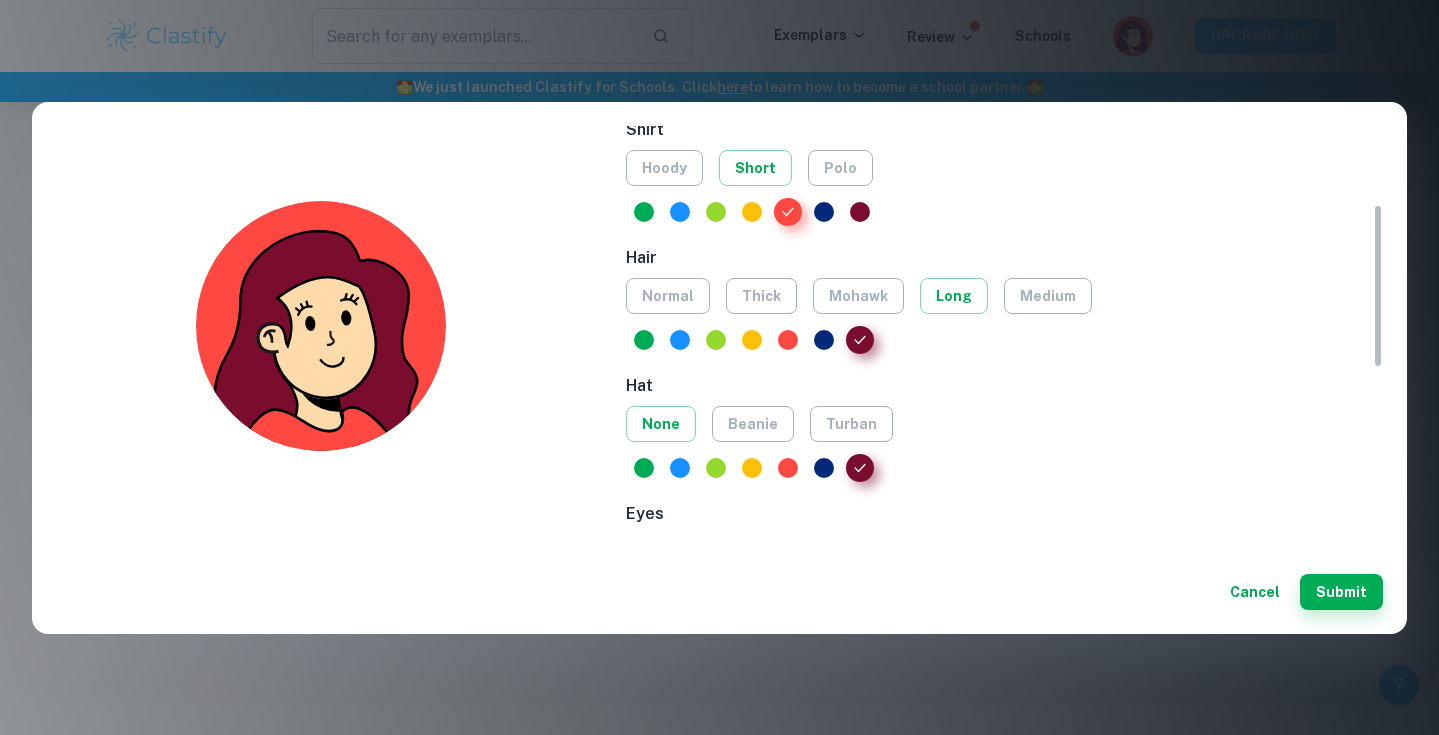 scroll, scrollTop: 191, scrollLeft: 0, axis: vertical 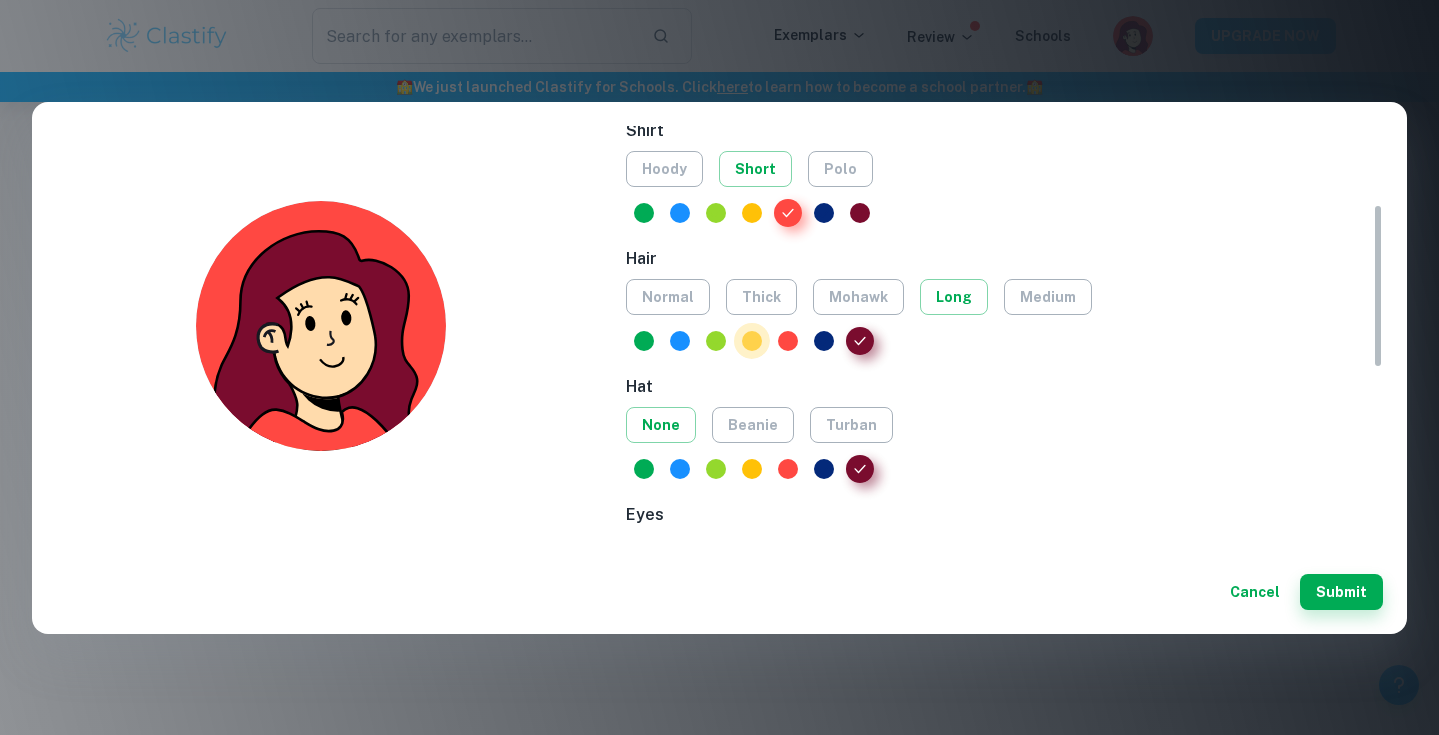 click at bounding box center (752, 341) 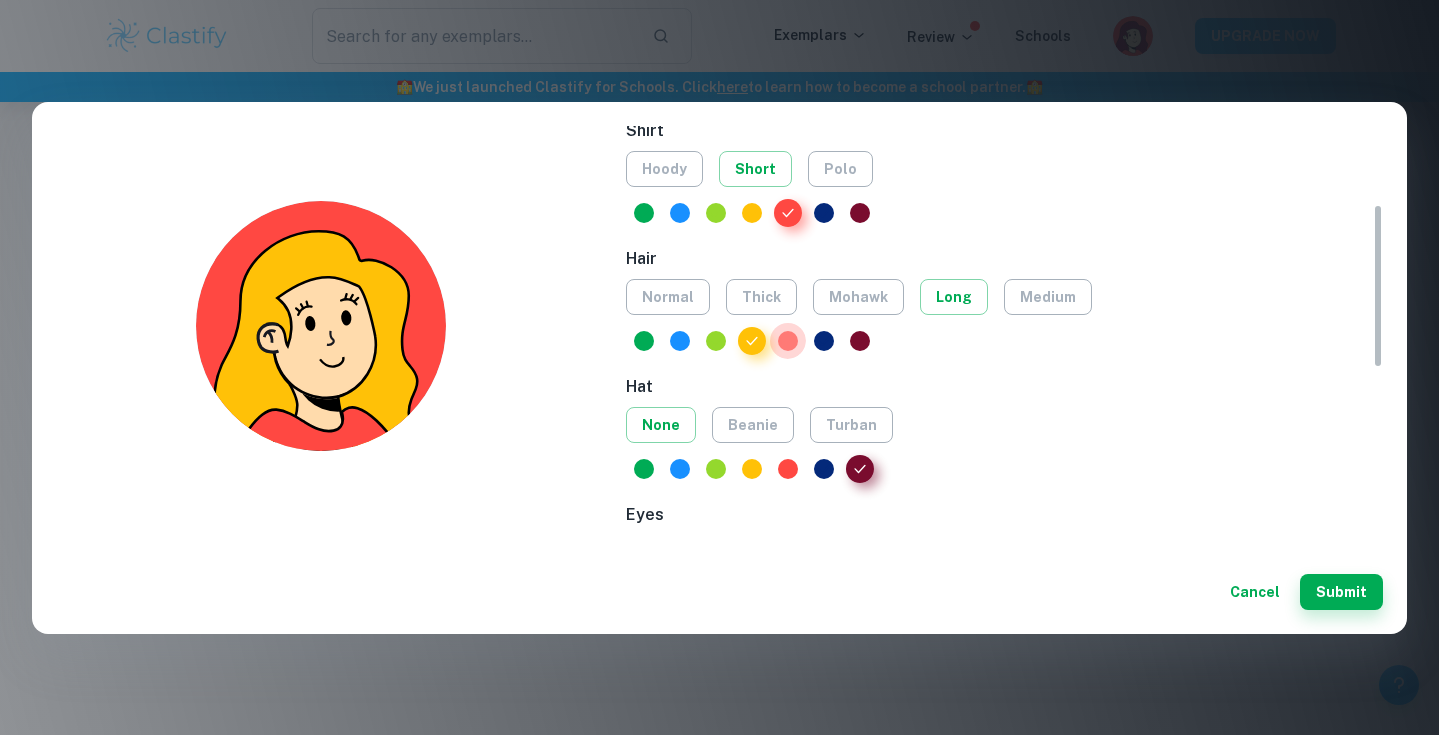 click at bounding box center [788, 341] 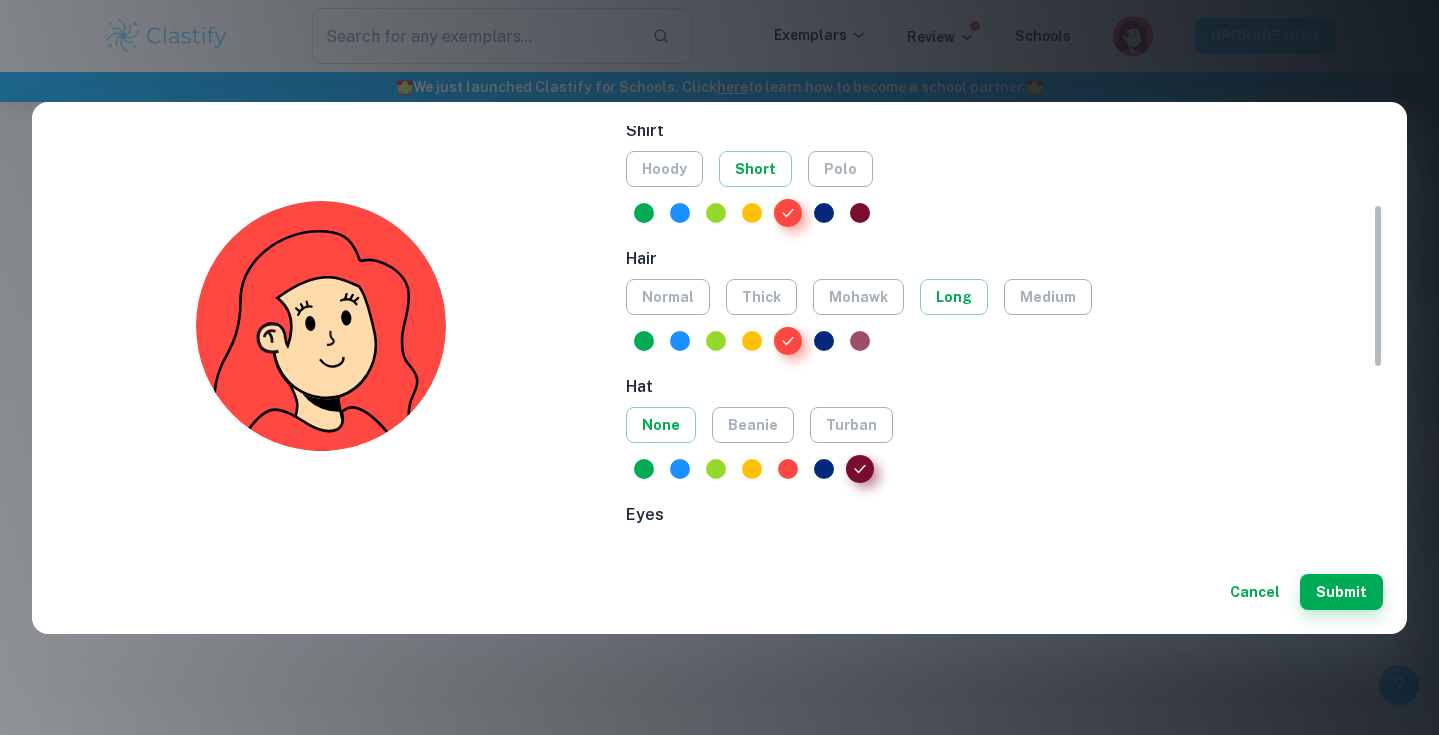 click at bounding box center [860, 341] 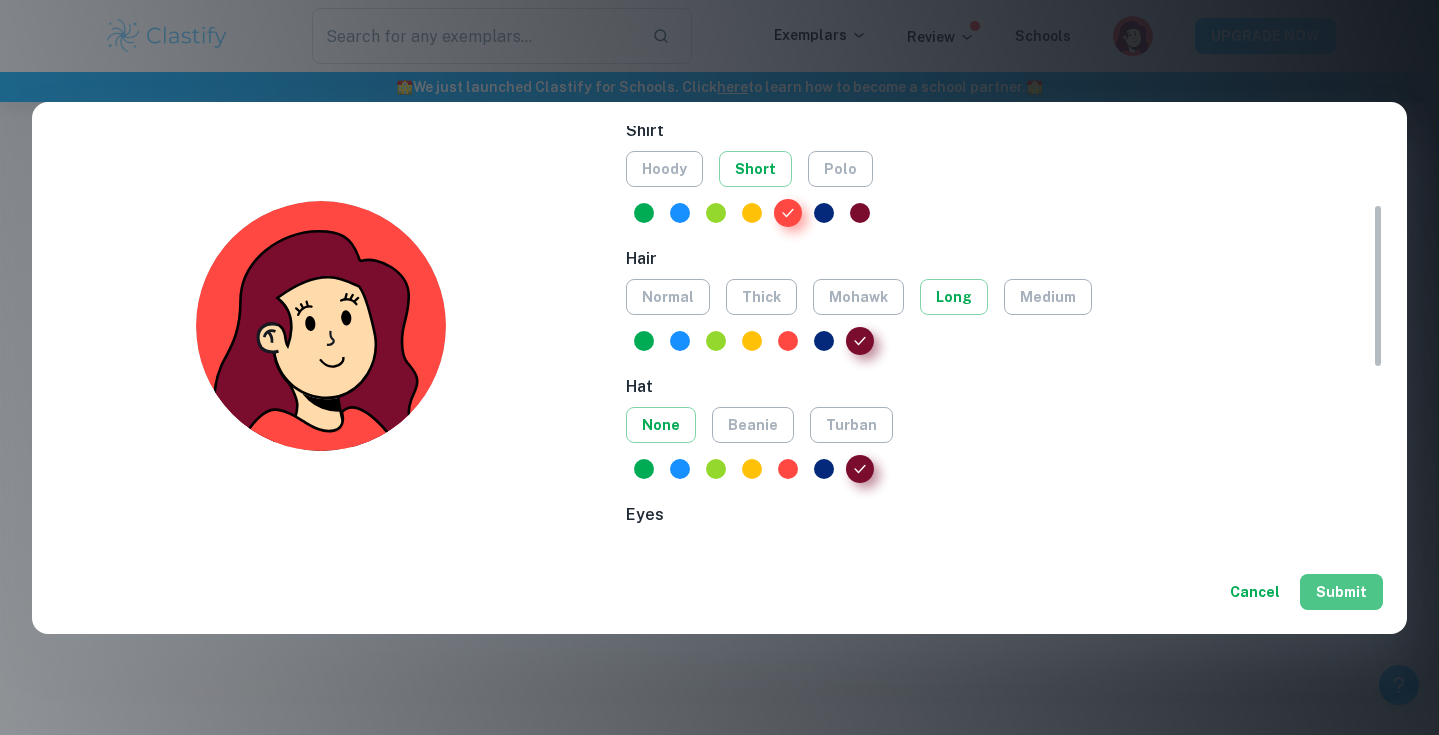 click on "Submit" at bounding box center (1341, 592) 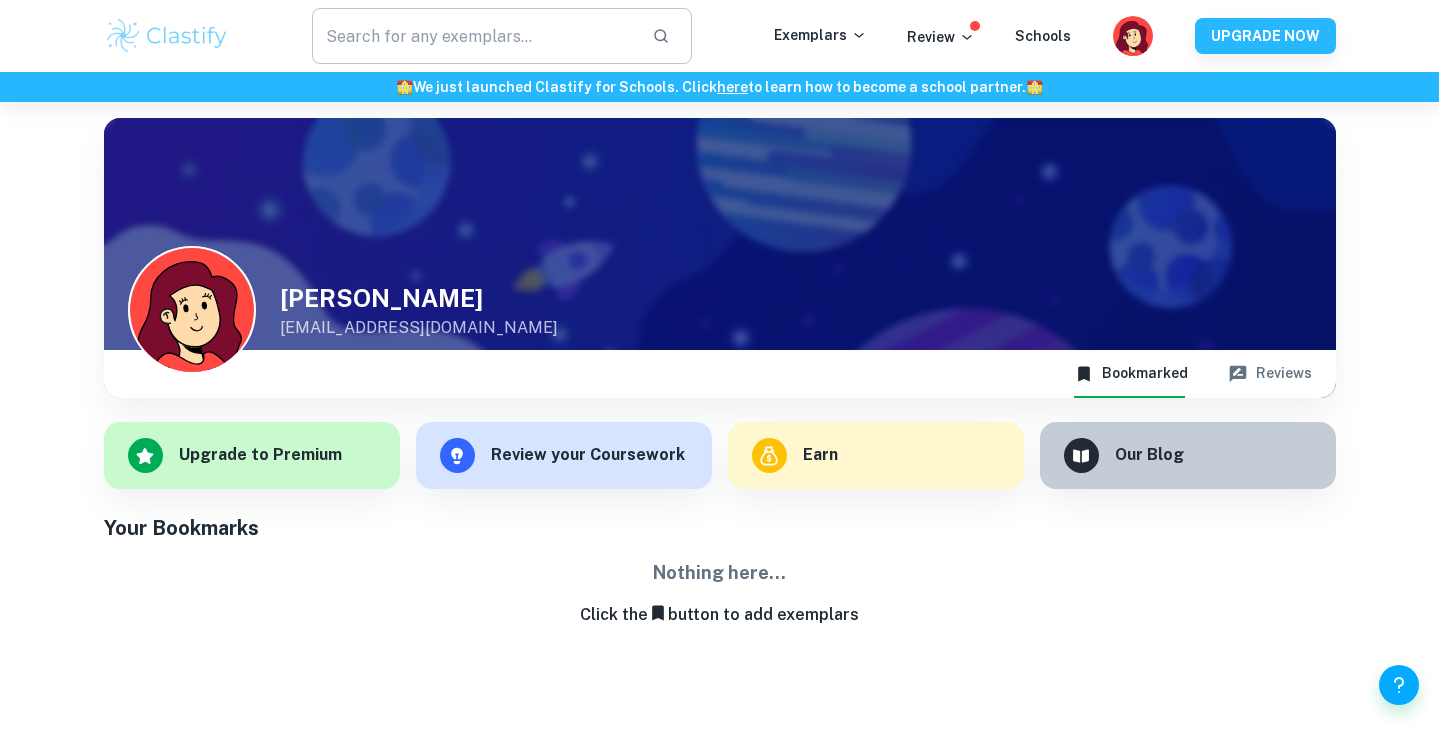 click at bounding box center (474, 36) 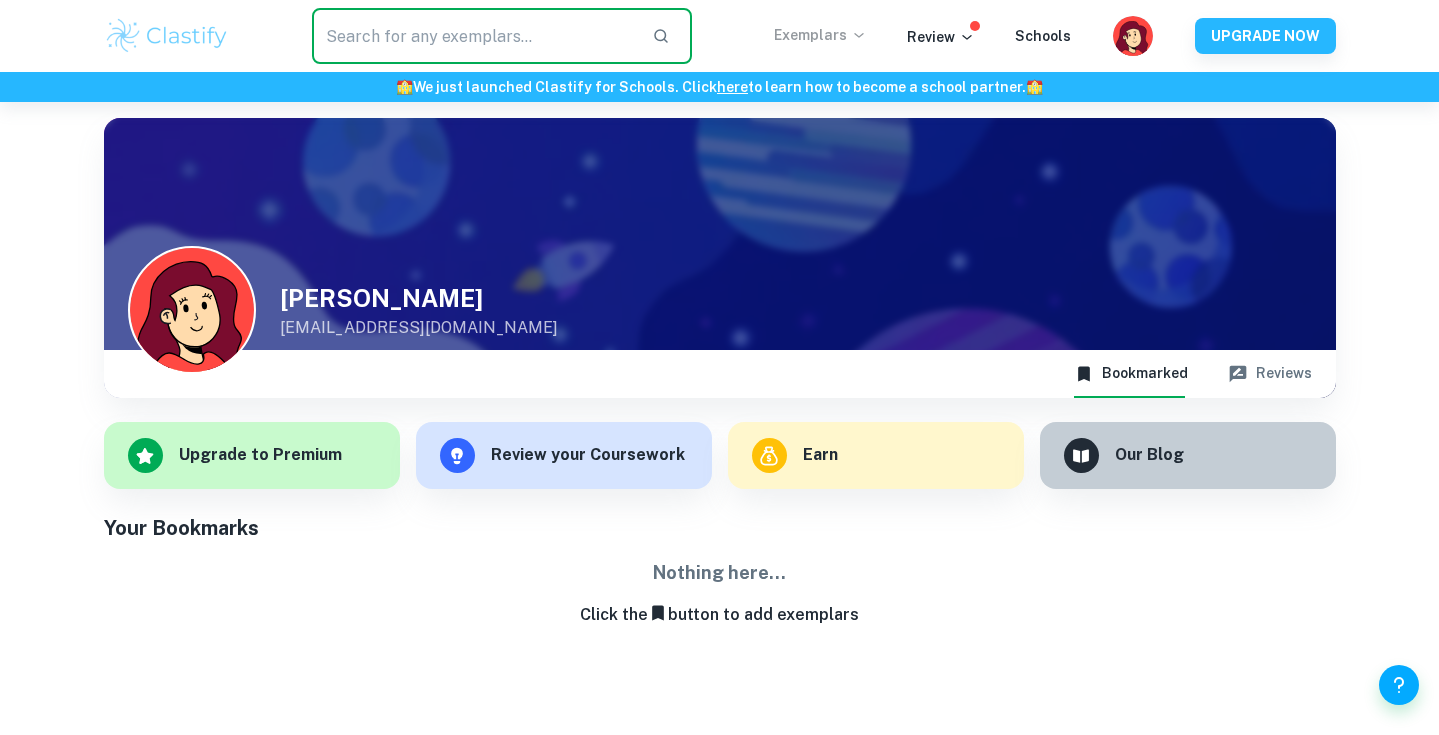 click on "Exemplars" at bounding box center (820, 35) 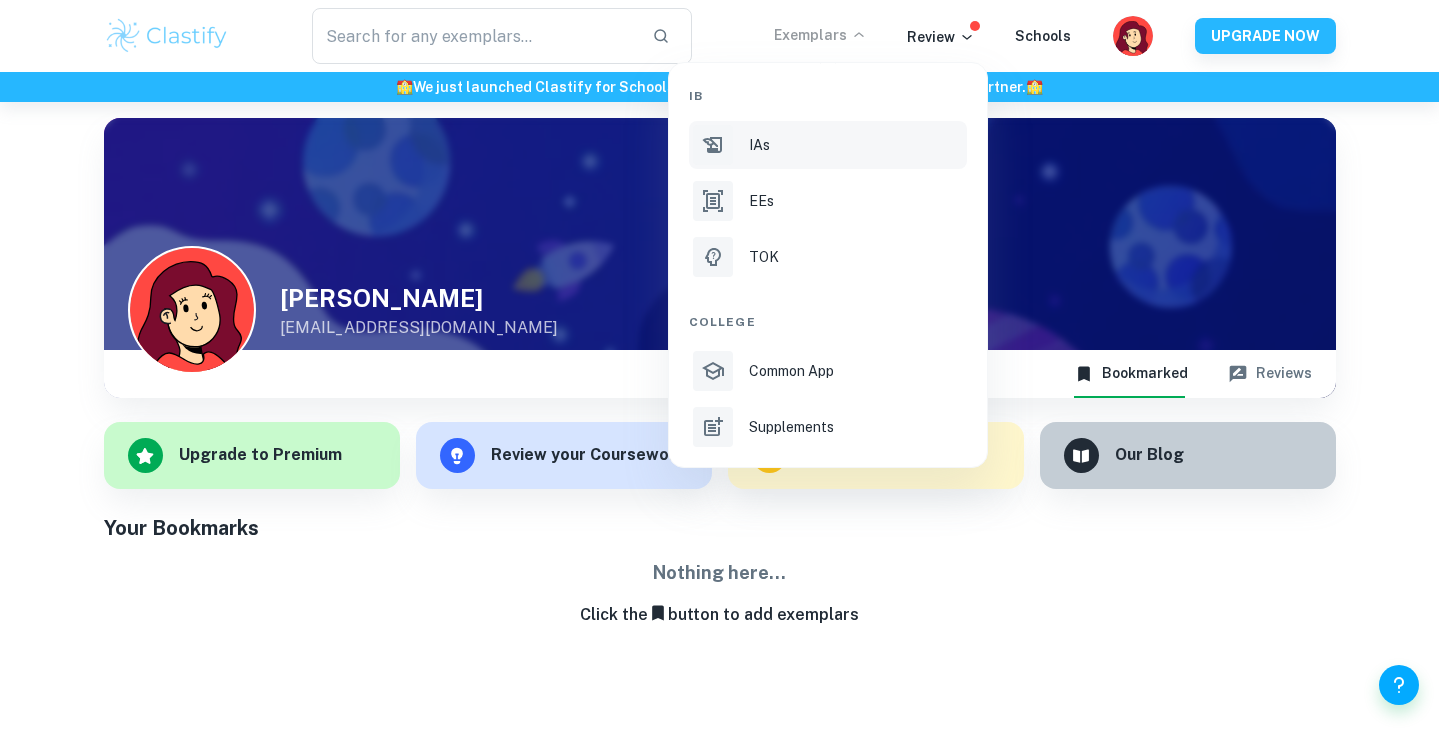 click on "IAs" at bounding box center (828, 145) 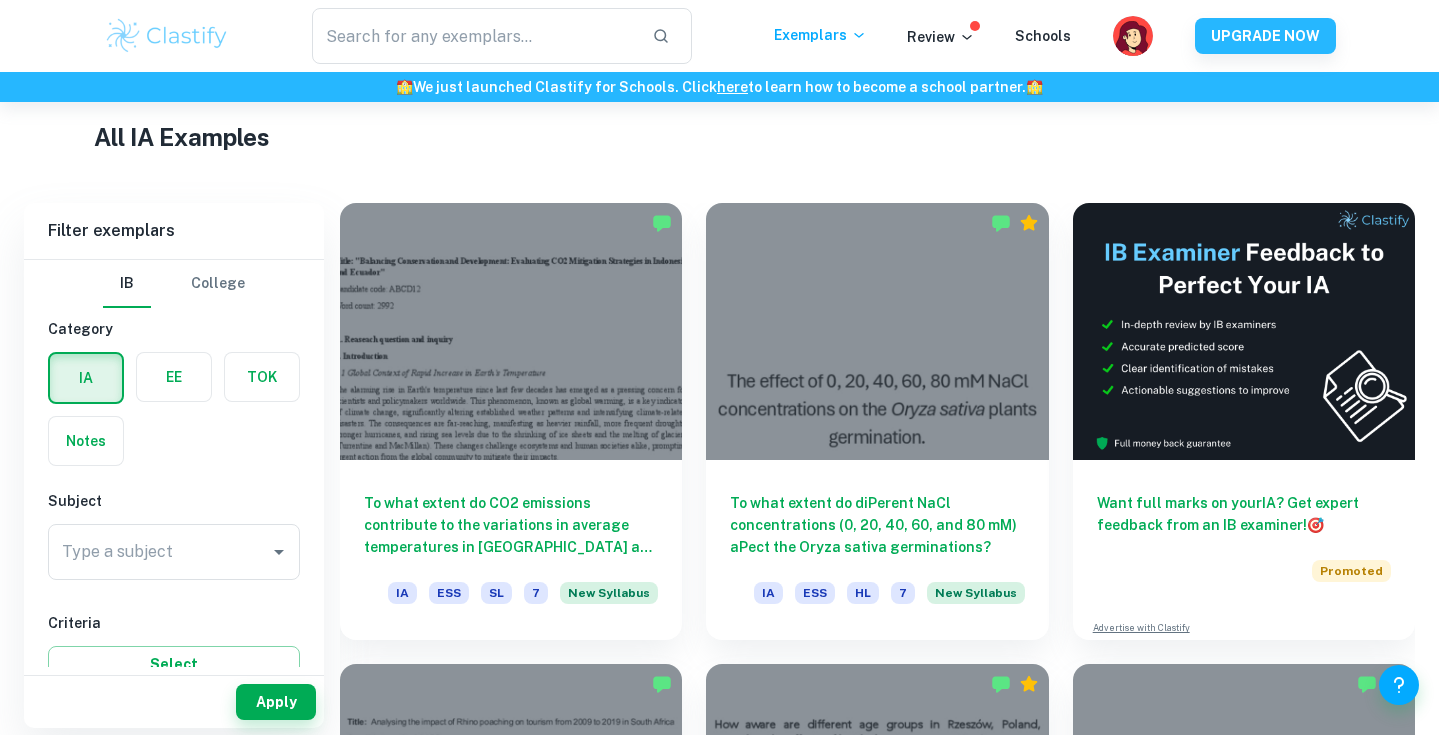 scroll, scrollTop: 474, scrollLeft: 0, axis: vertical 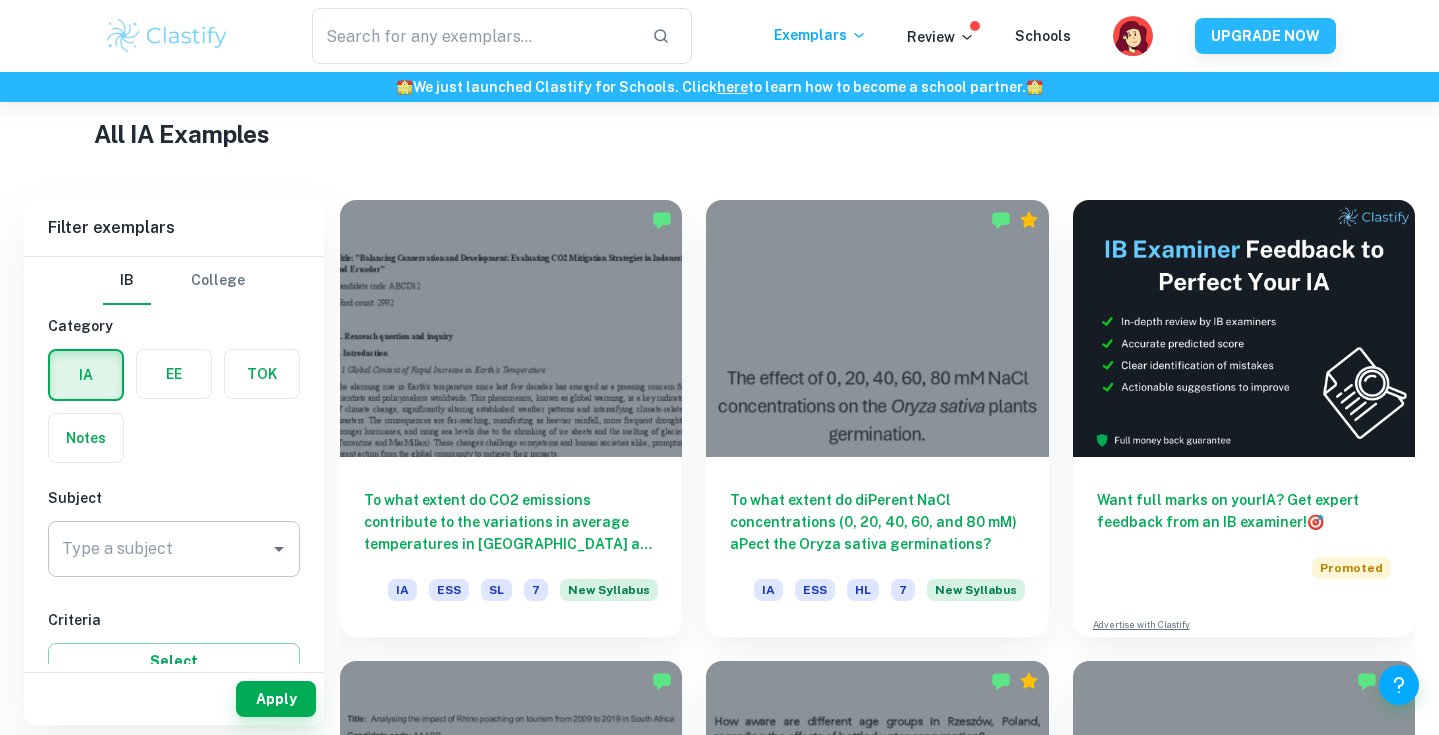 click on "Type a subject" at bounding box center (159, 549) 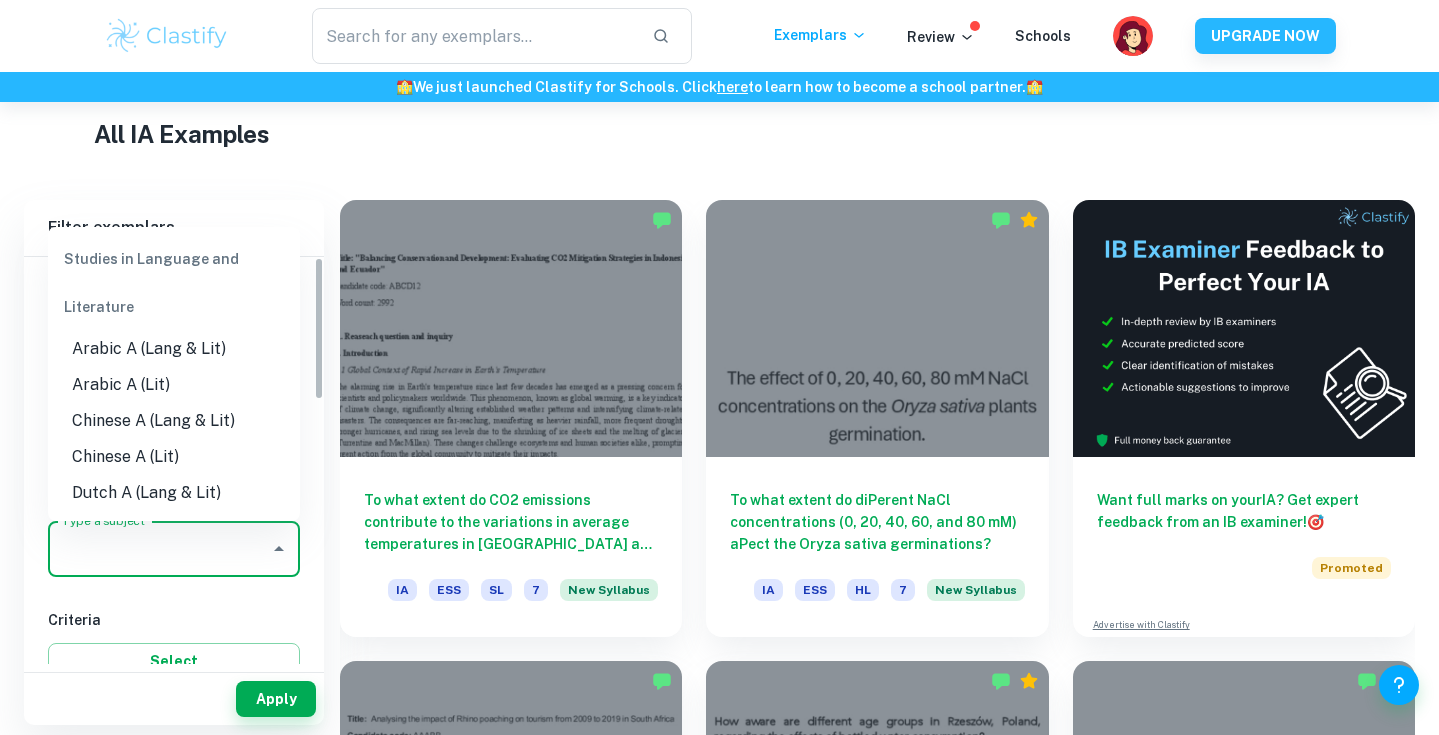 click on "Criteria" at bounding box center [174, 620] 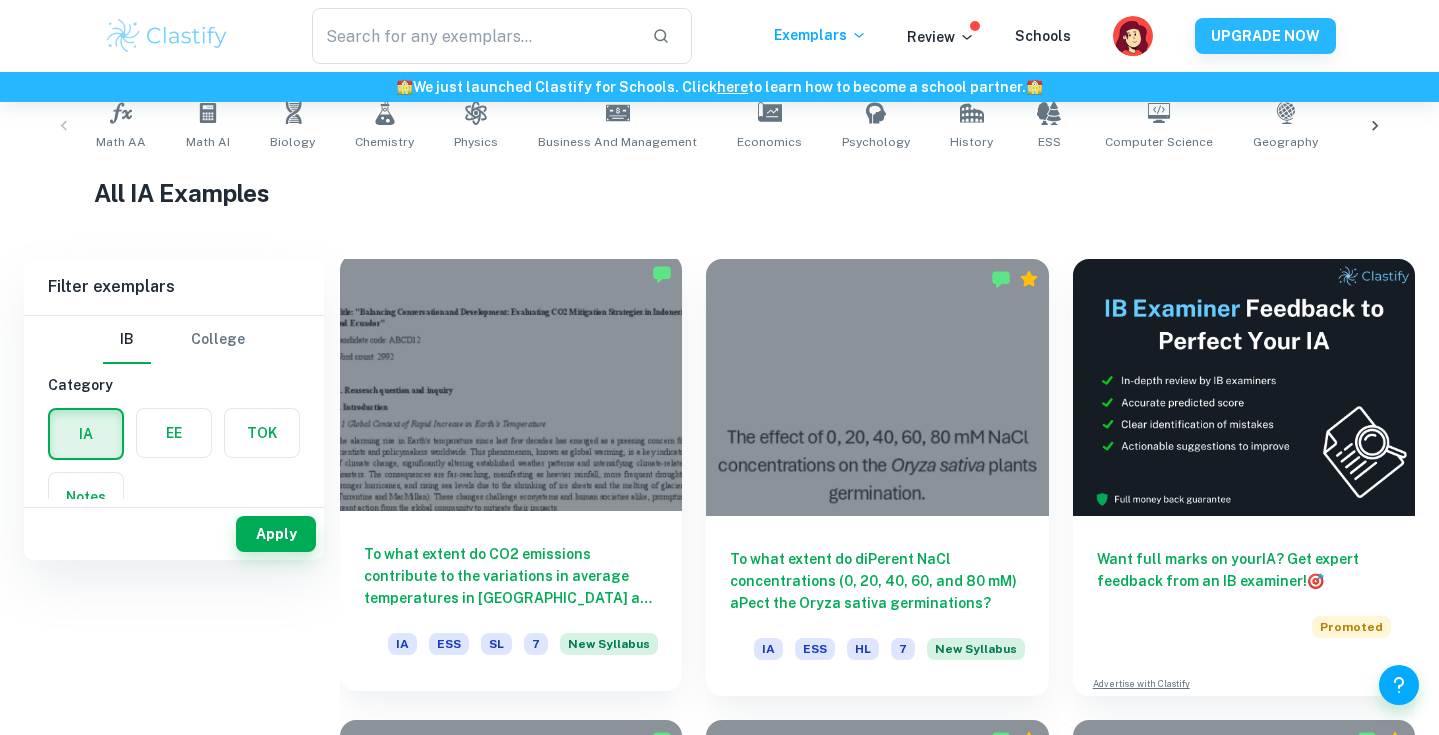 scroll, scrollTop: 42, scrollLeft: 0, axis: vertical 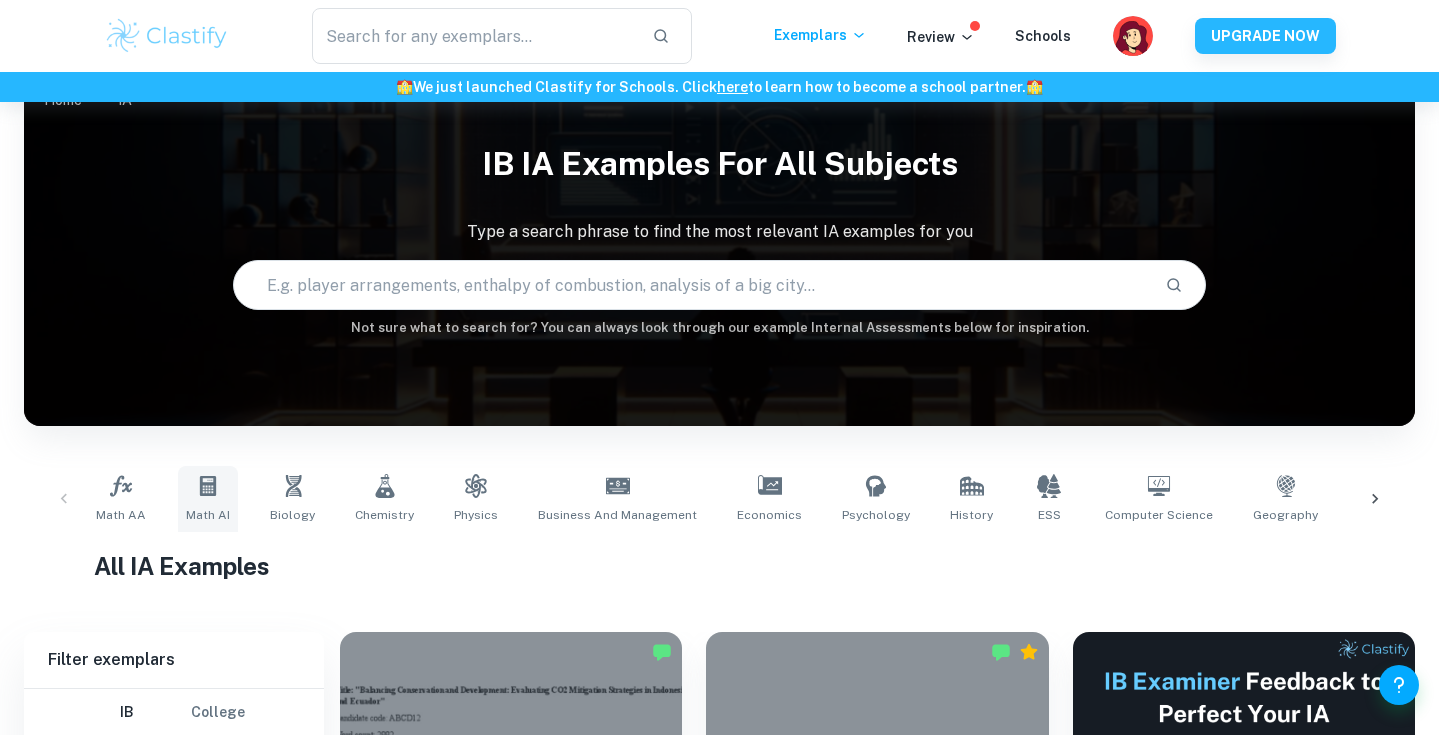 click 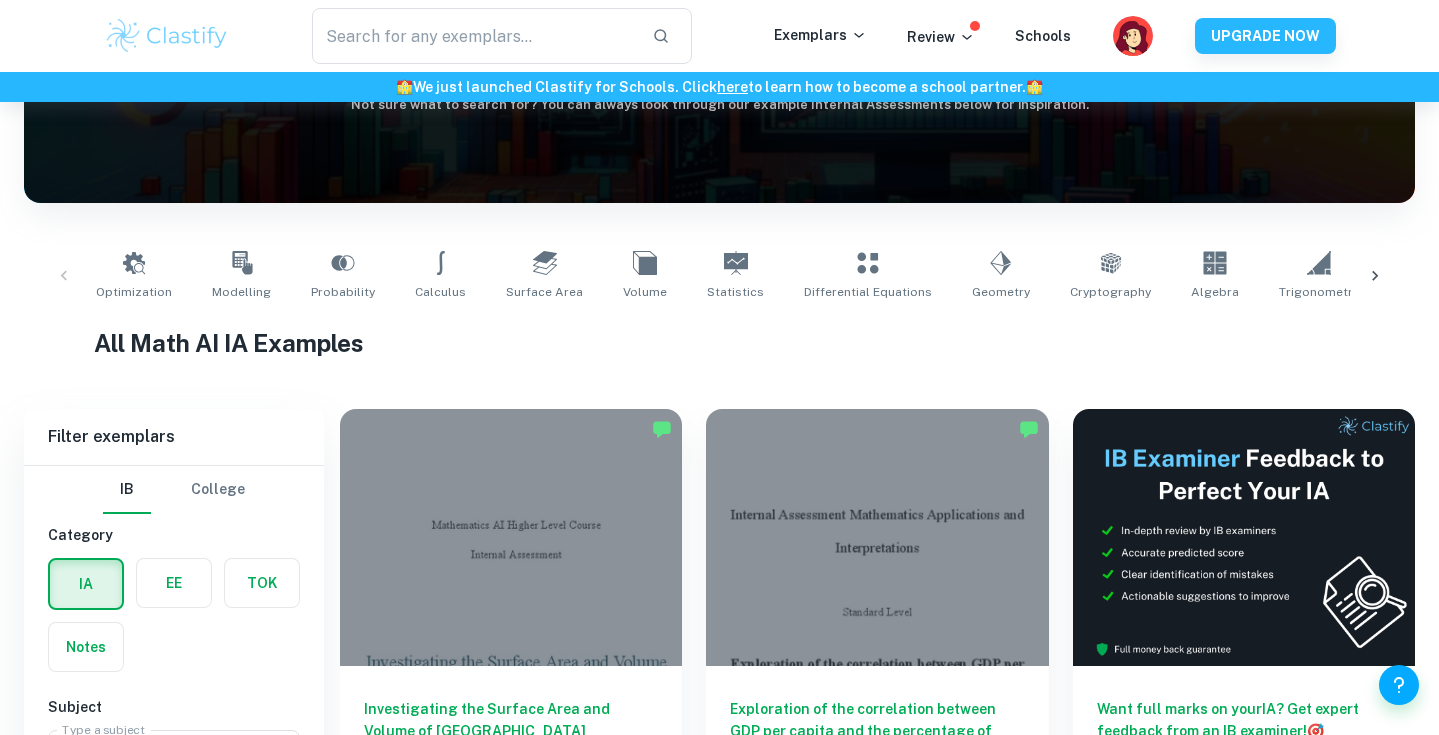 scroll, scrollTop: 553, scrollLeft: 0, axis: vertical 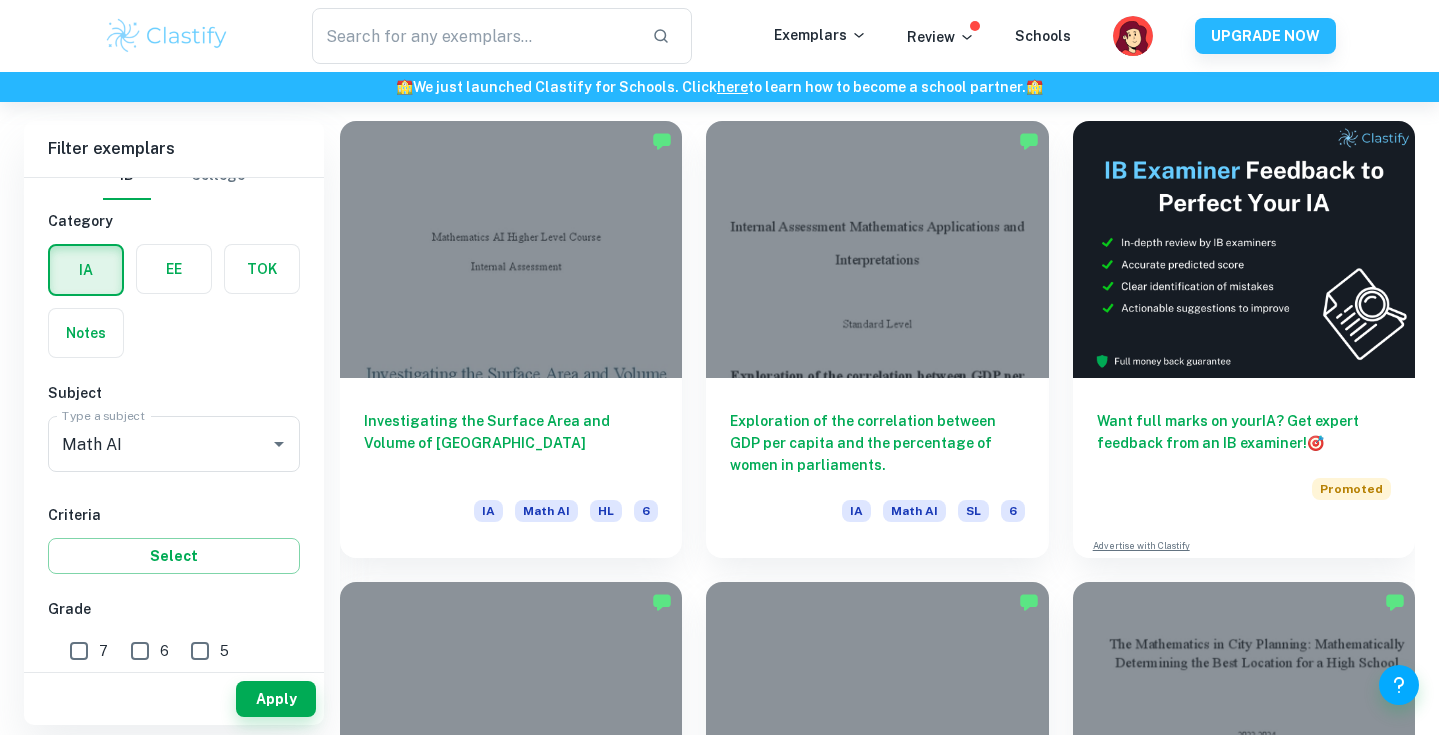 click at bounding box center [86, 270] 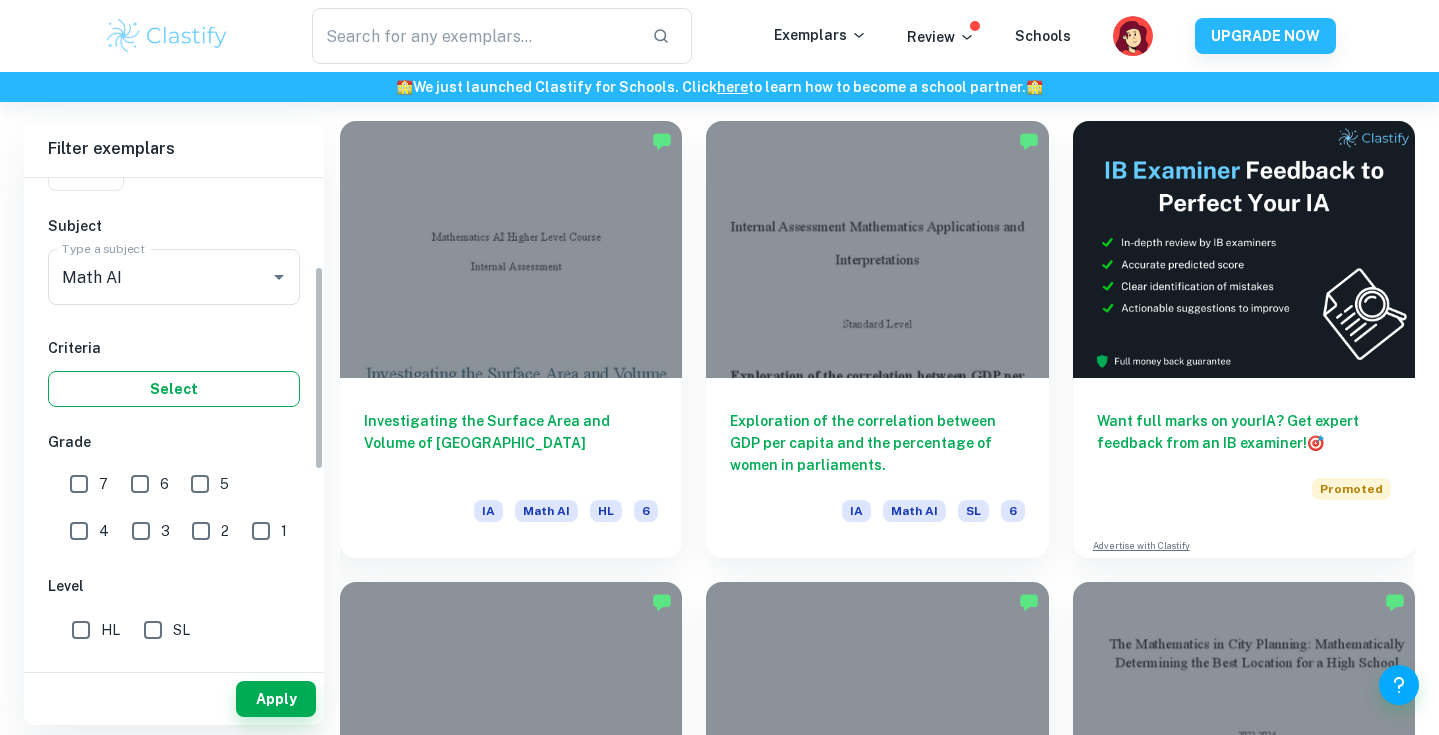 scroll, scrollTop: 210, scrollLeft: 0, axis: vertical 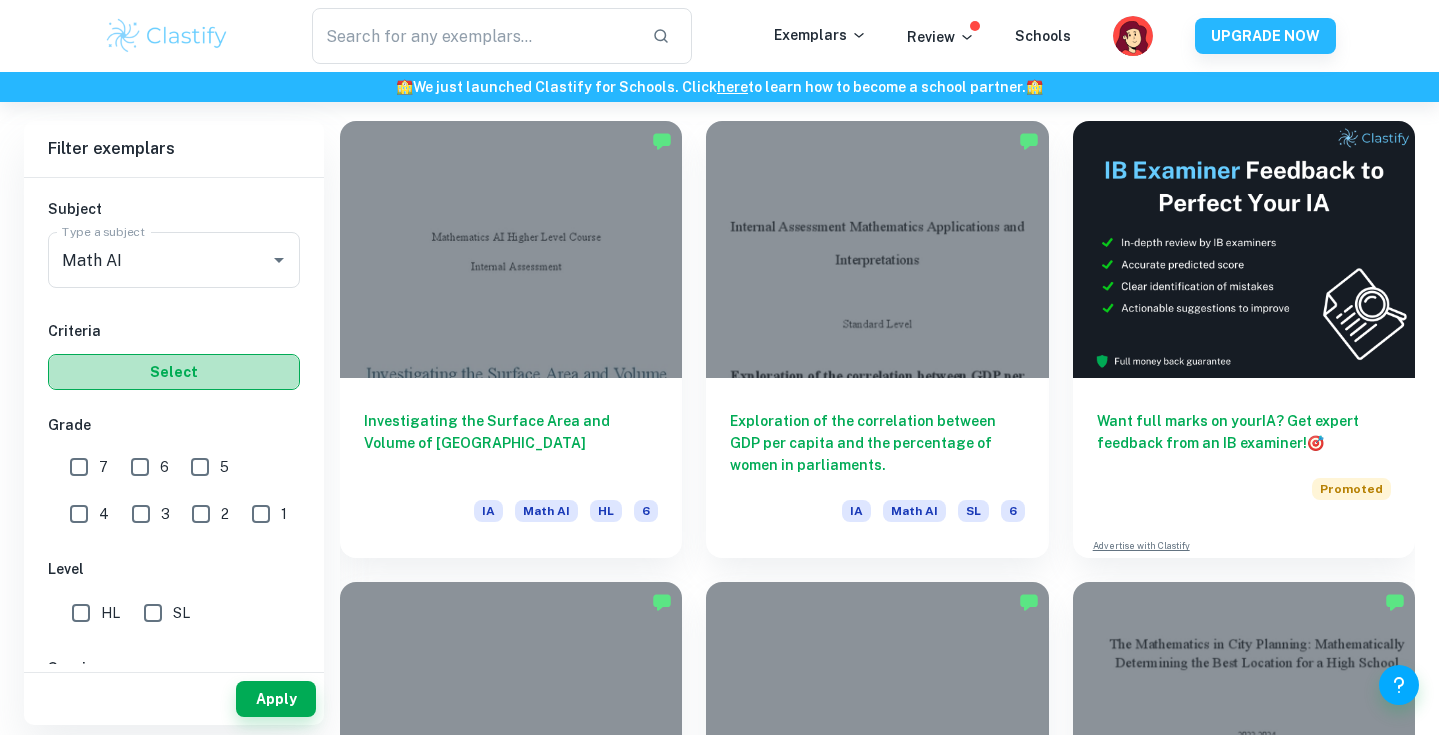 click on "Select" at bounding box center [174, 372] 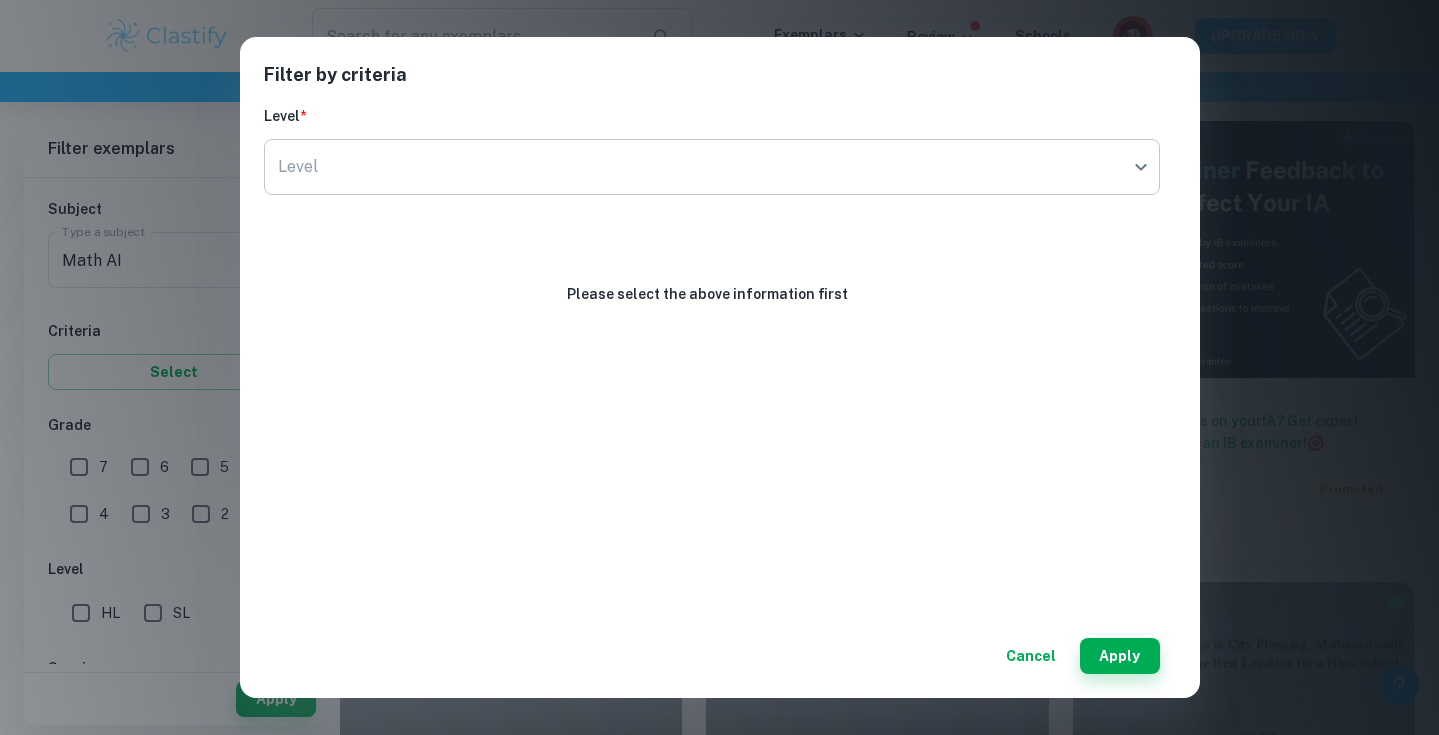 click on "We value your privacy We use cookies to enhance your browsing experience, serve personalised ads or content, and analyse our traffic. By clicking "Accept All", you consent to our use of cookies.   Cookie Policy Customise   Reject All   Accept All   Customise Consent Preferences   We use cookies to help you navigate efficiently and perform certain functions. You will find detailed information about all cookies under each consent category below. The cookies that are categorised as "Necessary" are stored on your browser as they are essential for enabling the basic functionalities of the site. ...  Show more For more information on how Google's third-party cookies operate and handle your data, see:   Google Privacy Policy Necessary Always Active Necessary cookies are required to enable the basic features of this site, such as providing secure log-in or adjusting your consent preferences. These cookies do not store any personally identifiable data. Functional Analytics Performance Advertisement Uncategorised" at bounding box center [719, -84] 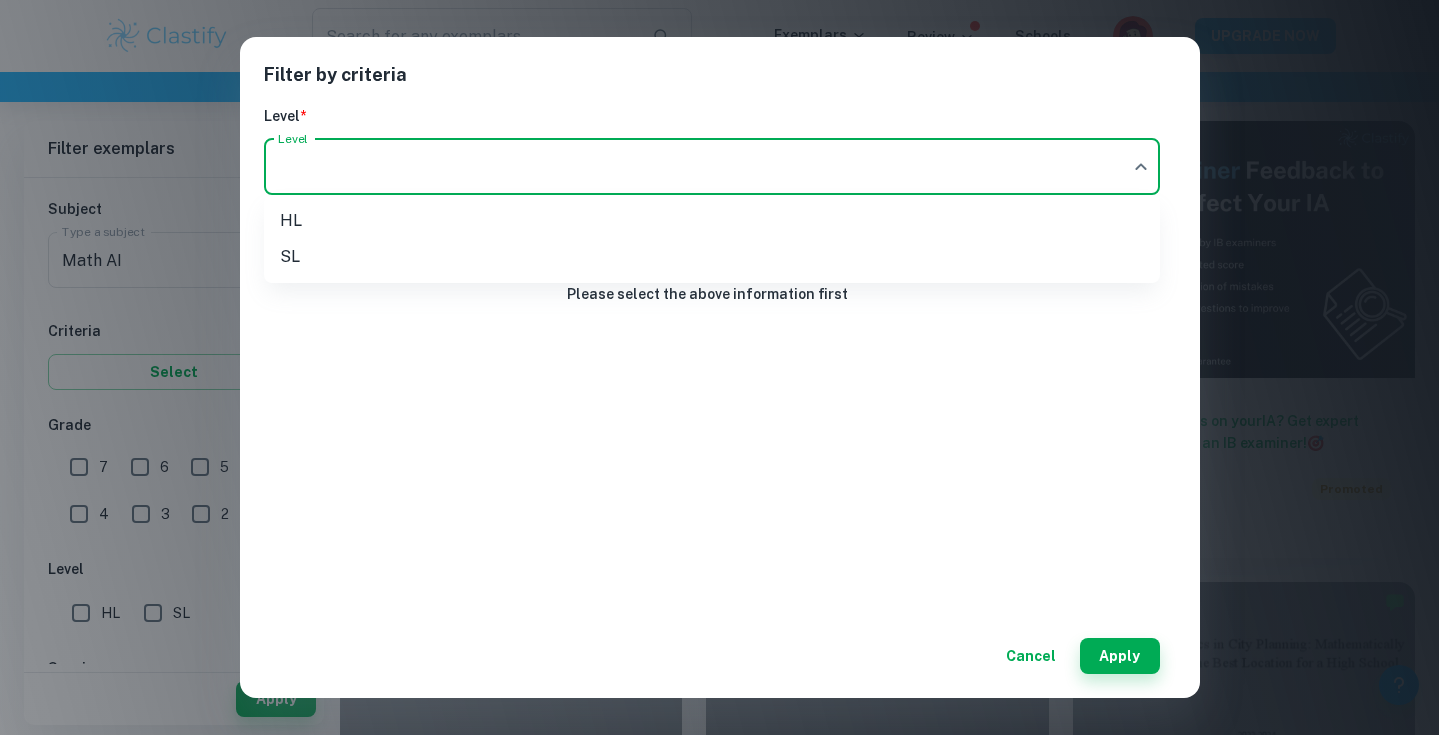 click on "SL" at bounding box center (712, 257) 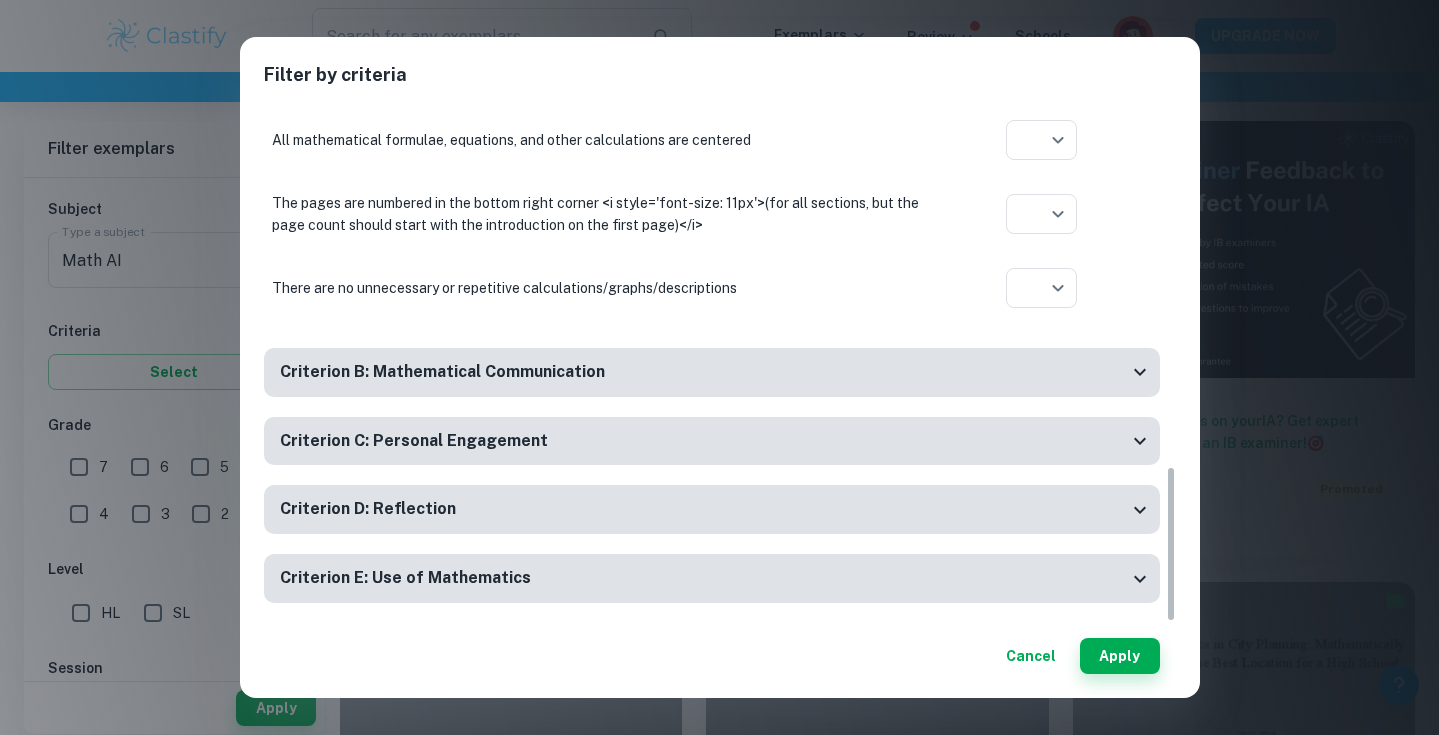 scroll, scrollTop: 1196, scrollLeft: 0, axis: vertical 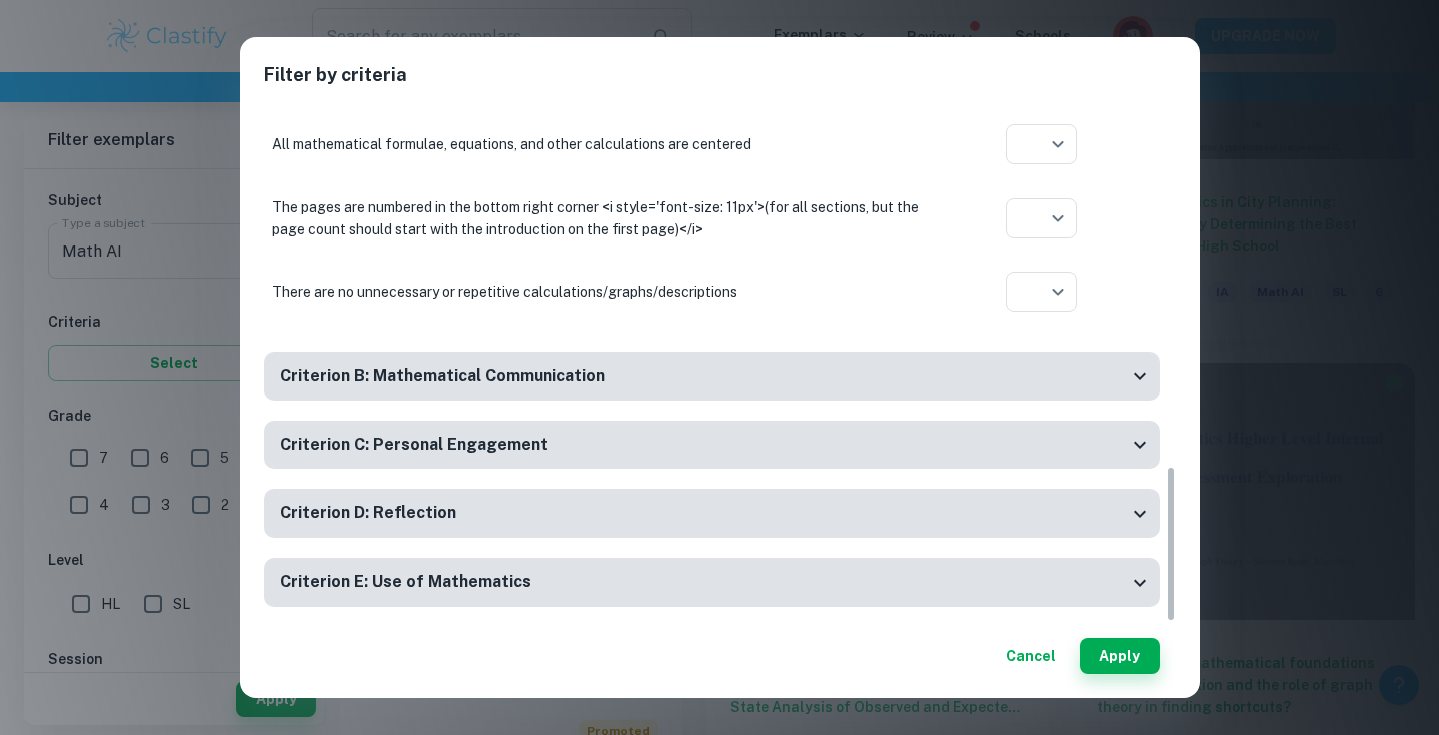 click on "Criterion B: Mathematical Communication Correct mathematical notation, symbols, and terminology are used consistently and correctly ​ Aplication year Computer notation is present only if software-generated (clear indication necessary) ​ Aplication year Key terms/variables are defined and explained when first introduced ​ Aplication year The main concepts are described in the introduction ​ Aplication year Additional terms are defined in detail in appropriate places (dependent on the development of the exploration) ​ Aplication year Multiple forms of mathematical representation: formulae, diagrams, tables, charts, graphs, and models are present but used only if appropriate ​ Aplication year All mathematical calculations are explained and any data presentation is described ​ Aplication year The degree of accuracy is stated for any rounded values ​ Aplication year Results are rounded only at the end of the calculations thread ​ Aplication year ​ Aplication year ​ Aplication year" at bounding box center [712, 386] 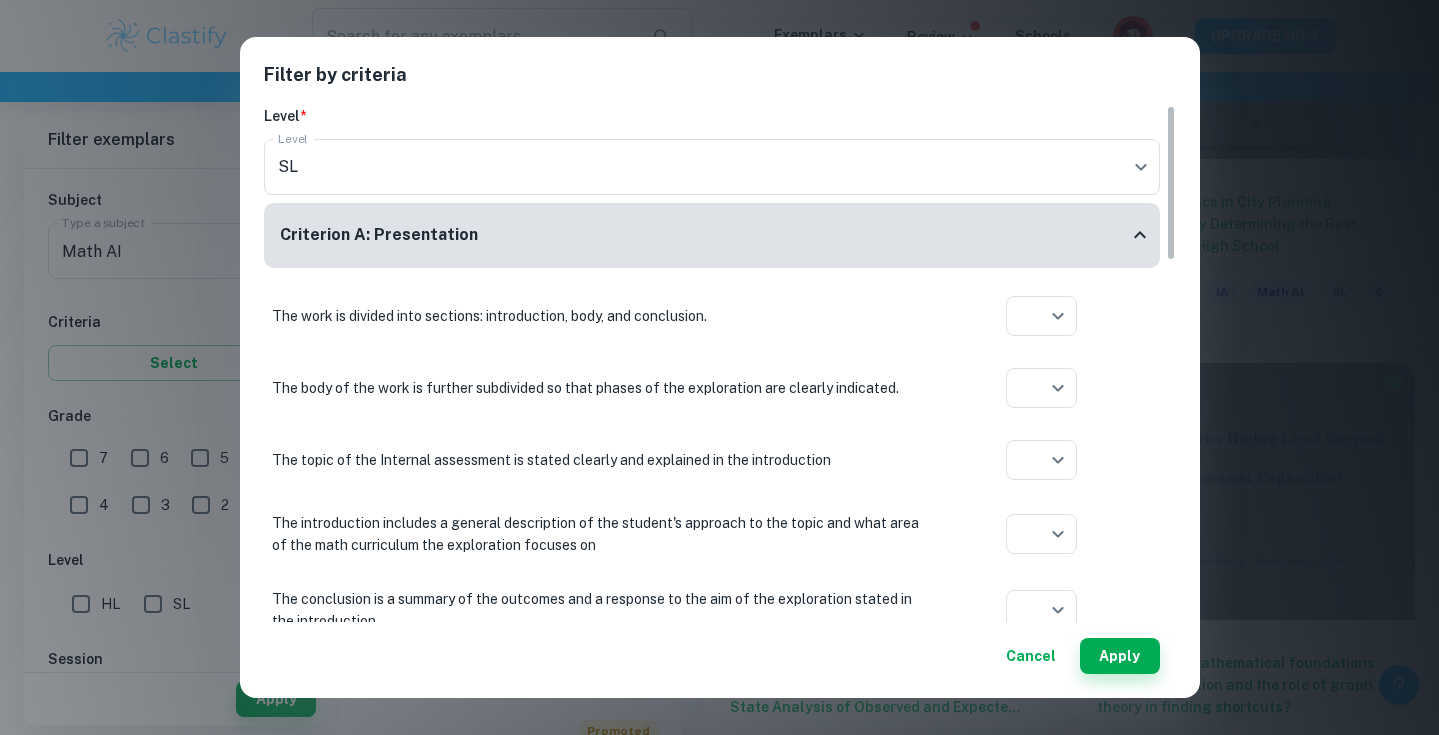 scroll, scrollTop: 0, scrollLeft: 0, axis: both 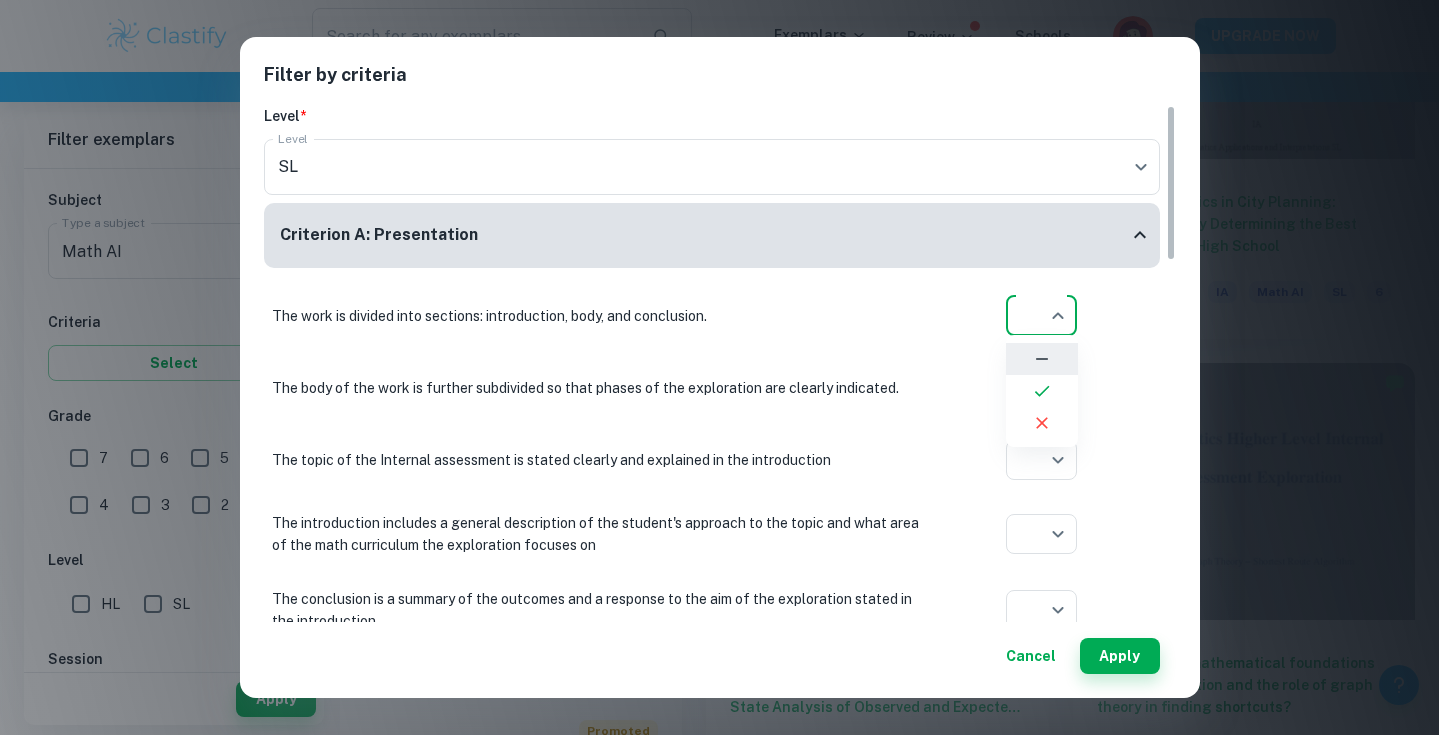 click on "We value your privacy We use cookies to enhance your browsing experience, serve personalised ads or content, and analyse our traffic. By clicking "Accept All", you consent to our use of cookies.   Cookie Policy Customise   Reject All   Accept All   Customise Consent Preferences   We use cookies to help you navigate efficiently and perform certain functions. You will find detailed information about all cookies under each consent category below. The cookies that are categorised as "Necessary" are stored on your browser as they are essential for enabling the basic functionalities of the site. ...  Show more For more information on how Google's third-party cookies operate and handle your data, see:   Google Privacy Policy Necessary Always Active Necessary cookies are required to enable the basic features of this site, such as providing secure log-in or adjusting your consent preferences. These cookies do not store any personally identifiable data. Functional Analytics Performance Advertisement Uncategorised" at bounding box center [719, -763] 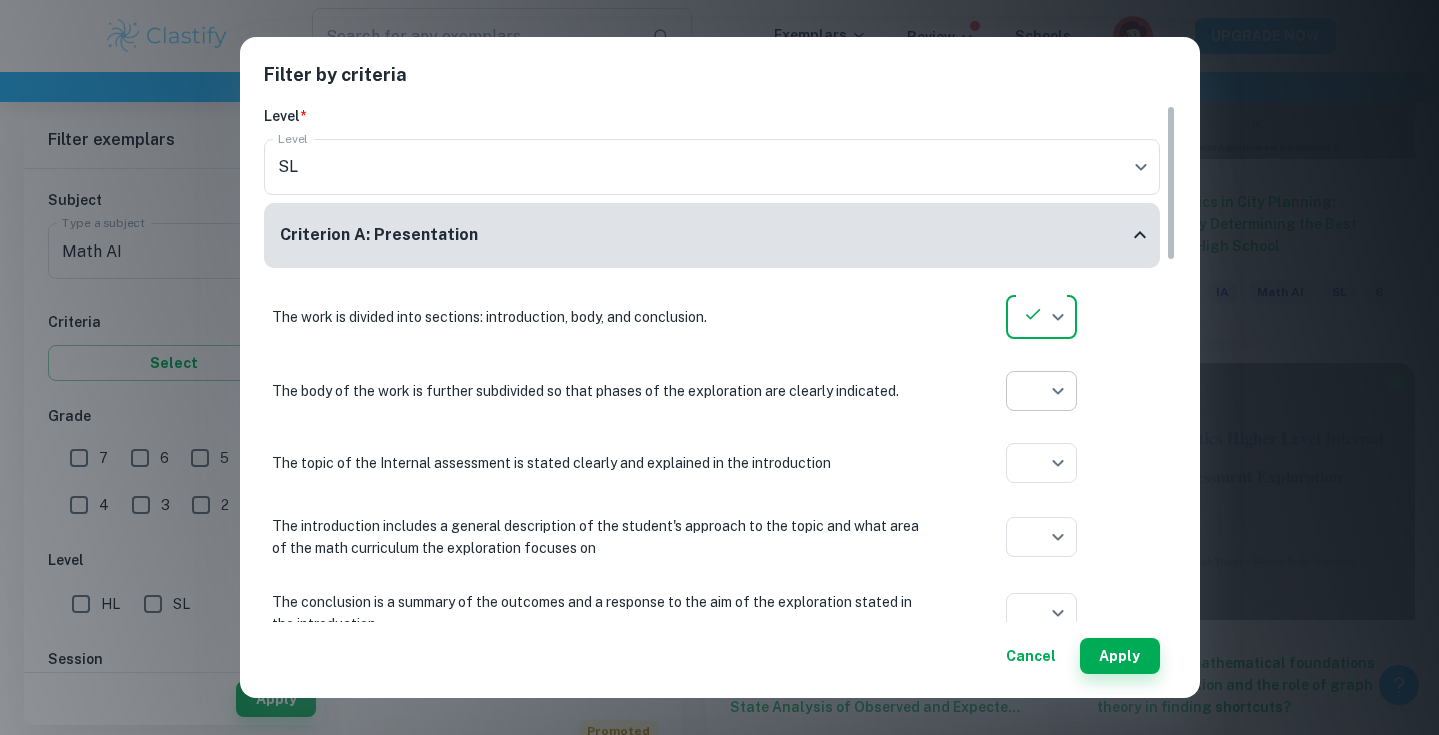 click on "We value your privacy We use cookies to enhance your browsing experience, serve personalised ads or content, and analyse our traffic. By clicking "Accept All", you consent to our use of cookies.   Cookie Policy Customise   Reject All   Accept All   Customise Consent Preferences   We use cookies to help you navigate efficiently and perform certain functions. You will find detailed information about all cookies under each consent category below. The cookies that are categorised as "Necessary" are stored on your browser as they are essential for enabling the basic functionalities of the site. ...  Show more For more information on how Google's third-party cookies operate and handle your data, see:   Google Privacy Policy Necessary Always Active Necessary cookies are required to enable the basic features of this site, such as providing secure log-in or adjusting your consent preferences. These cookies do not store any personally identifiable data. Functional Analytics Performance Advertisement Uncategorised" at bounding box center (719, -763) 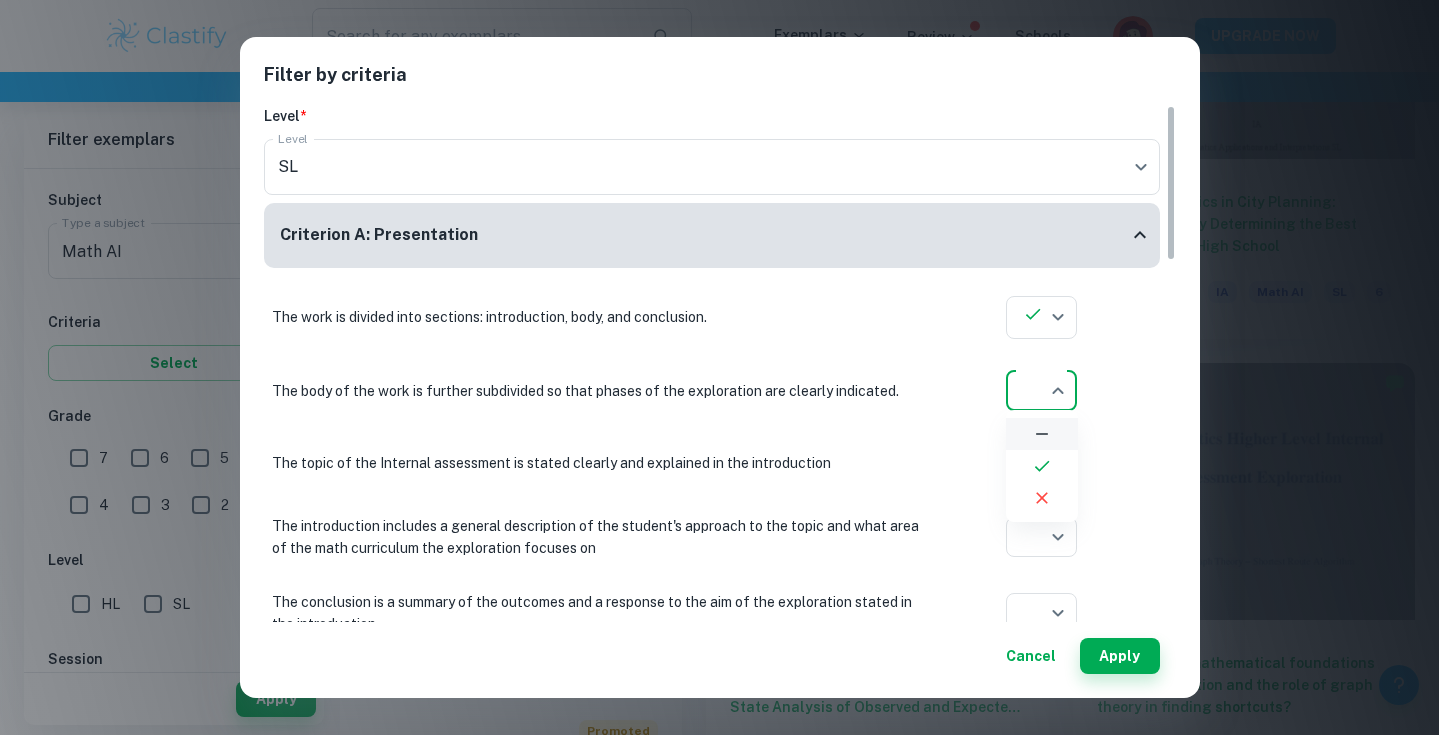 click at bounding box center [1042, 434] 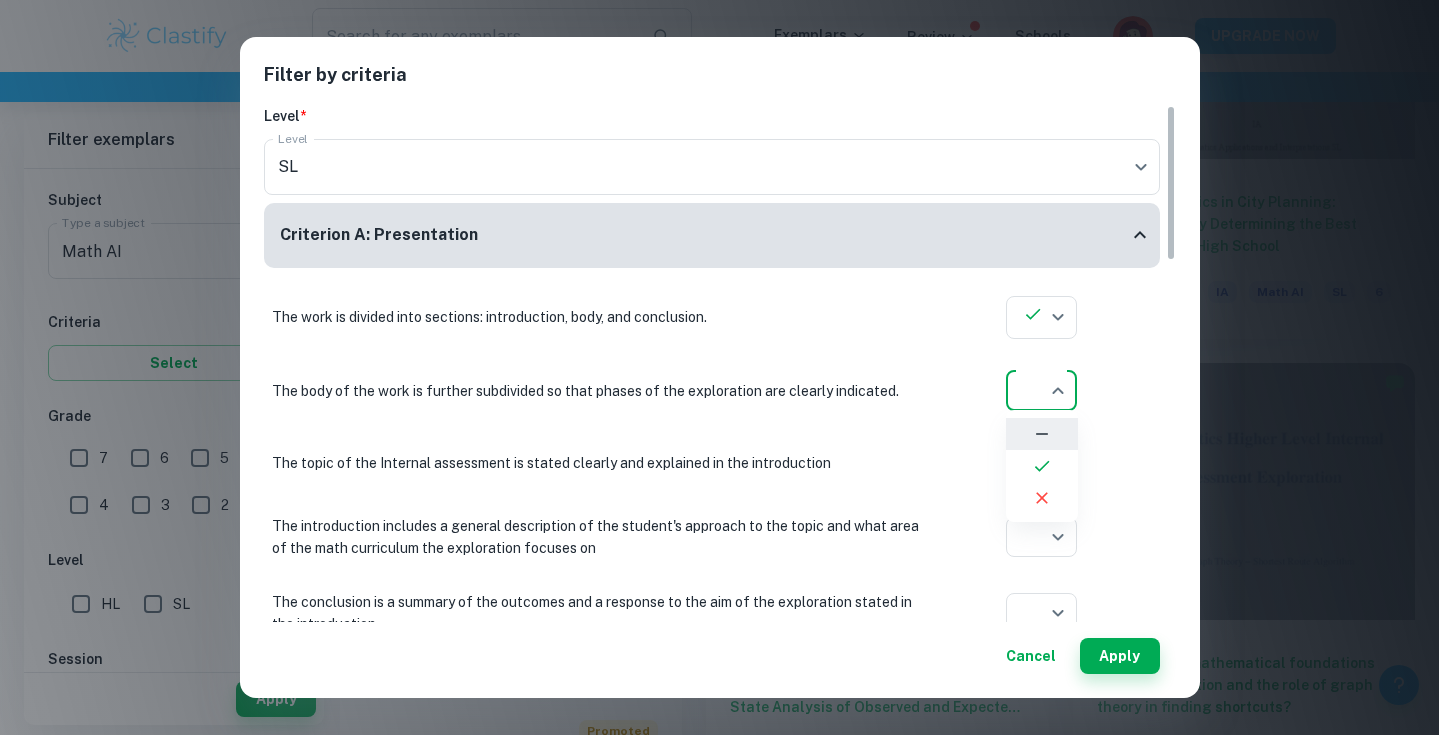 click on "We value your privacy We use cookies to enhance your browsing experience, serve personalised ads or content, and analyse our traffic. By clicking "Accept All", you consent to our use of cookies.   Cookie Policy Customise   Reject All   Accept All   Customise Consent Preferences   We use cookies to help you navigate efficiently and perform certain functions. You will find detailed information about all cookies under each consent category below. The cookies that are categorised as "Necessary" are stored on your browser as they are essential for enabling the basic functionalities of the site. ...  Show more For more information on how Google's third-party cookies operate and handle your data, see:   Google Privacy Policy Necessary Always Active Necessary cookies are required to enable the basic features of this site, such as providing secure log-in or adjusting your consent preferences. These cookies do not store any personally identifiable data. Functional Analytics Performance Advertisement Uncategorised" at bounding box center (719, -763) 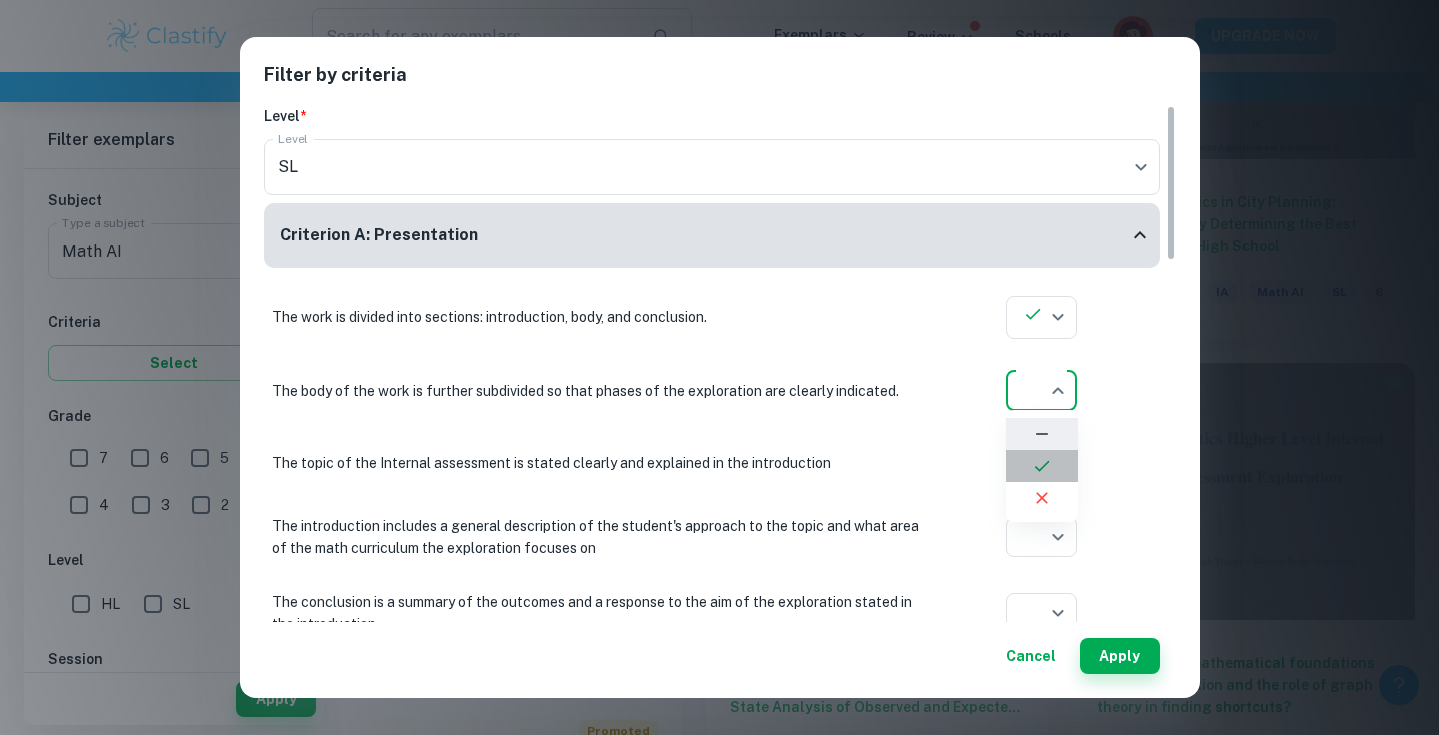 click 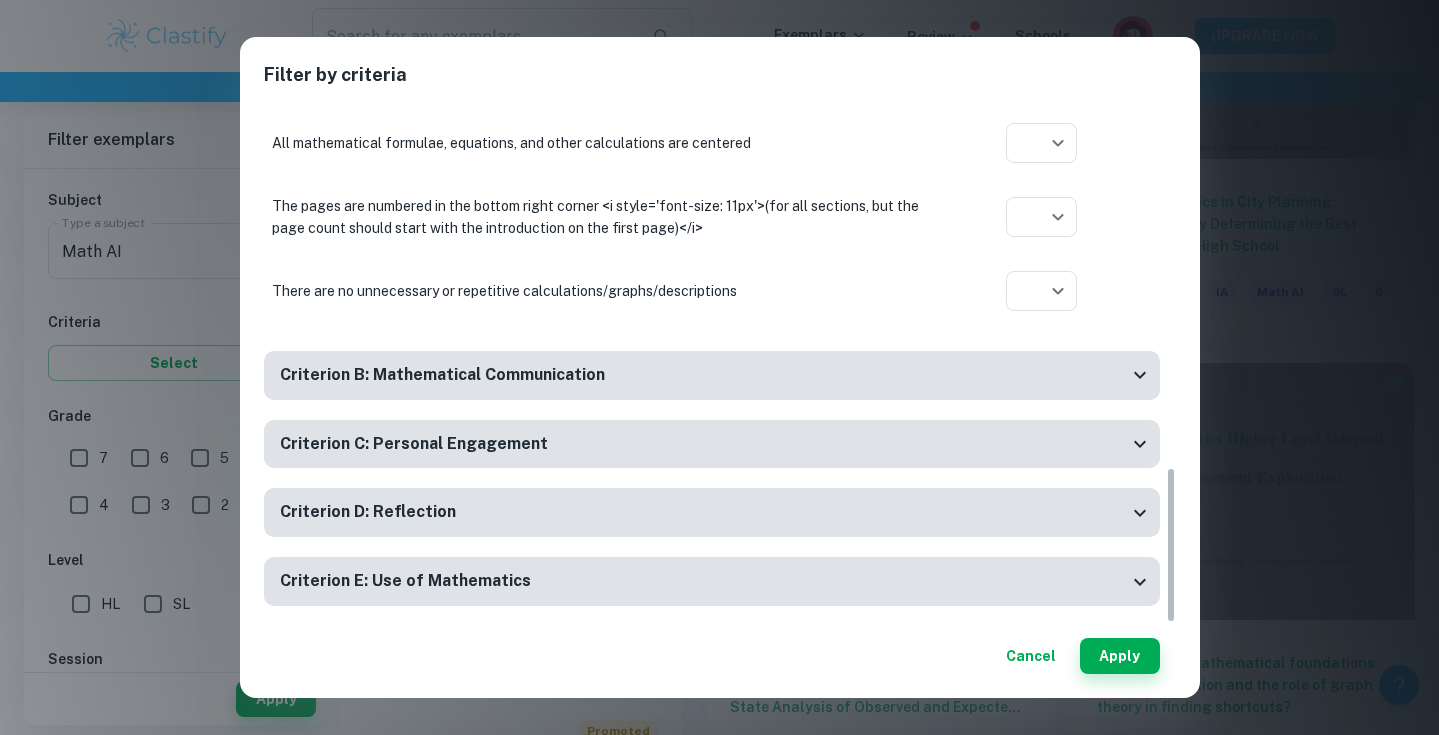 click on "Criterion B: Mathematical Communication" at bounding box center (704, 375) 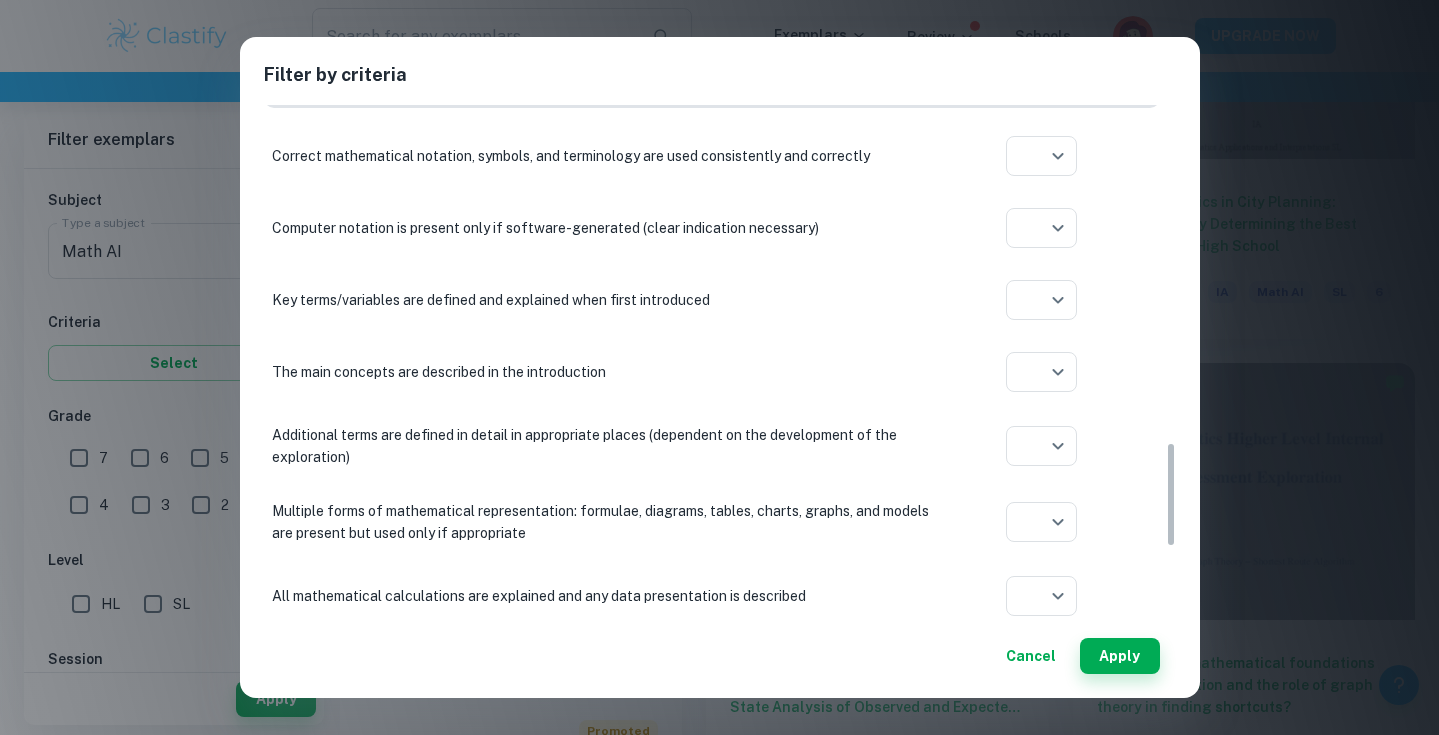 scroll, scrollTop: 1715, scrollLeft: 0, axis: vertical 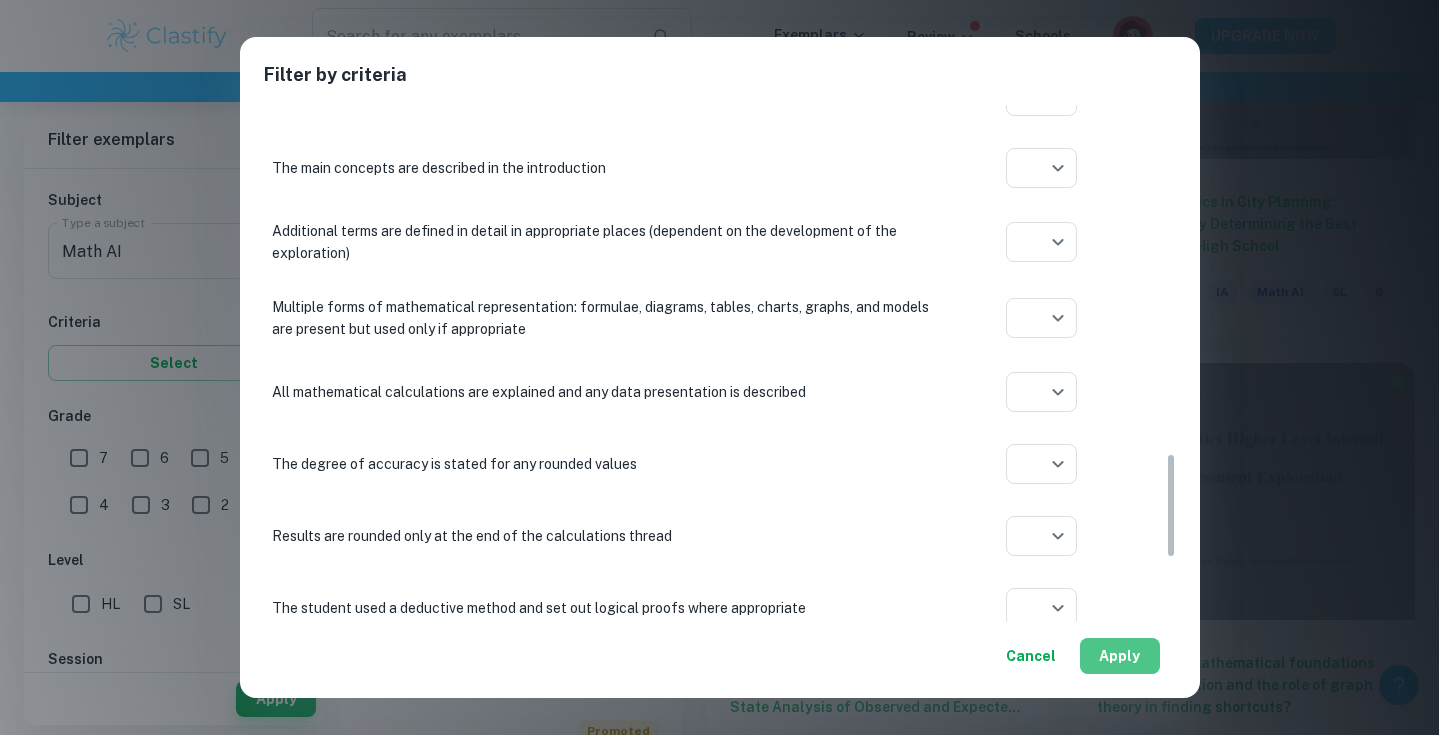 click on "Apply" at bounding box center [1120, 656] 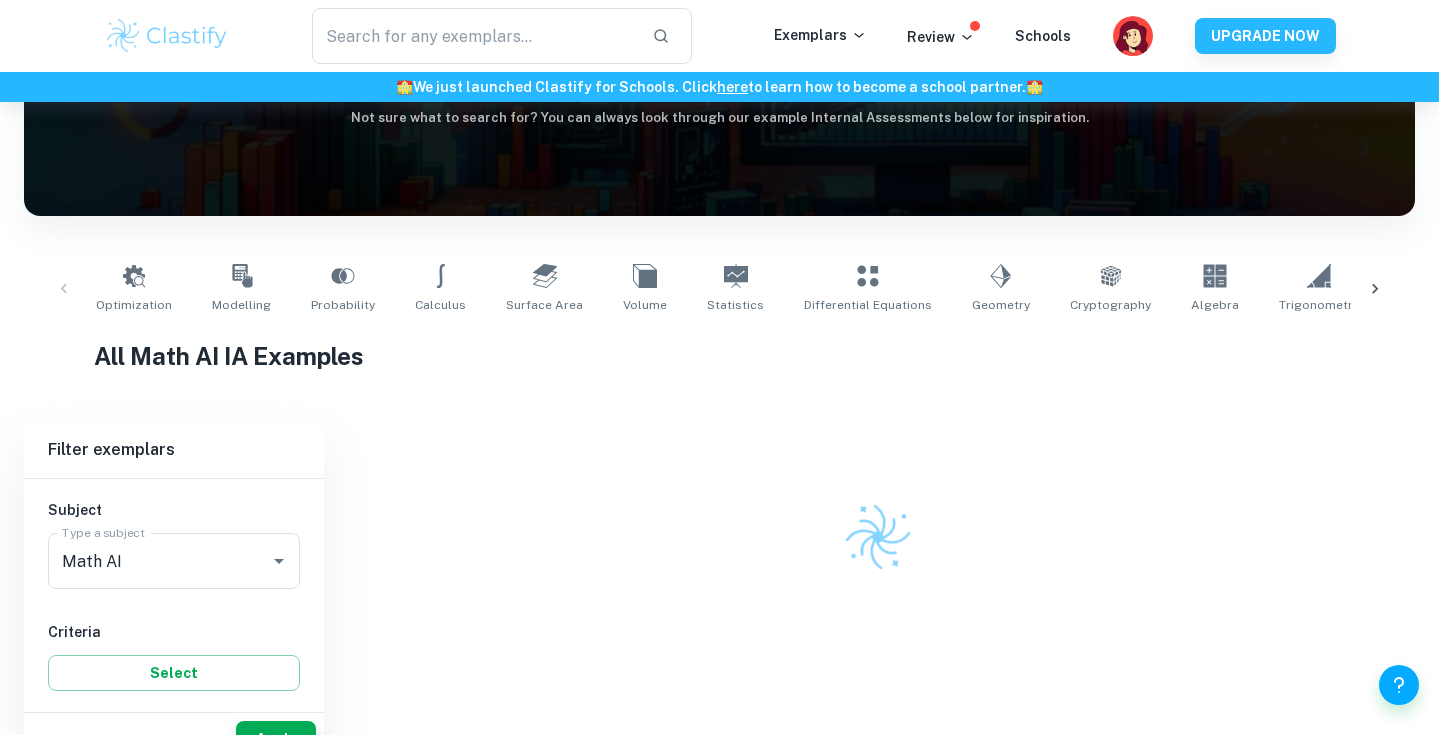 scroll, scrollTop: 239, scrollLeft: 0, axis: vertical 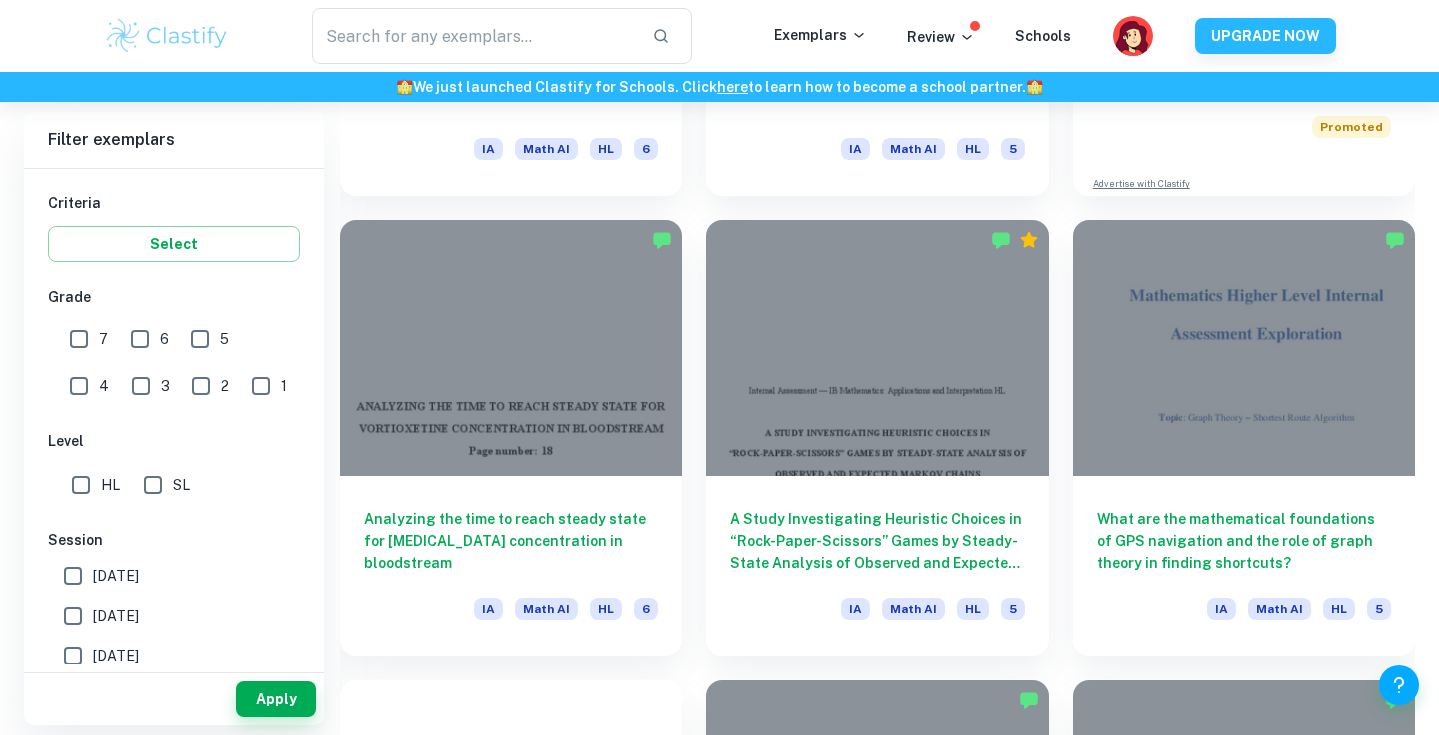 click on "SL" at bounding box center [153, 485] 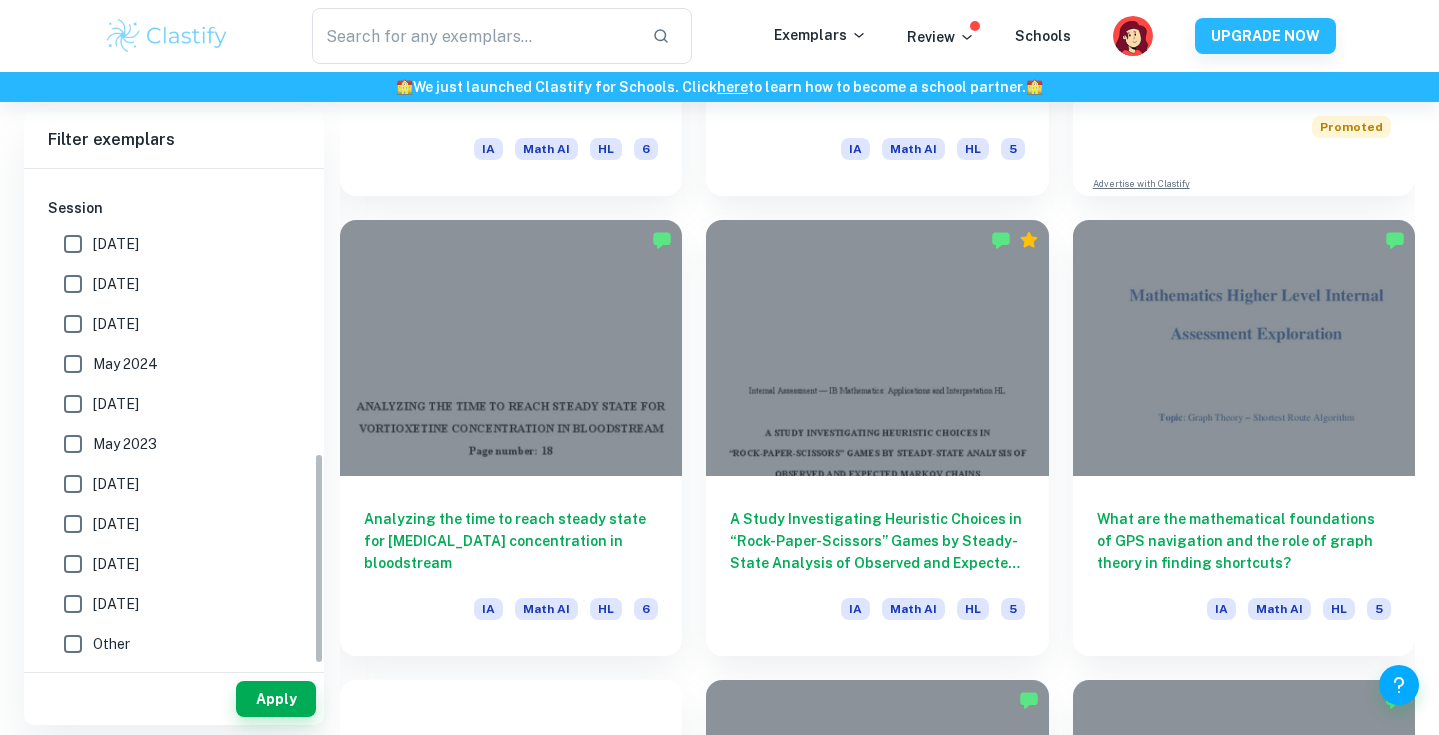 scroll, scrollTop: 661, scrollLeft: 0, axis: vertical 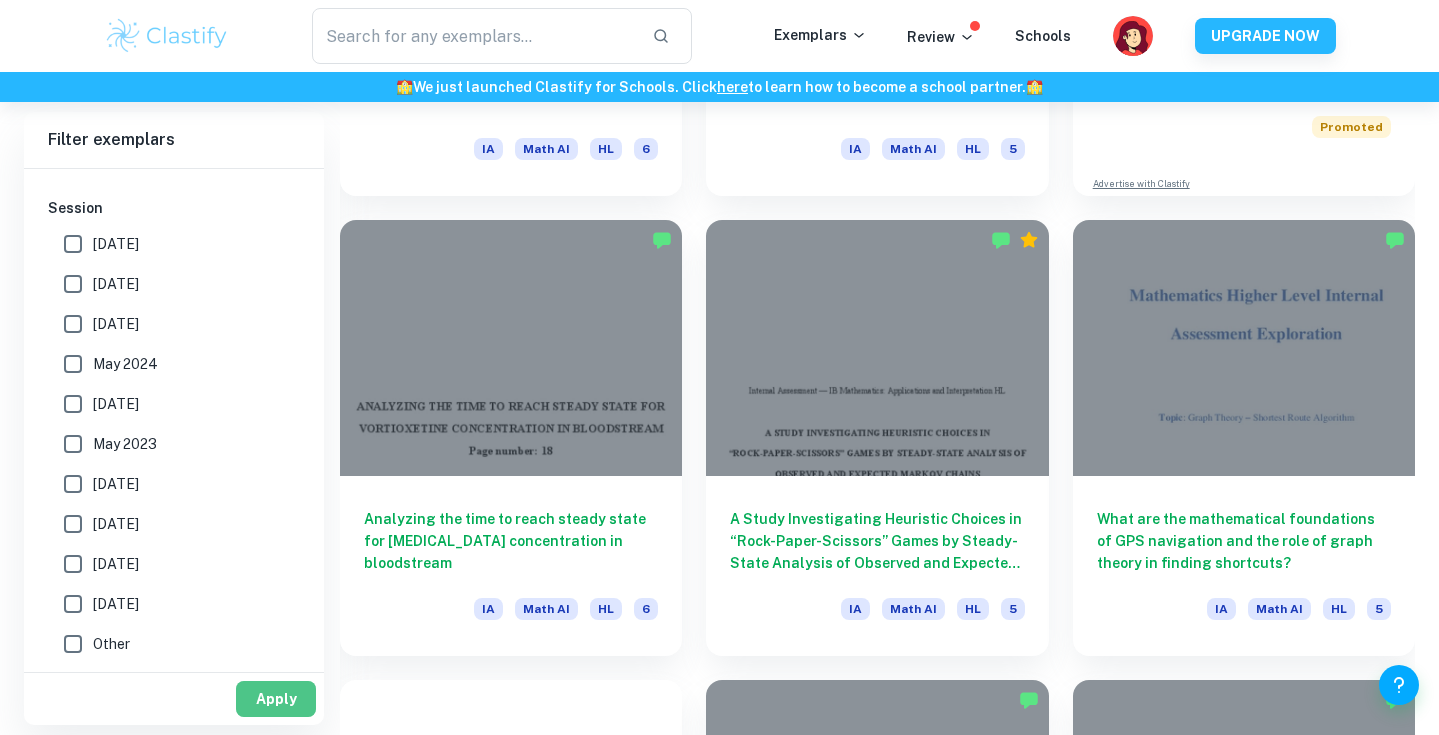 click on "Apply" at bounding box center [276, 699] 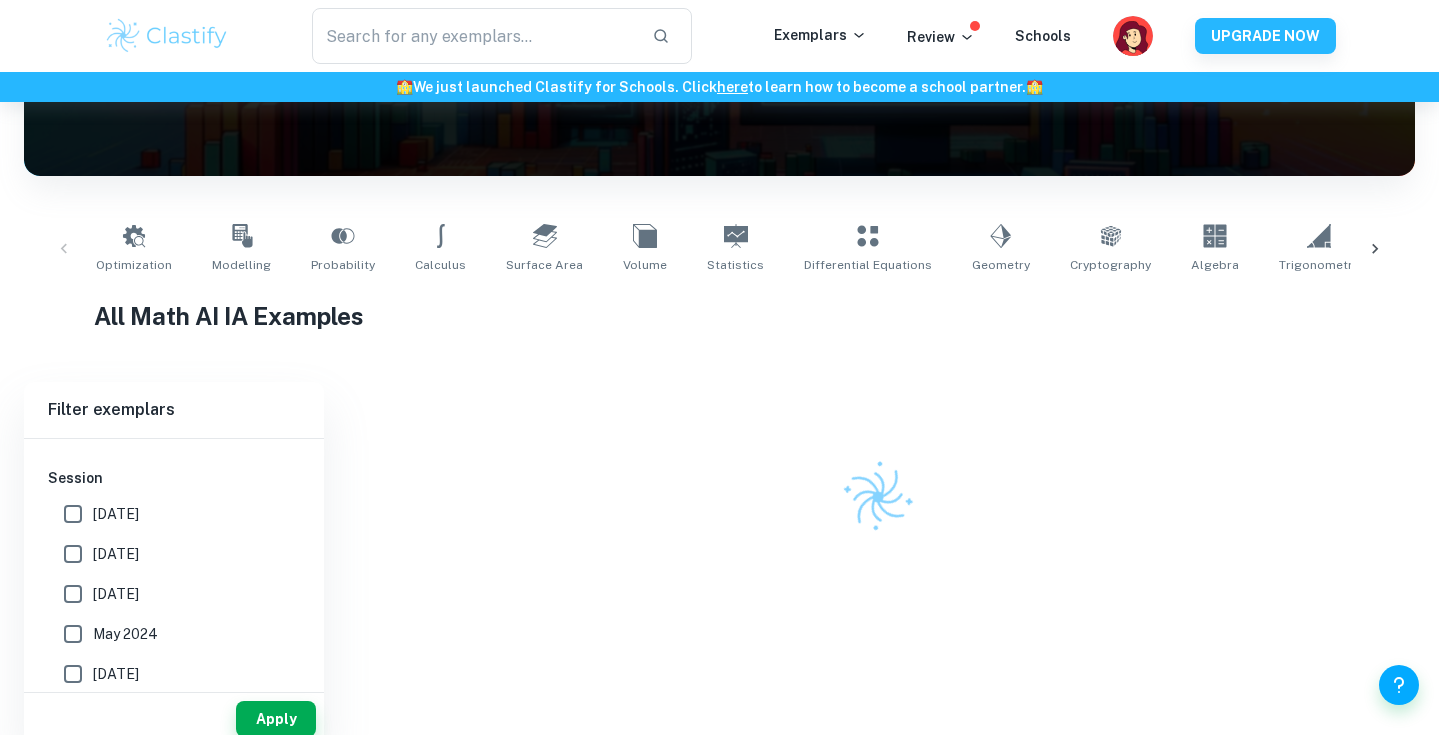 scroll, scrollTop: 239, scrollLeft: 0, axis: vertical 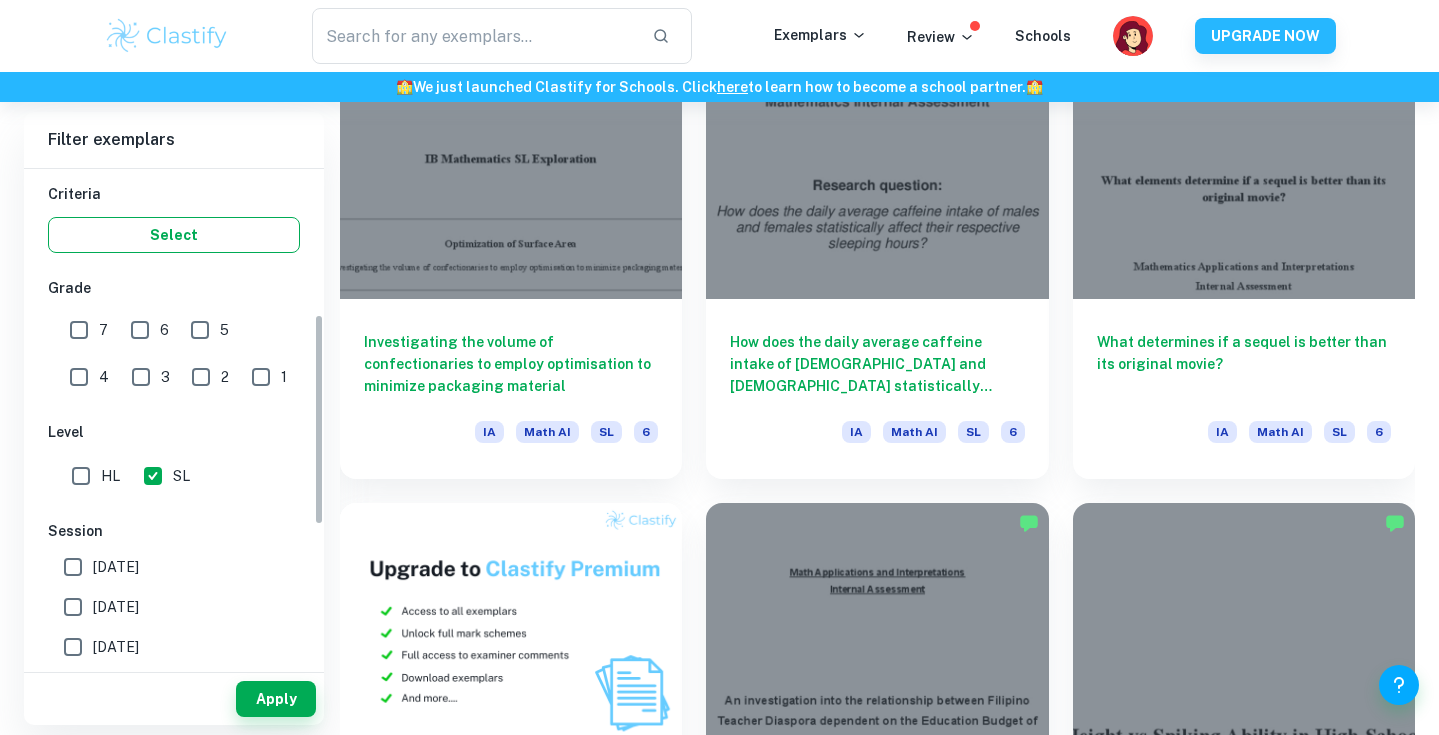 click on "Select" at bounding box center (174, 235) 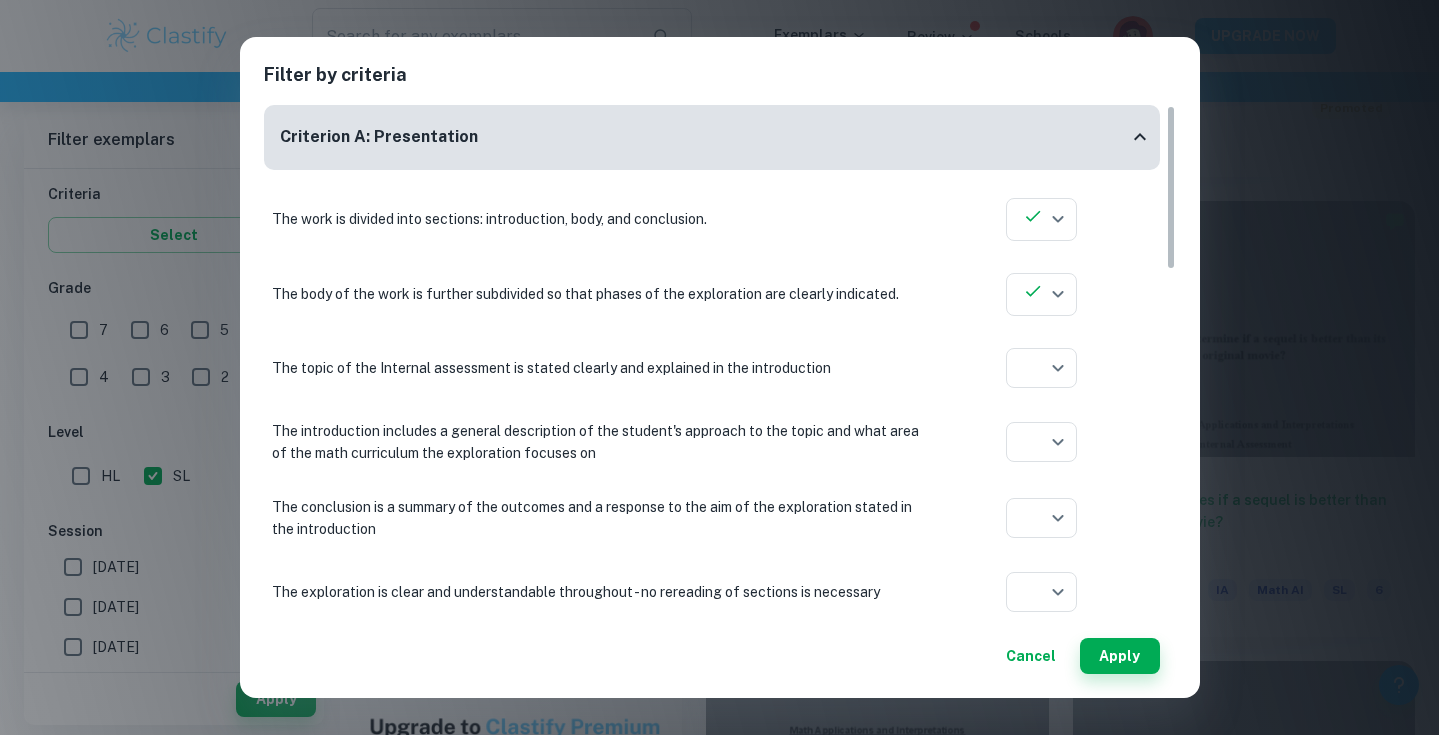 scroll, scrollTop: 852, scrollLeft: 0, axis: vertical 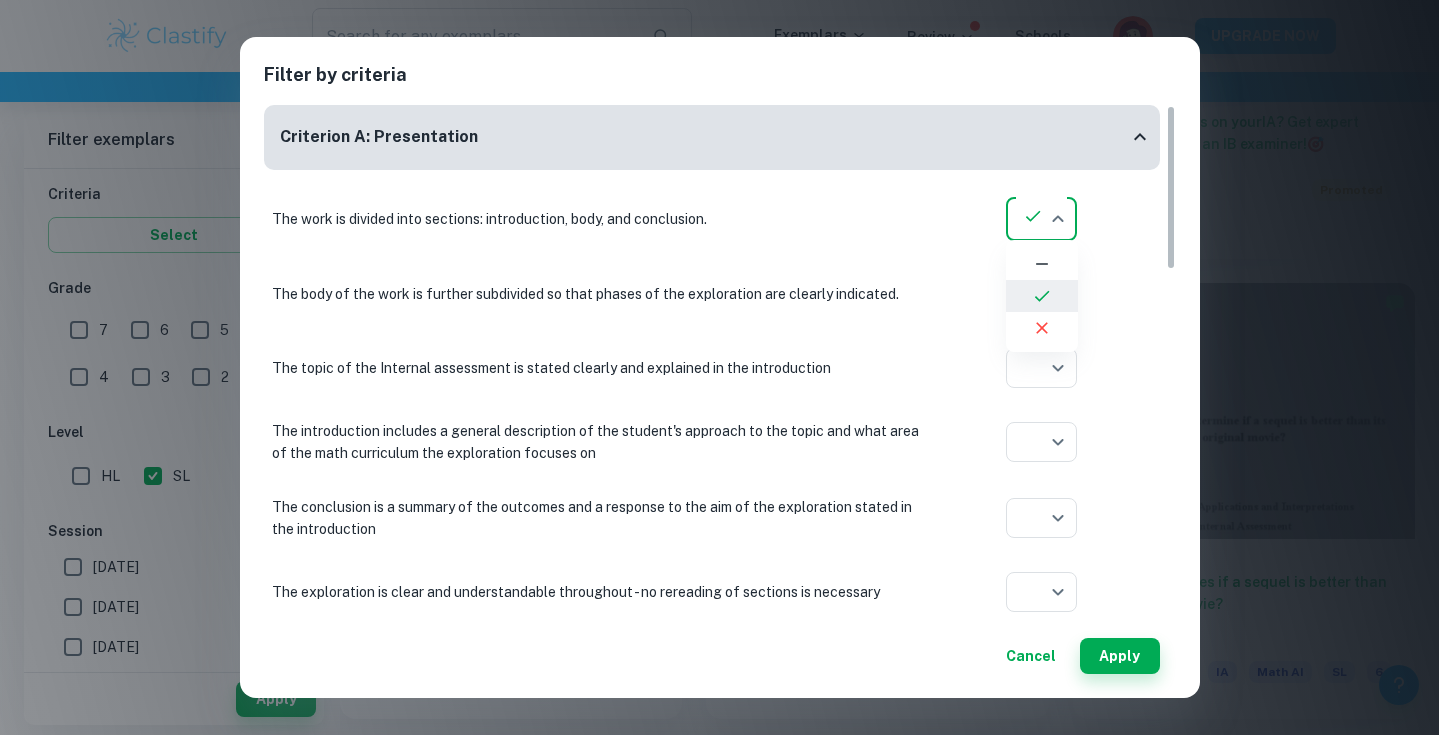 click on "We value your privacy We use cookies to enhance your browsing experience, serve personalised ads or content, and analyse our traffic. By clicking "Accept All", you consent to our use of cookies.   Cookie Policy Customise   Reject All   Accept All   Customise Consent Preferences   We use cookies to help you navigate efficiently and perform certain functions. You will find detailed information about all cookies under each consent category below. The cookies that are categorised as "Necessary" are stored on your browser as they are essential for enabling the basic functionalities of the site. ...  Show more For more information on how Google's third-party cookies operate and handle your data, see:   Google Privacy Policy Necessary Always Active Necessary cookies are required to enable the basic features of this site, such as providing secure log-in or adjusting your consent preferences. These cookies do not store any personally identifiable data. Functional Analytics Performance Advertisement Uncategorised" at bounding box center [719, -383] 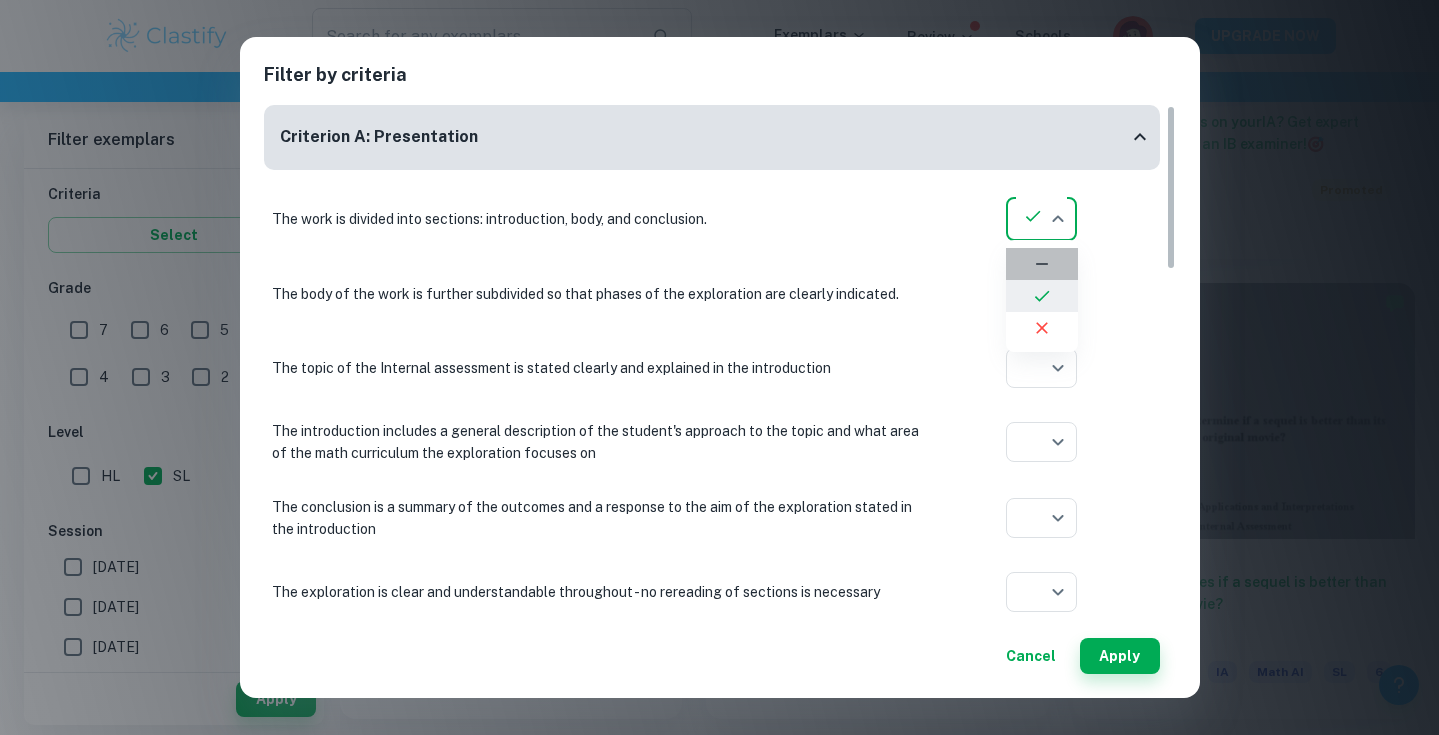 click 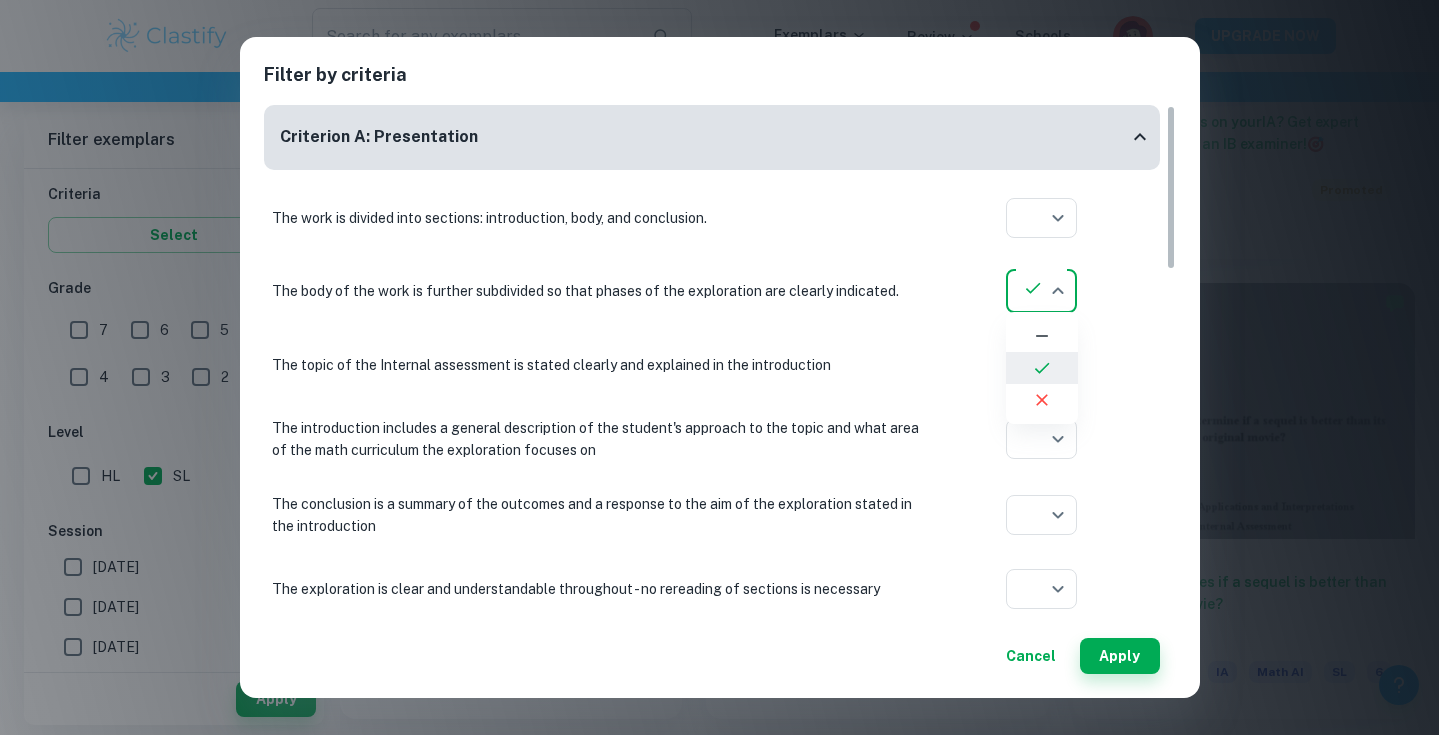 click on "We value your privacy We use cookies to enhance your browsing experience, serve personalised ads or content, and analyse our traffic. By clicking "Accept All", you consent to our use of cookies.   Cookie Policy Customise   Reject All   Accept All   Customise Consent Preferences   We use cookies to help you navigate efficiently and perform certain functions. You will find detailed information about all cookies under each consent category below. The cookies that are categorised as "Necessary" are stored on your browser as they are essential for enabling the basic functionalities of the site. ...  Show more For more information on how Google's third-party cookies operate and handle your data, see:   Google Privacy Policy Necessary Always Active Necessary cookies are required to enable the basic features of this site, such as providing secure log-in or adjusting your consent preferences. These cookies do not store any personally identifiable data. Functional Analytics Performance Advertisement Uncategorised" at bounding box center (719, -383) 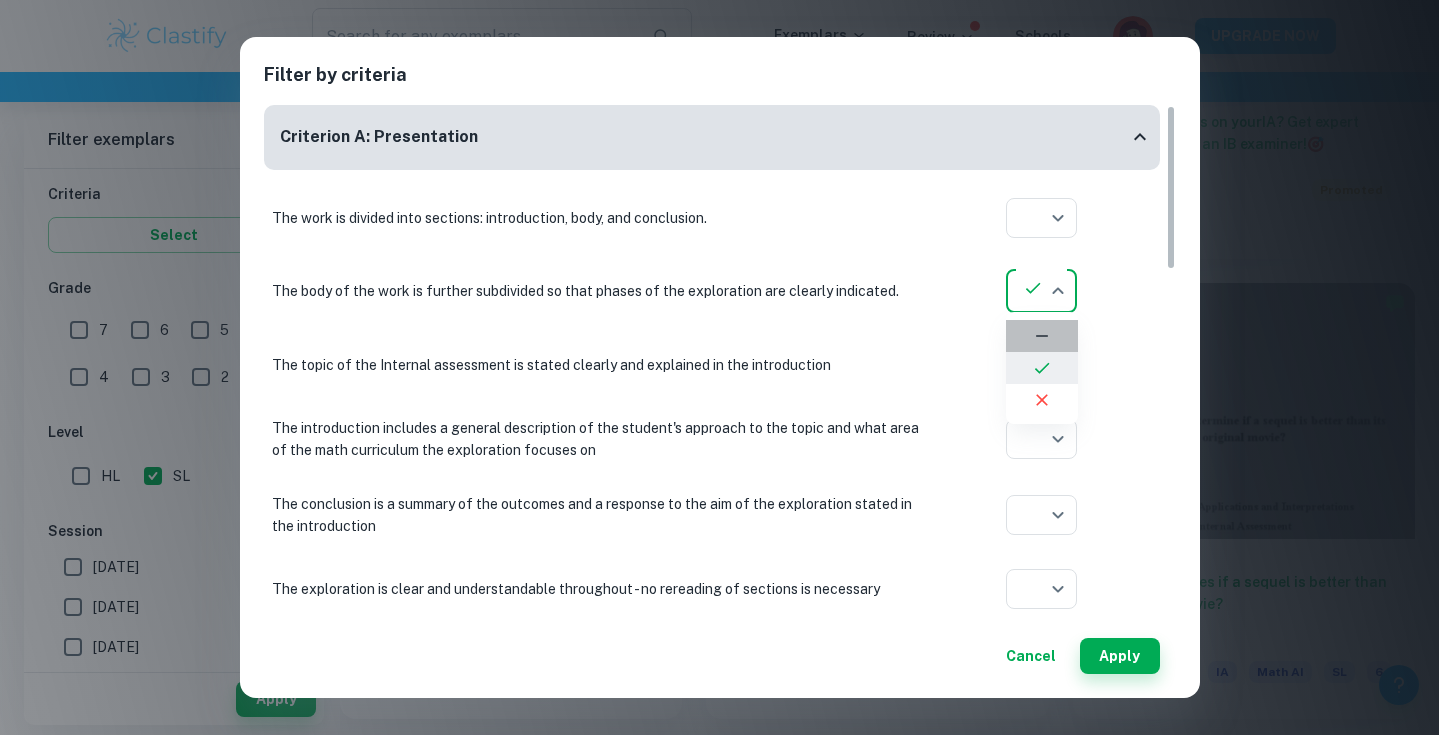 click 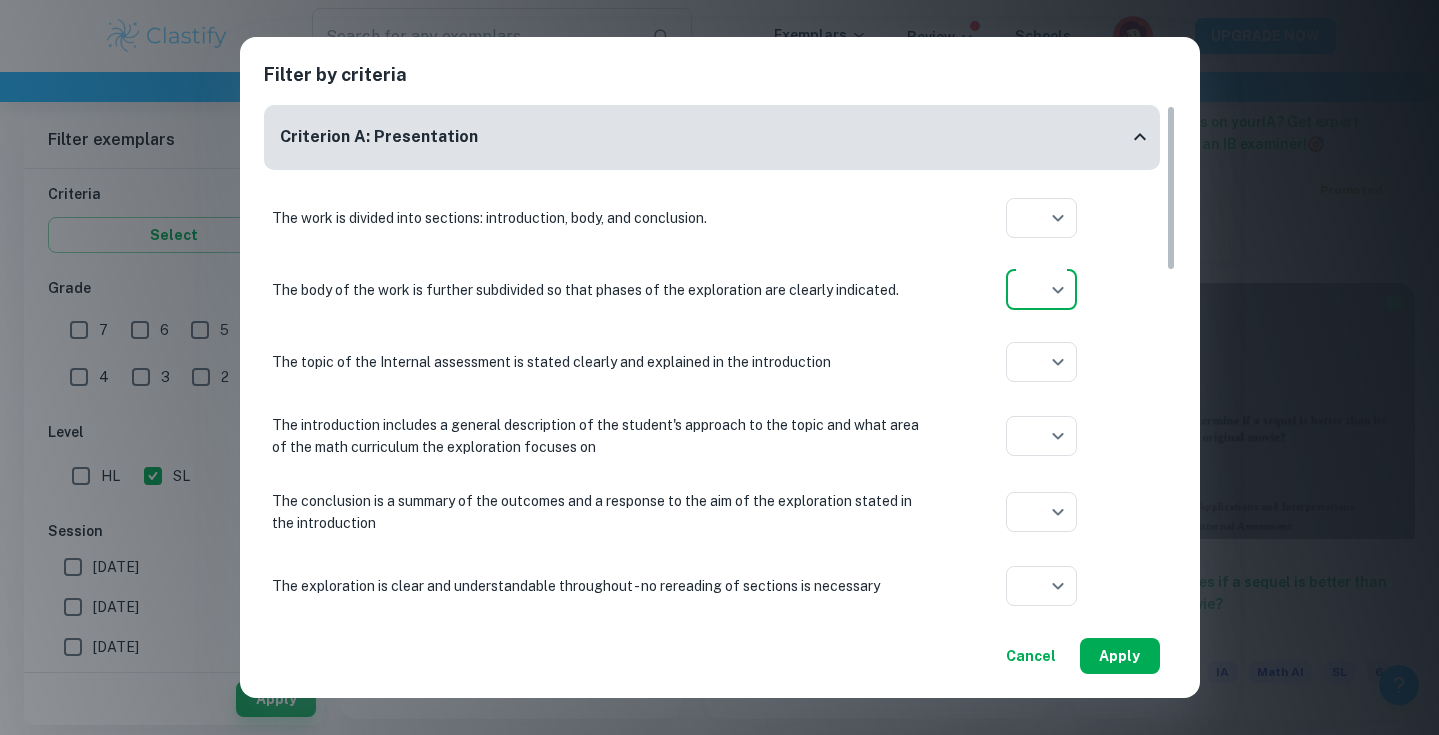 click on "Apply" at bounding box center (1120, 656) 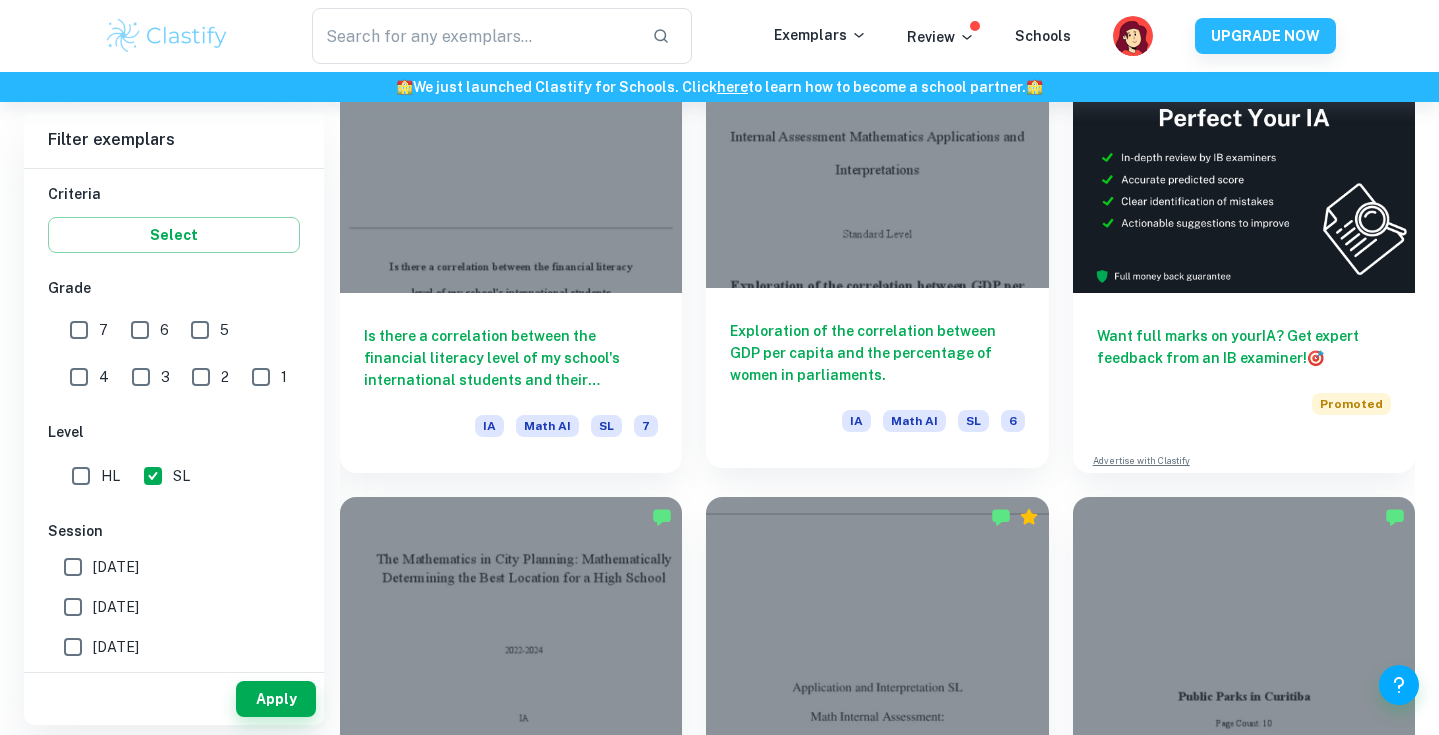scroll, scrollTop: 684, scrollLeft: 0, axis: vertical 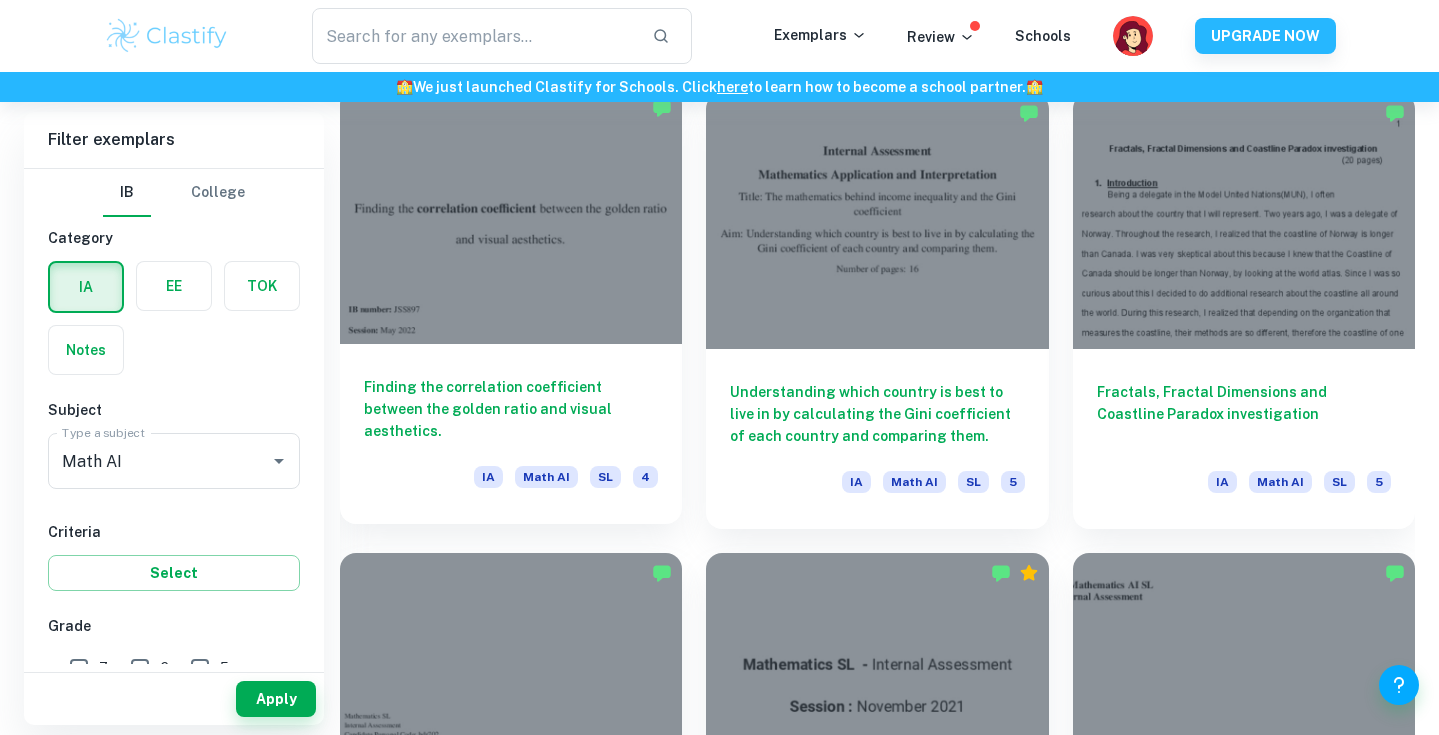 click at bounding box center (511, 216) 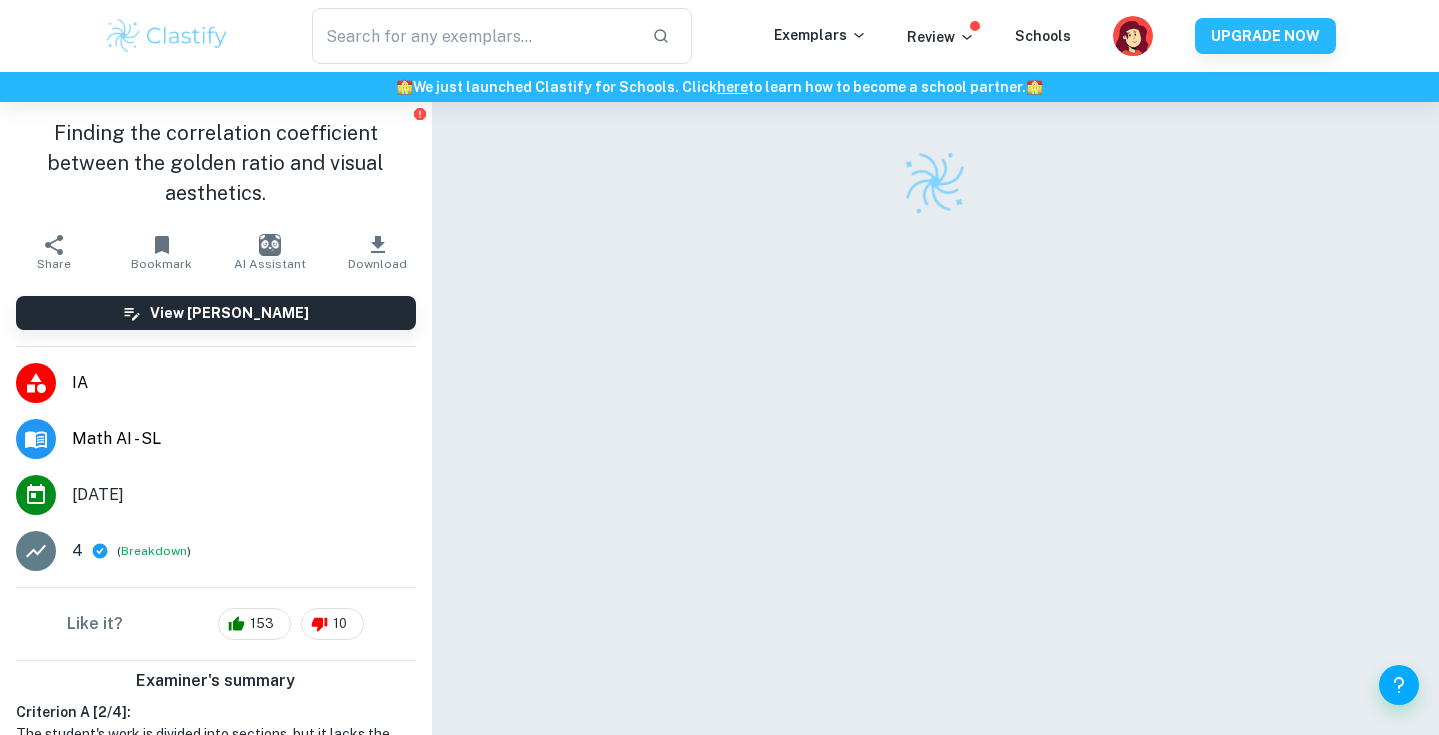 scroll, scrollTop: 58, scrollLeft: 0, axis: vertical 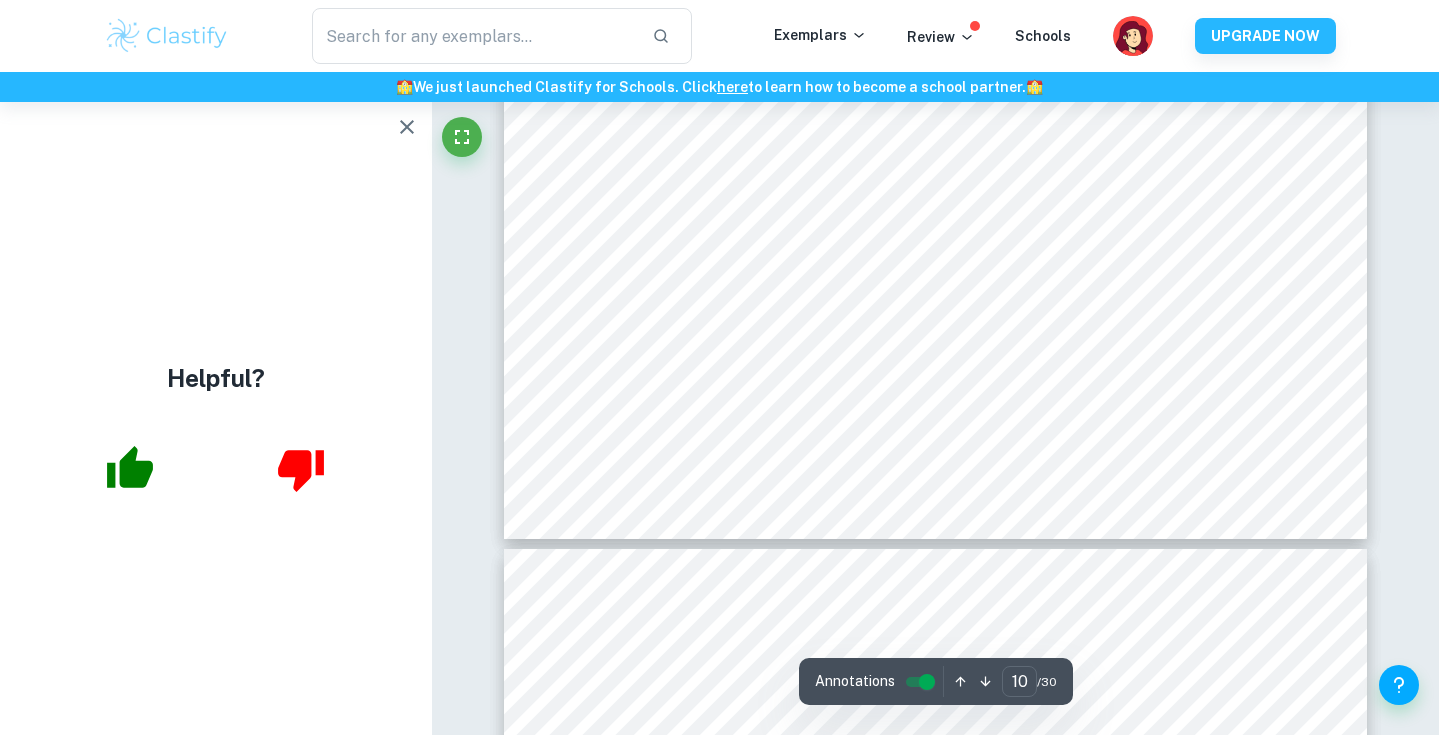 type on "11" 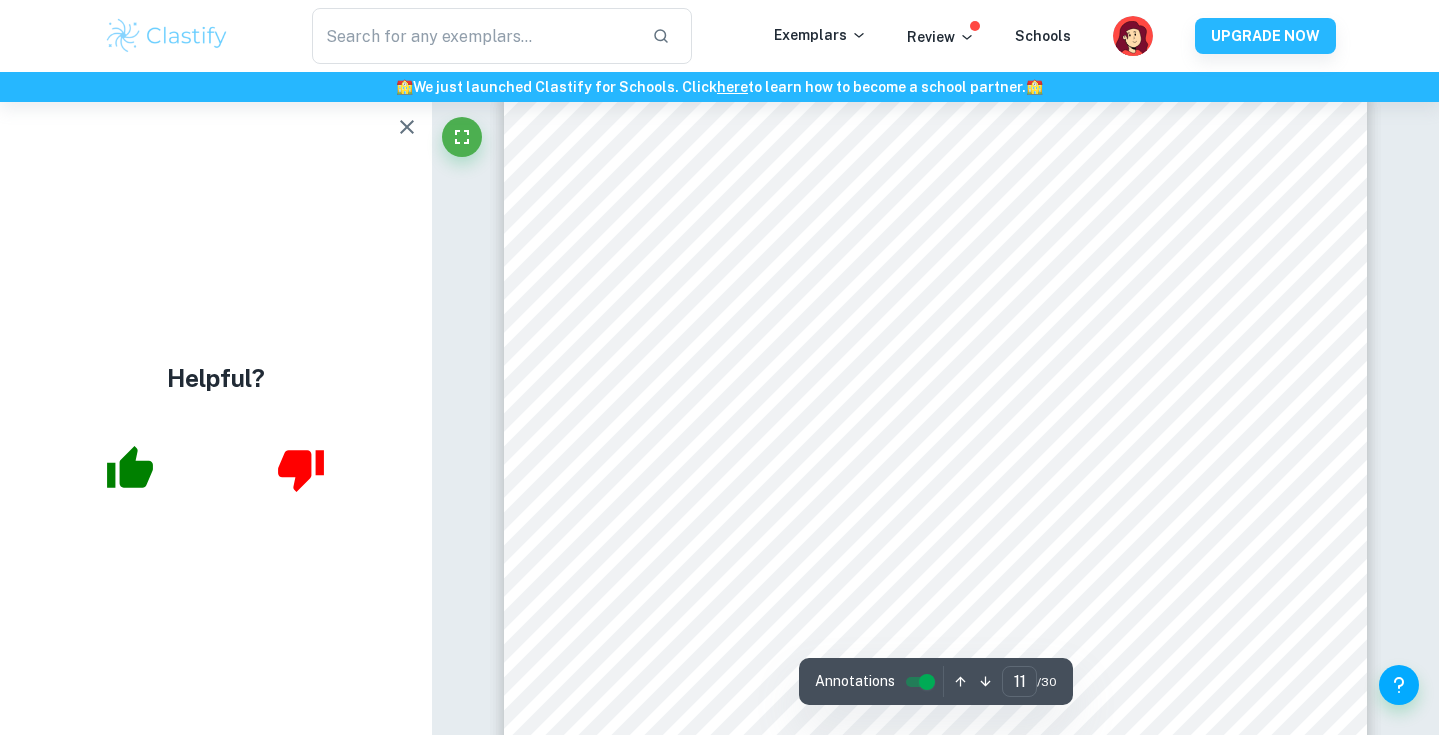 scroll, scrollTop: 12782, scrollLeft: 0, axis: vertical 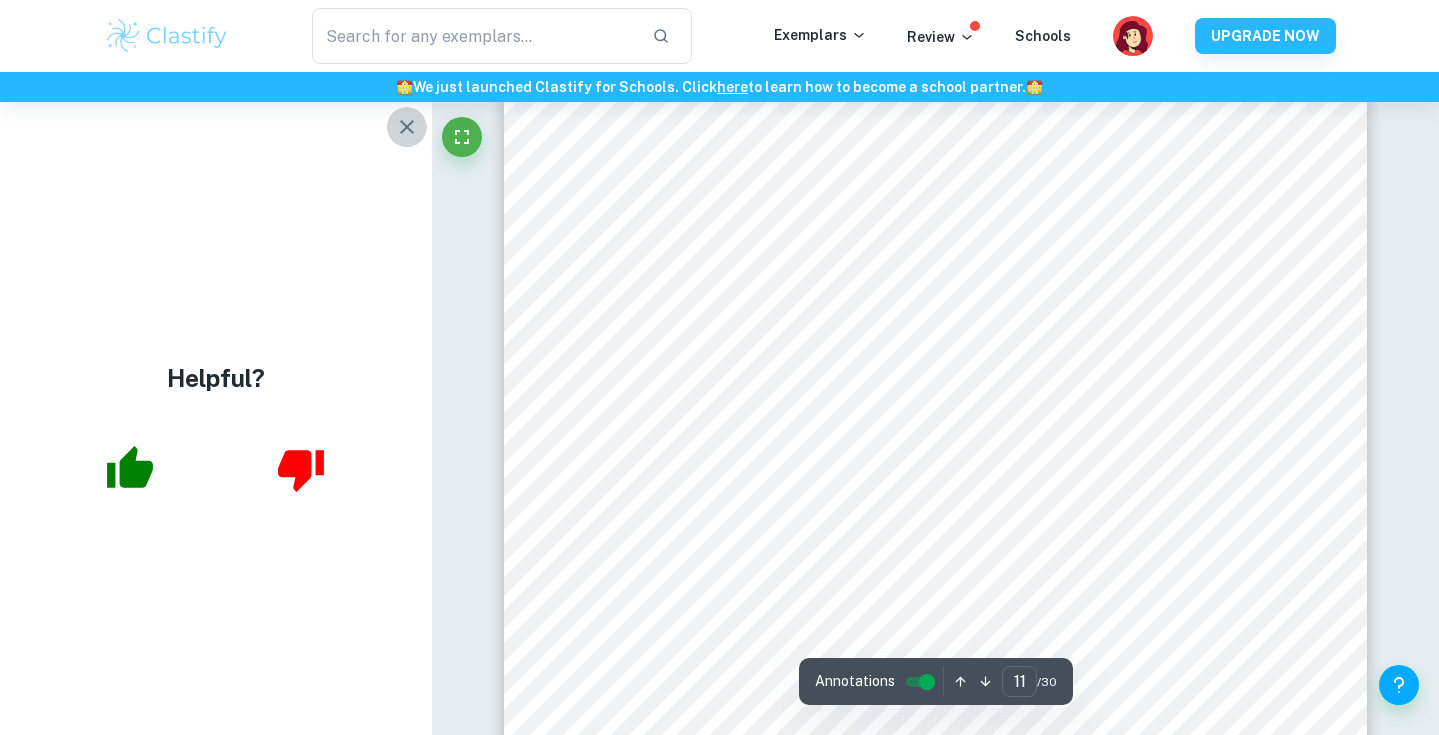 click 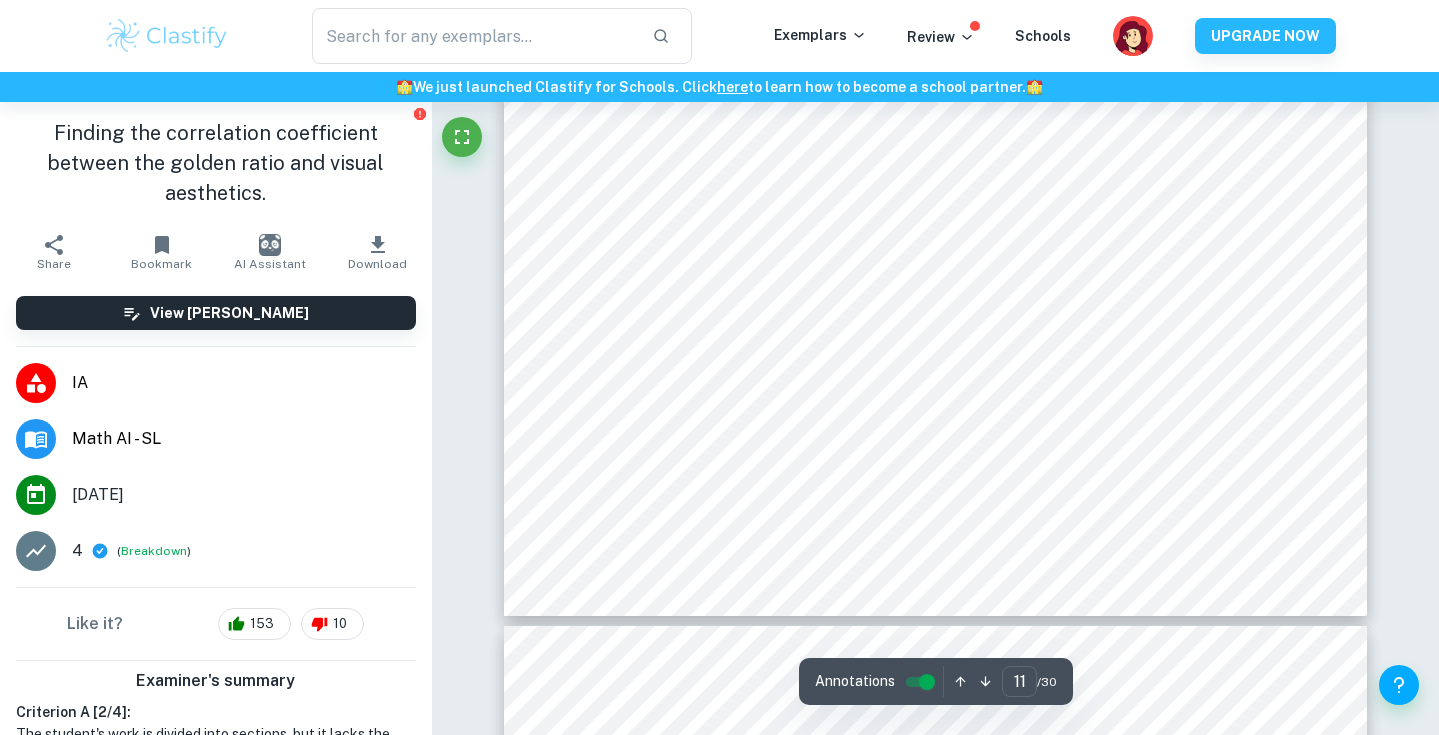 scroll, scrollTop: 13515, scrollLeft: 0, axis: vertical 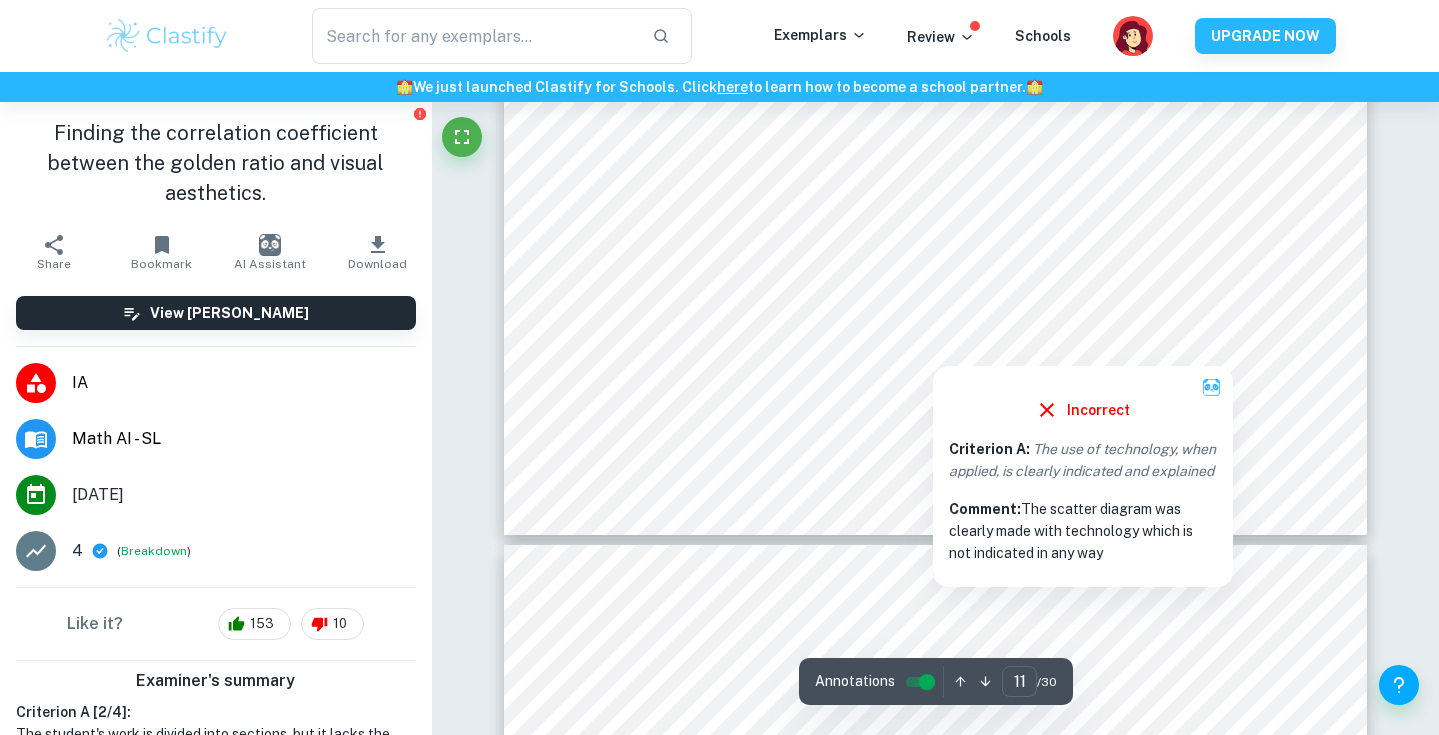 click at bounding box center (933, 346) 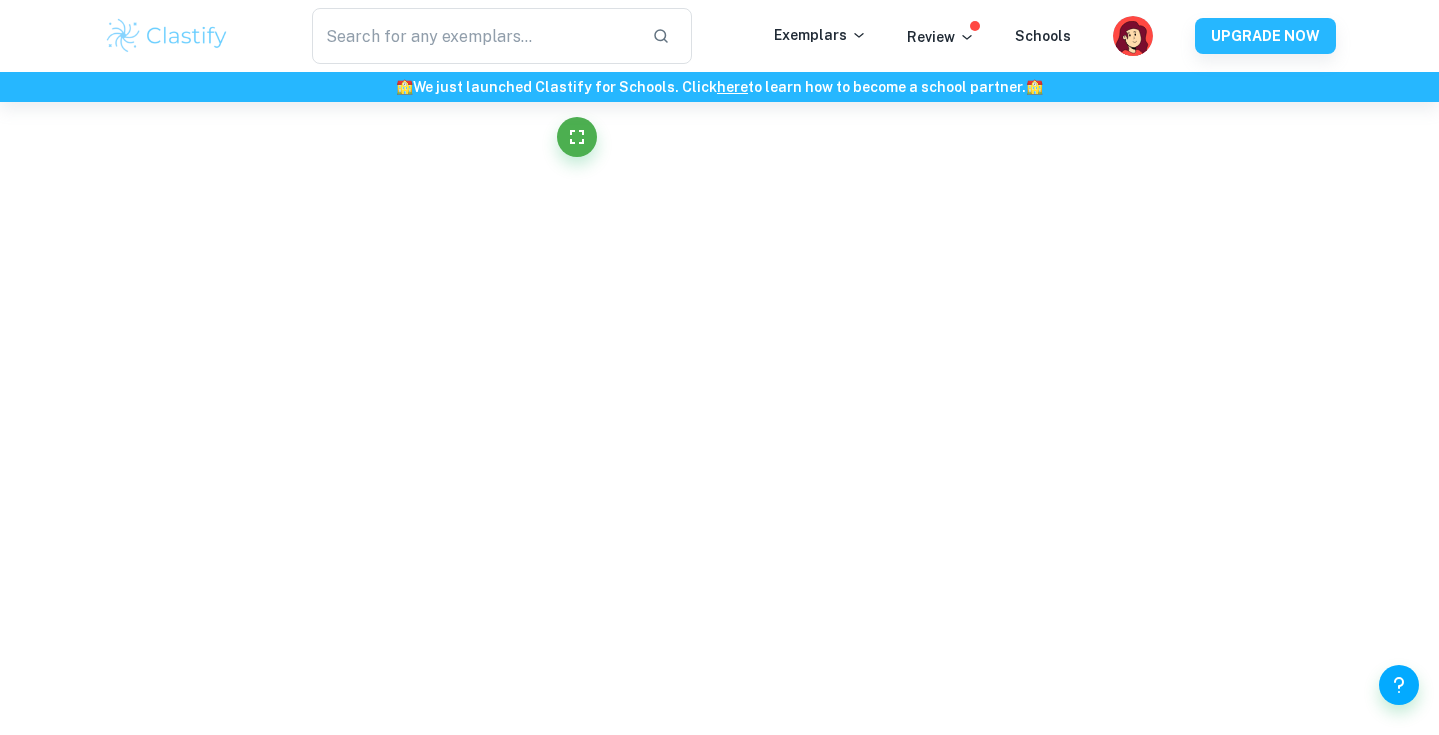 scroll, scrollTop: 13389, scrollLeft: 0, axis: vertical 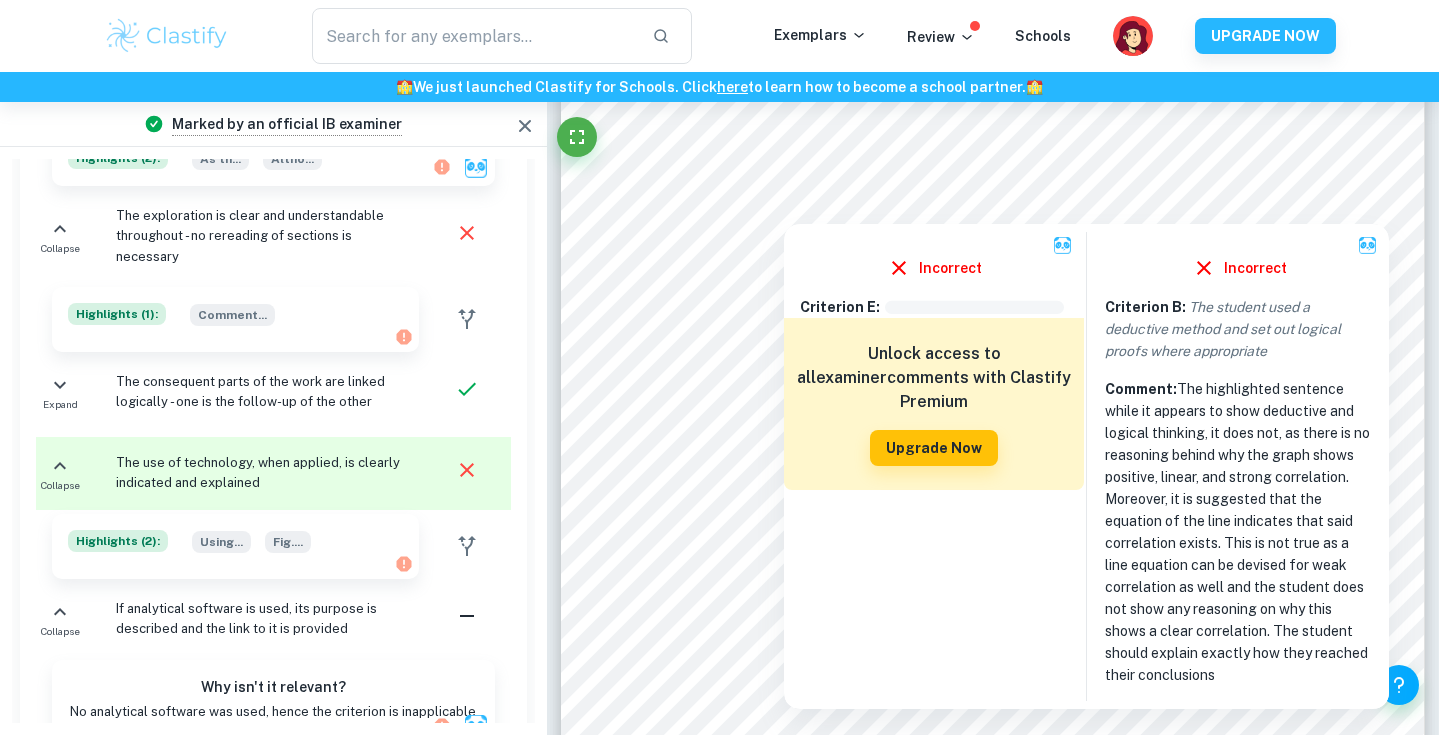 click on "Incorrect Criterion B :   The student used a deductive method and set out logical proofs where appropriate Comment:  The highlighted sentence while it appears to show deductive and logical thinking, it does not, as there is no reasoning behind why the graph shows positive, linear, and strong correlation. Moreover, it is suggested that the equation of the line indicates that said correlation exists. This is not true as a line equation can be devised for weak correlation as well and the student does not show any reasoning on why this shows a clear correlation. The student should explain exactly how they reached their conclusions" at bounding box center [1239, 466] 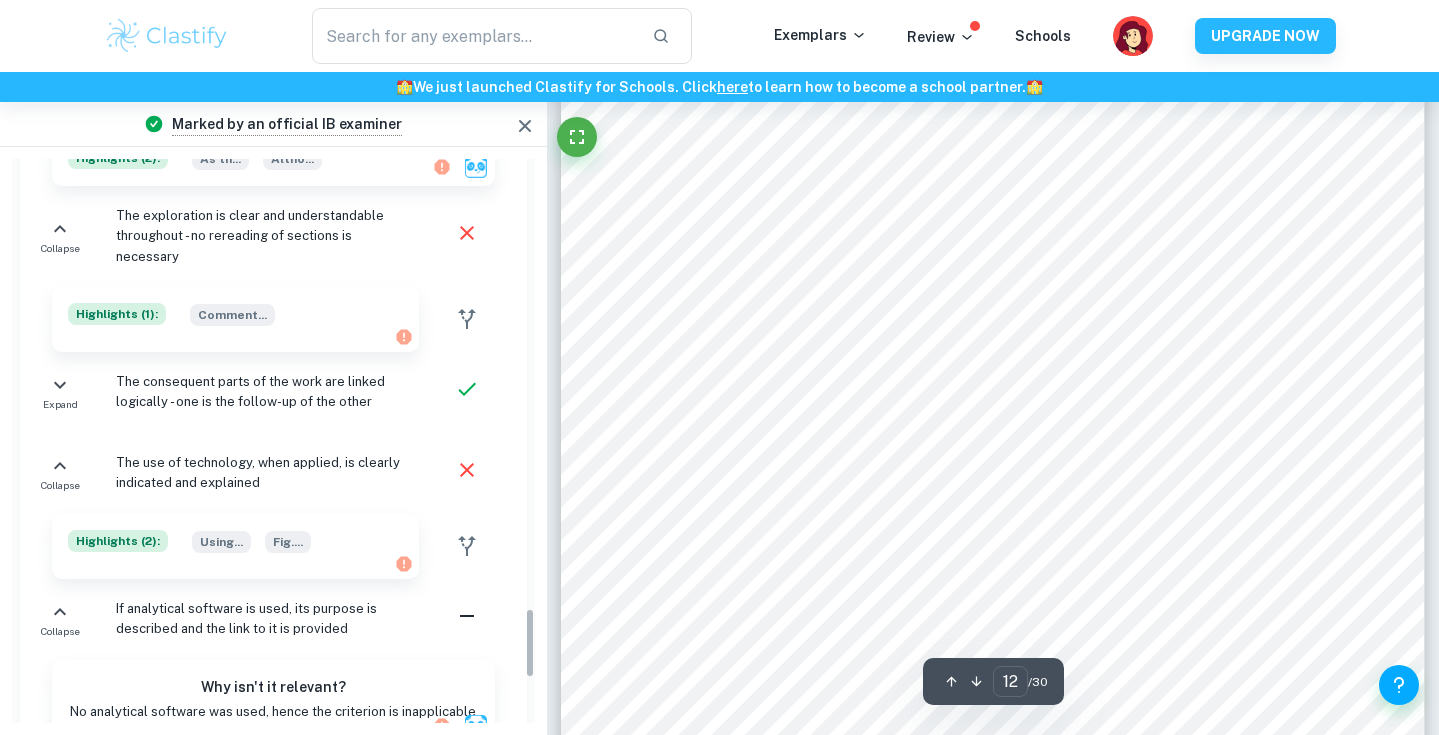 scroll, scrollTop: 3594, scrollLeft: 0, axis: vertical 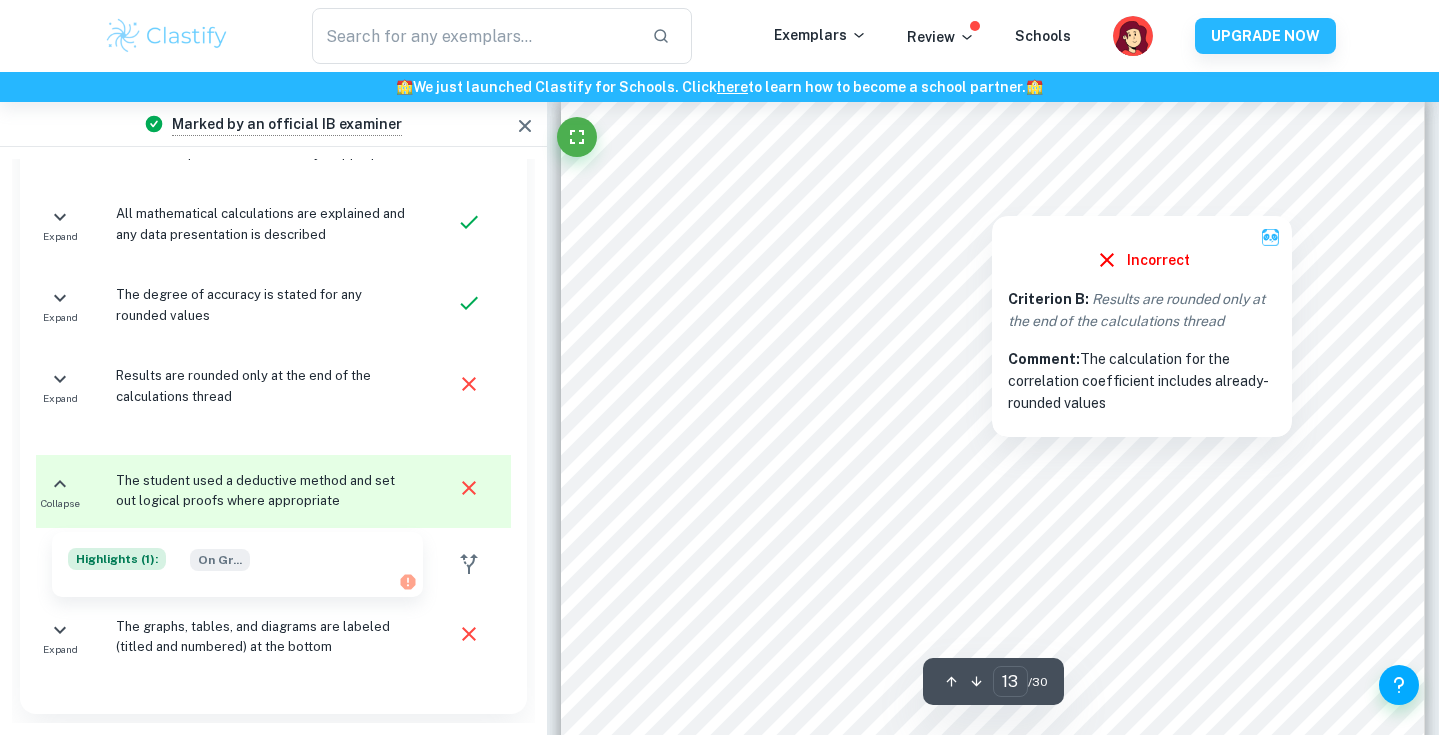 click at bounding box center (992, 202) 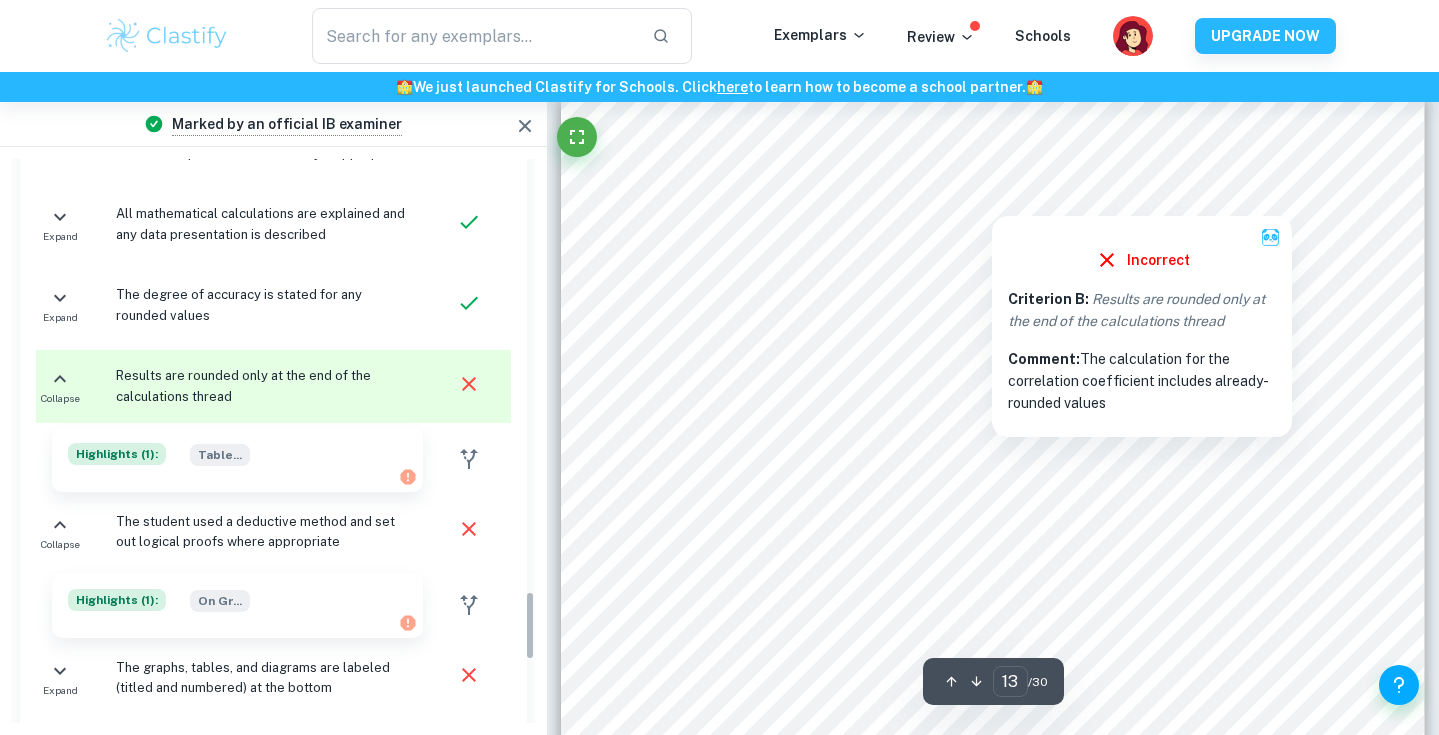 scroll, scrollTop: 3490, scrollLeft: 0, axis: vertical 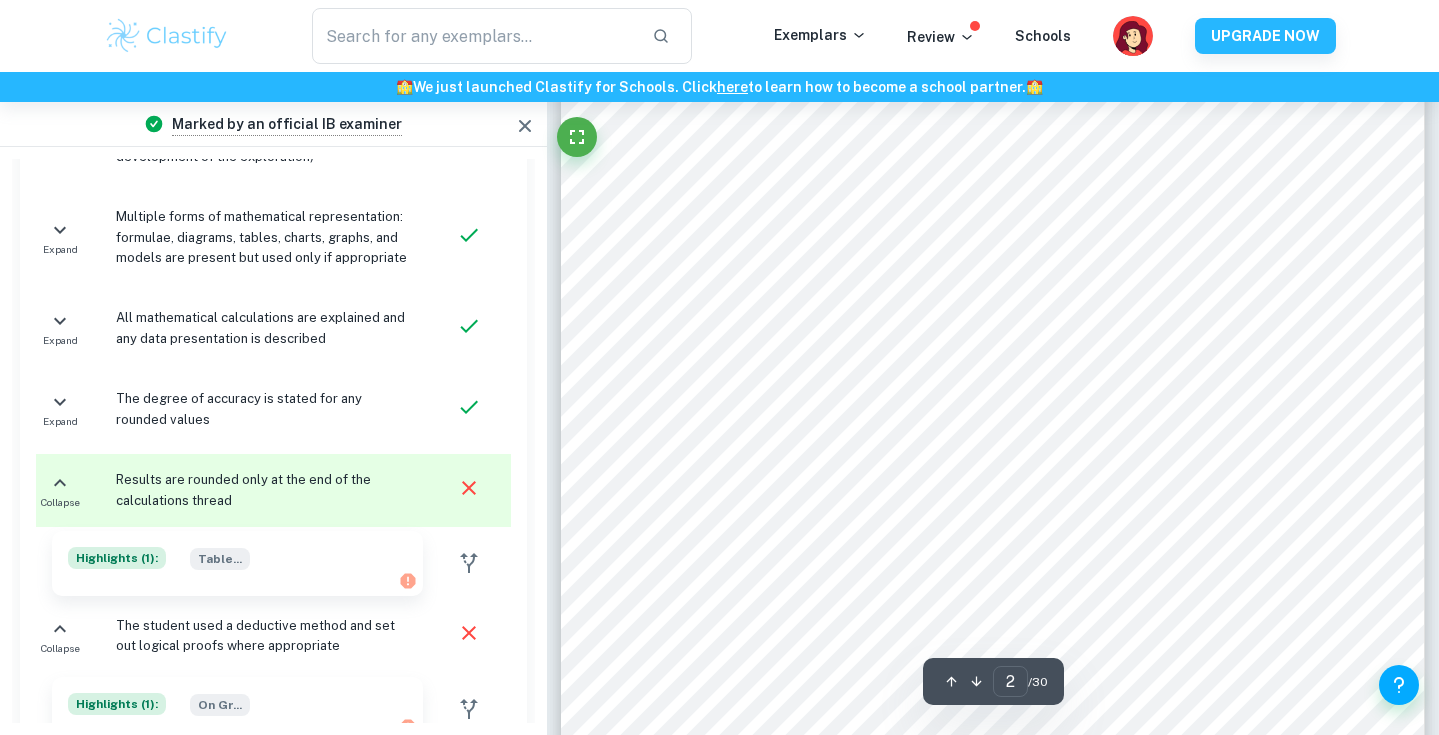 type on "1" 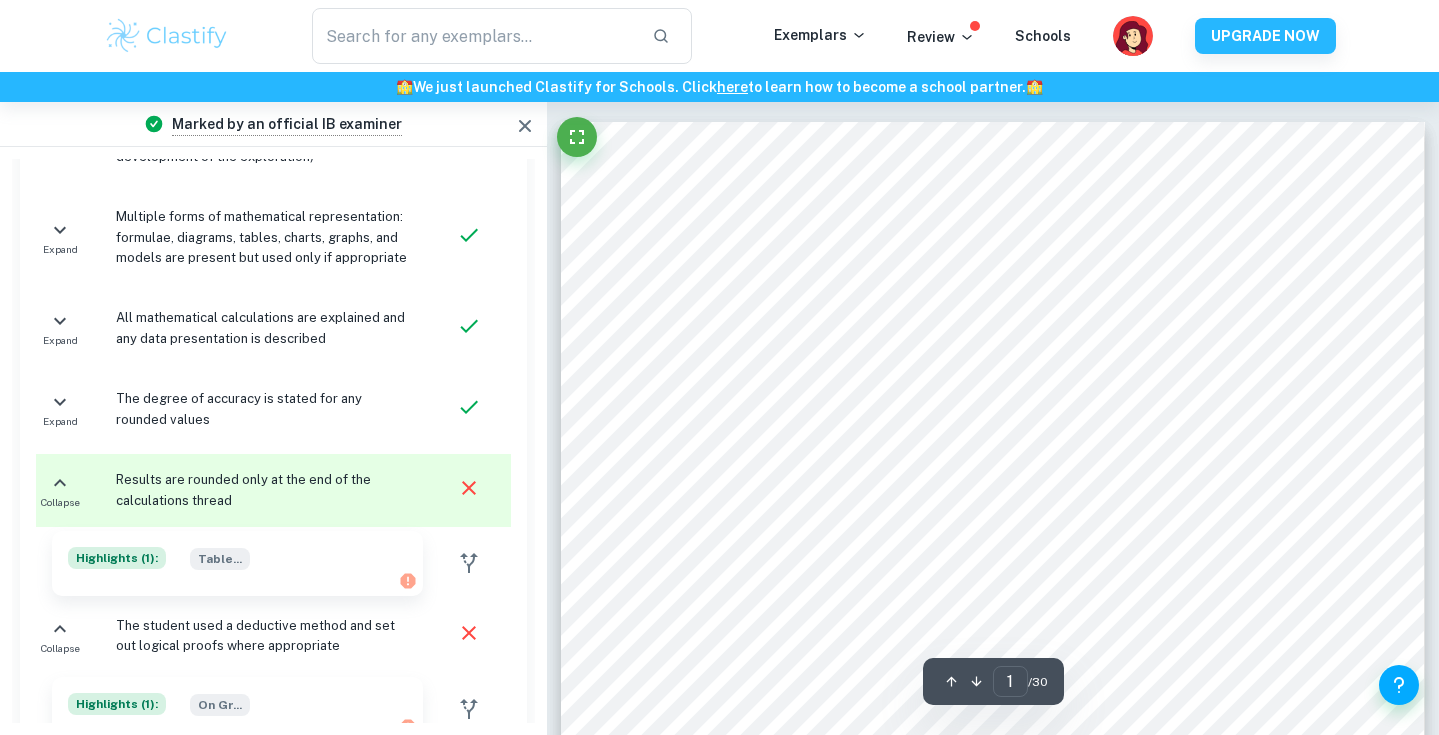 scroll, scrollTop: 0, scrollLeft: 0, axis: both 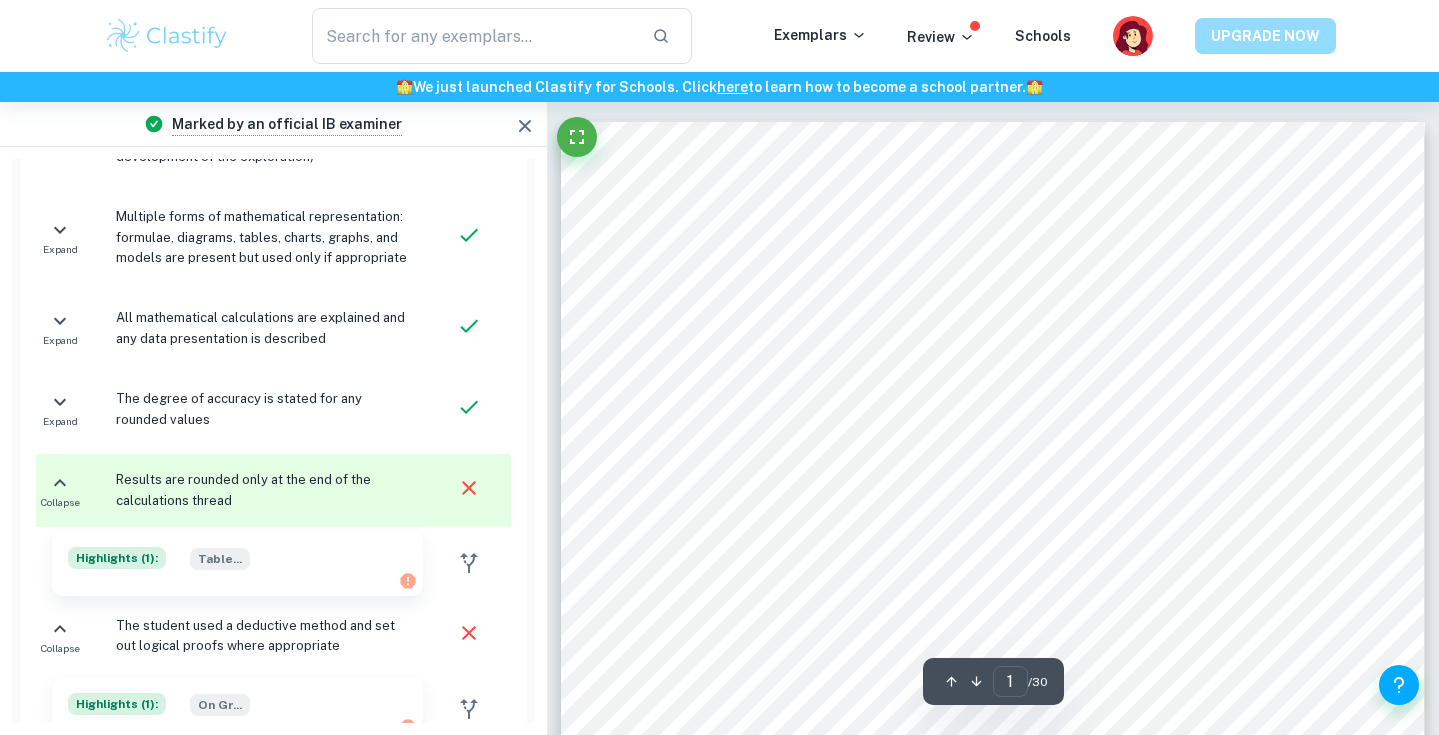 click on "UPGRADE NOW" at bounding box center [1265, 36] 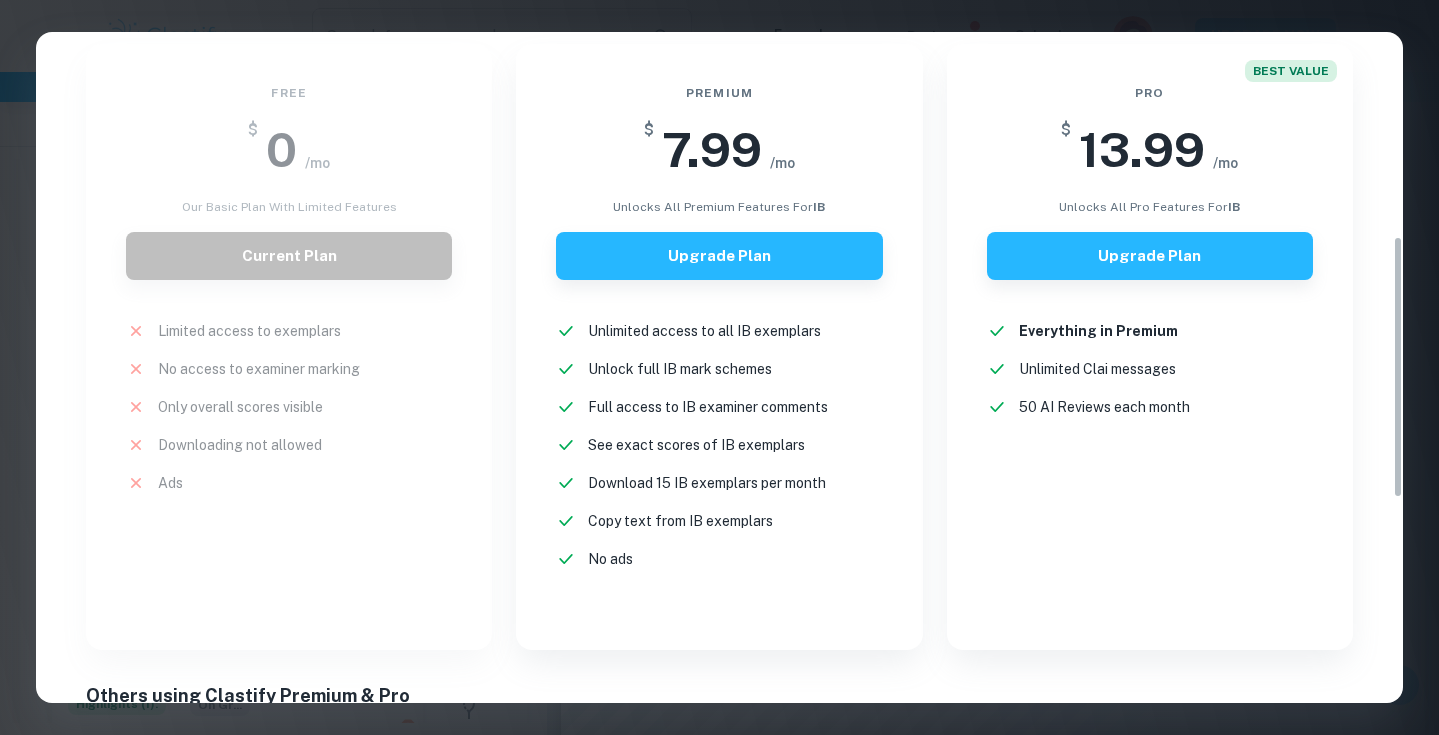 scroll, scrollTop: 221, scrollLeft: 0, axis: vertical 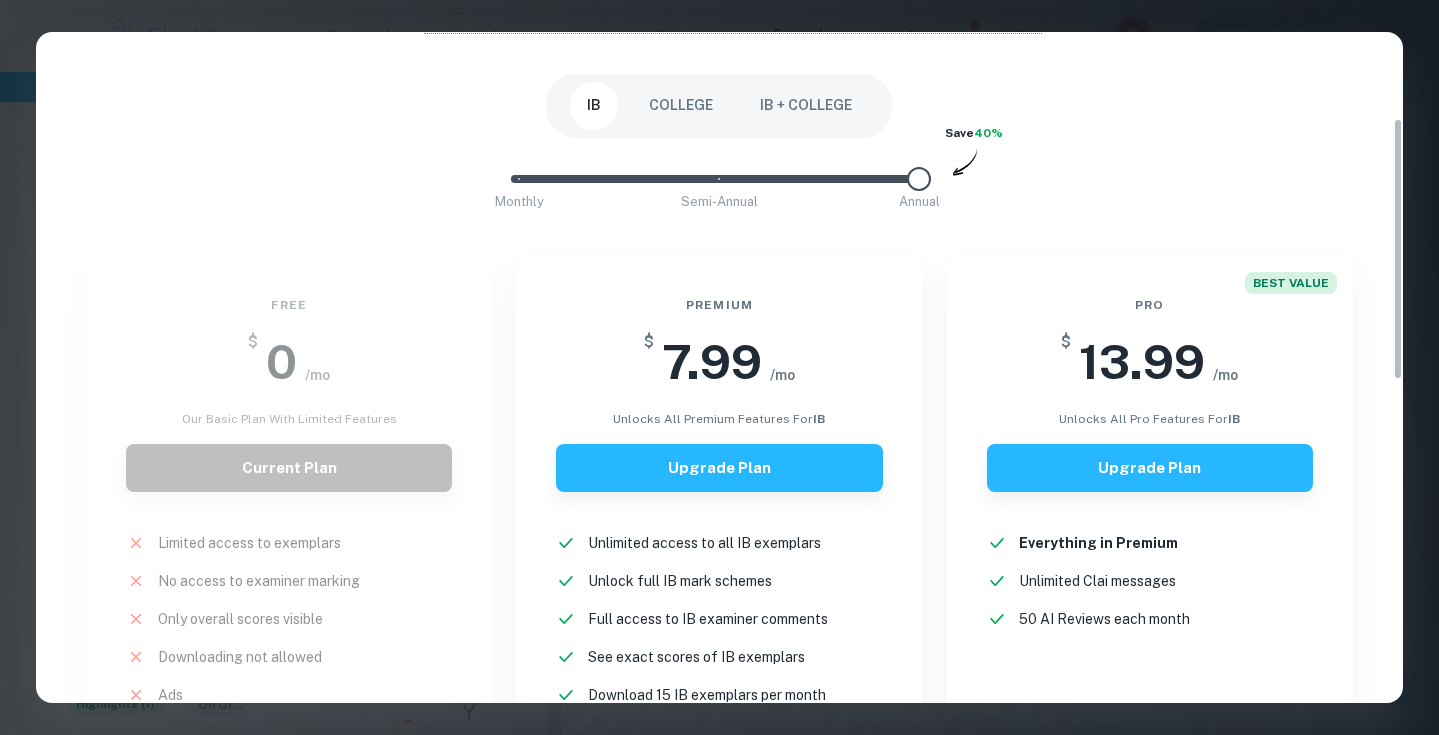 click on "Easily Ace Your IB Coursework & Crush College Essays with  Clastify Premium The quality of your education determines the success of your future. For a fraction of the cost of a tutor or prep course, you gain access to the same strategies and insights that have helped countless students ace their IB coursework and college applications. It's a small investment, with a potentially life-changing return. Moderated by ex-admission officers and official IB examiners with 10+ years of experience IB COLLEGE IB + COLLEGE Monthly Semi-Annual Annual Save  40% Free $ 0 /mo Our basic plan with limited features Current Plan Limited access to exemplars New! No access to examiner marking New! Only overall scores visible New! Downloading not allowed New! Ads New! Premium $ 7.99 /mo unlocks all premium features for  IB Upgrade Plan Unlimited access to all IB exemplars New! Unlock full IB mark schemes New! Full access to IB examiner comments New! See exact scores of IB exemplars New! Download 15 IB exemplars per month New! New!" at bounding box center (719, 367) 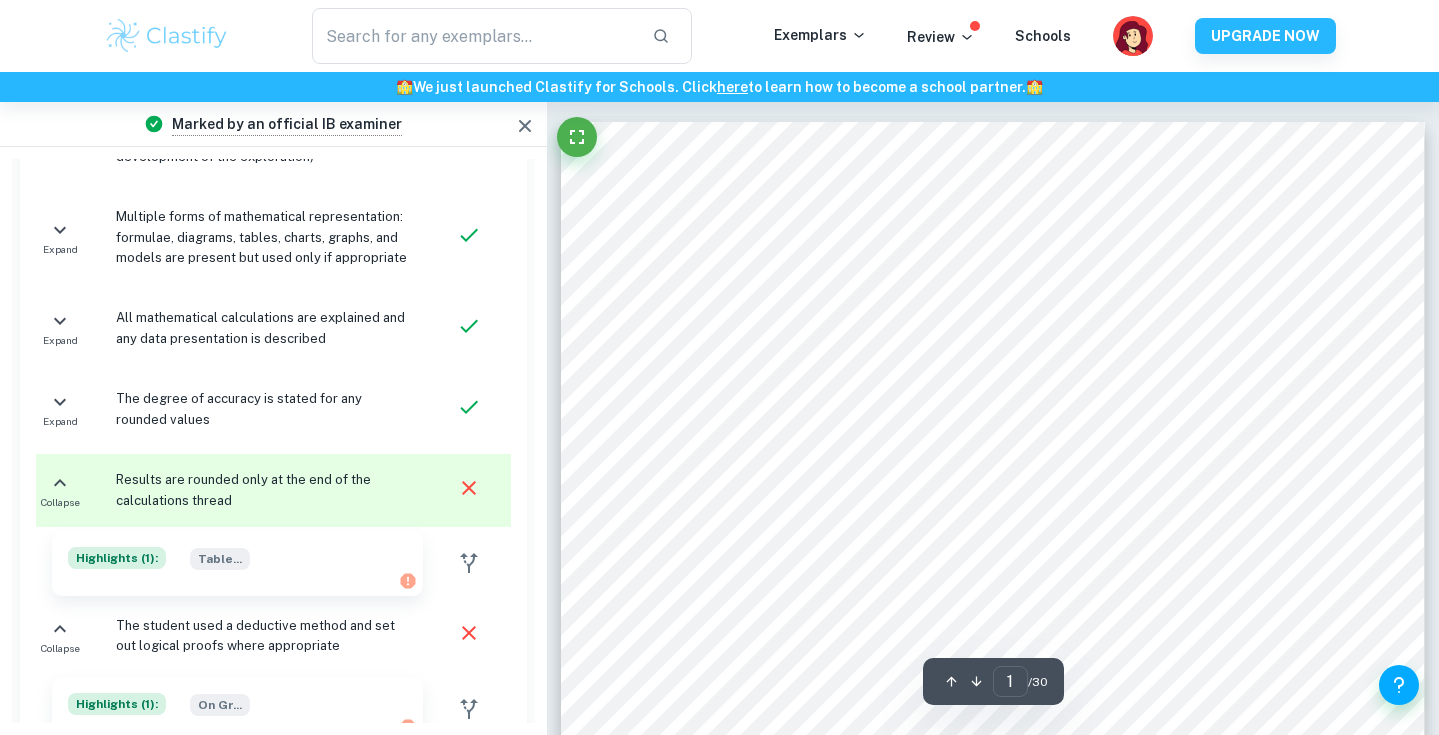 scroll, scrollTop: 0, scrollLeft: 0, axis: both 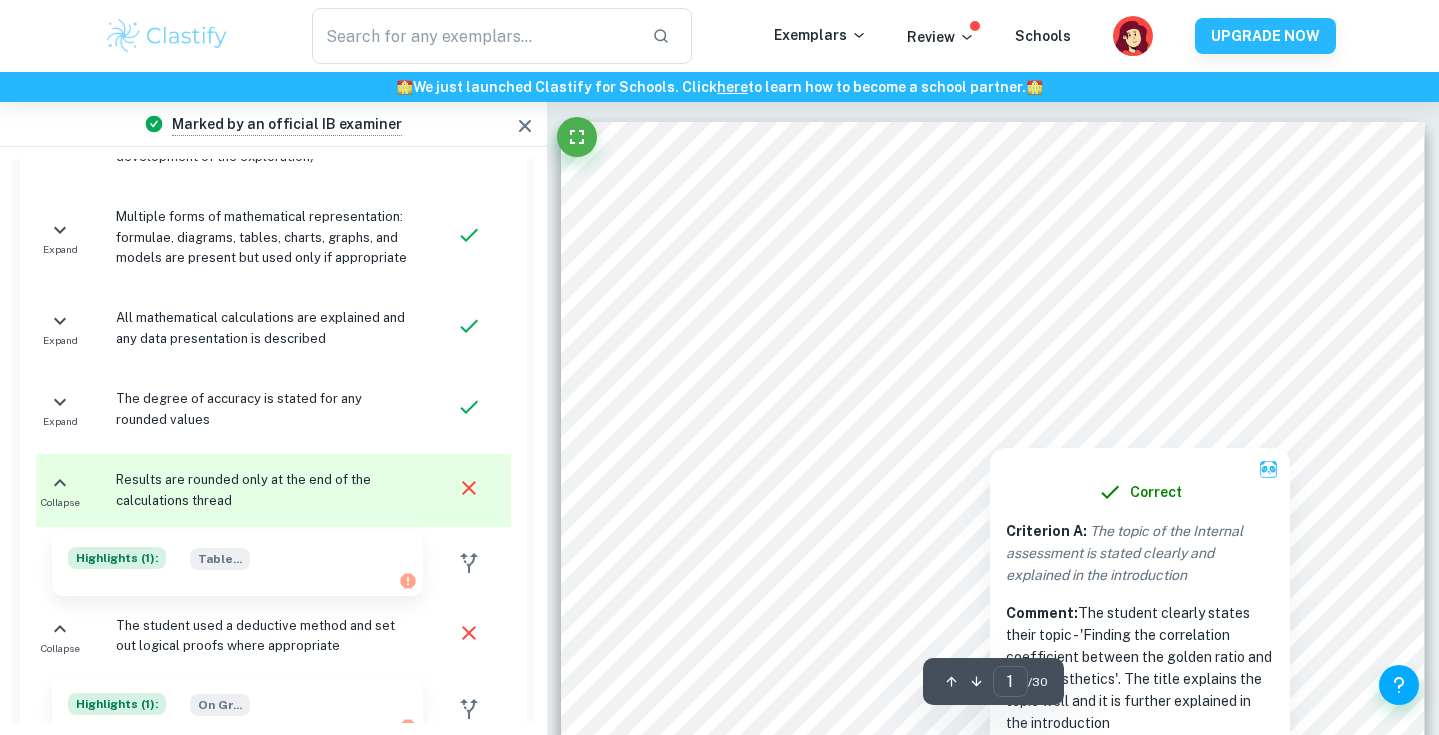 click at bounding box center [992, 383] 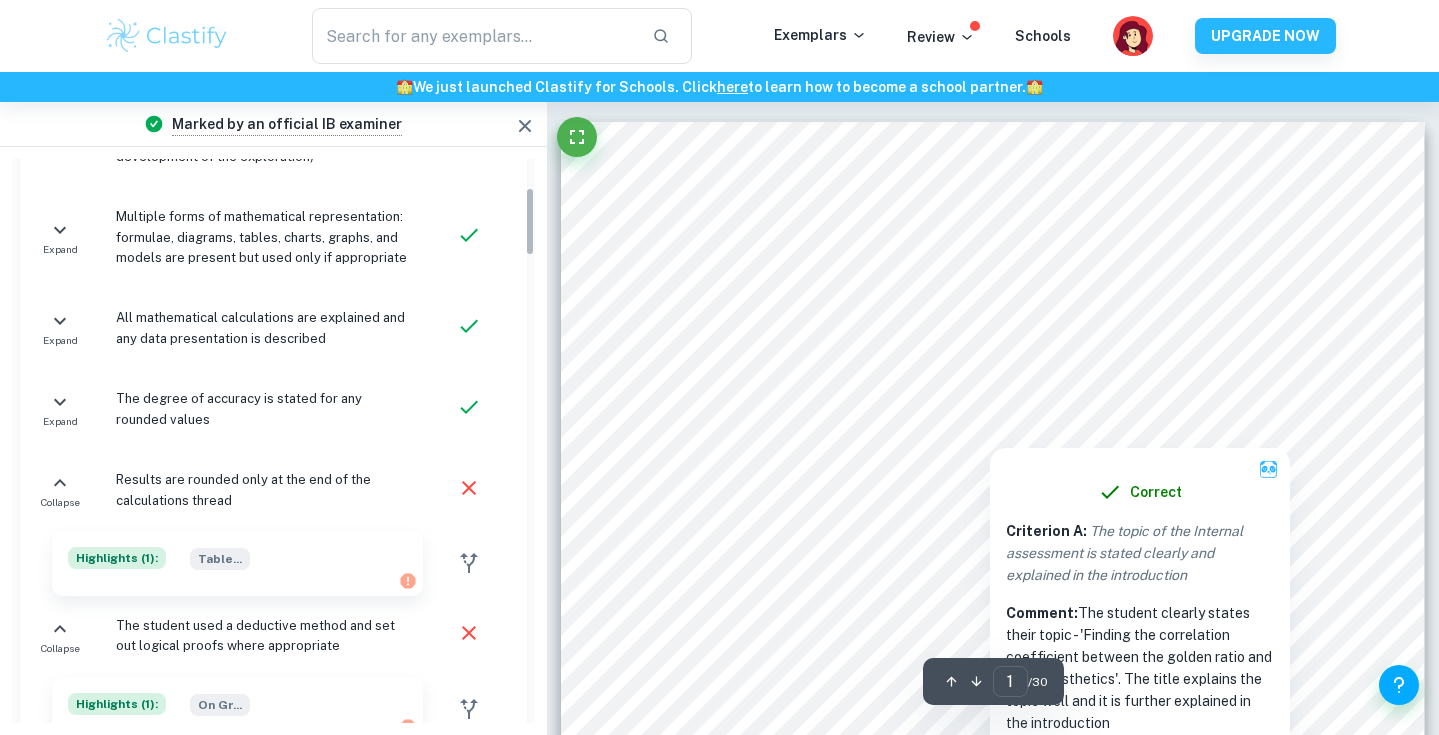 scroll, scrollTop: 230, scrollLeft: 0, axis: vertical 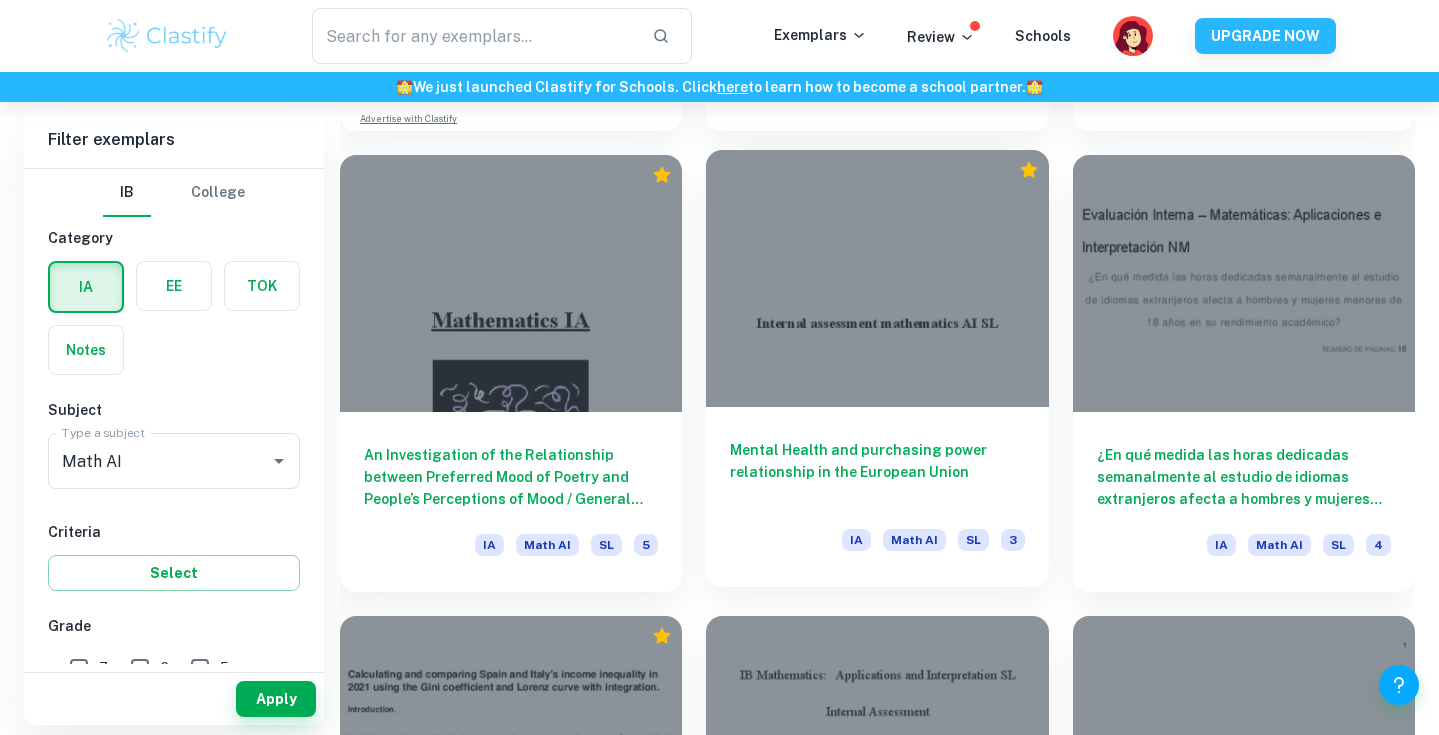 click on "Mental Health and purchasing power relationship in the European Union" at bounding box center (877, 472) 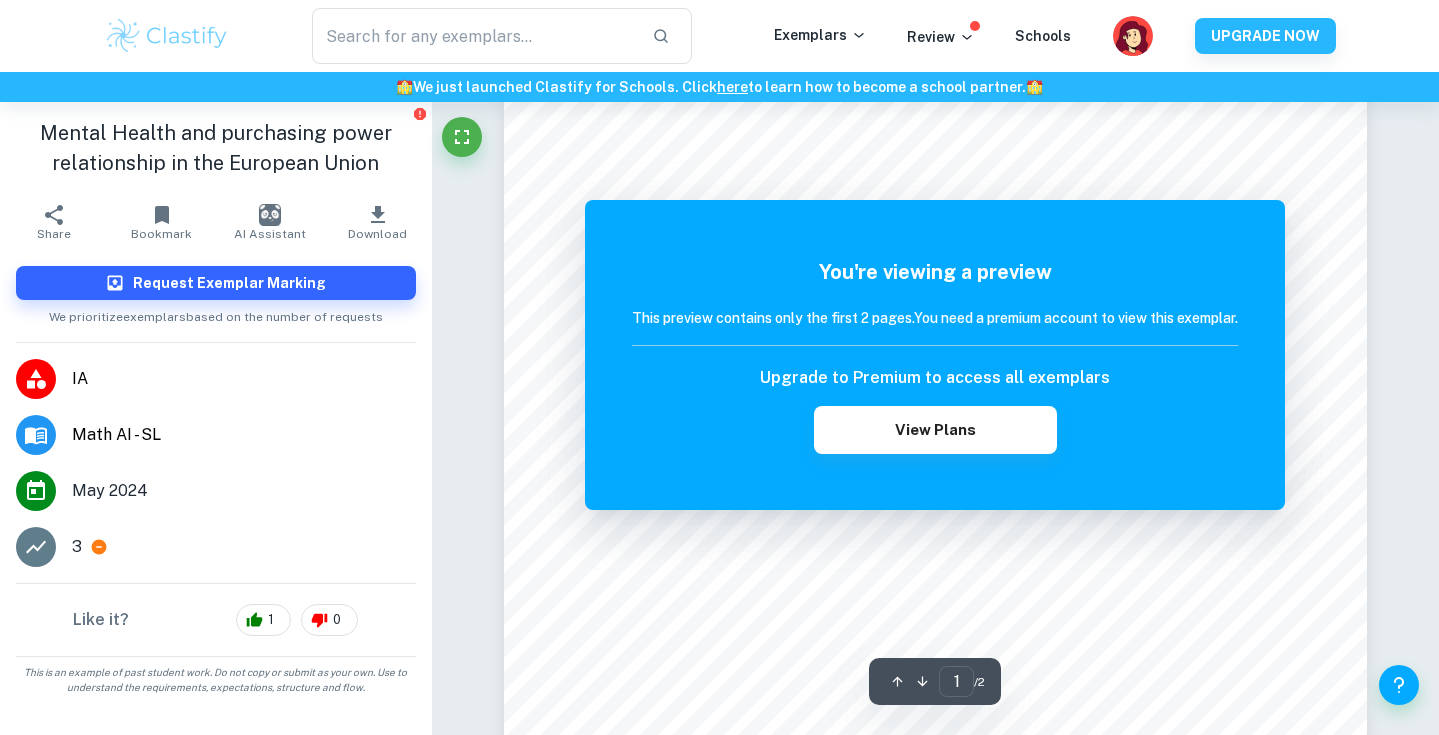 scroll, scrollTop: 248, scrollLeft: 0, axis: vertical 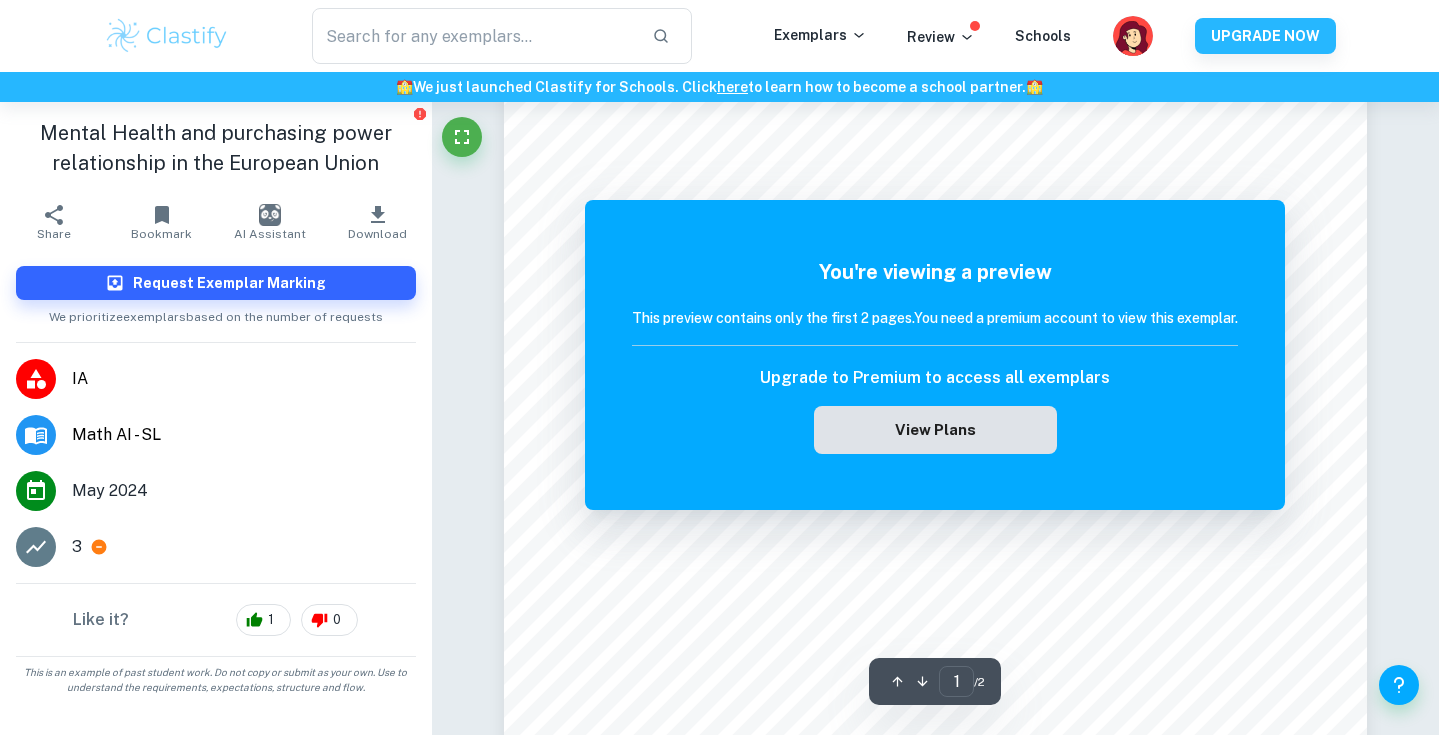 click on "View Plans" at bounding box center [935, 430] 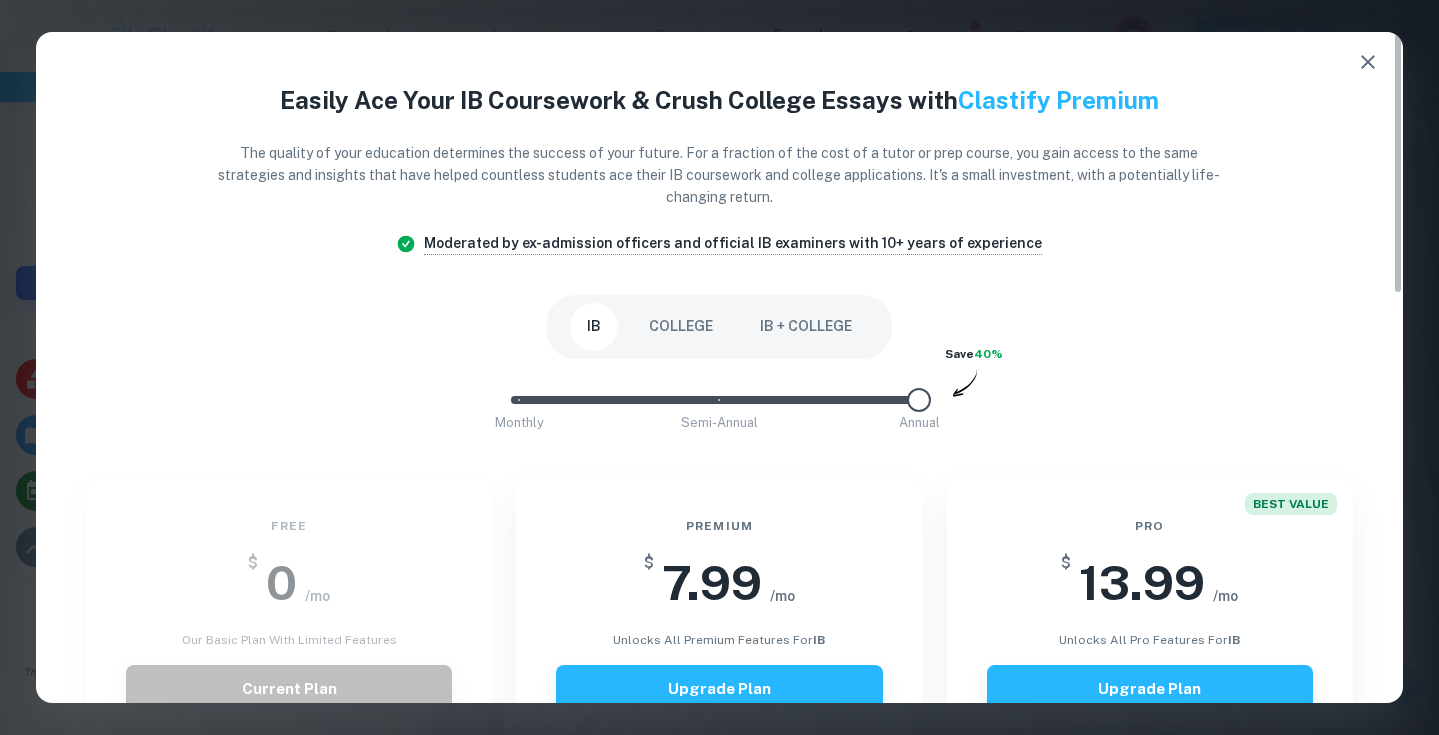 type on "1" 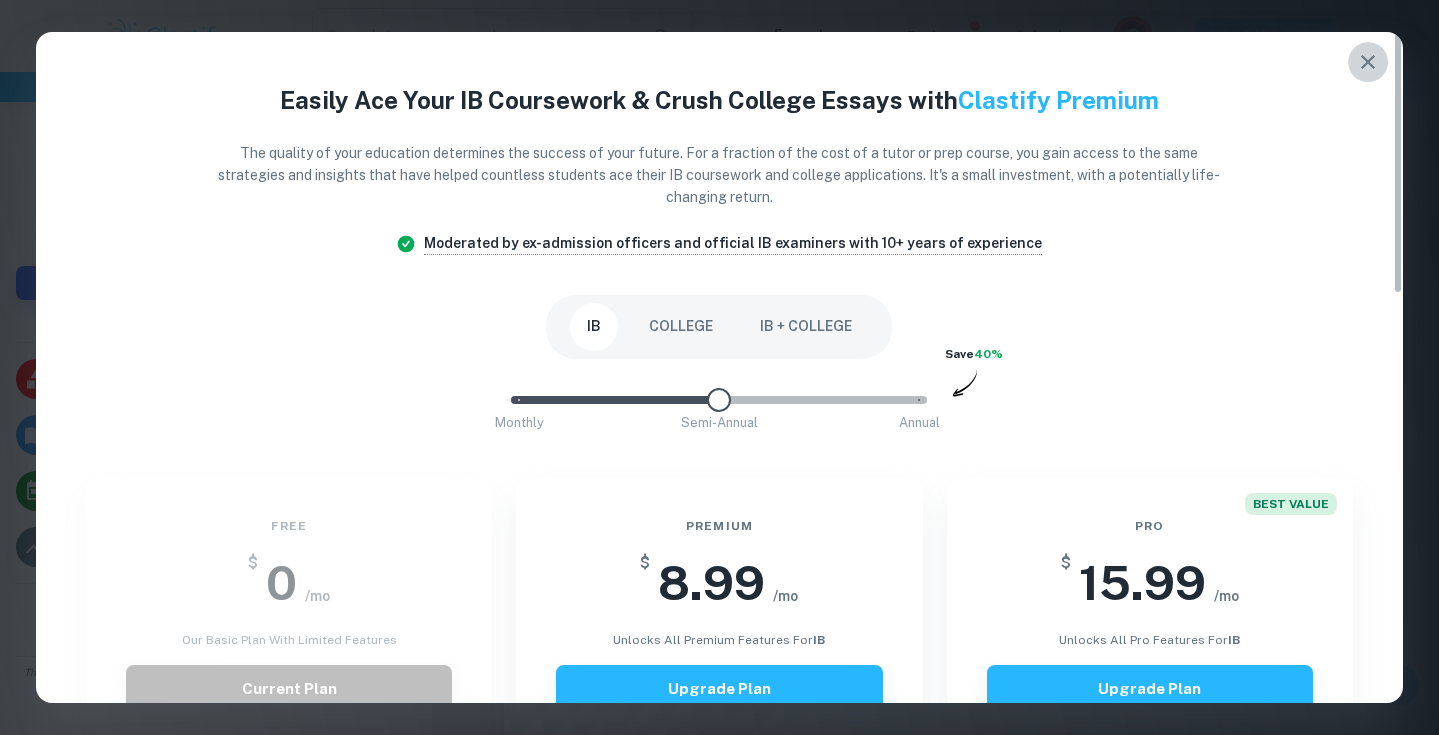click 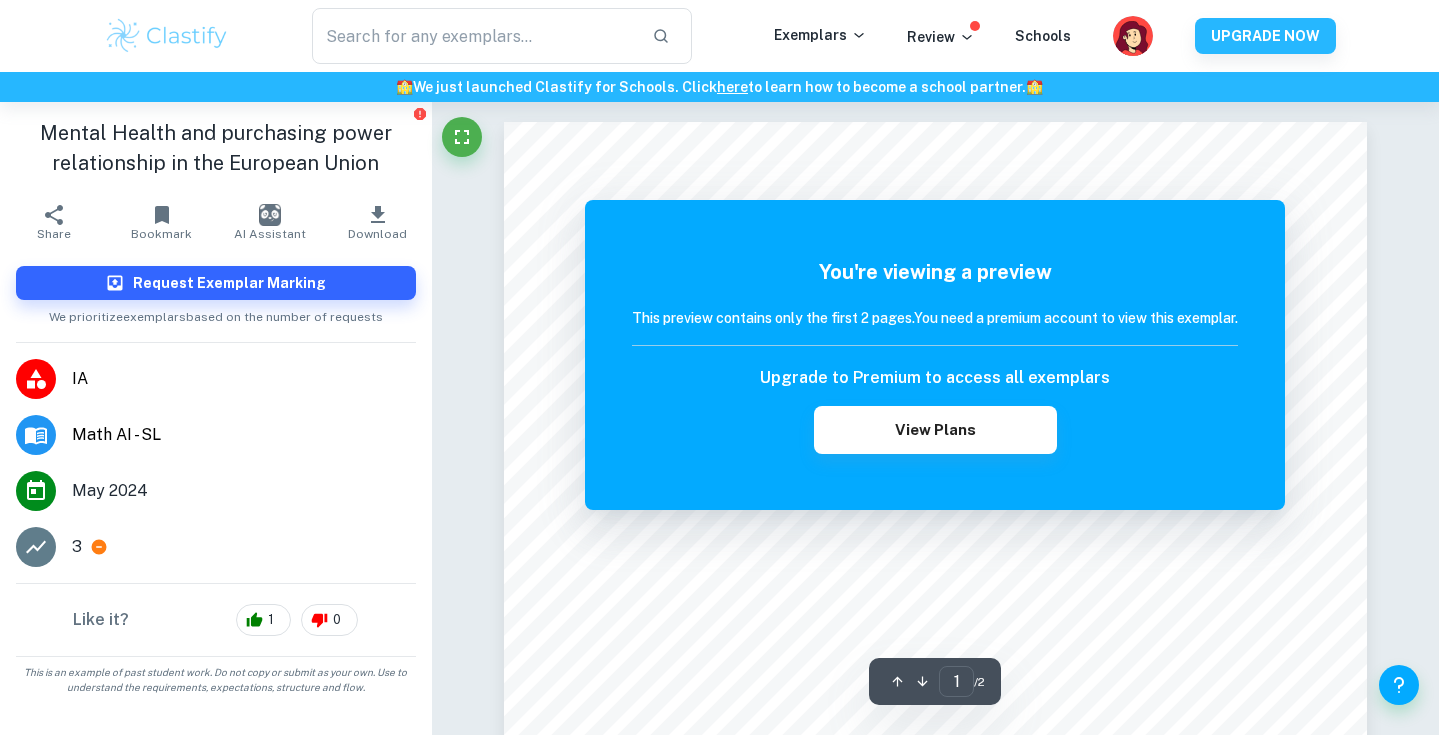 scroll, scrollTop: 0, scrollLeft: 0, axis: both 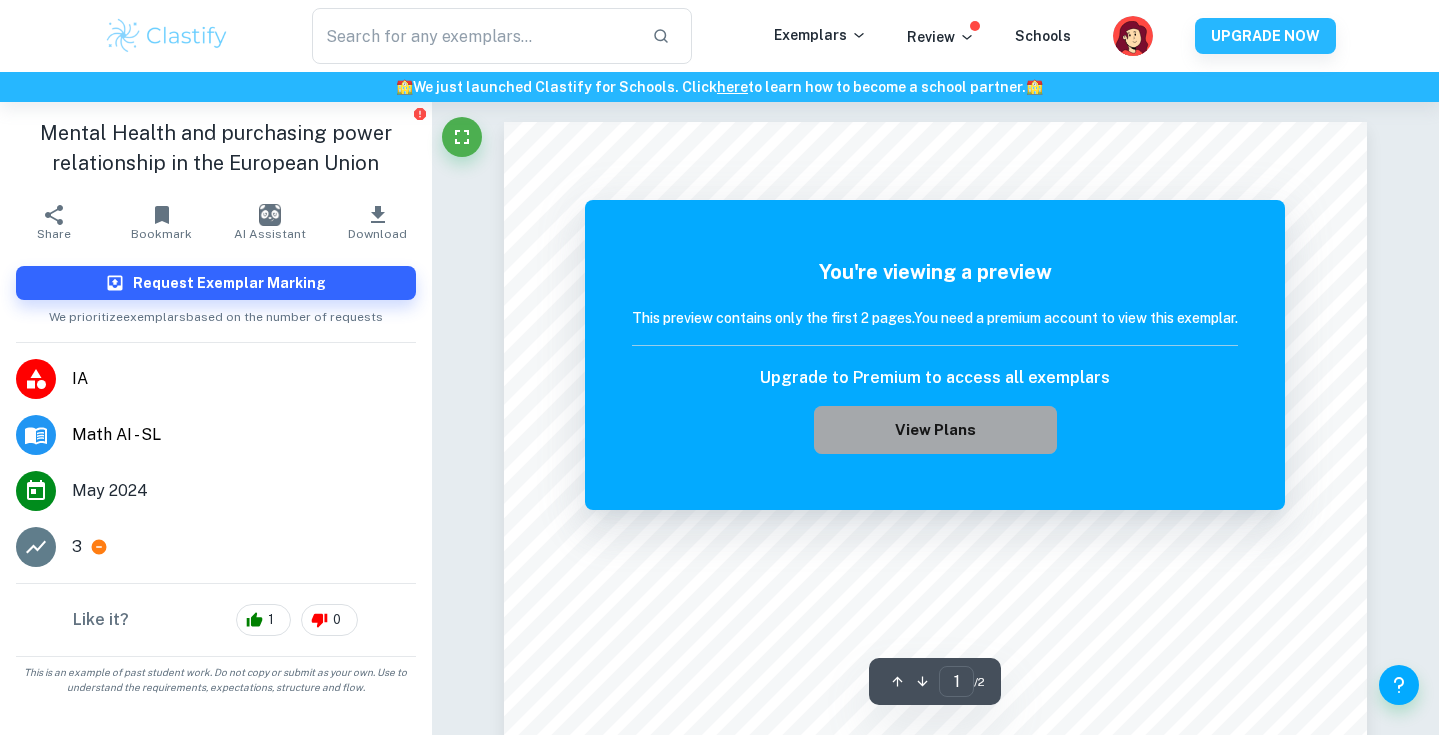 click on "View Plans" at bounding box center (935, 430) 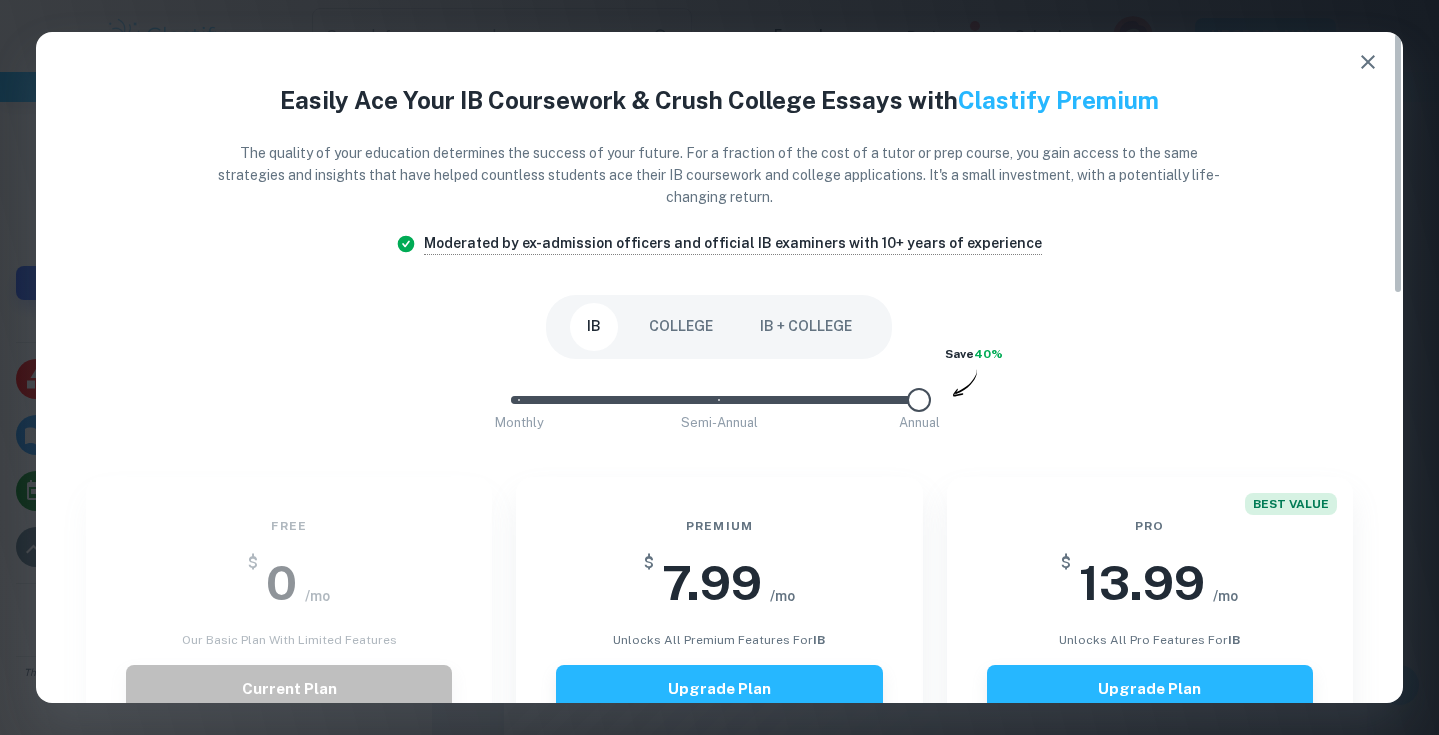 click on "Easily Ace Your IB Coursework & Crush College Essays with  Clastify Premium The quality of your education determines the success of your future. For a fraction of the cost of a tutor or prep course, you gain access to the same strategies and insights that have helped countless students ace their IB coursework and college applications. It's a small investment, with a potentially life-changing return. Moderated by ex-admission officers and official IB examiners with 10+ years of experience IB COLLEGE IB + COLLEGE Monthly Semi-Annual Annual Save  40% Free $ 0 /mo Our basic plan with limited features Current Plan Limited access to exemplars New! No access to examiner marking New! Only overall scores visible New! Downloading not allowed New! Ads New! Premium $ 7.99 /mo unlocks all premium features for  IB Upgrade Plan Unlimited access to all IB exemplars New! Unlock full IB mark schemes New! Full access to IB examiner comments New! See exact scores of IB exemplars New! Download 15 IB exemplars per month New! New!" at bounding box center (719, 890) 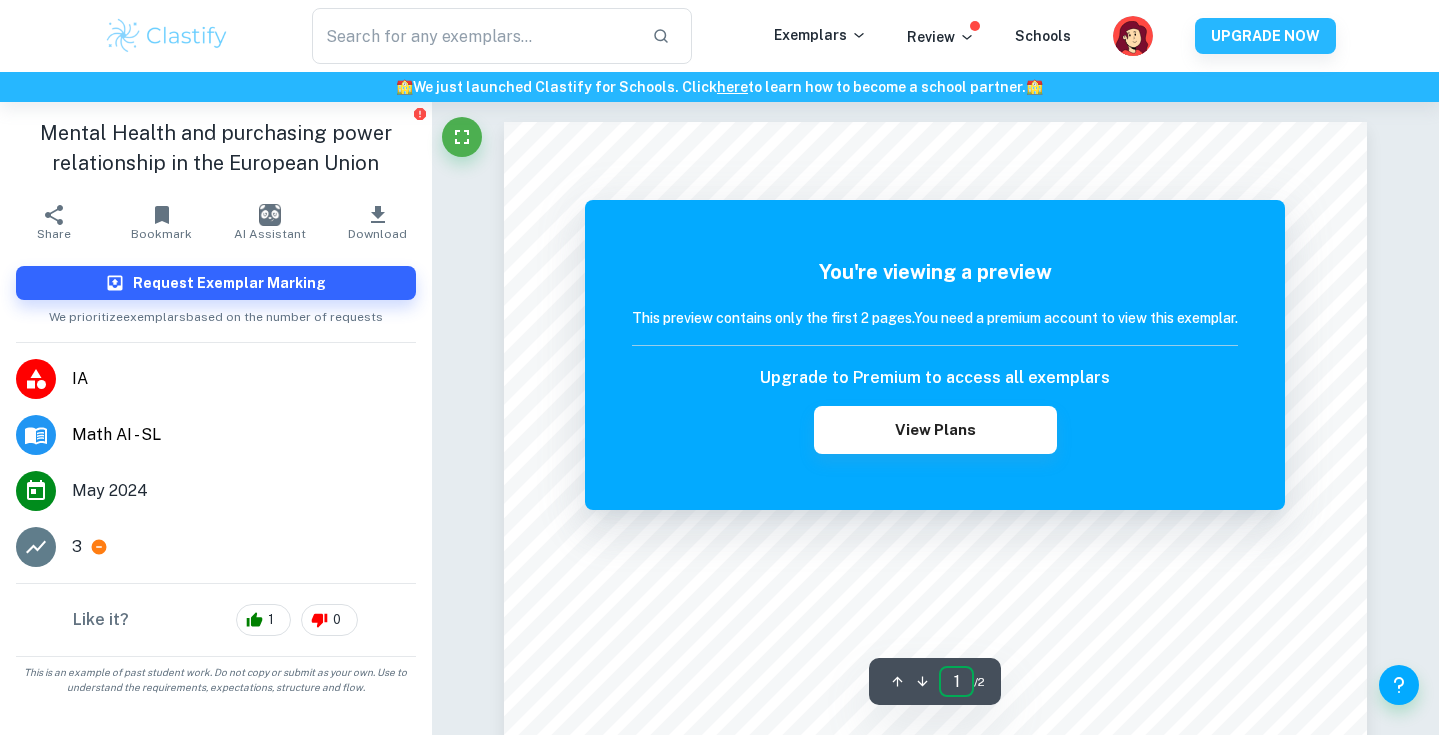 click on "1" at bounding box center (956, 681) 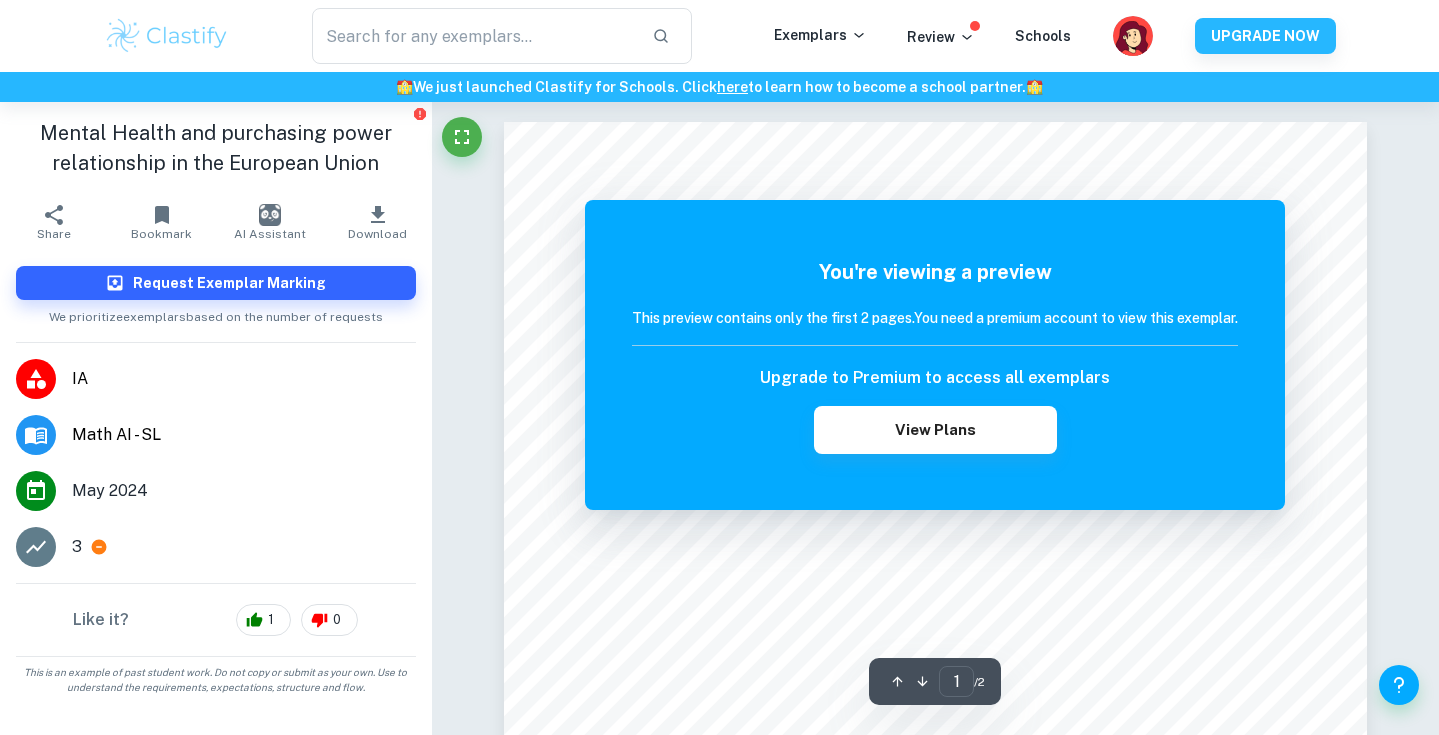 click on "Upgrade to Premium to access all exemplars View Plans" at bounding box center (935, 410) 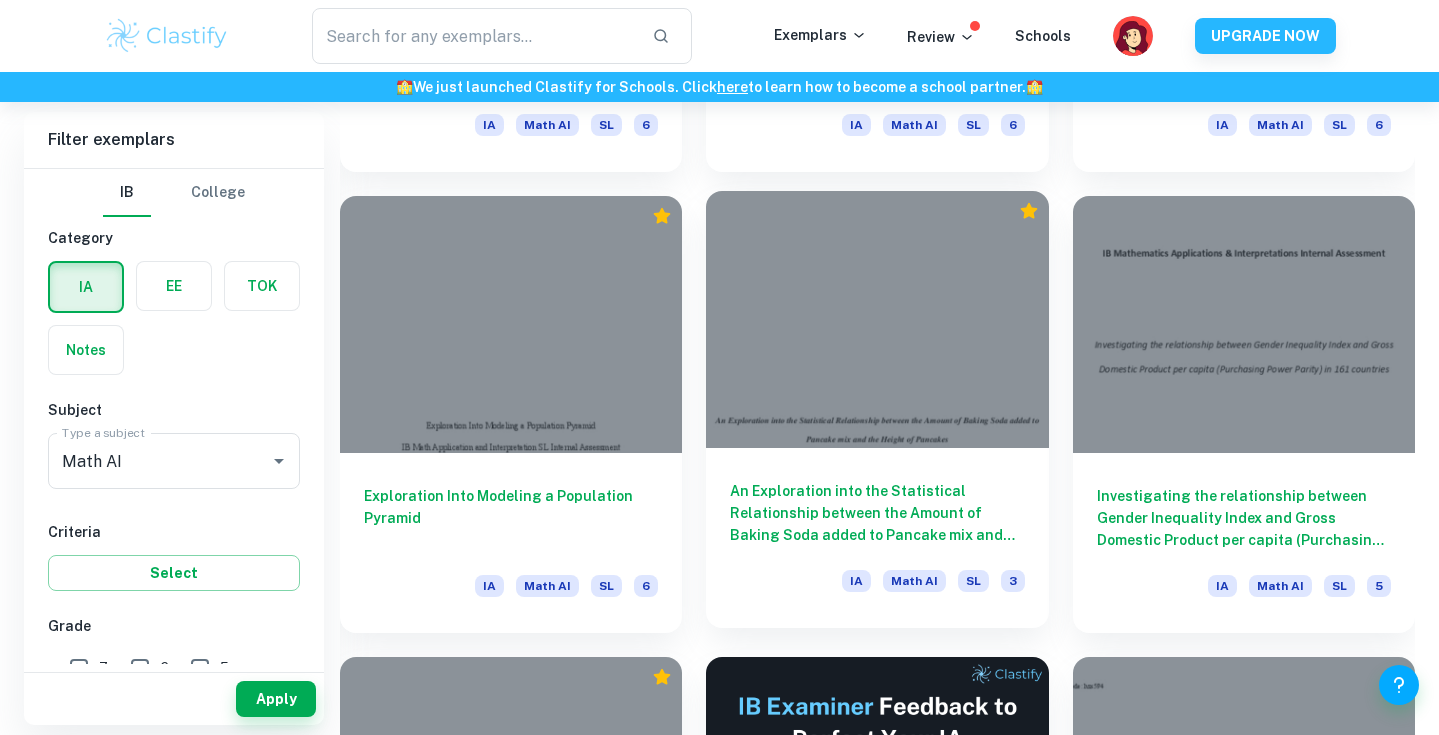 scroll, scrollTop: 12579, scrollLeft: 0, axis: vertical 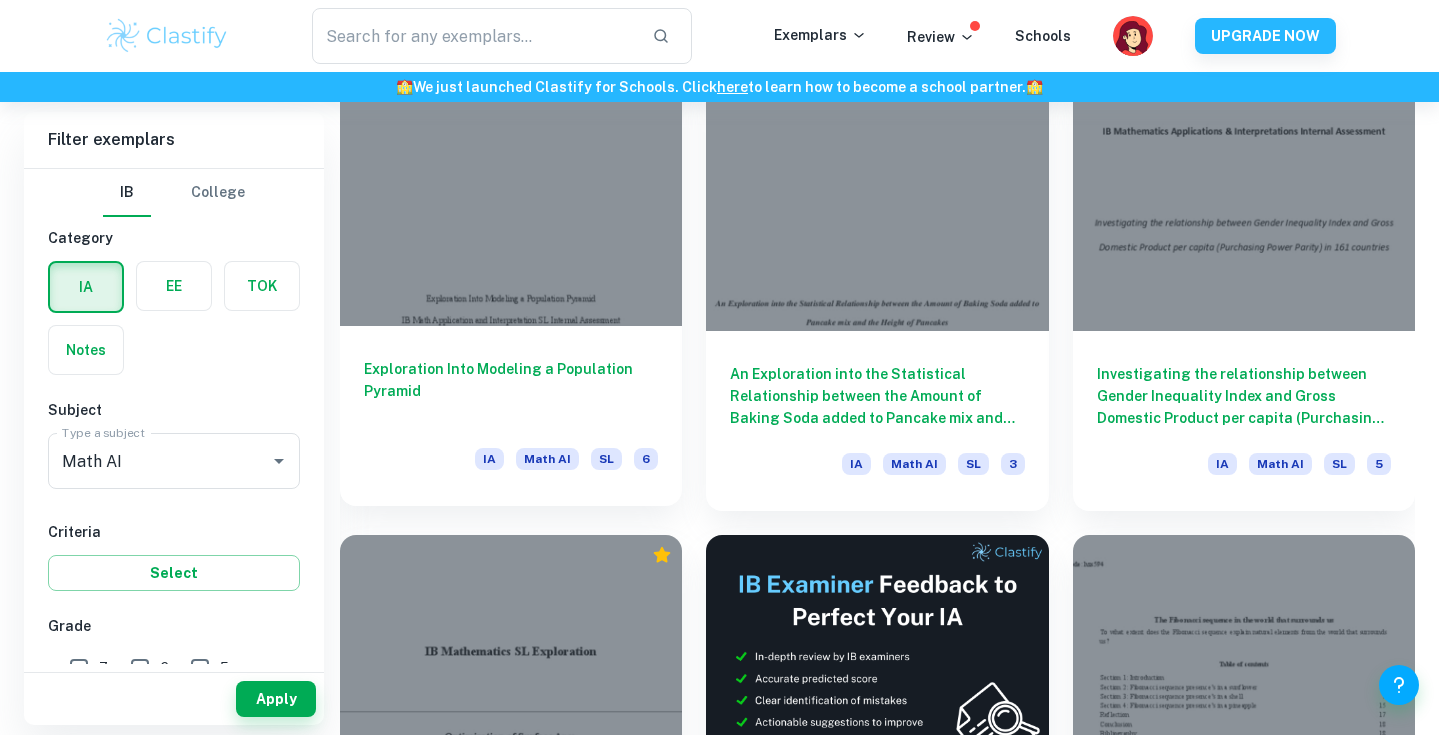 click on "Exploration Into Modeling a Population Pyramid IA Math AI SL 6" at bounding box center (511, 416) 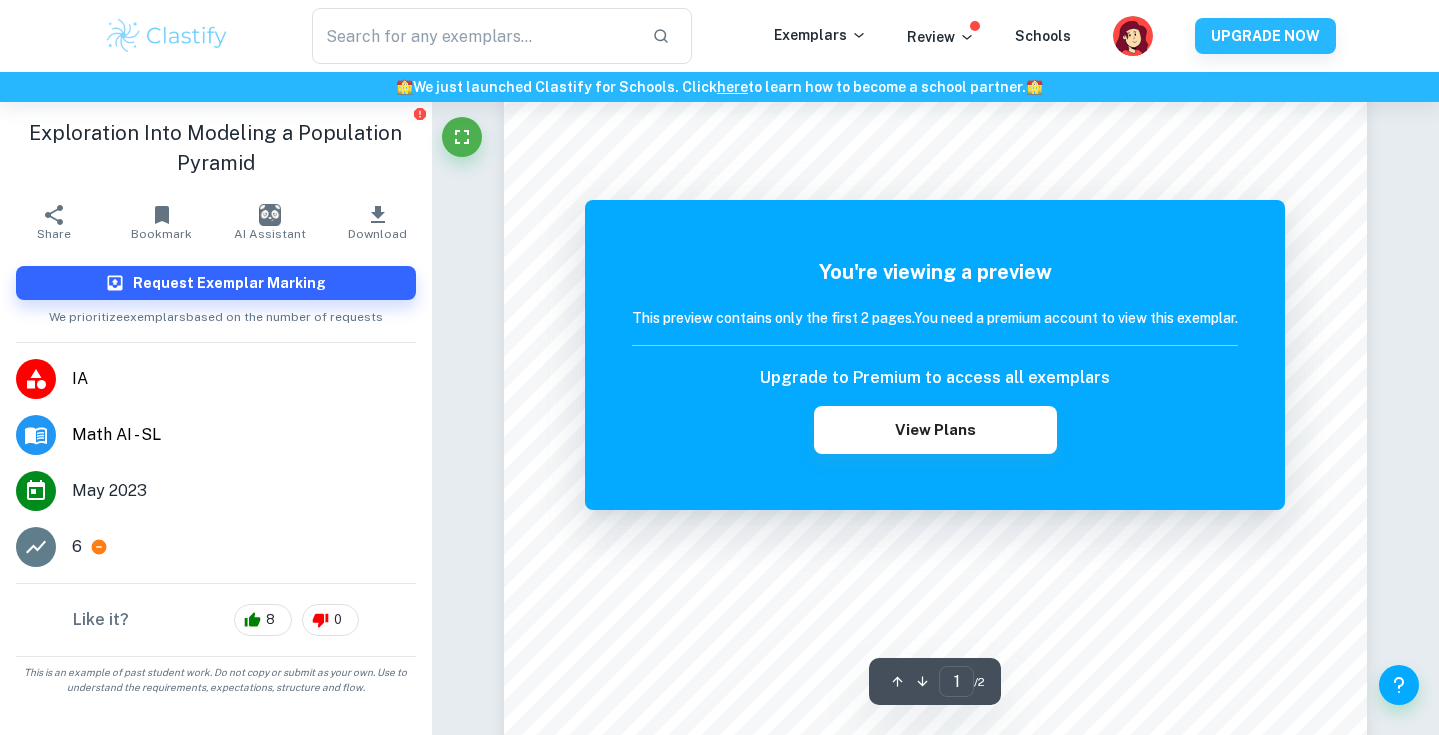 scroll, scrollTop: 524, scrollLeft: 0, axis: vertical 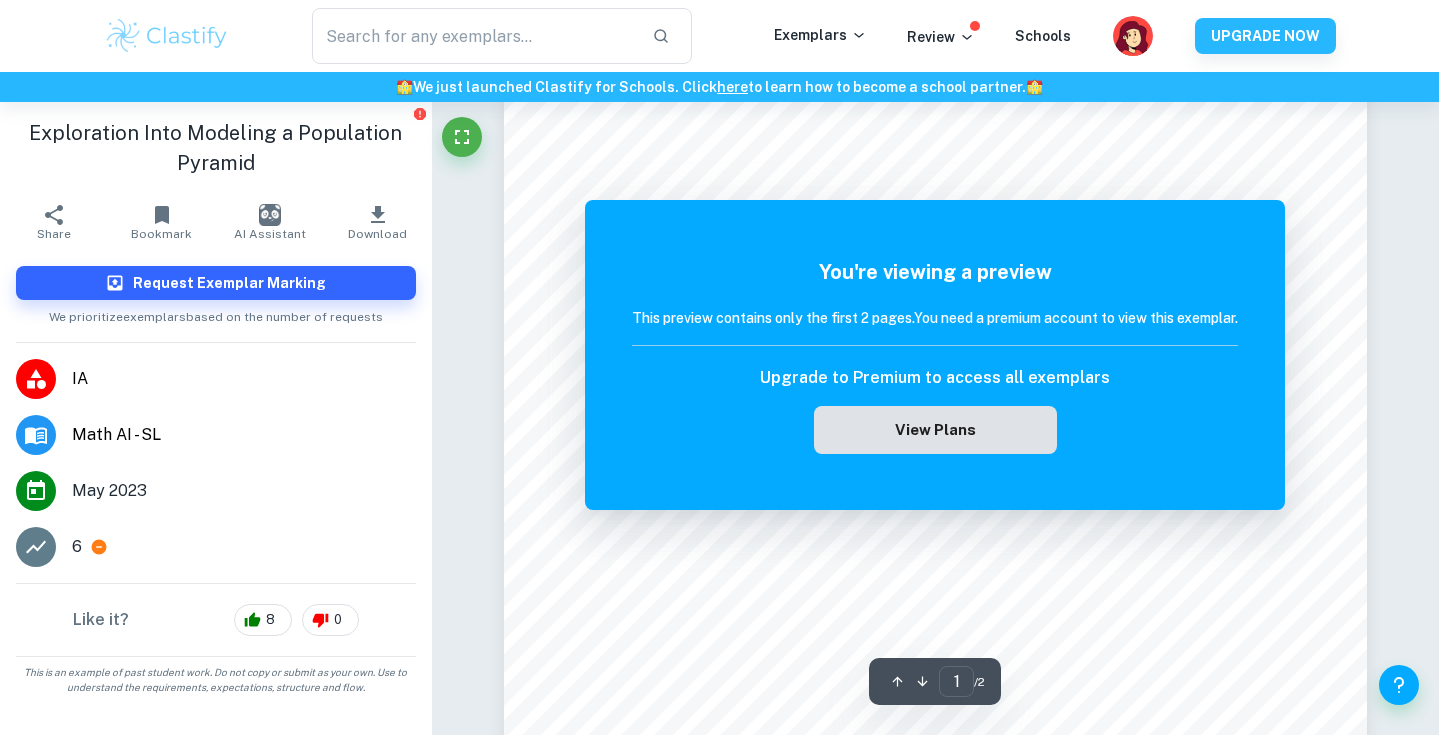 click on "View Plans" at bounding box center [935, 430] 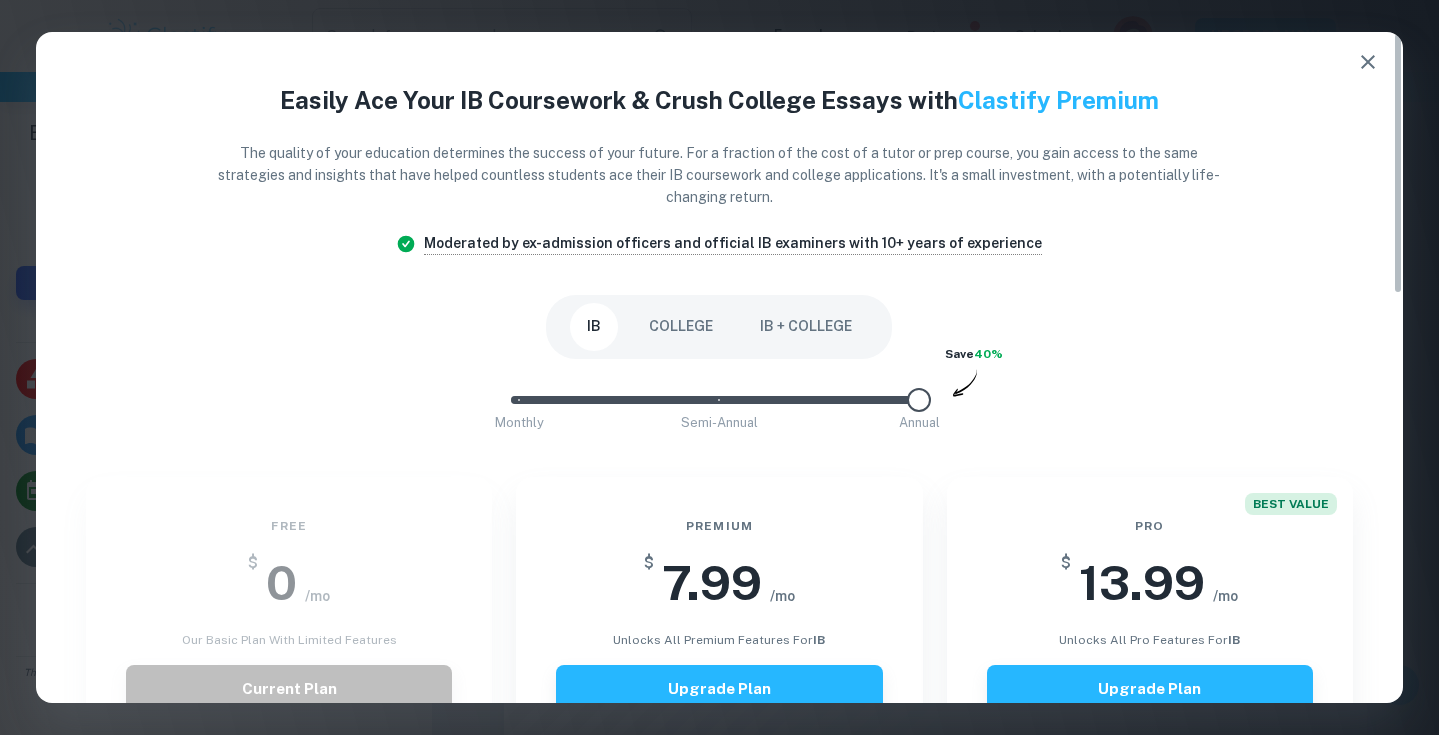 click on "The quality of your education determines the success of your future. For a fraction of the cost of a tutor or prep course, you gain access to the same strategies and insights that have helped countless students ace their IB coursework and college applications. It's a small investment, with a potentially life-changing return." at bounding box center [720, 175] 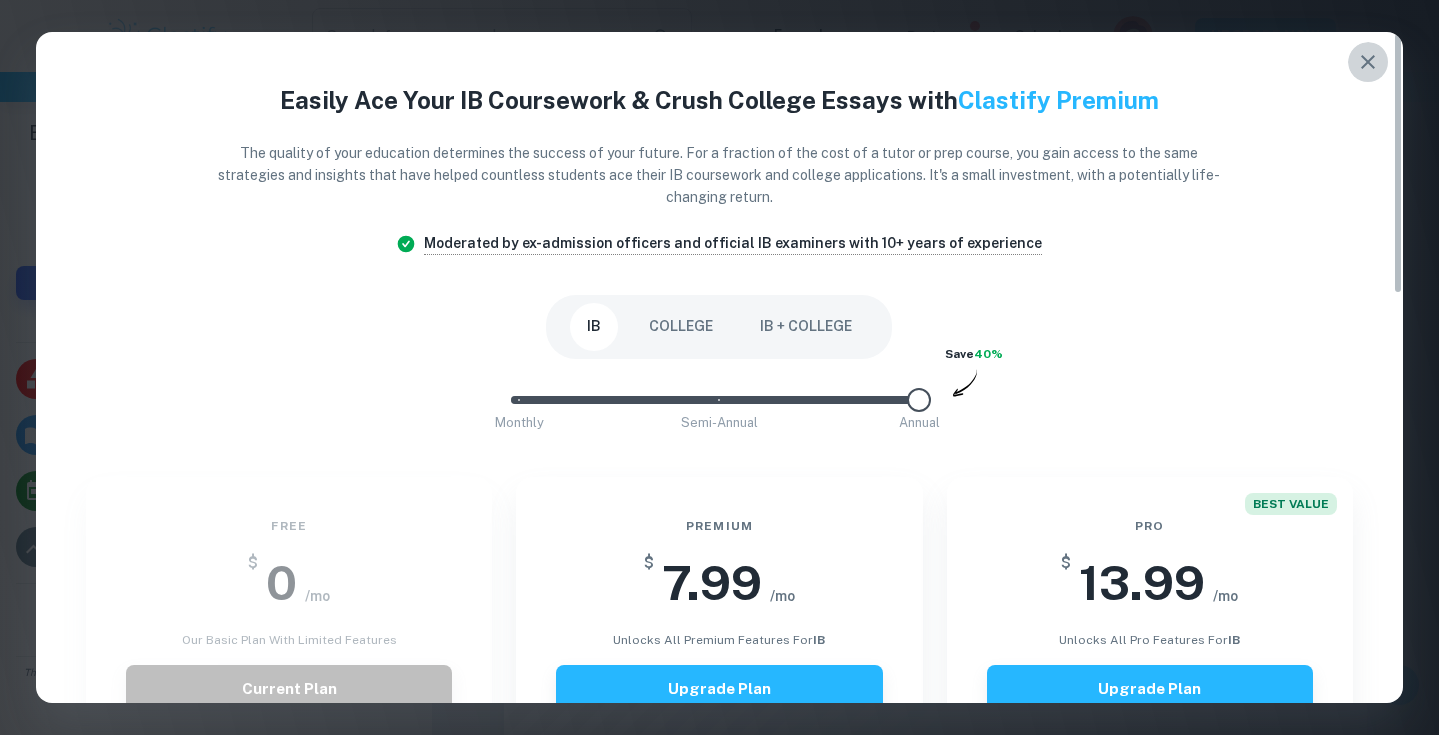 click 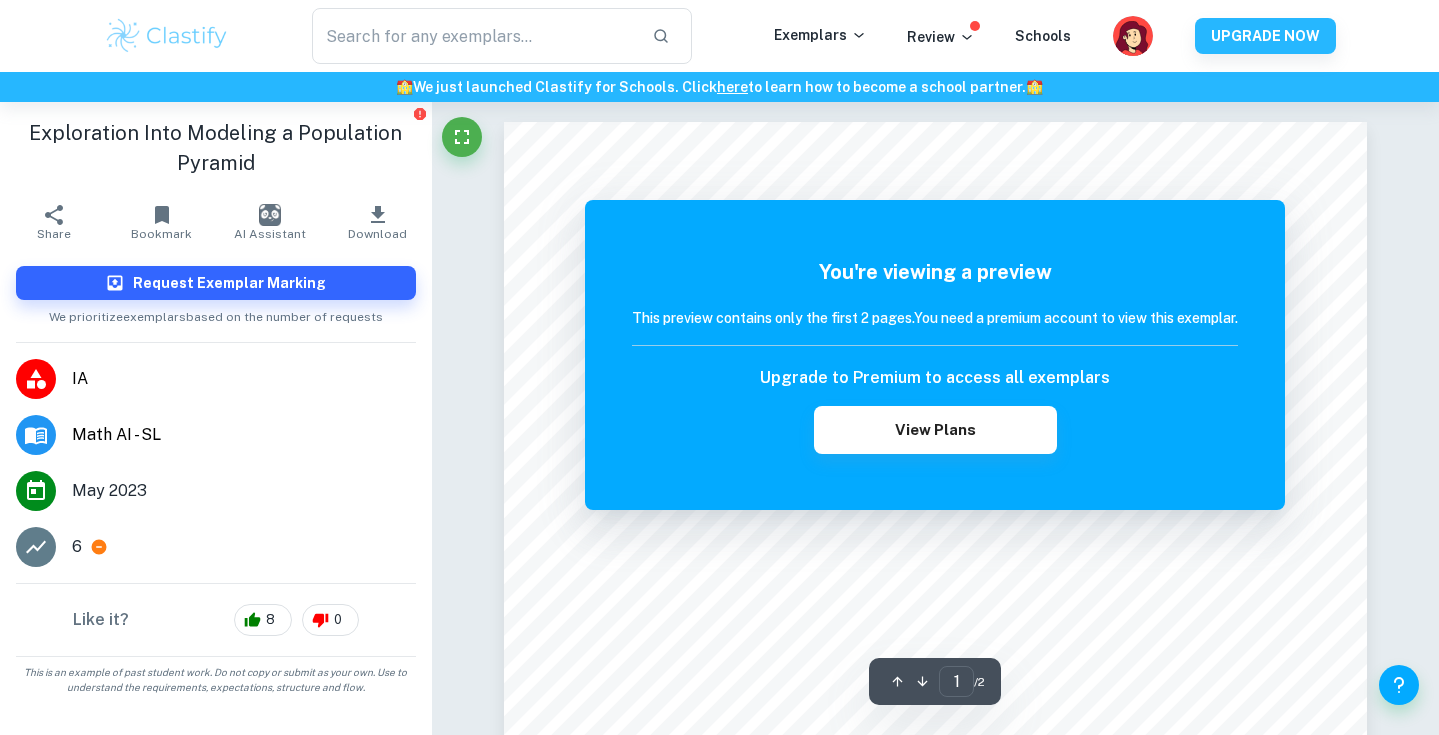 scroll, scrollTop: 0, scrollLeft: 0, axis: both 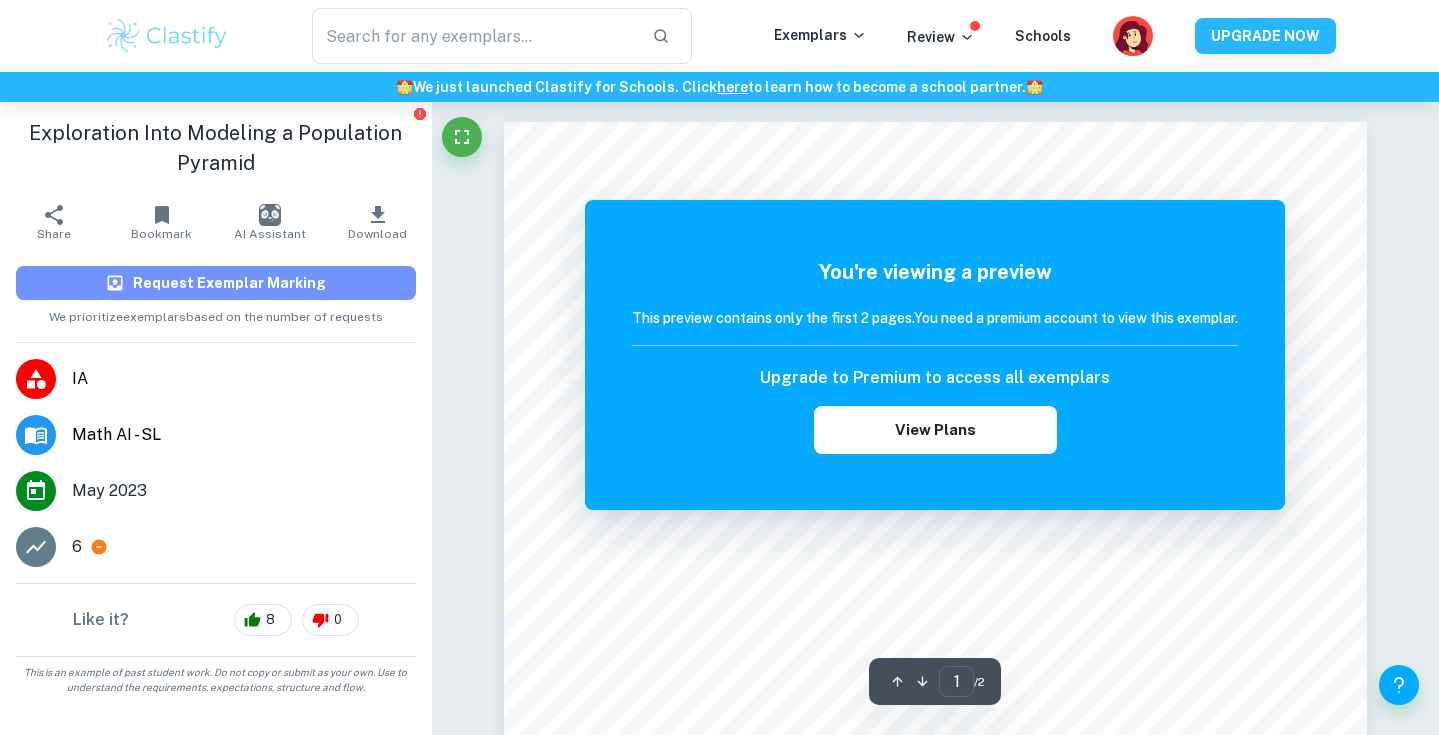 click on "Request Exemplar Marking" at bounding box center [216, 283] 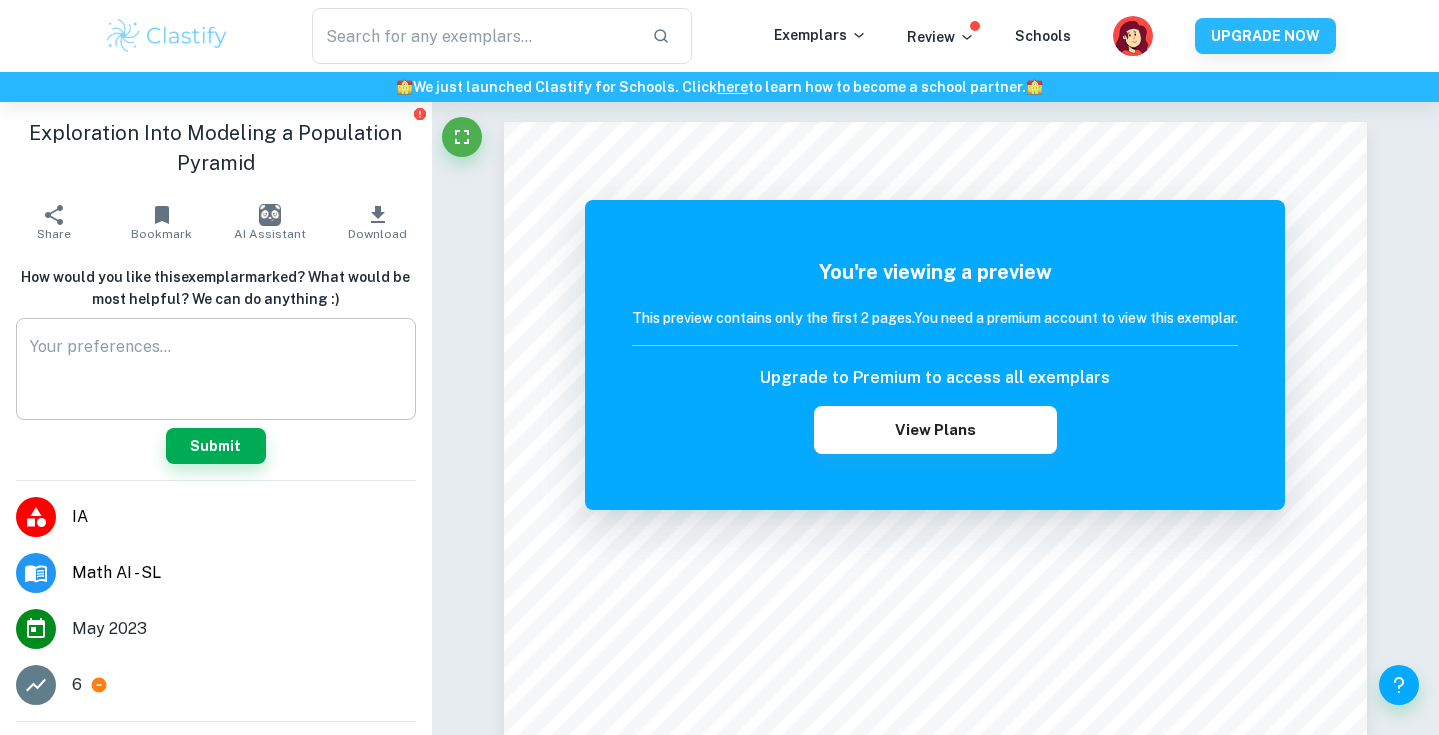 click at bounding box center (216, 369) 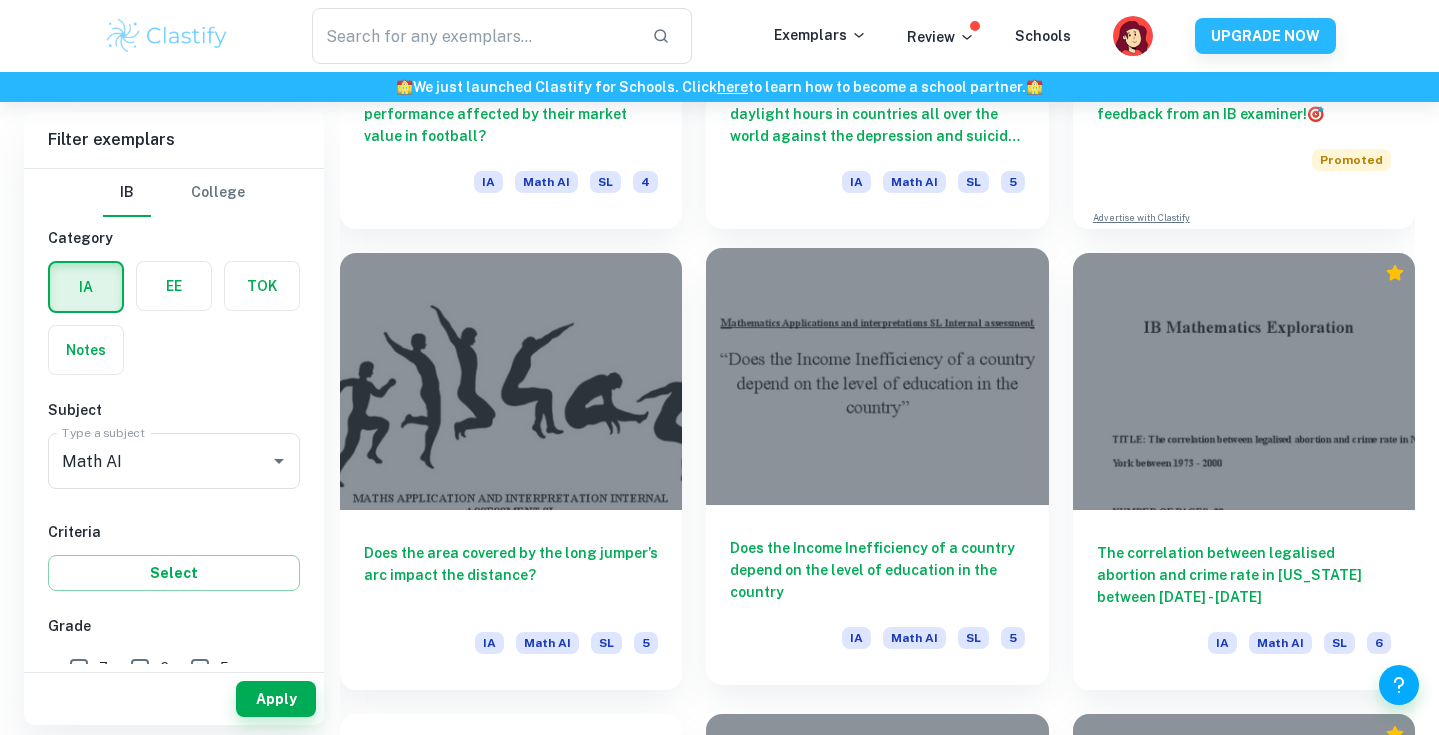 scroll, scrollTop: 15623, scrollLeft: 0, axis: vertical 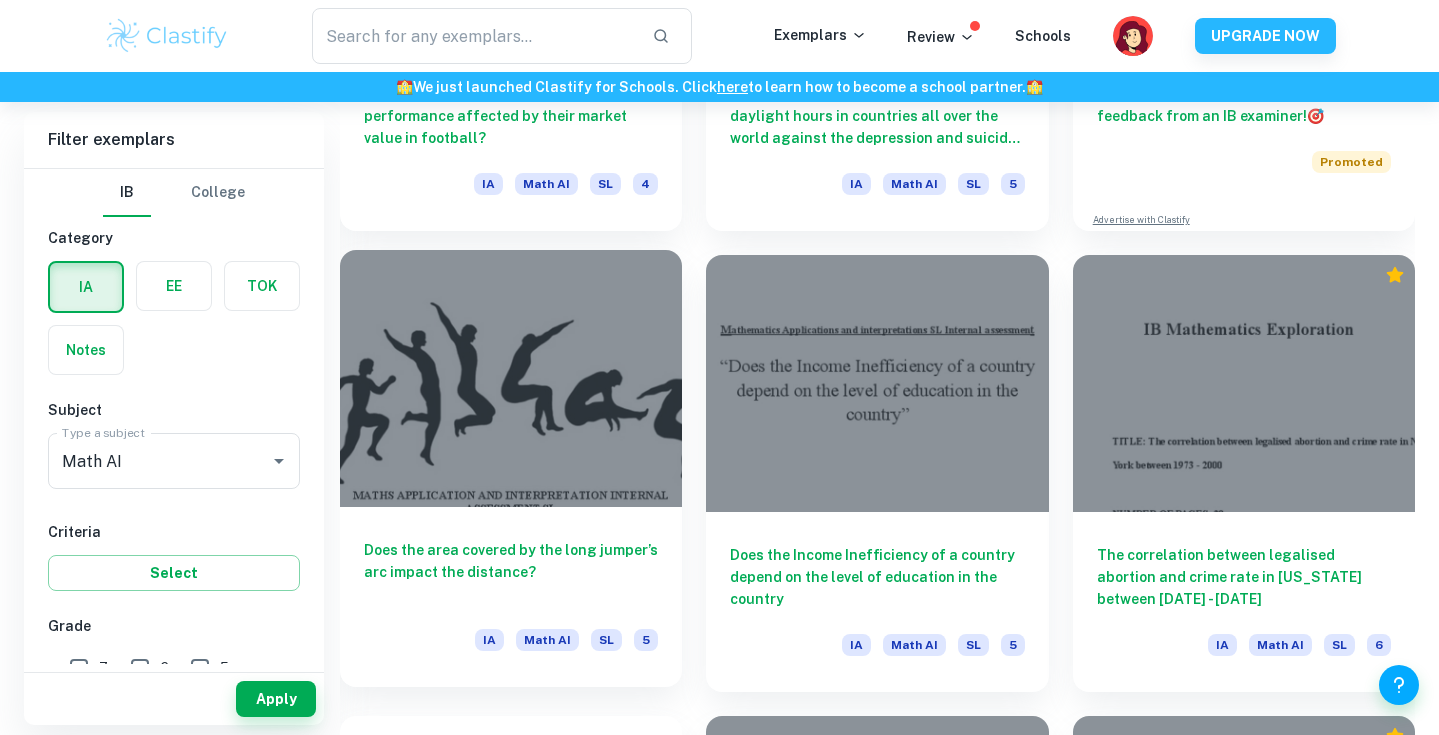 click at bounding box center [511, 378] 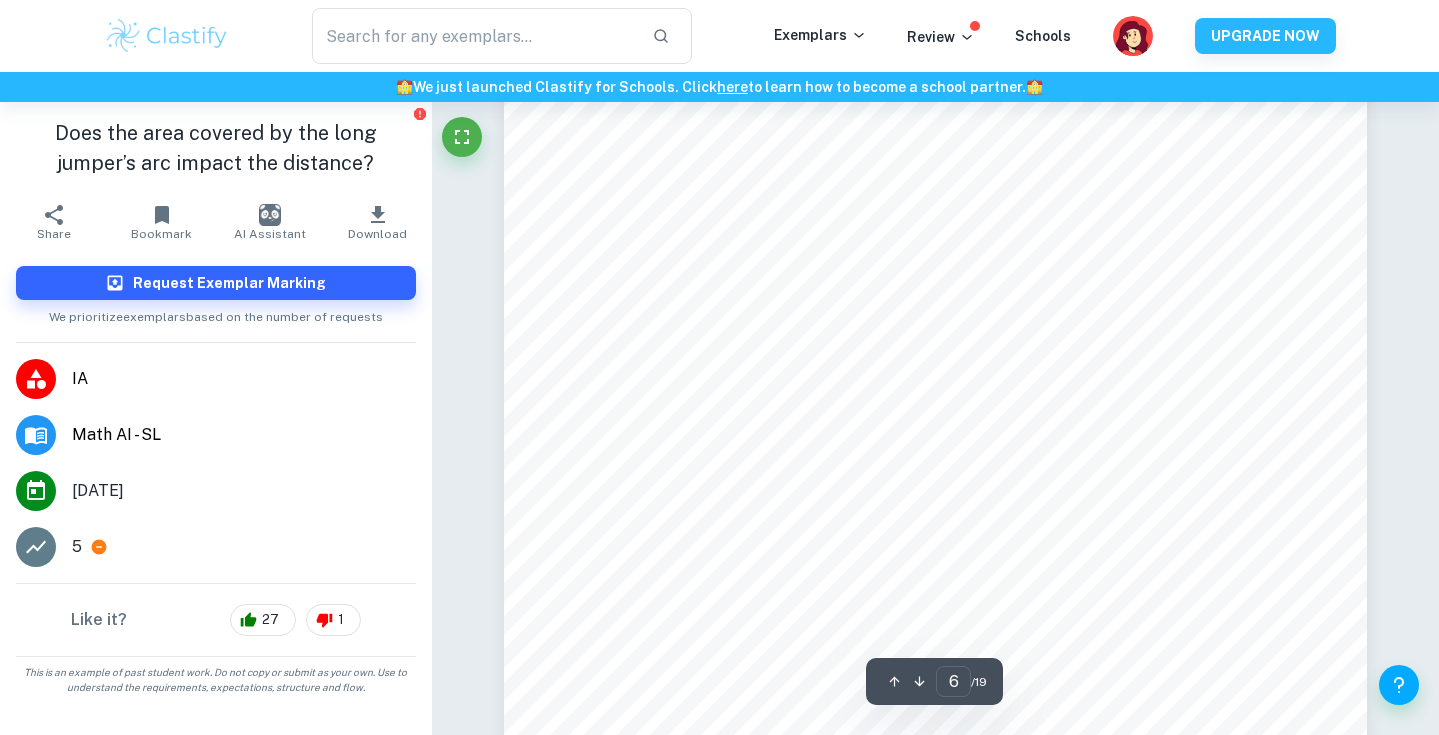 scroll, scrollTop: 6399, scrollLeft: 0, axis: vertical 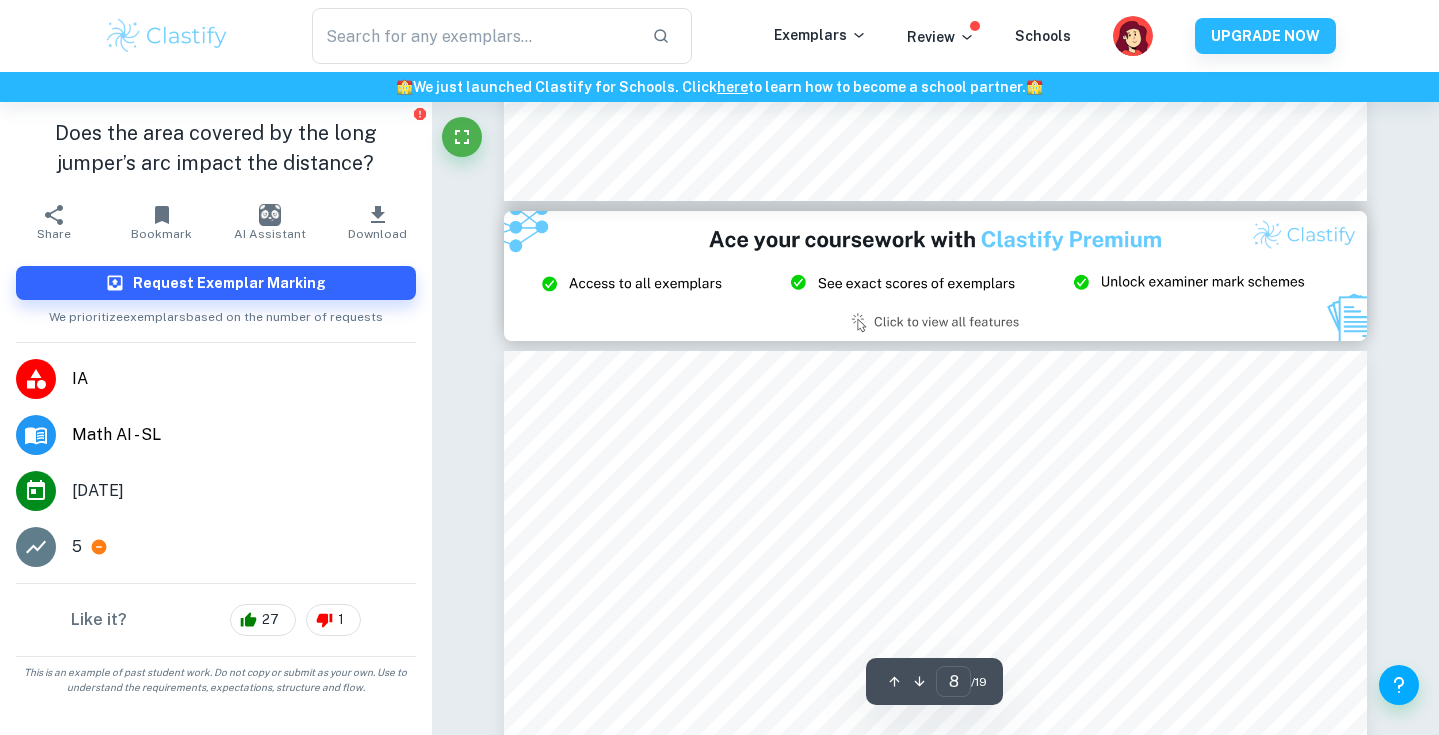 type on "9" 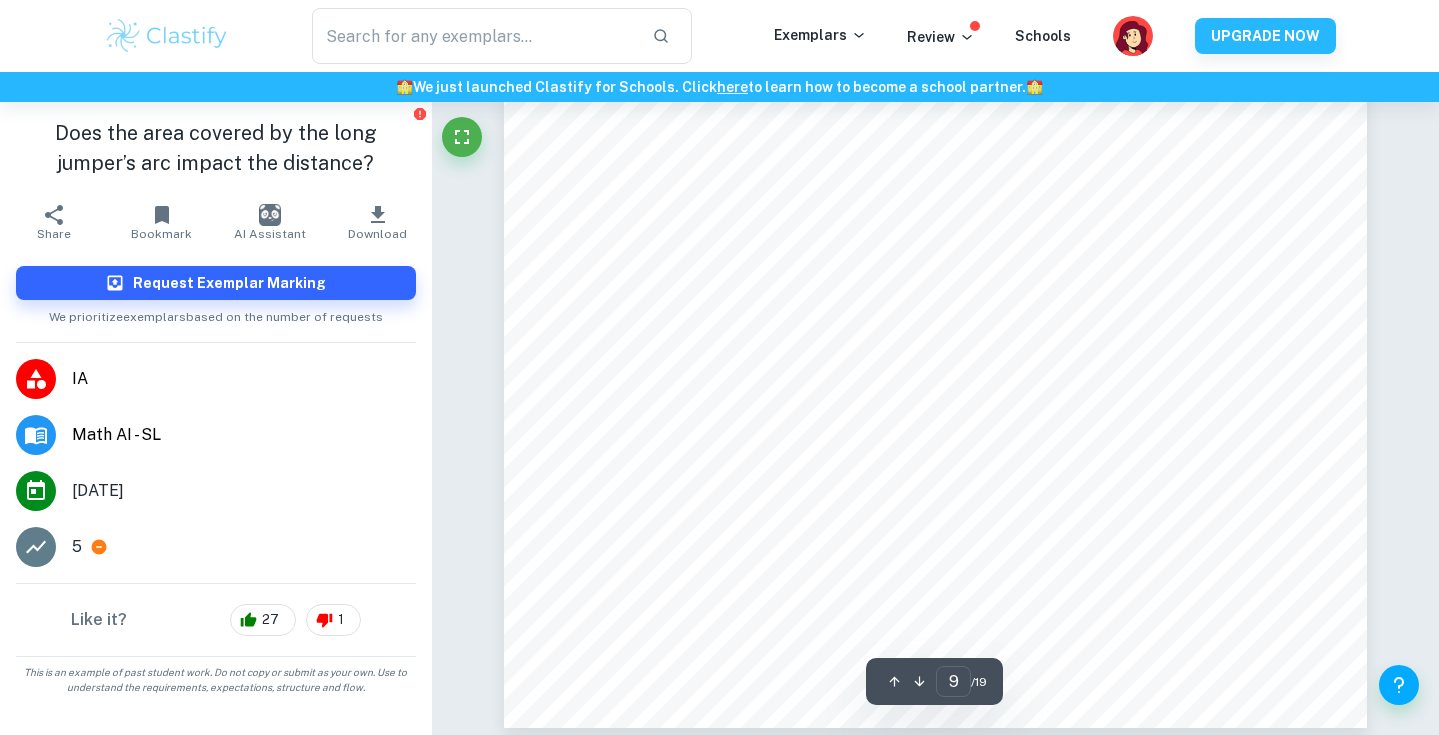 scroll, scrollTop: 9987, scrollLeft: 0, axis: vertical 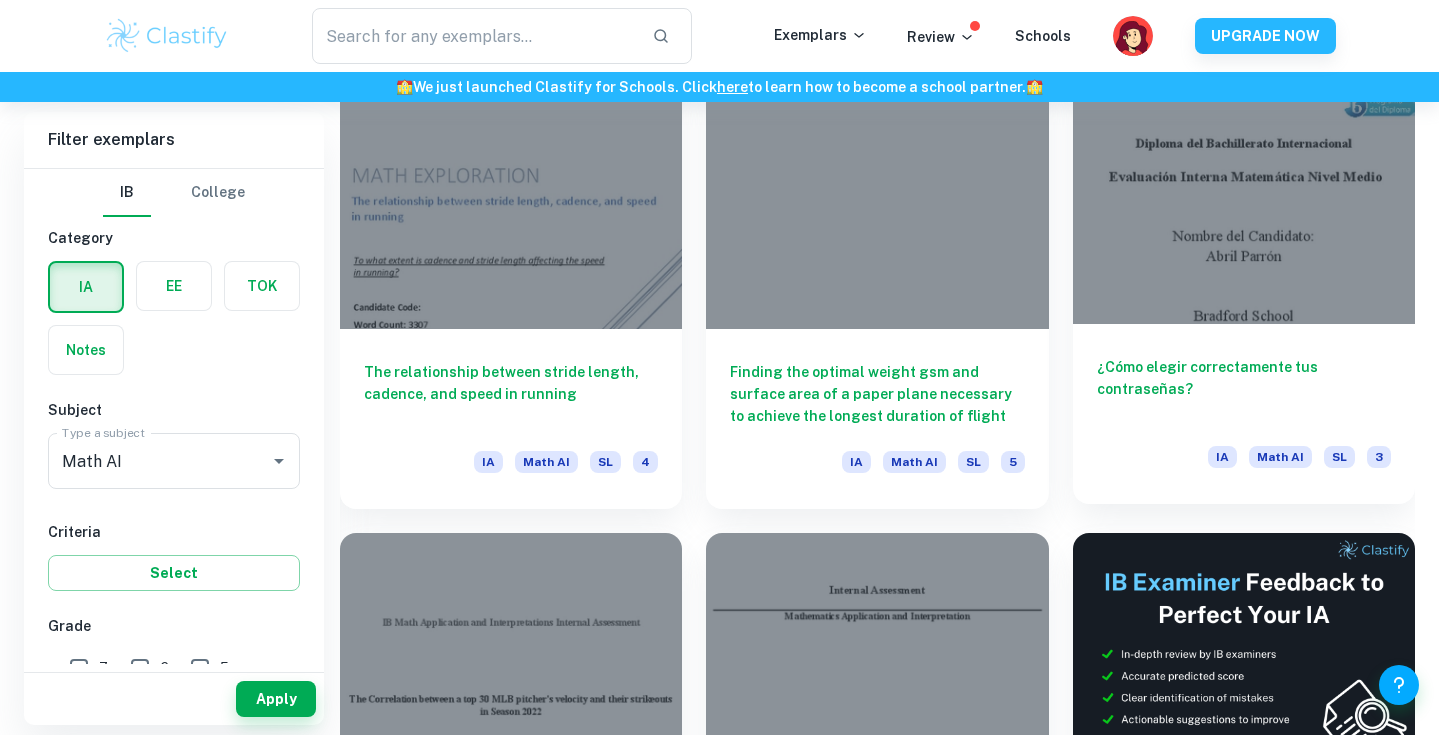 click on "¿Cómo elegir correctamente tus contraseñas?" at bounding box center [1244, 389] 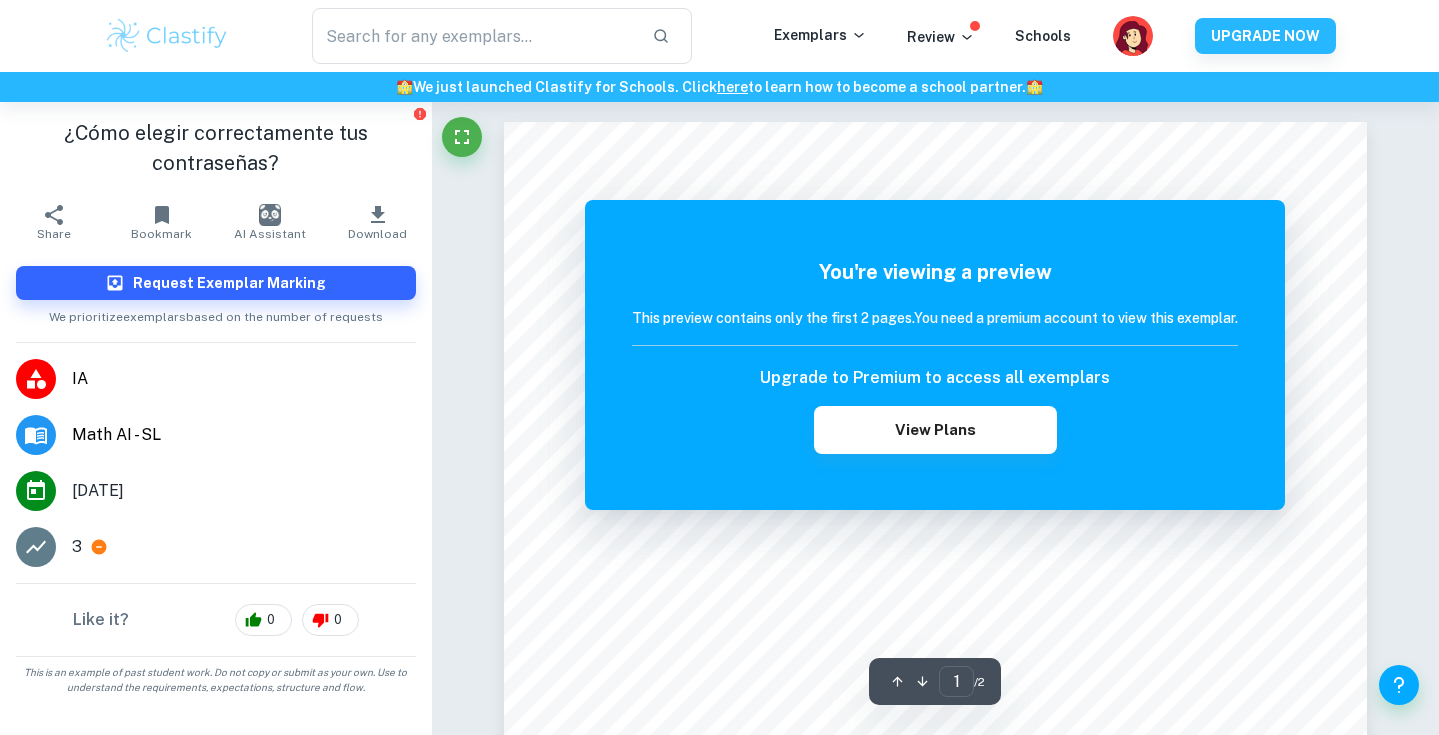 scroll, scrollTop: 0, scrollLeft: 0, axis: both 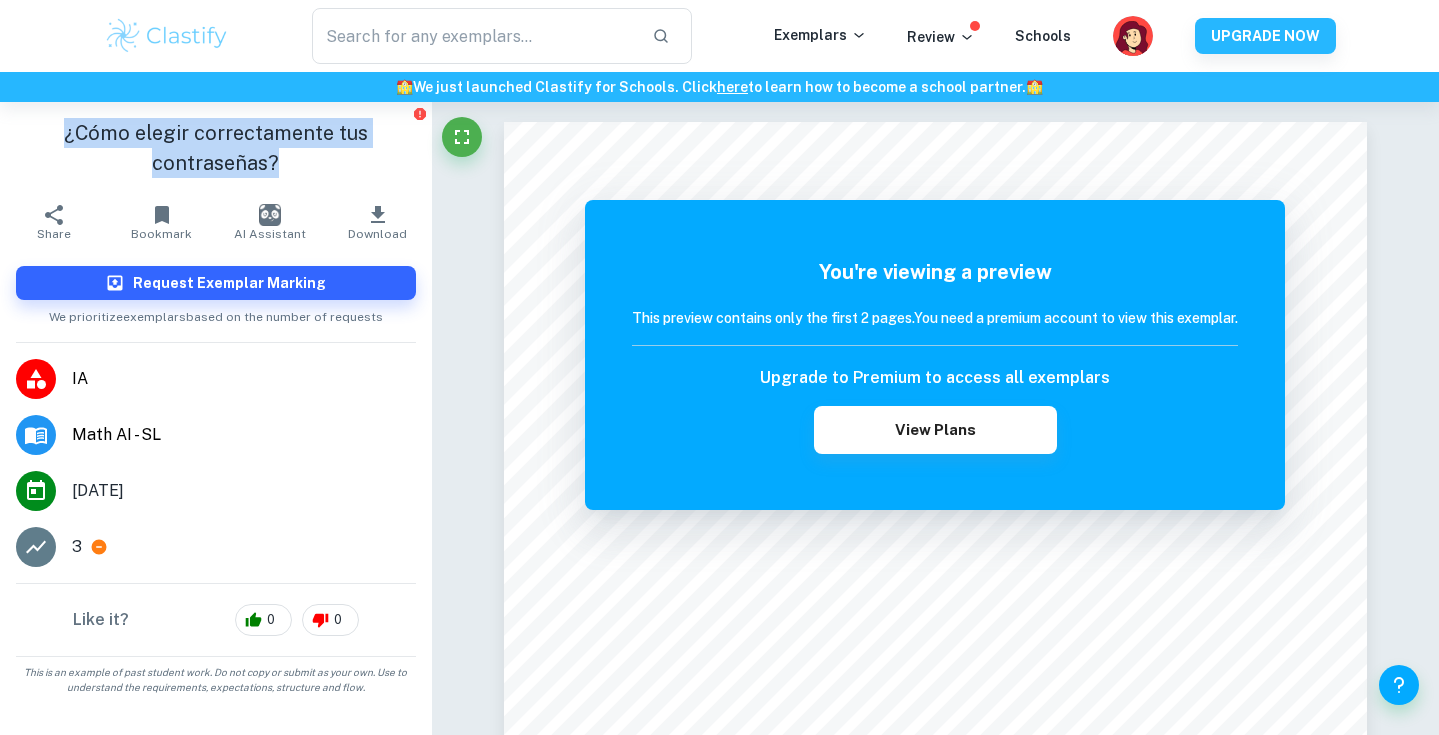 drag, startPoint x: 298, startPoint y: 165, endPoint x: 53, endPoint y: 122, distance: 248.74484 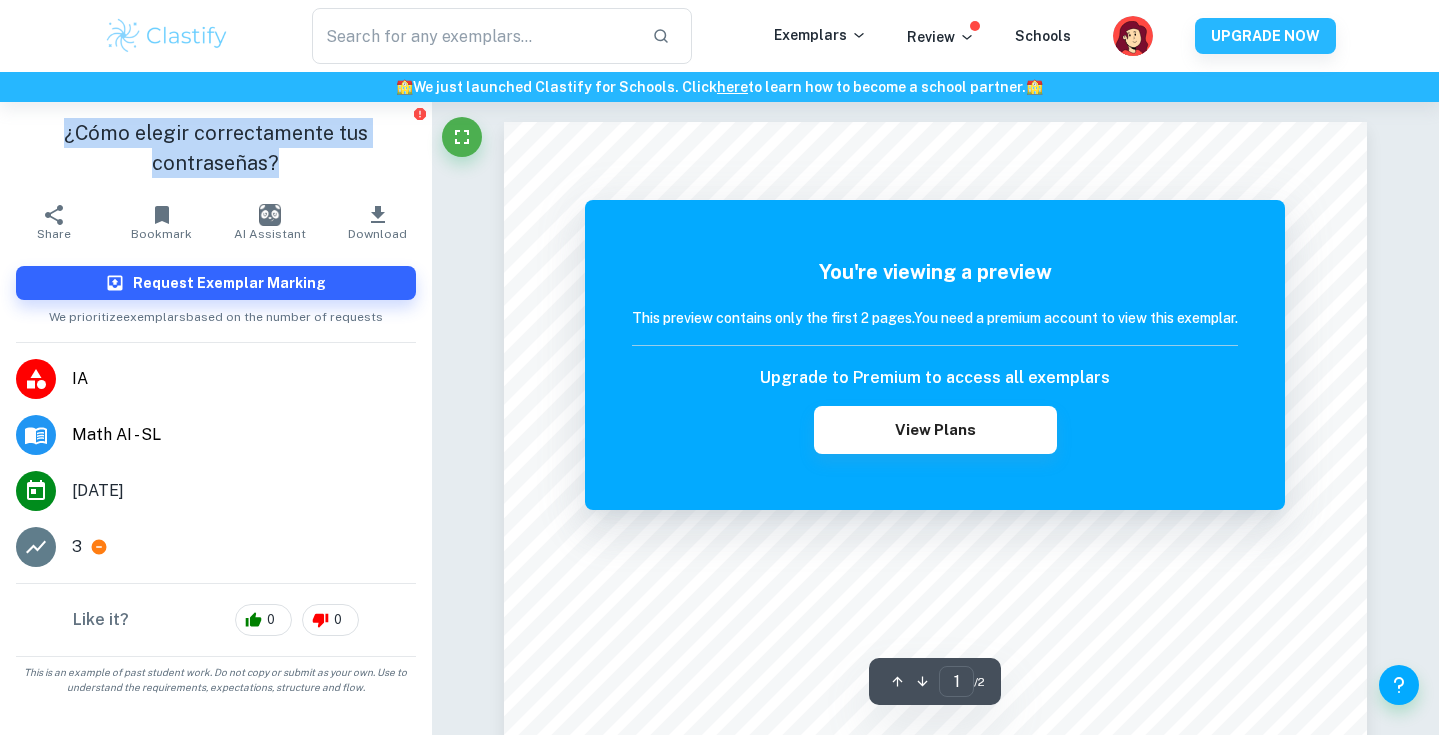 scroll, scrollTop: 0, scrollLeft: 0, axis: both 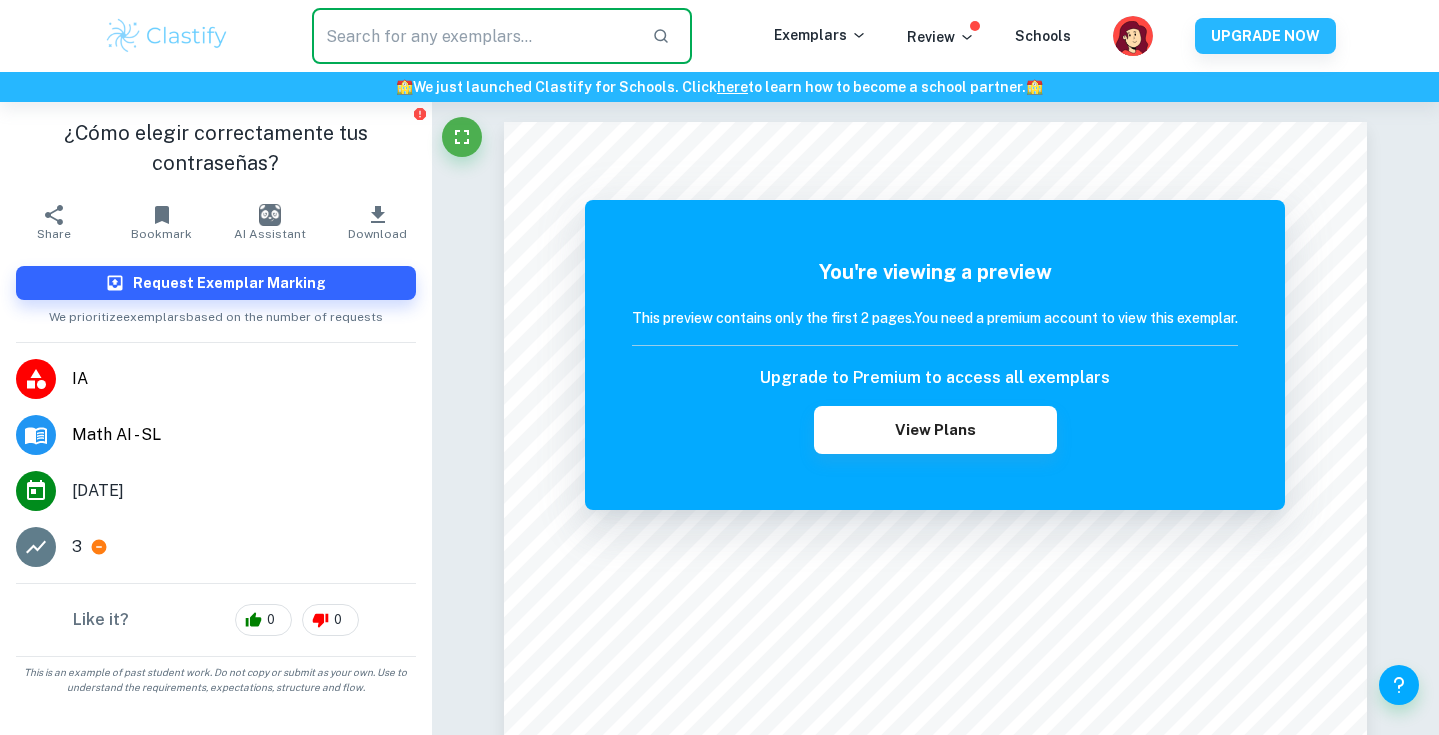 click at bounding box center (474, 36) 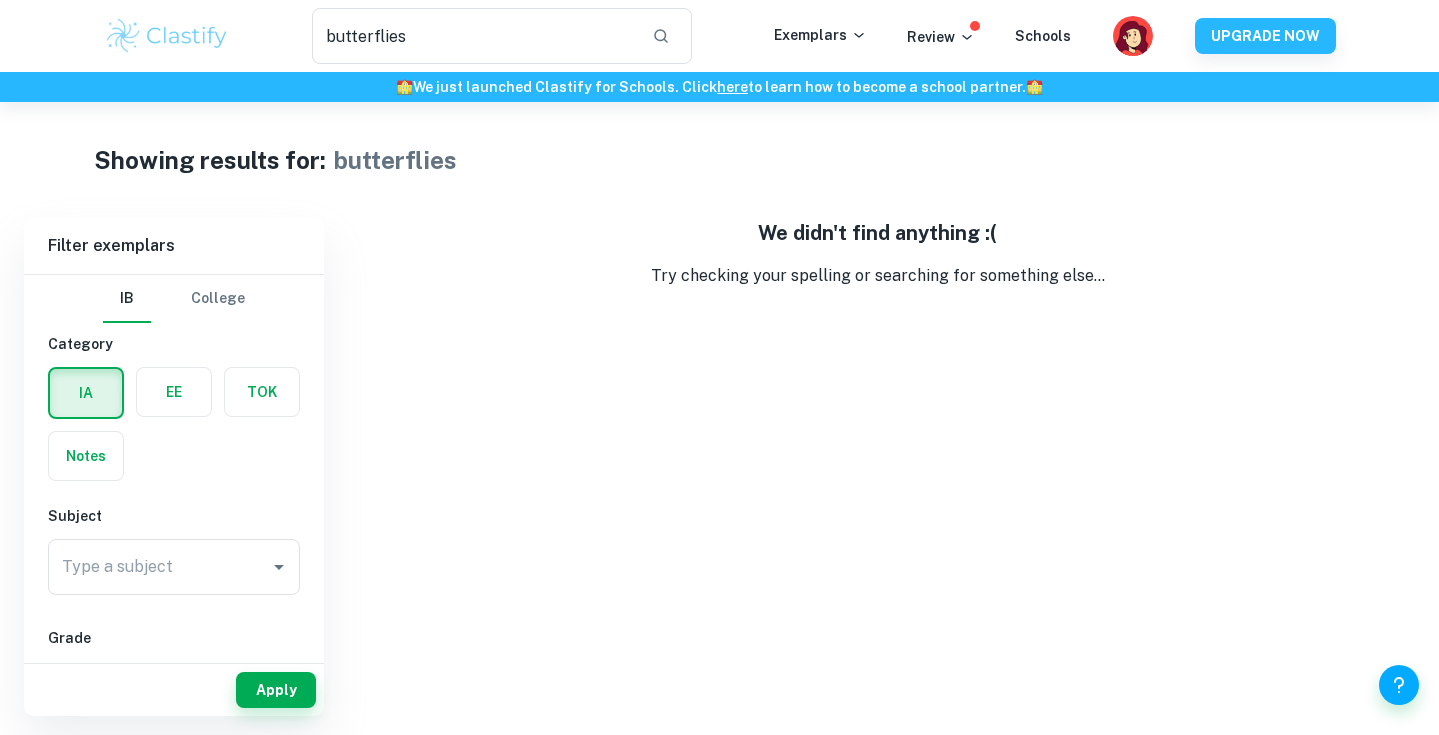 scroll, scrollTop: 0, scrollLeft: 0, axis: both 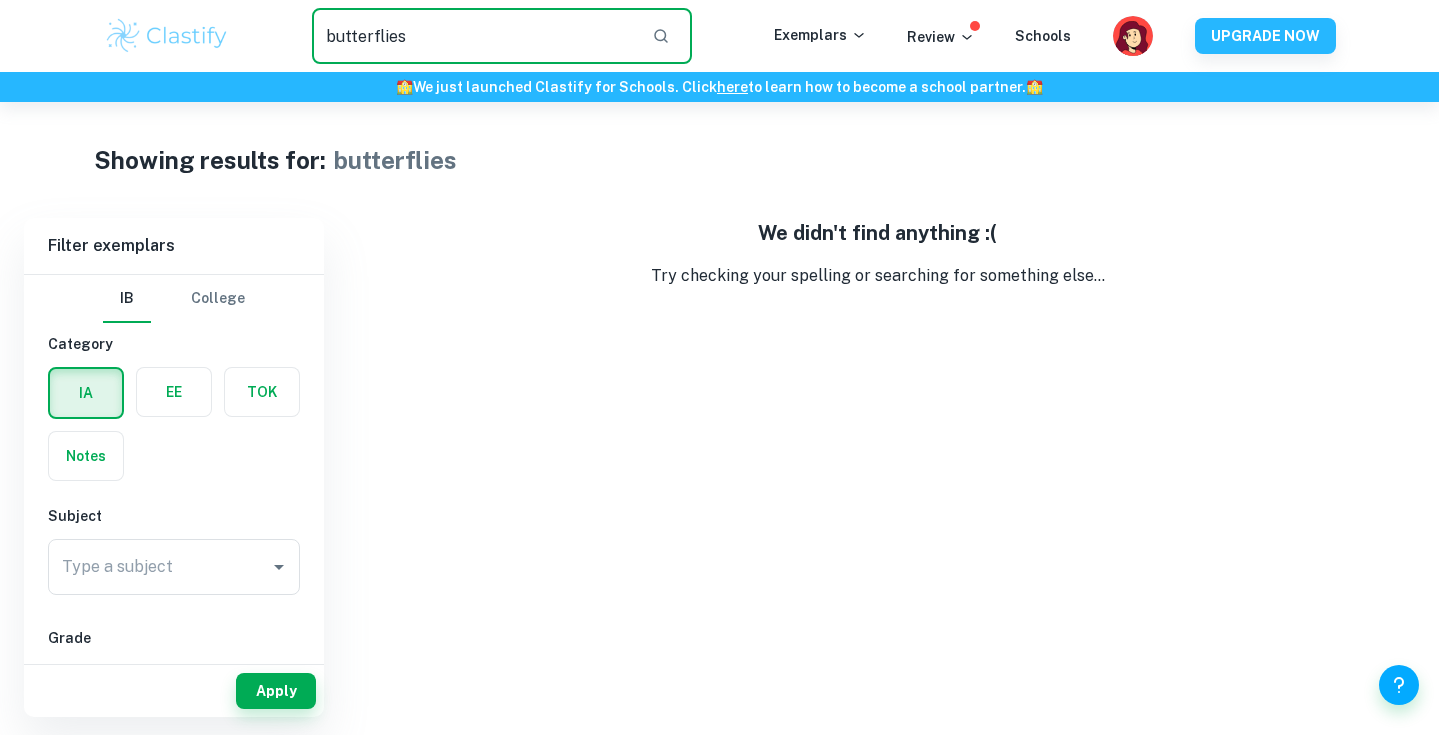 click on "butterflies" at bounding box center (474, 36) 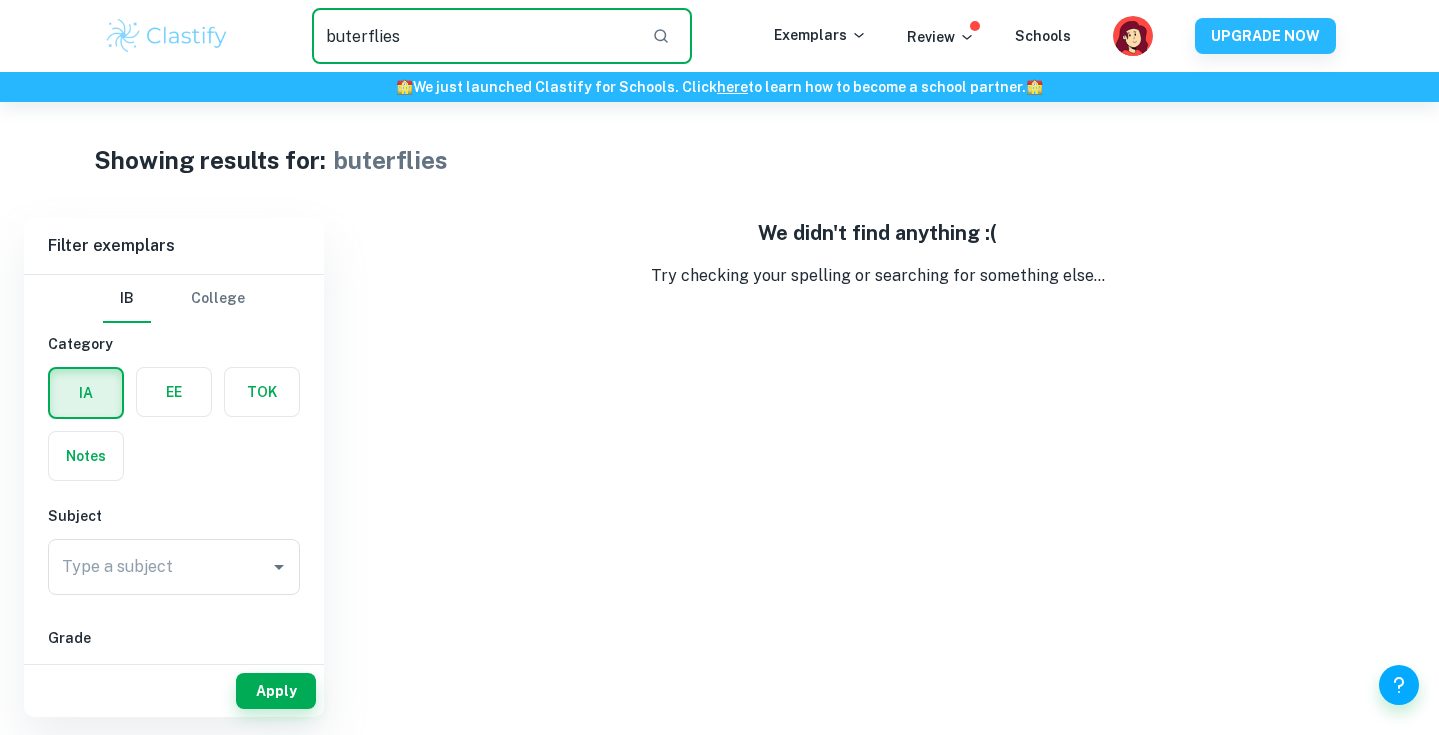 click on "buterflies" at bounding box center (474, 36) 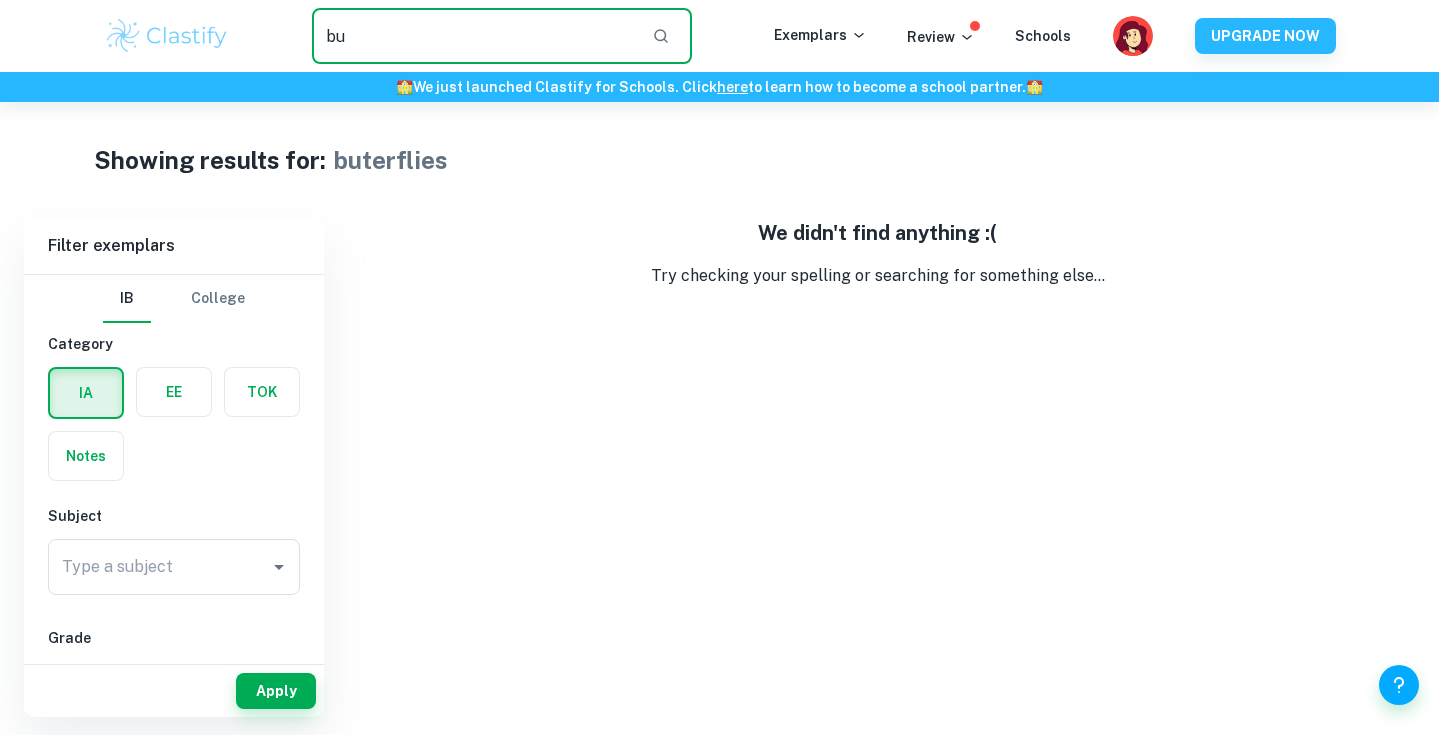 type on "b" 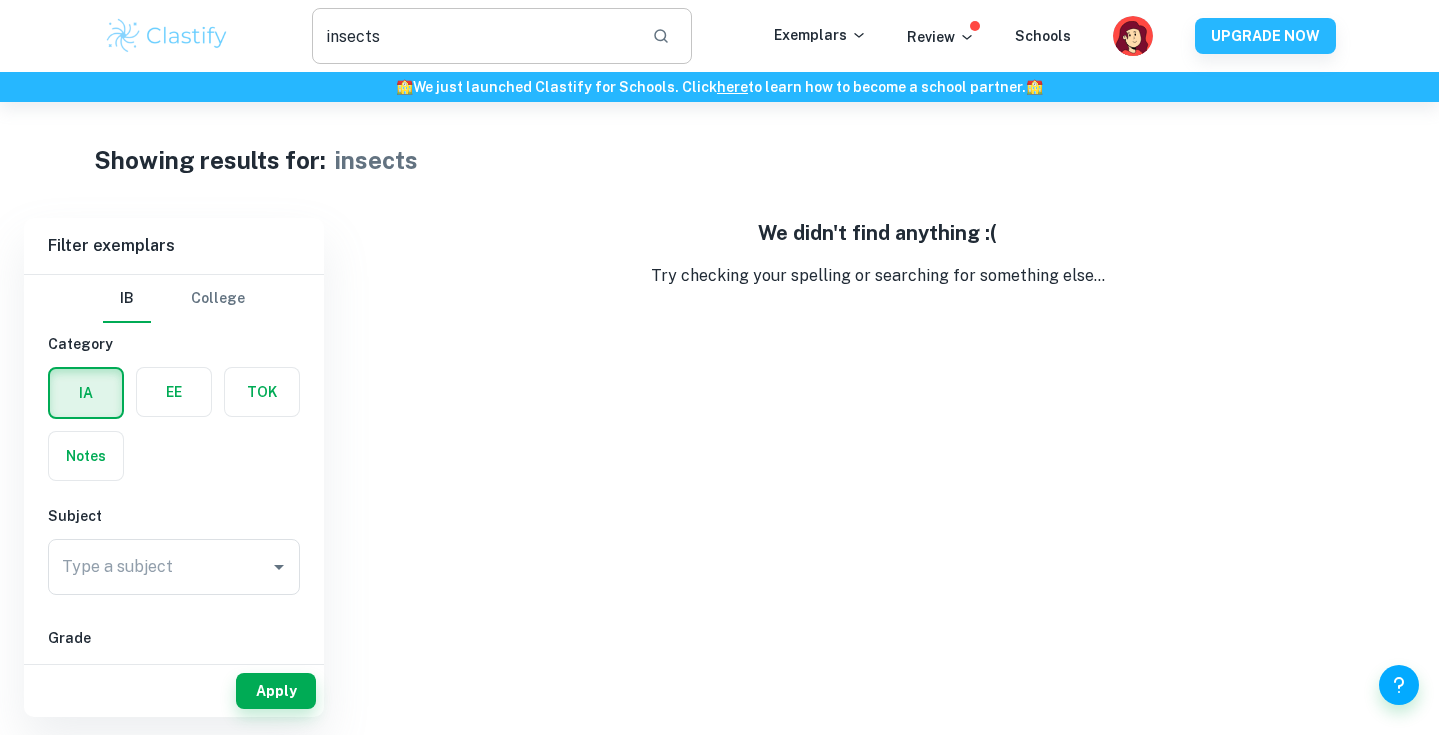 click on "insects" at bounding box center [474, 36] 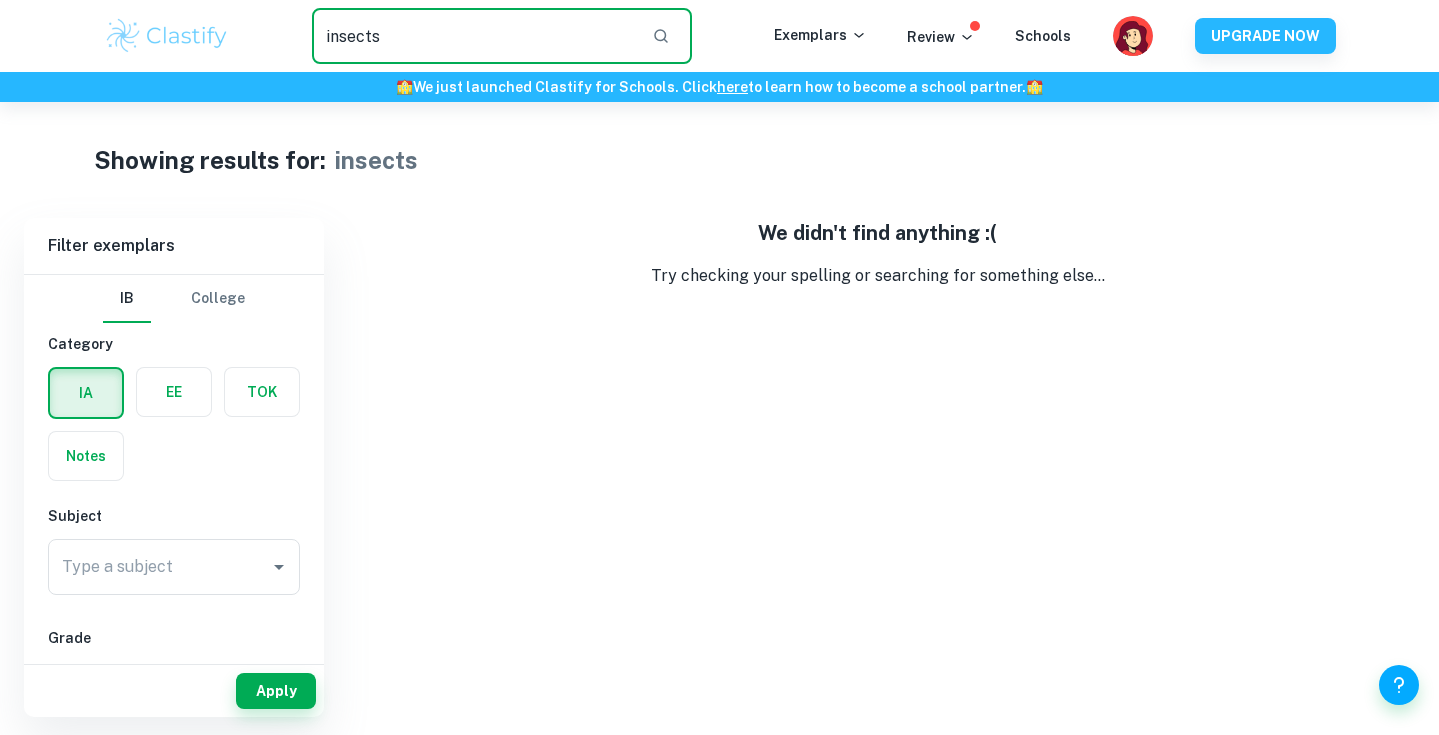 click on "insects" at bounding box center [474, 36] 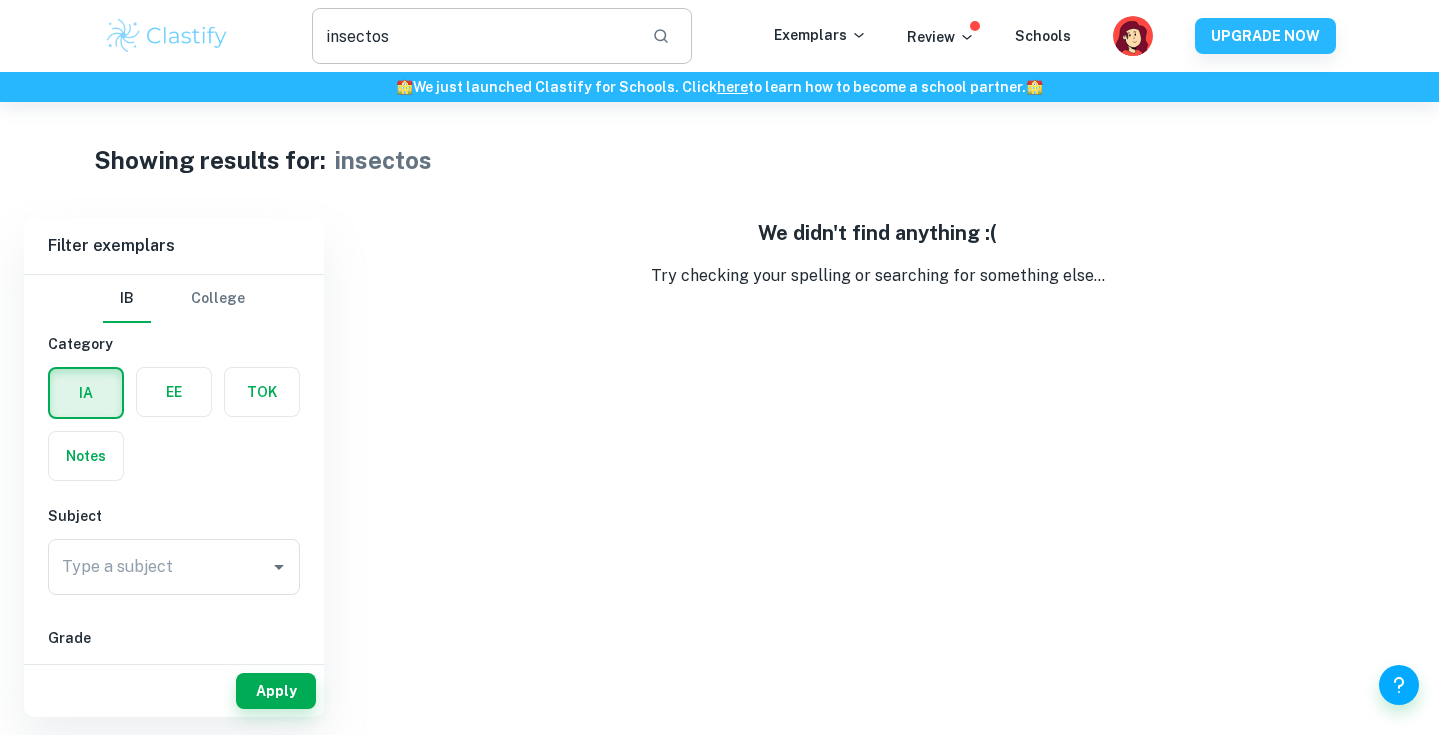 click on "insectos" at bounding box center (474, 36) 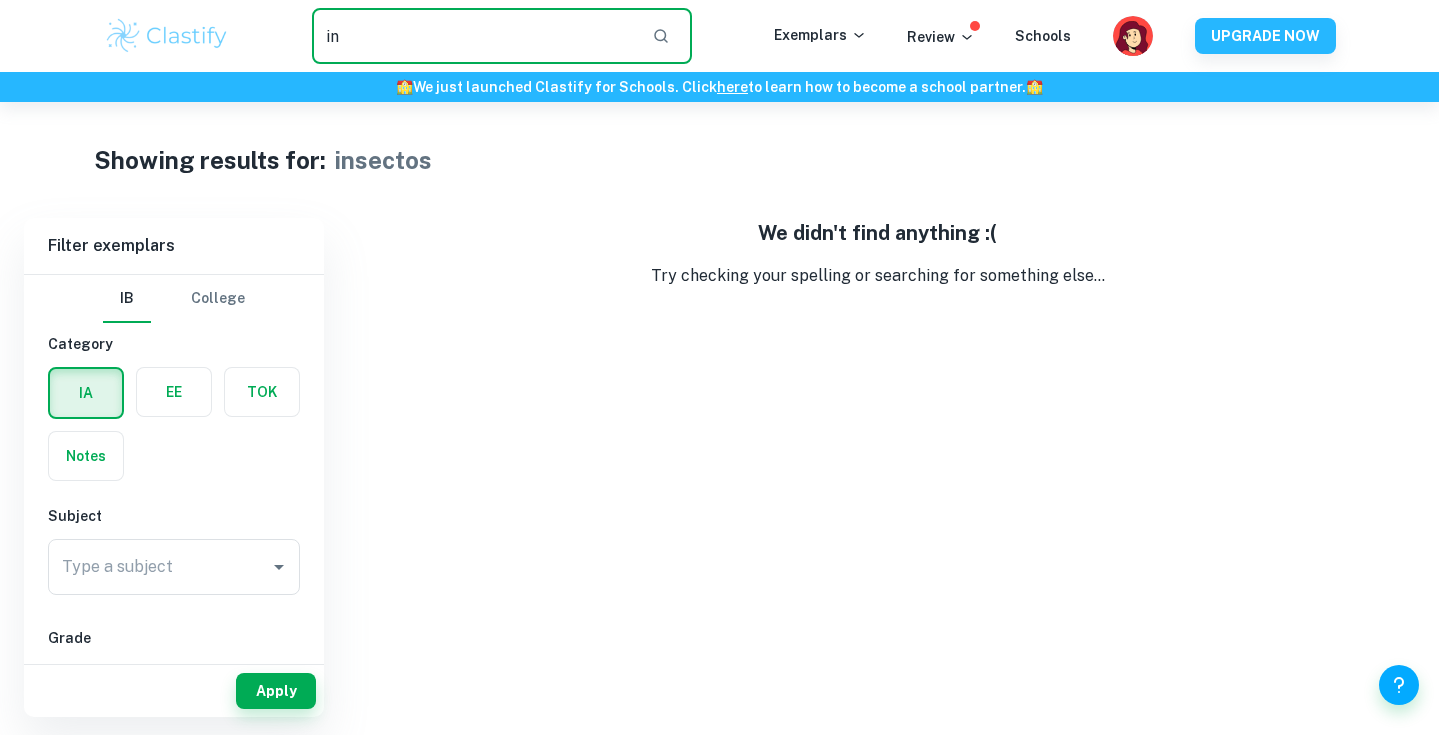 type on "i" 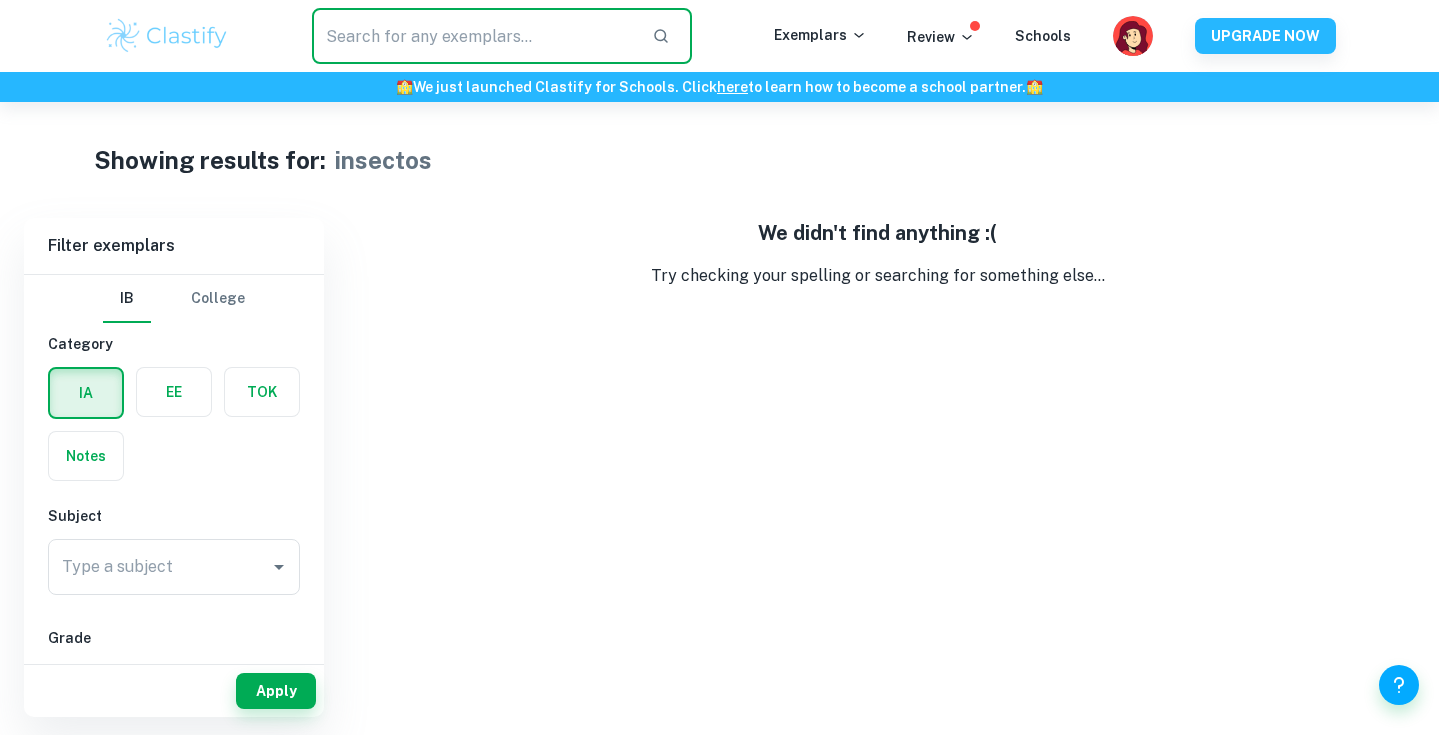 type 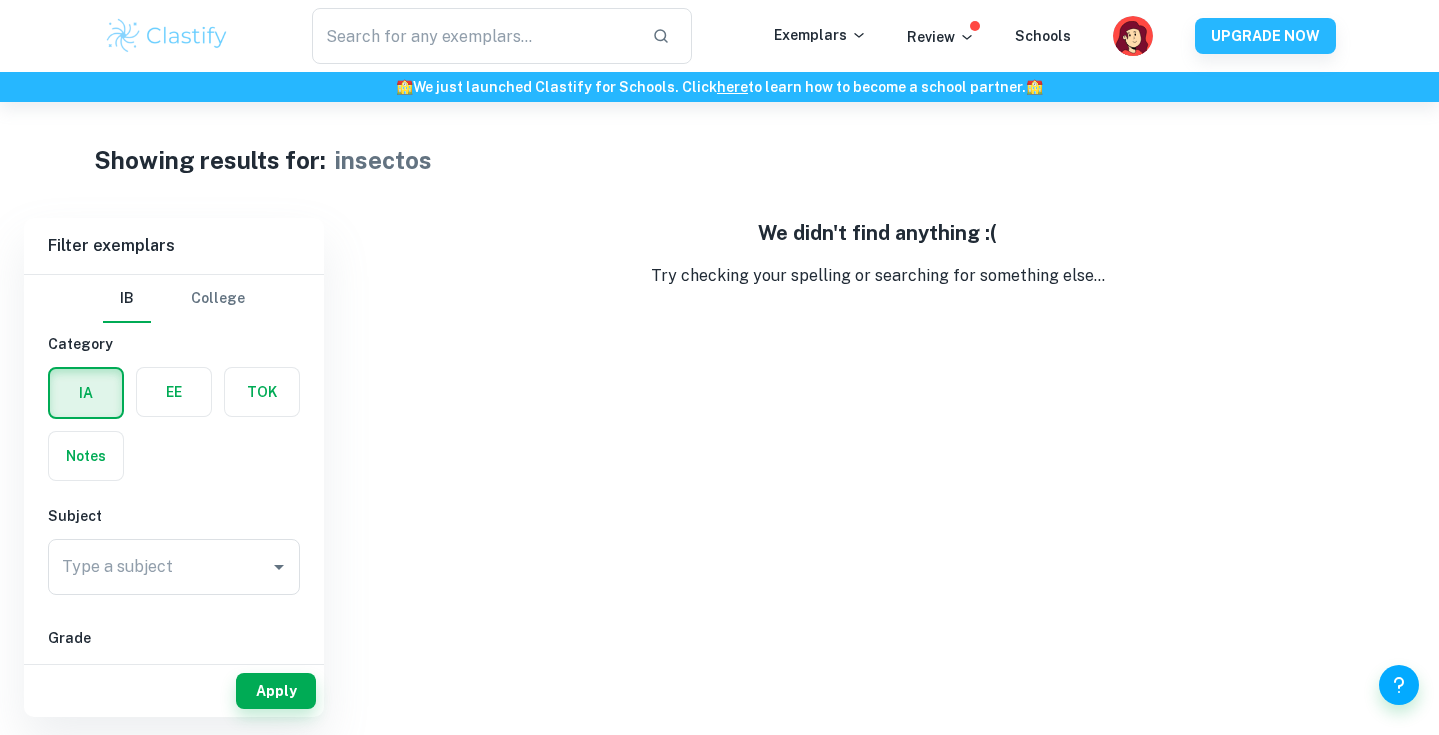 click on "Showing results for: insectos Filter Filter exemplars IB College Category IA EE TOK Notes Subject Type a subject Type a subject Grade 7 6 5 4 3 2 1 A B C D E Level HL SL Session [DATE] [DATE] [DATE] [DATE] [DATE] [DATE] [DATE] [DATE] [DATE] [DATE] Other   Apply Filter exemplars IB College Category IA EE TOK Notes Subject Type a subject Type a subject Grade 7 6 5 4 3 2 1 A B C D E Level HL SL Session [DATE] [DATE] [DATE] [DATE] [DATE] [DATE] [DATE] [DATE] [DATE] [DATE] Other   Apply   We didn't find anything :( Try checking your spelling or searching for something else..." at bounding box center (719, 409) 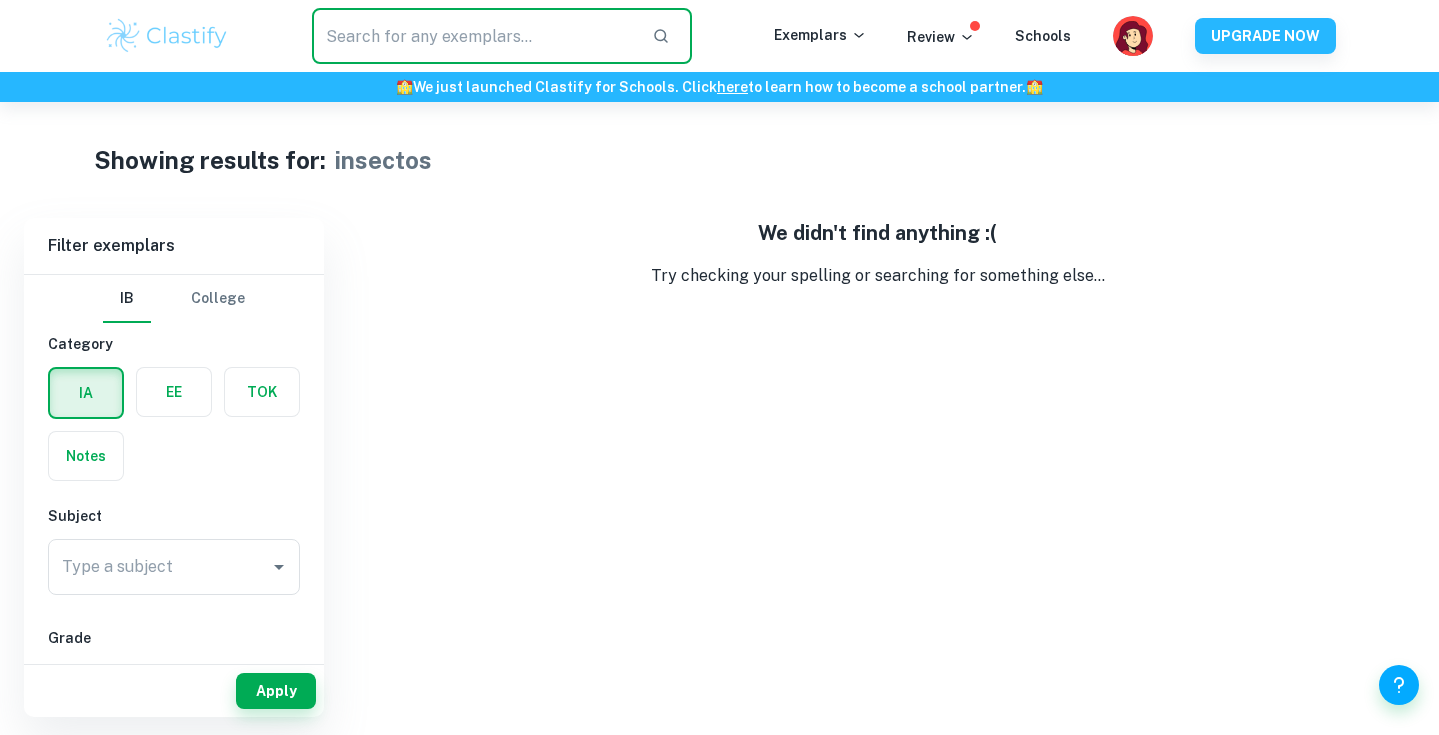 click at bounding box center [474, 36] 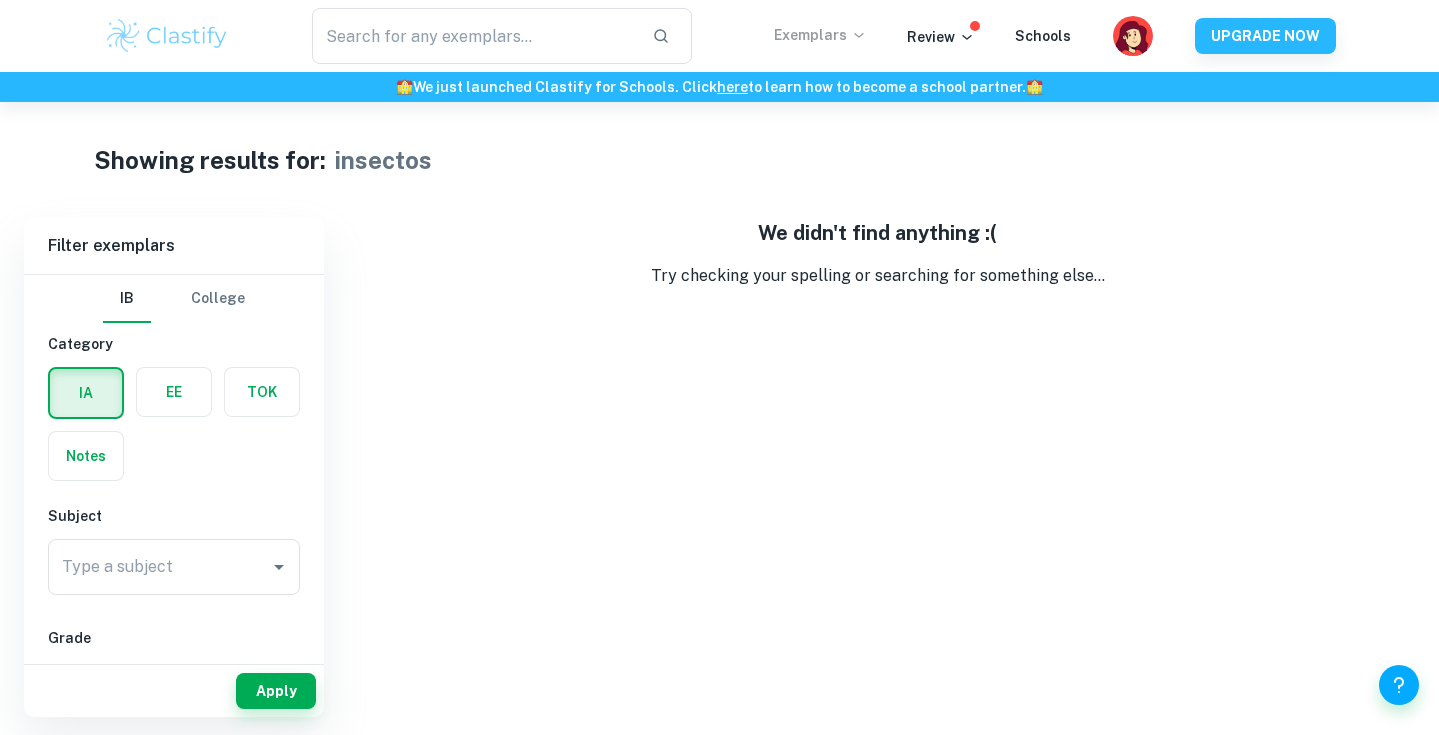 click on "Exemplars" at bounding box center (820, 35) 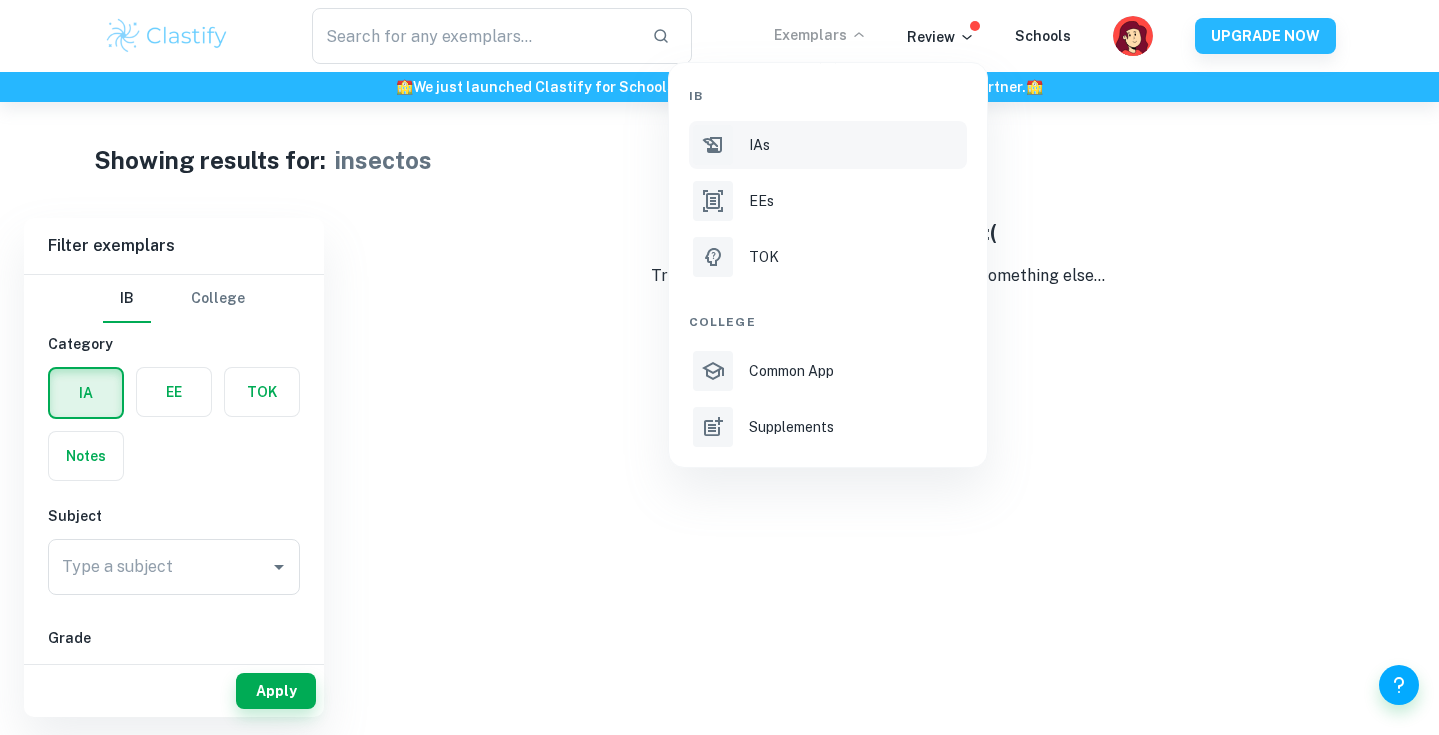 click on "IAs" at bounding box center [856, 145] 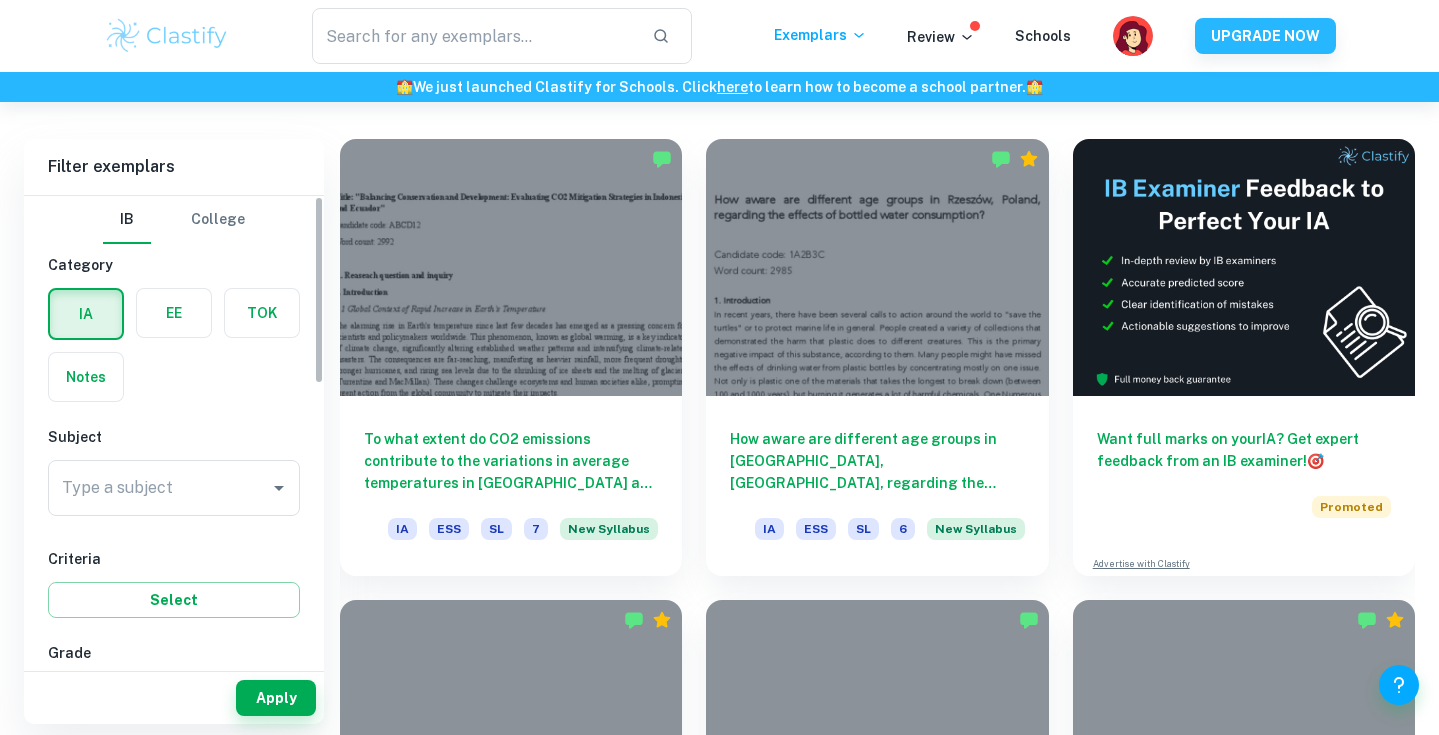 scroll, scrollTop: 409, scrollLeft: 0, axis: vertical 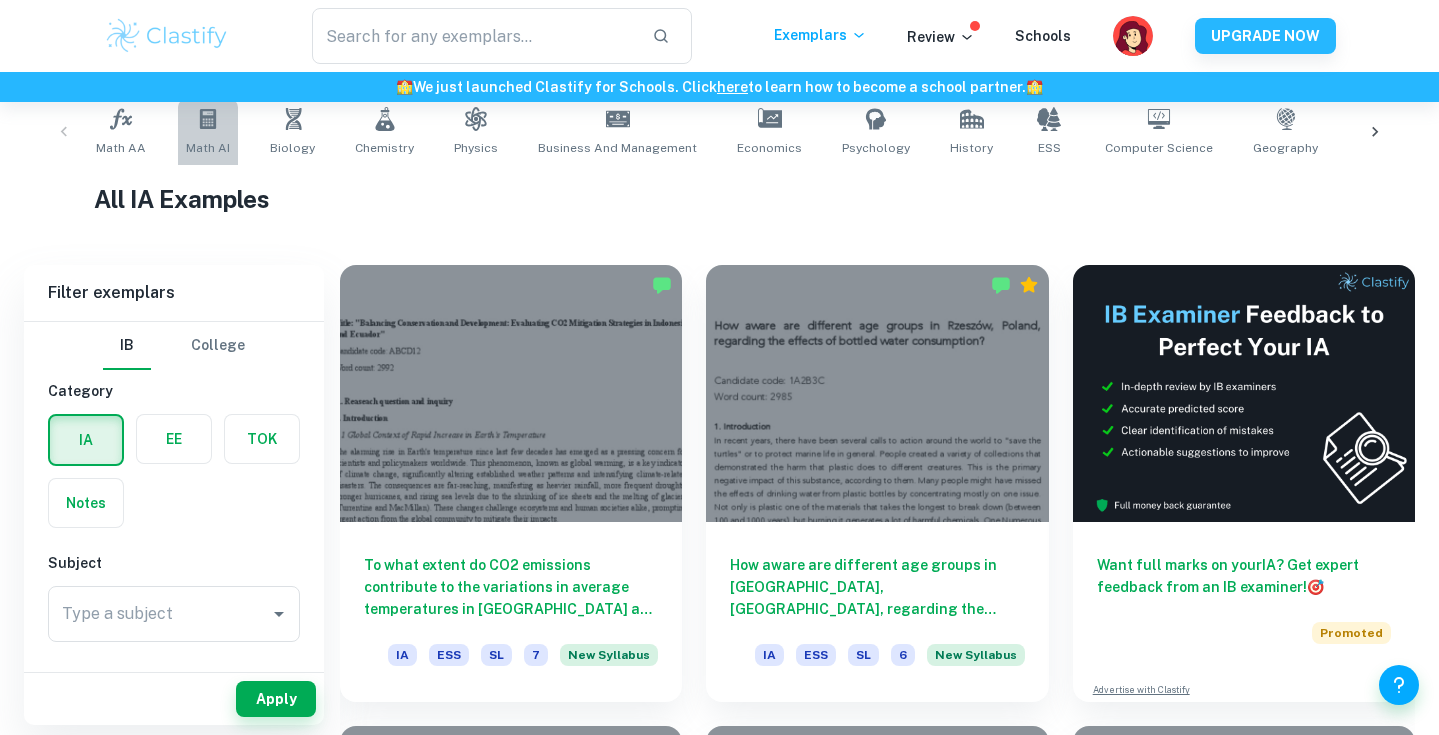 click on "Math AI" at bounding box center [208, 148] 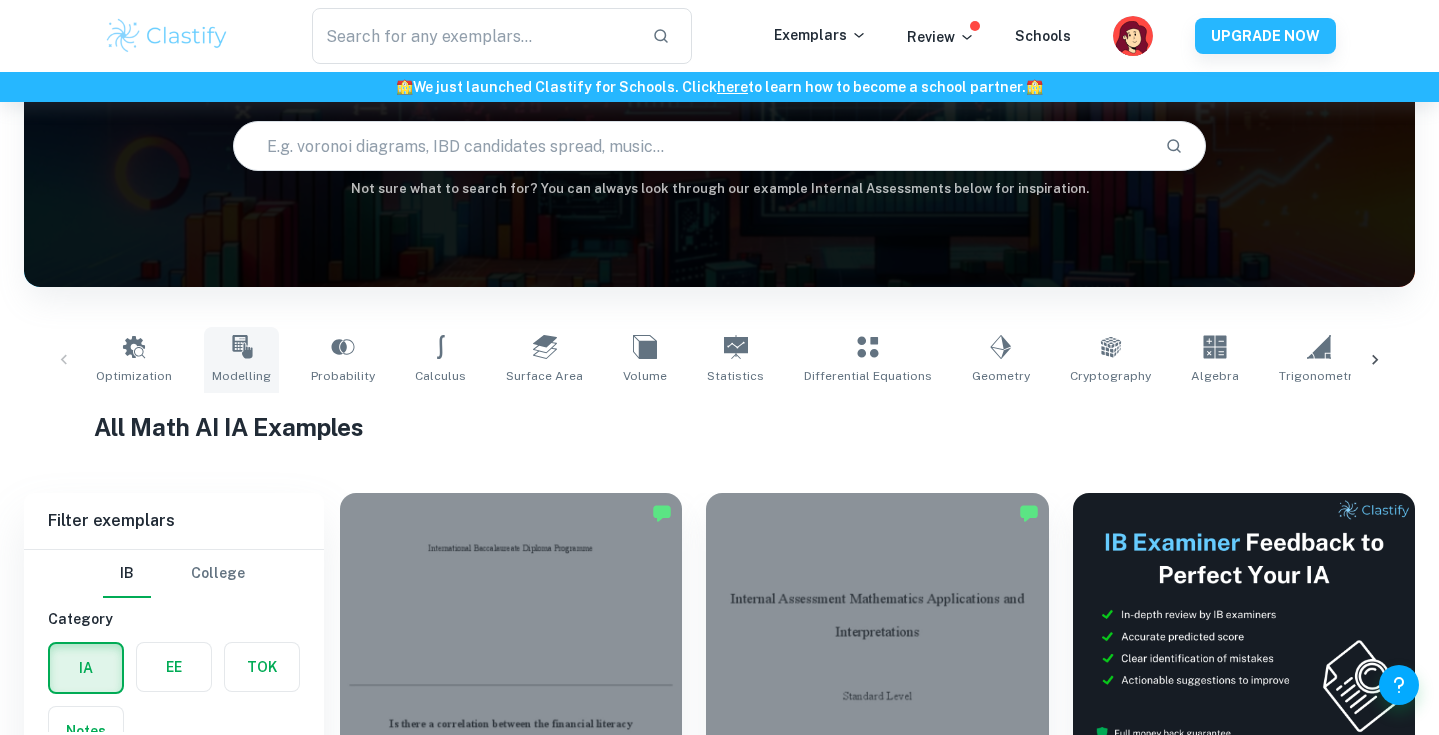scroll, scrollTop: 270, scrollLeft: 0, axis: vertical 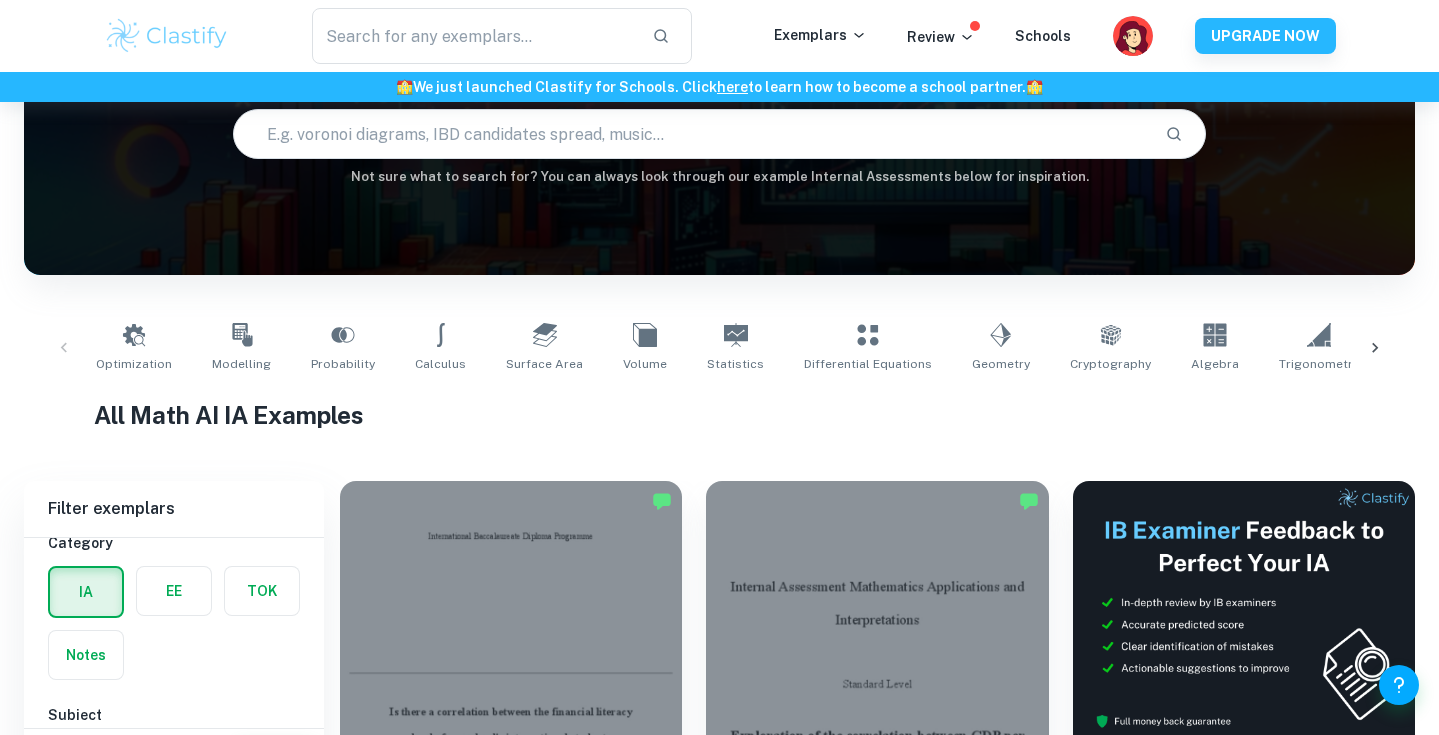 click at bounding box center (692, 134) 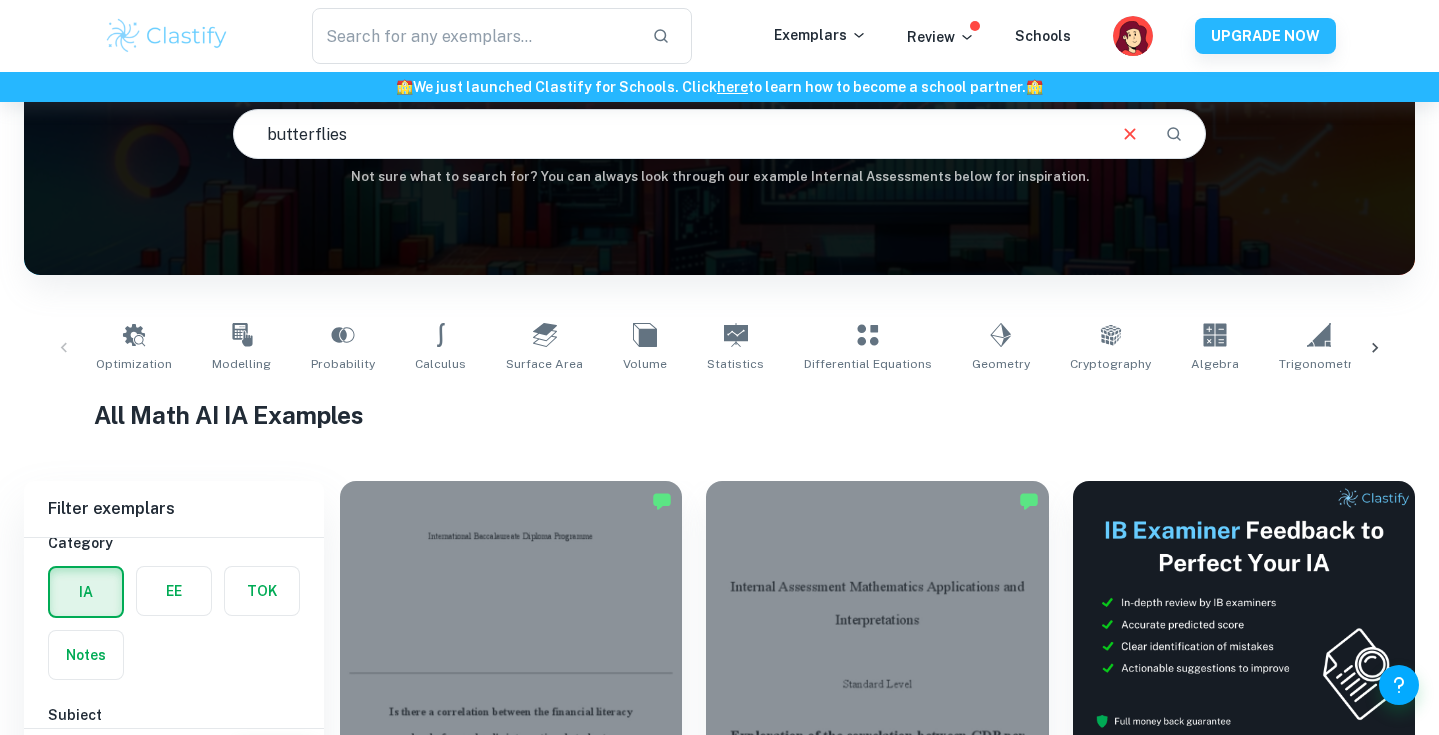 type on "butterflies" 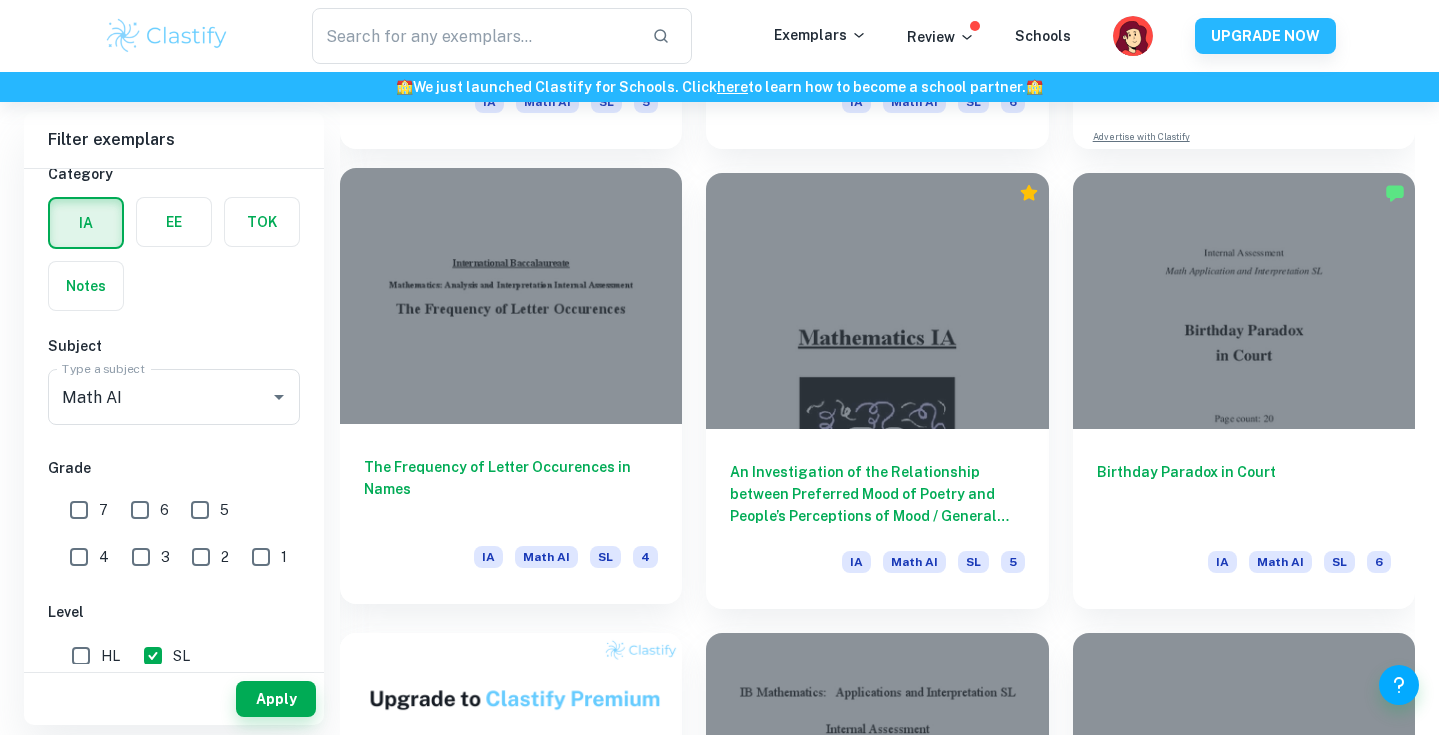 scroll, scrollTop: 963, scrollLeft: 0, axis: vertical 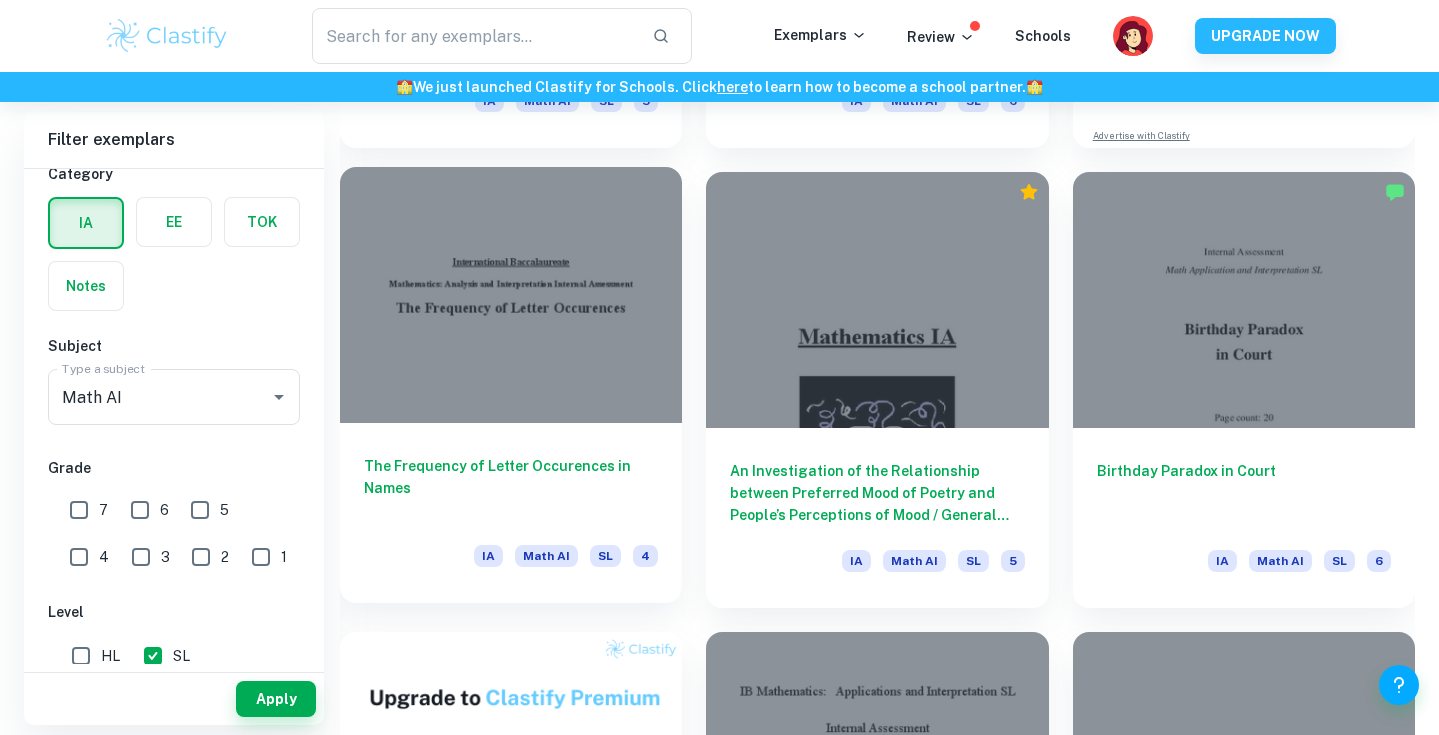 click on "The Frequency of Letter Occurences in Names" at bounding box center (511, 488) 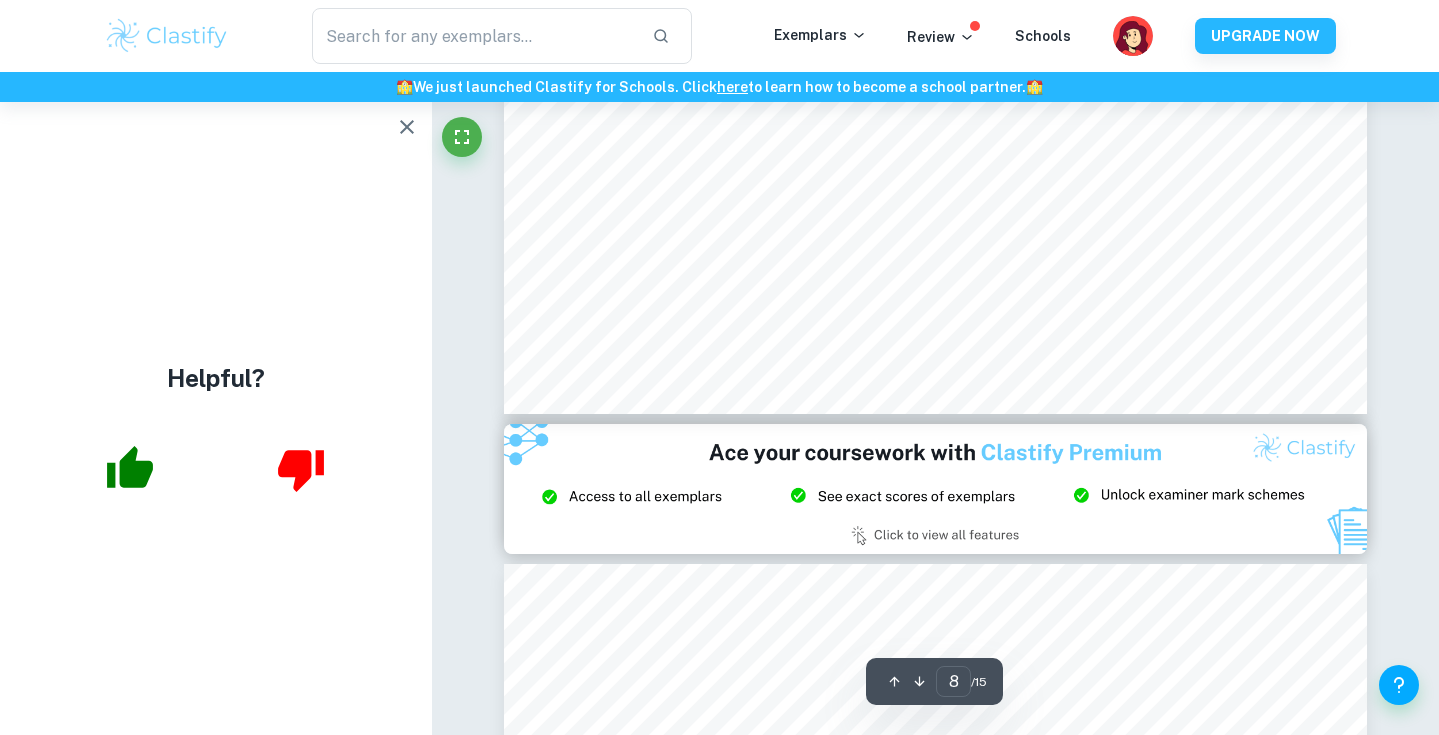 scroll, scrollTop: 8990, scrollLeft: 0, axis: vertical 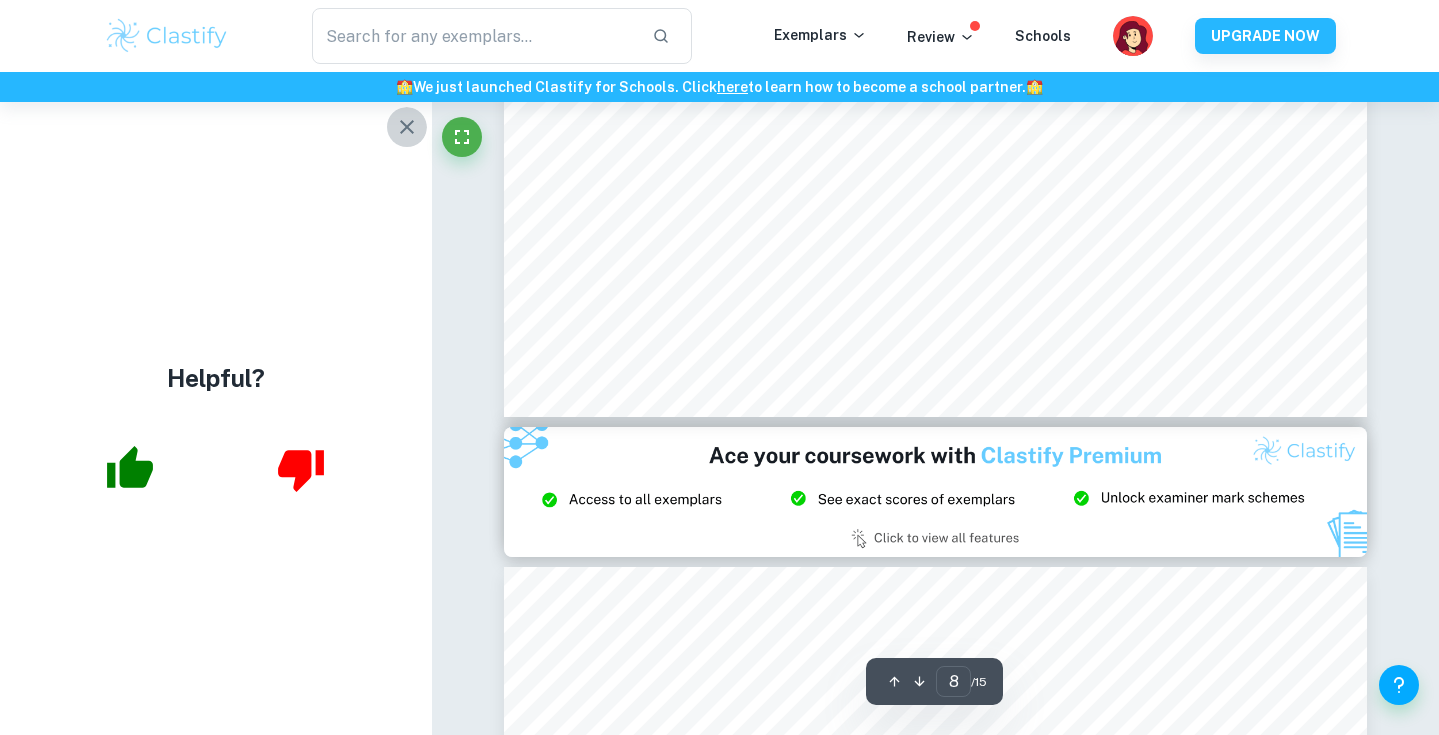 click 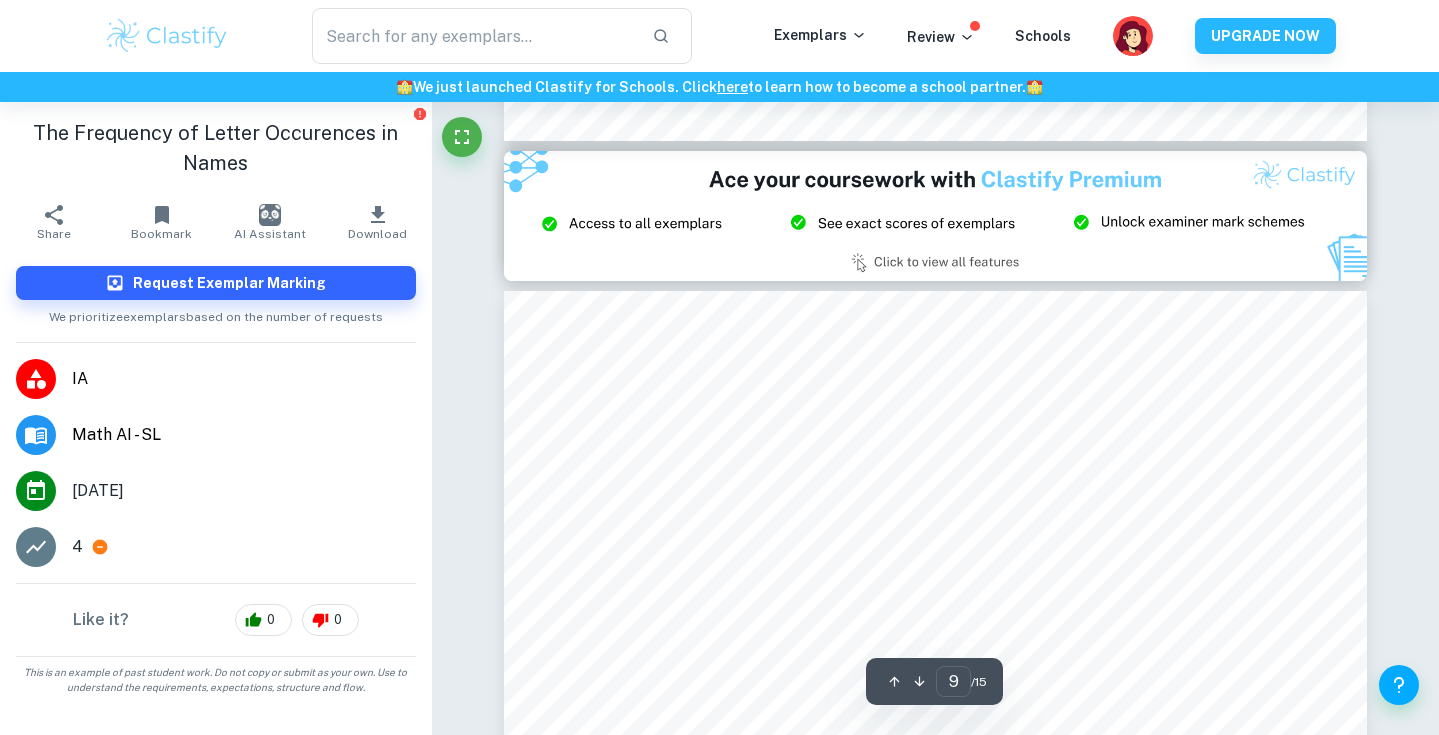 type on "8" 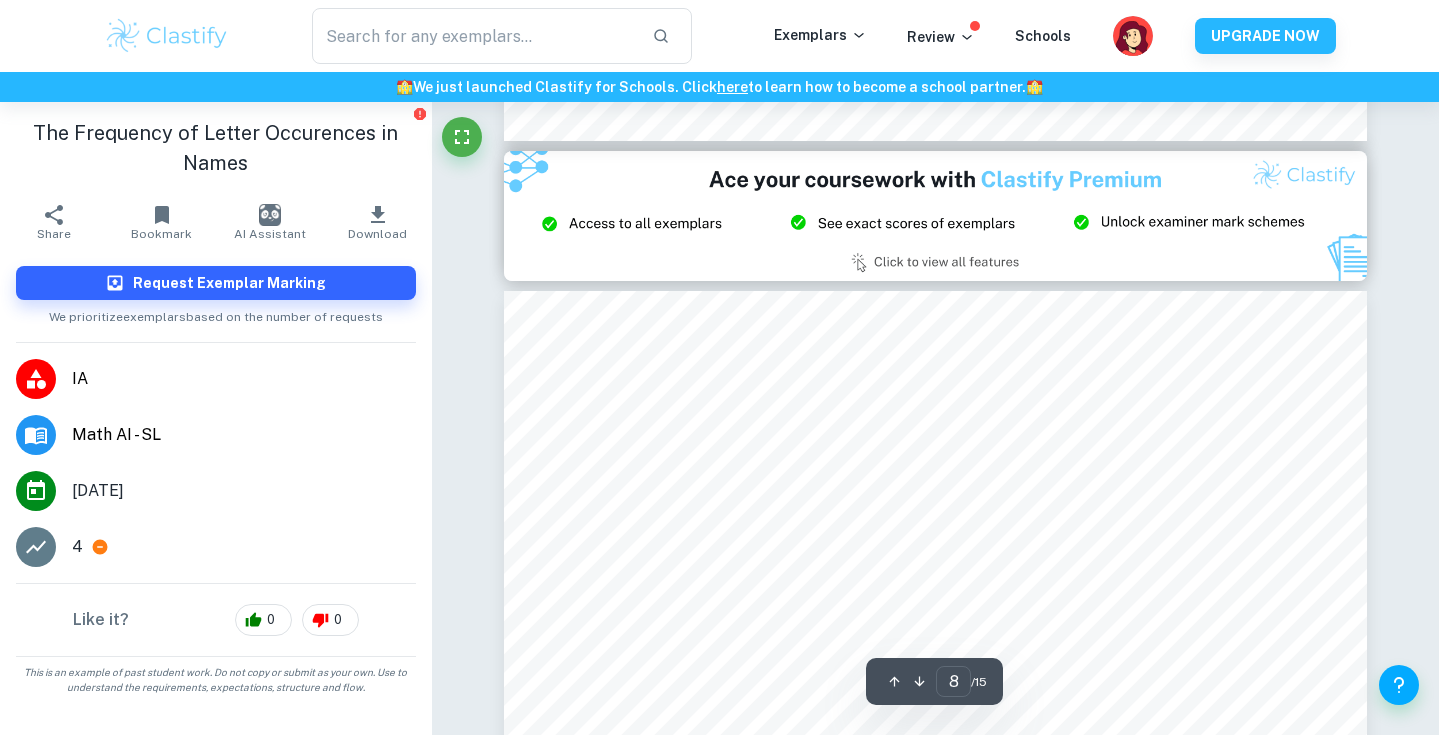 scroll, scrollTop: 9154, scrollLeft: 0, axis: vertical 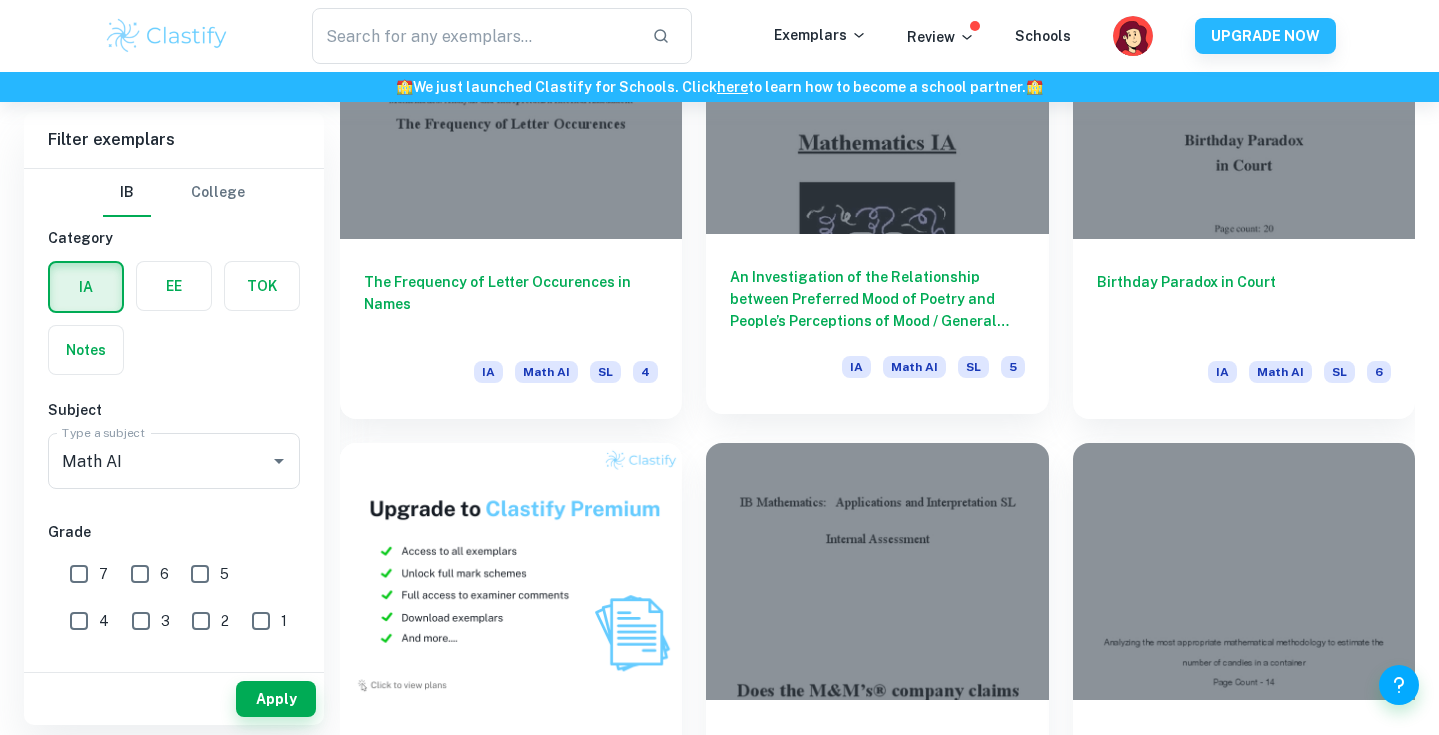 click at bounding box center [877, 106] 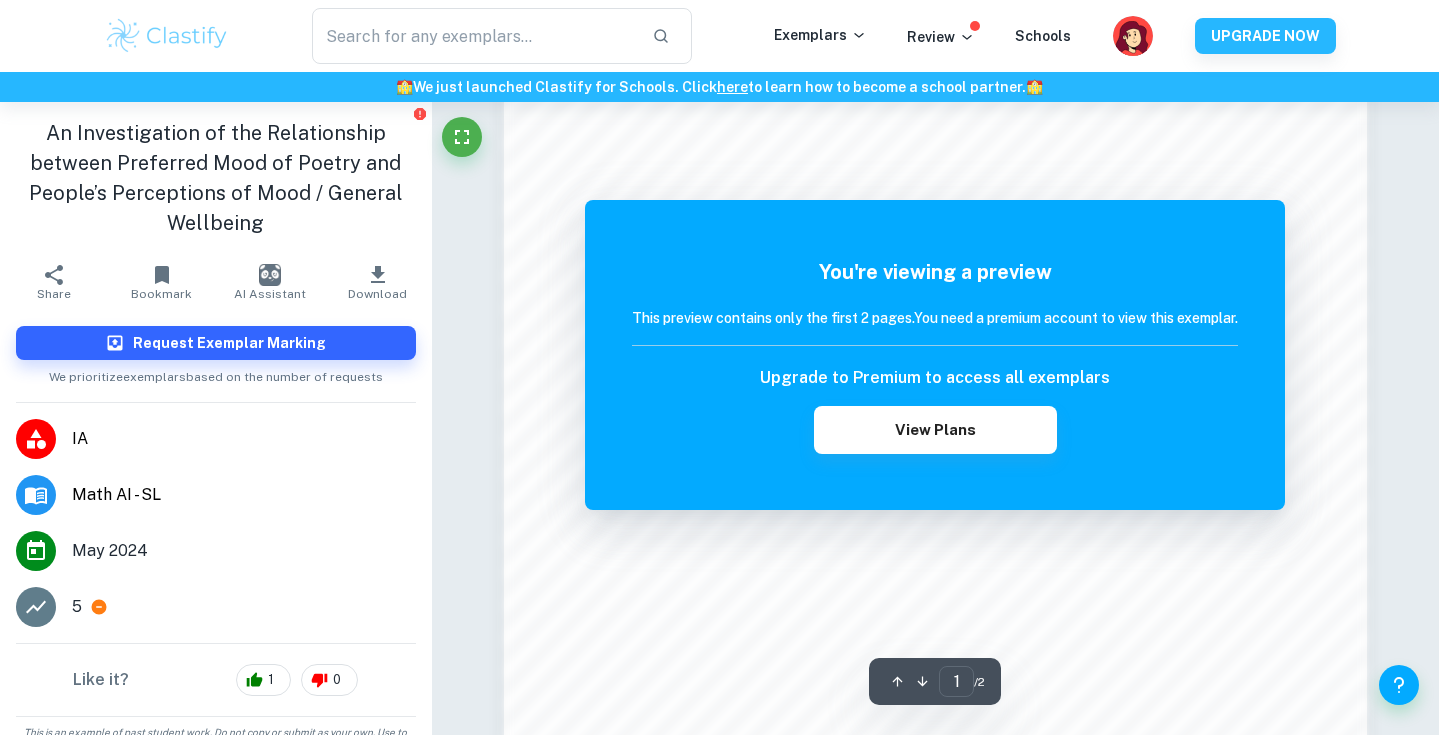 scroll, scrollTop: 1611, scrollLeft: 0, axis: vertical 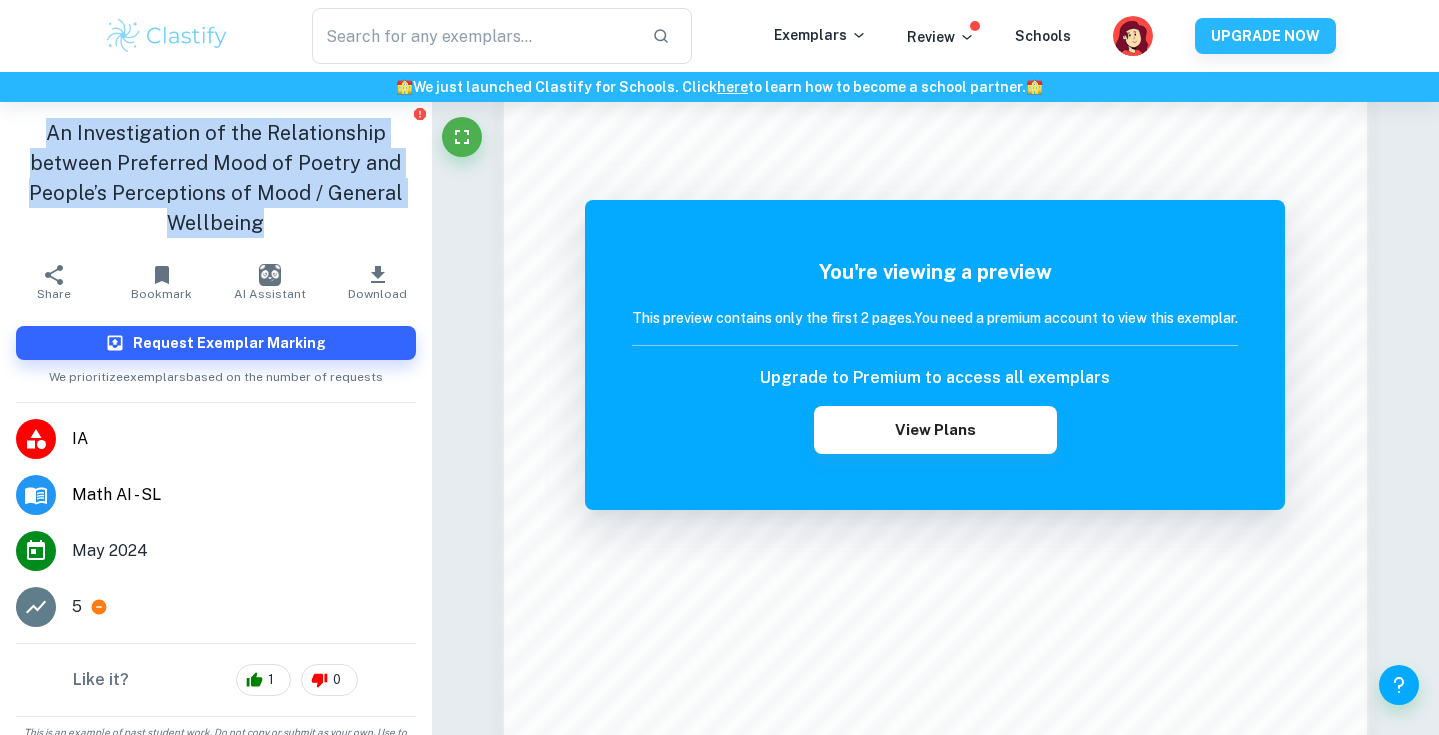 drag, startPoint x: 282, startPoint y: 241, endPoint x: 56, endPoint y: 122, distance: 255.41534 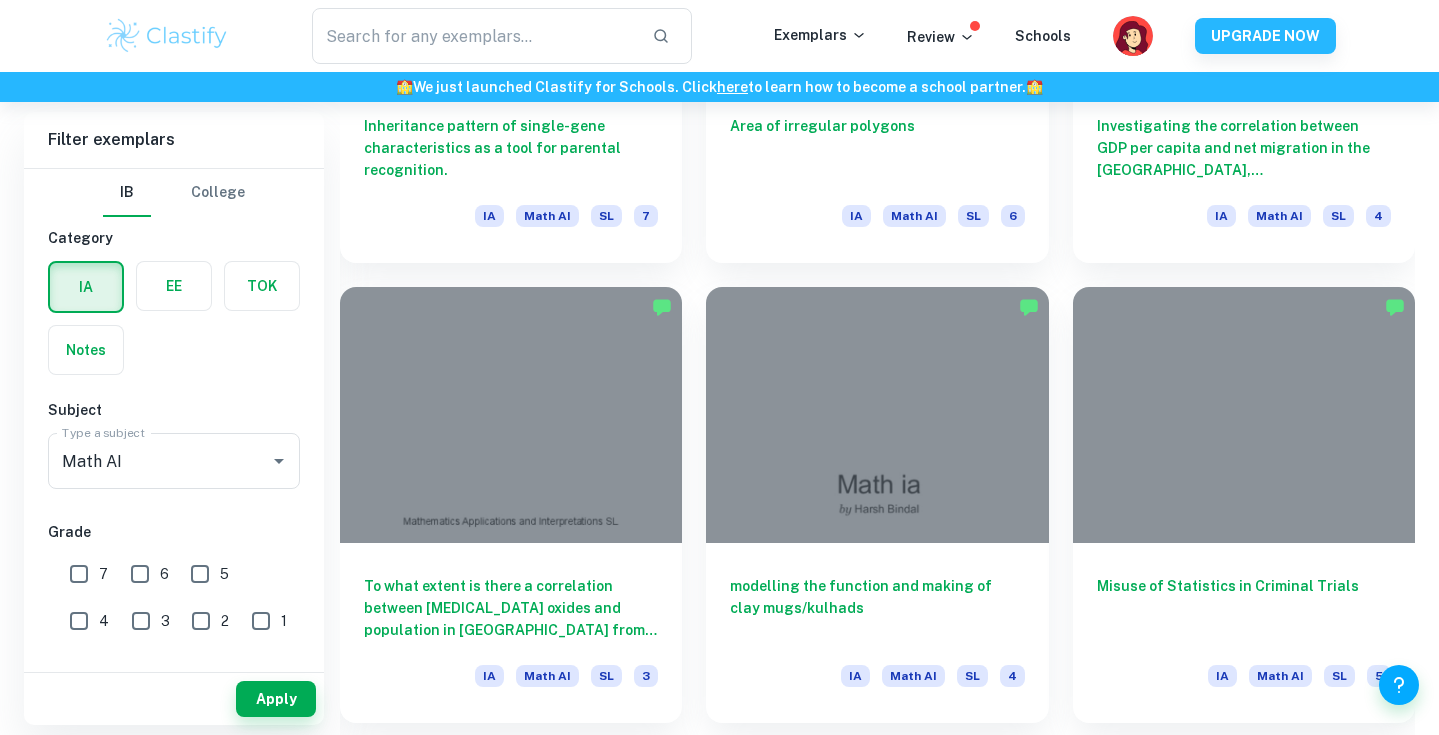 scroll, scrollTop: 4660, scrollLeft: 0, axis: vertical 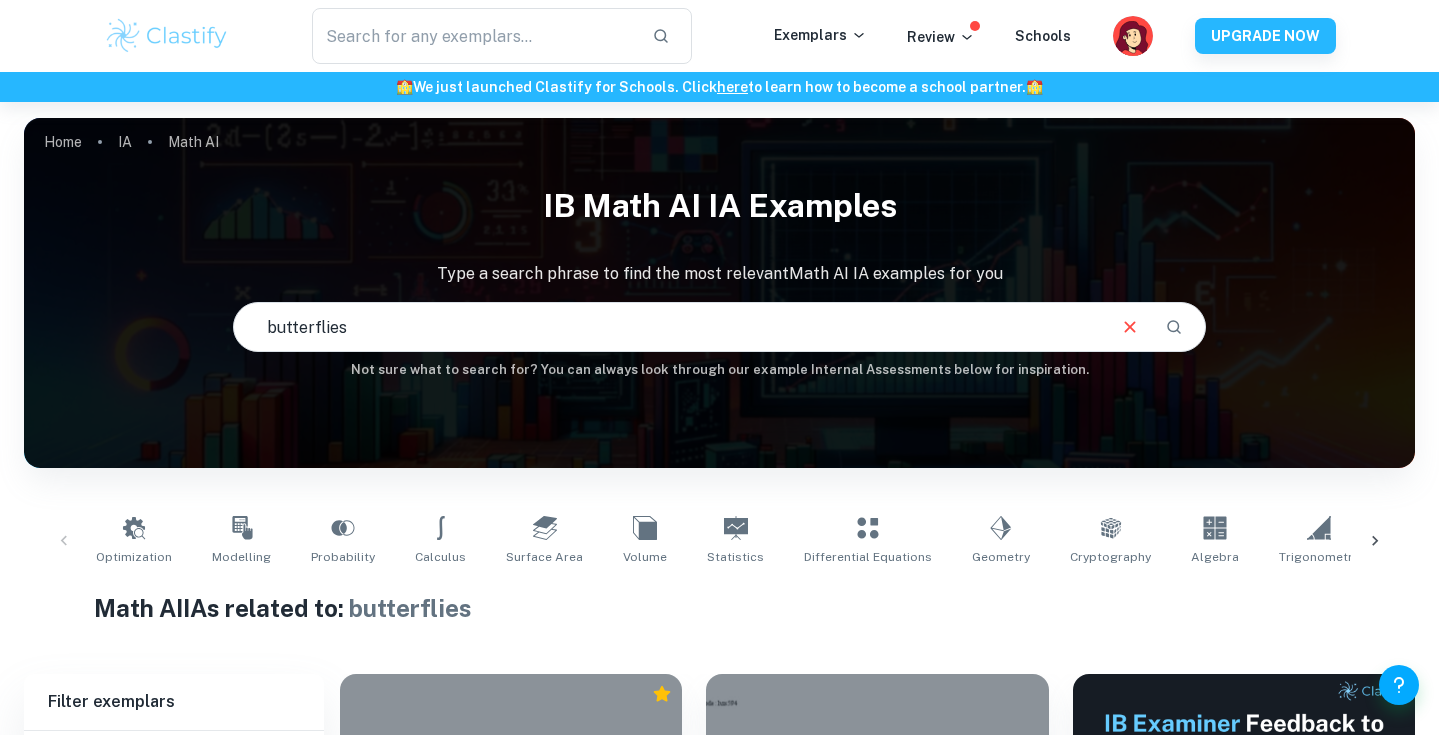 click on "butterflies" at bounding box center [669, 327] 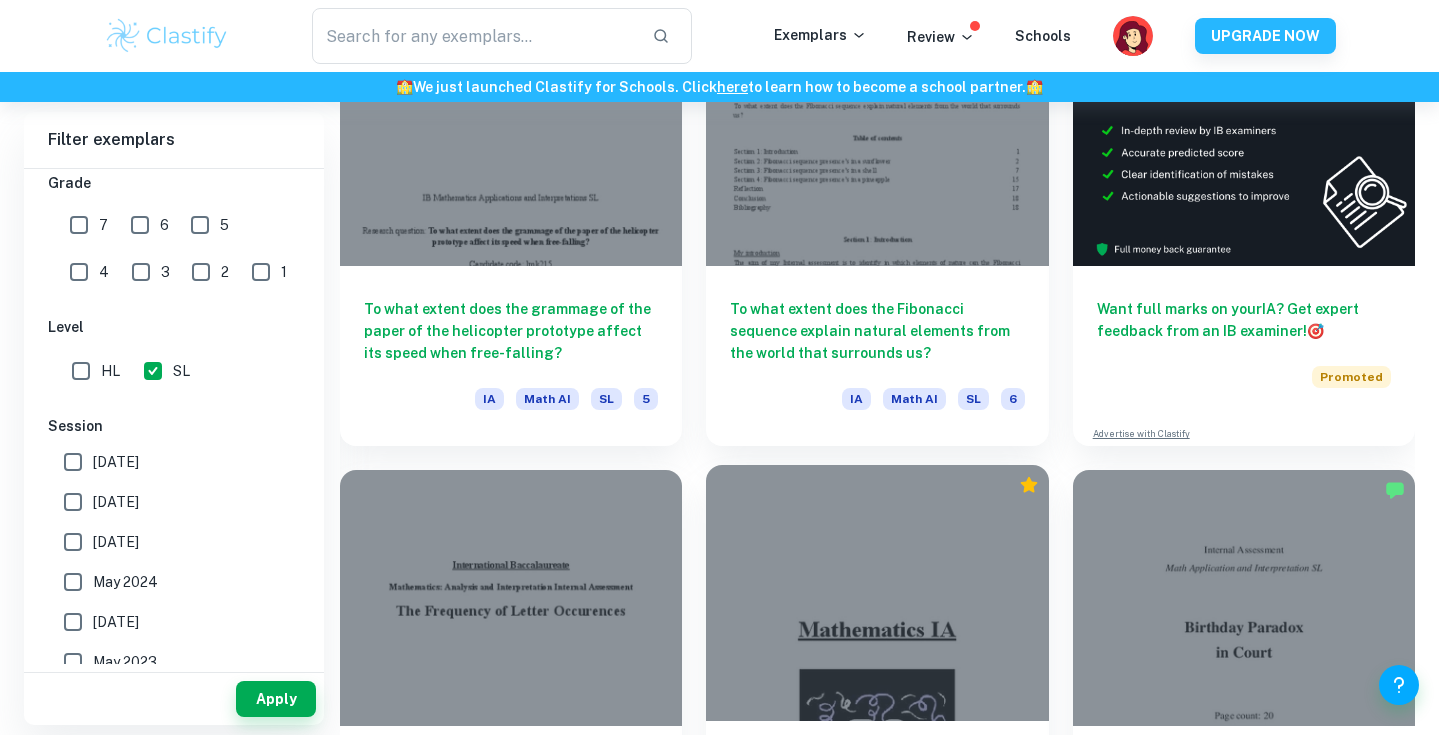 scroll, scrollTop: 664, scrollLeft: 0, axis: vertical 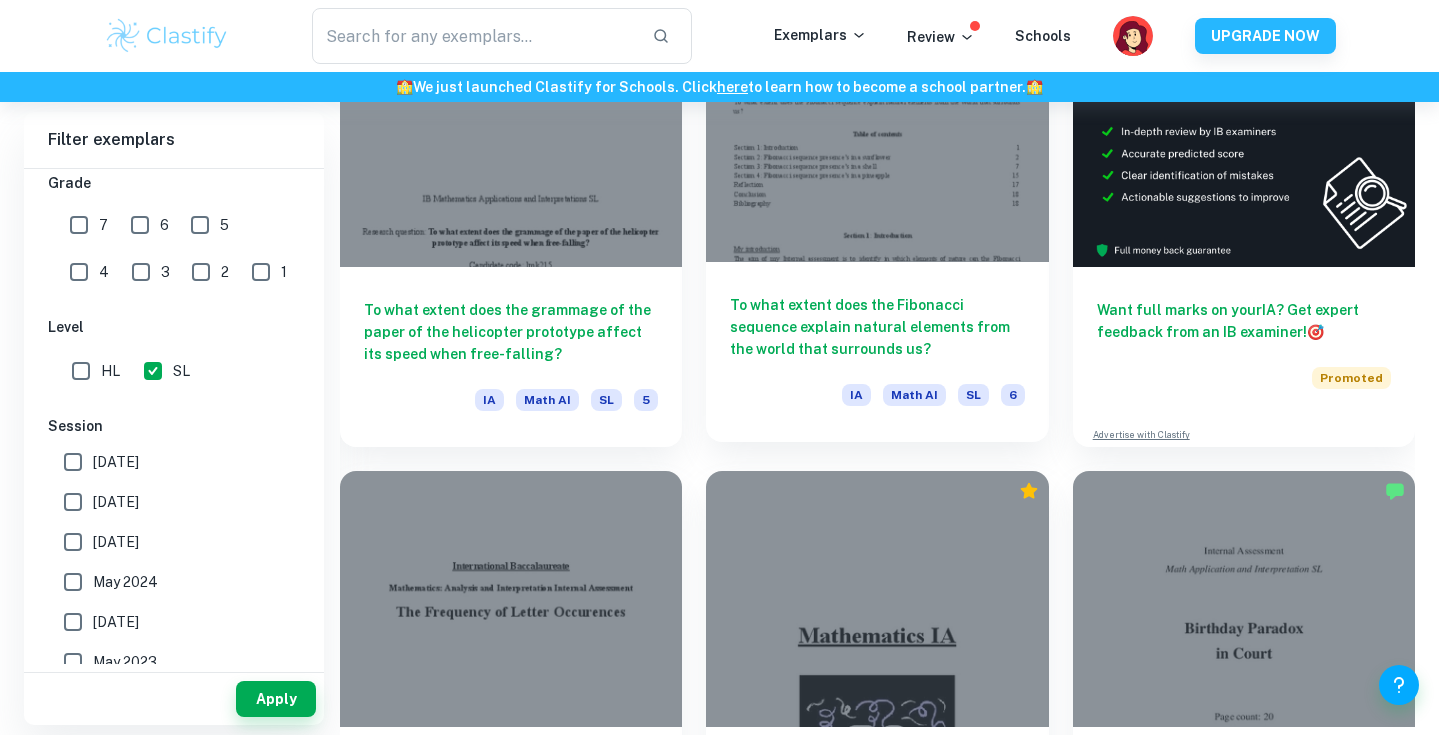 click at bounding box center (877, 133) 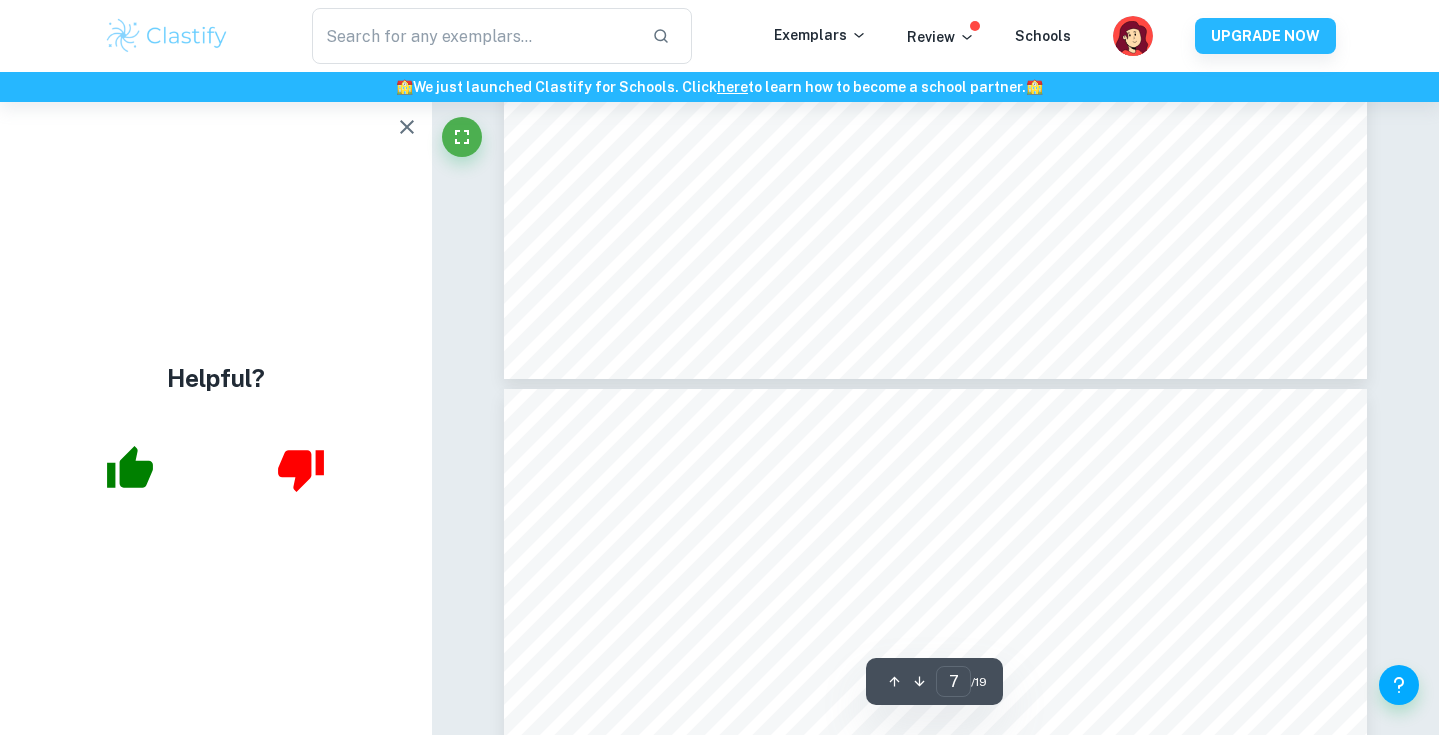 scroll, scrollTop: 6906, scrollLeft: 0, axis: vertical 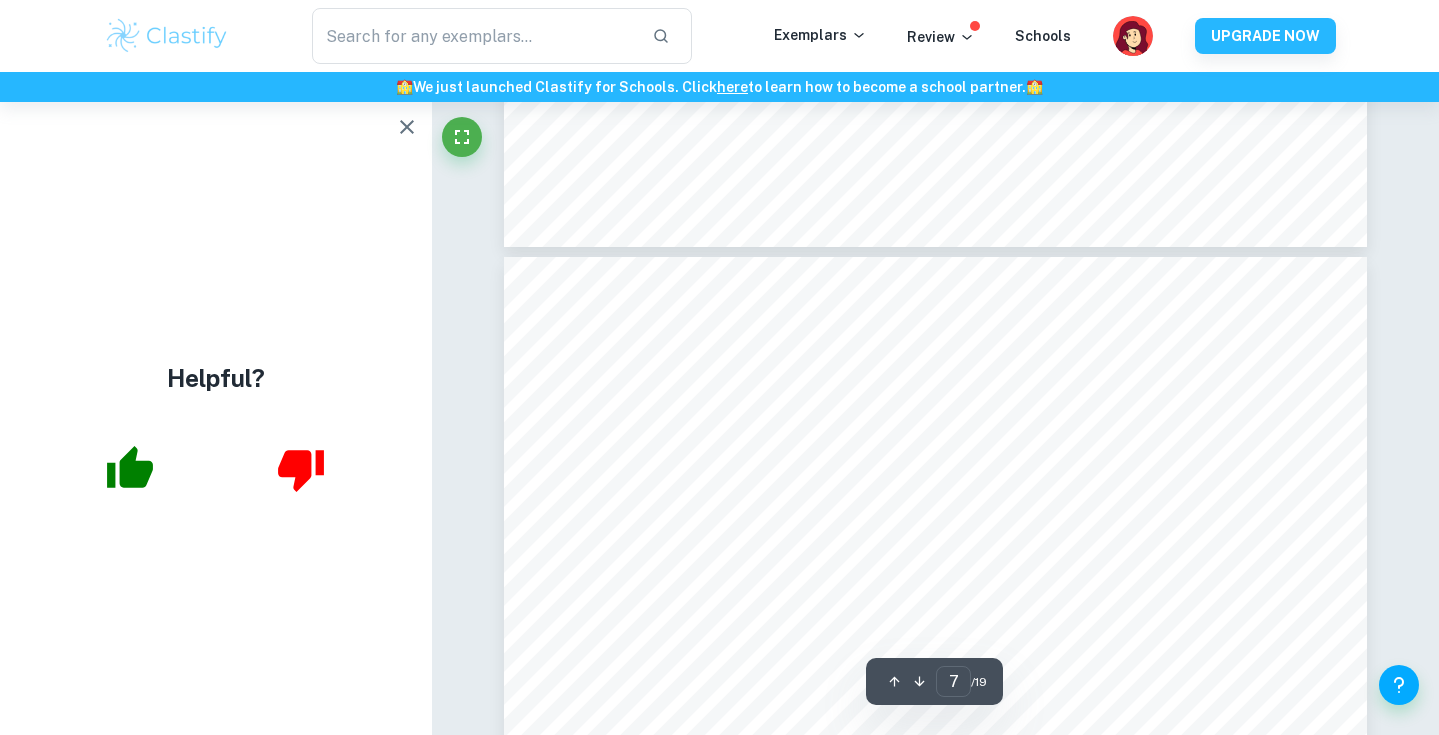 click 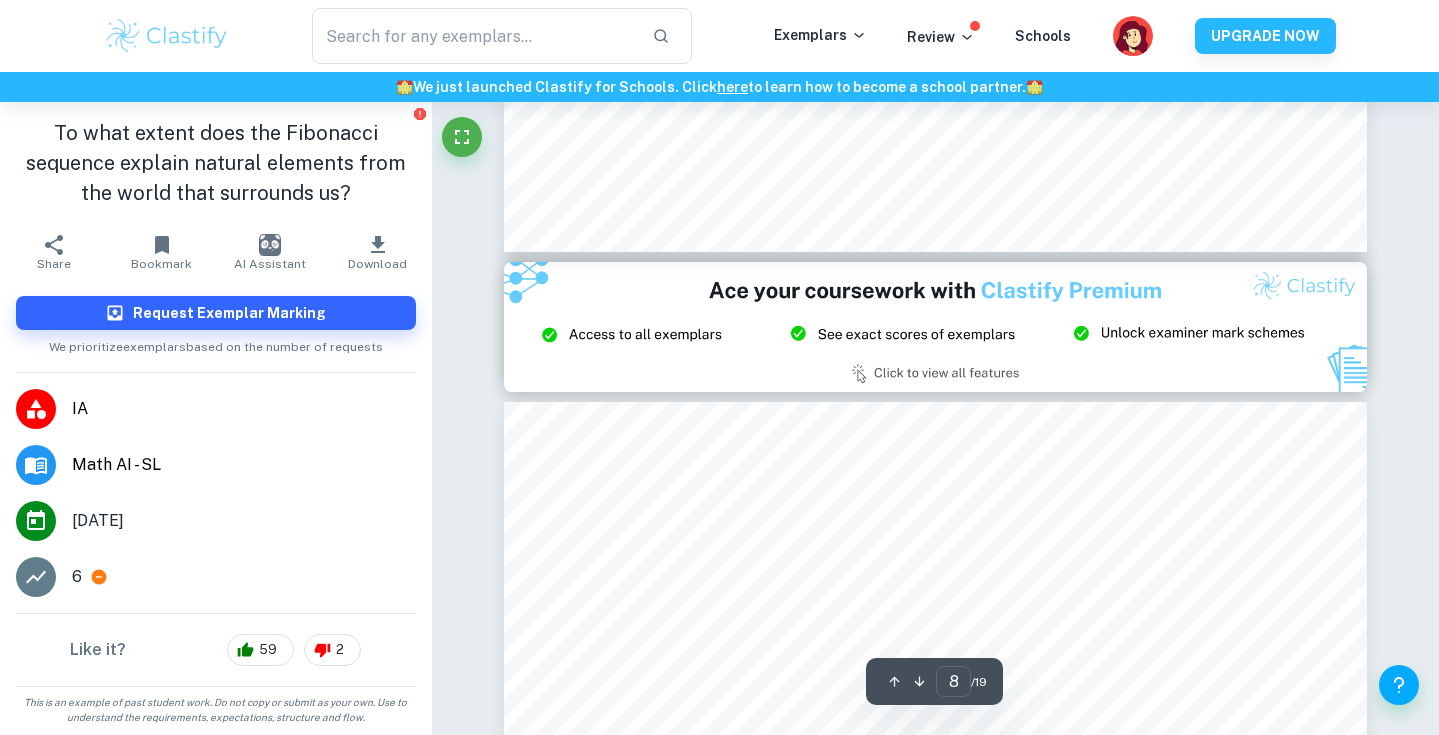 type on "9" 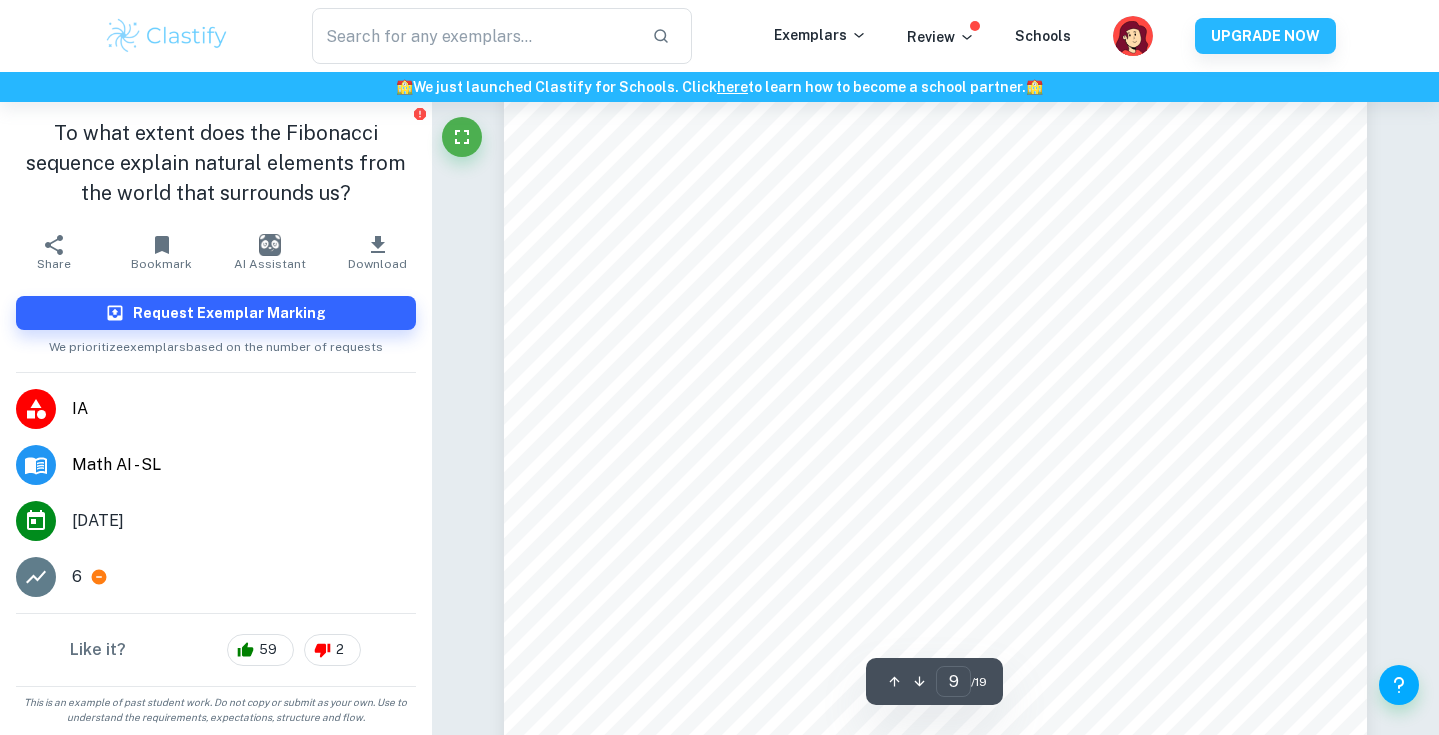 scroll, scrollTop: 9784, scrollLeft: 0, axis: vertical 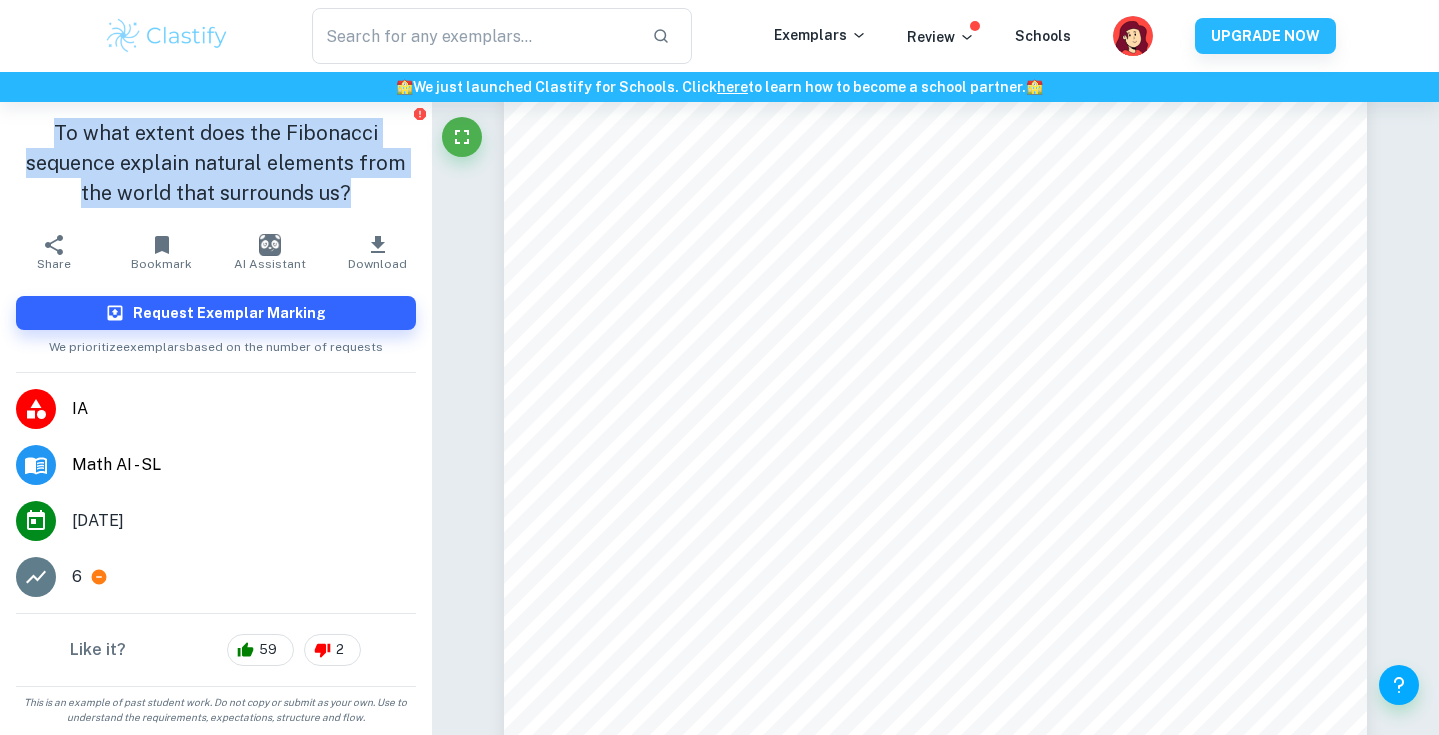 drag, startPoint x: 374, startPoint y: 193, endPoint x: 38, endPoint y: 138, distance: 340.47174 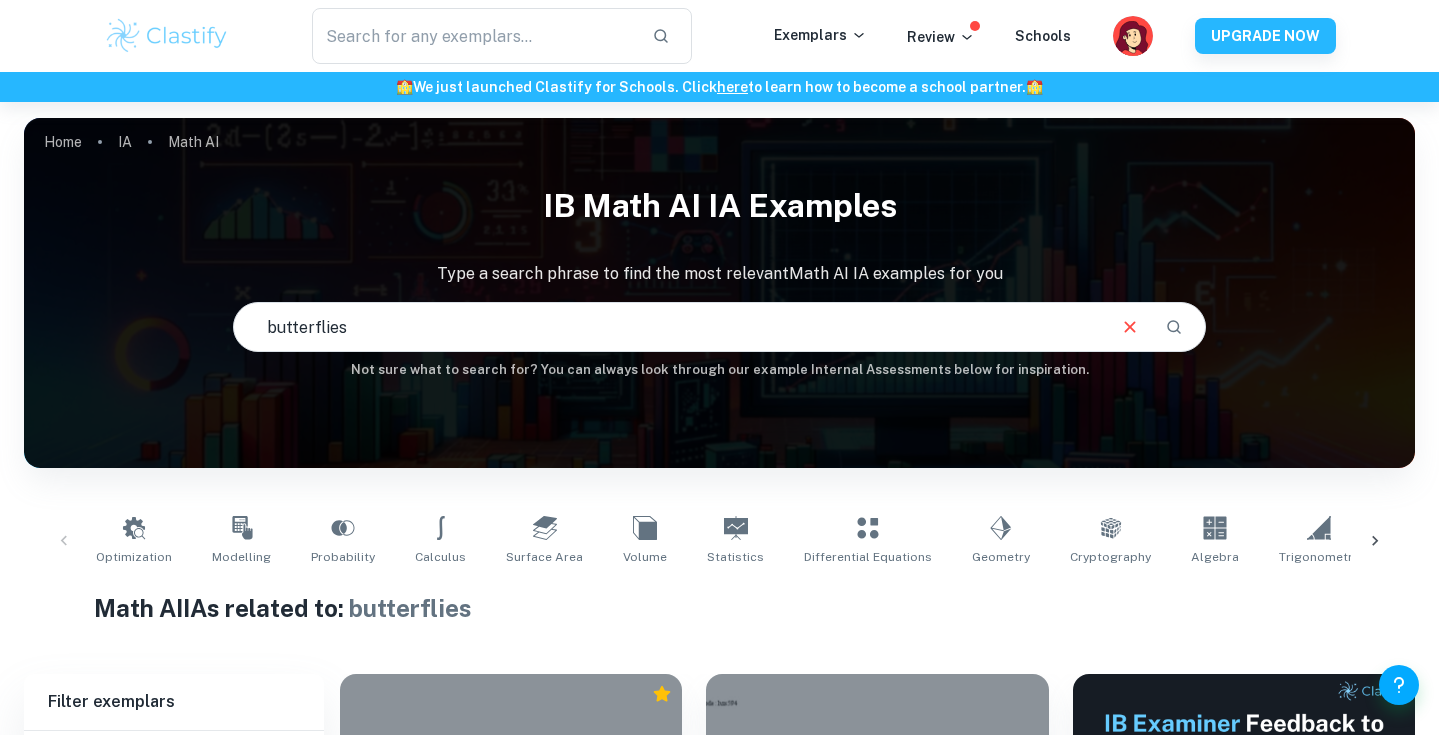 scroll, scrollTop: 0, scrollLeft: 0, axis: both 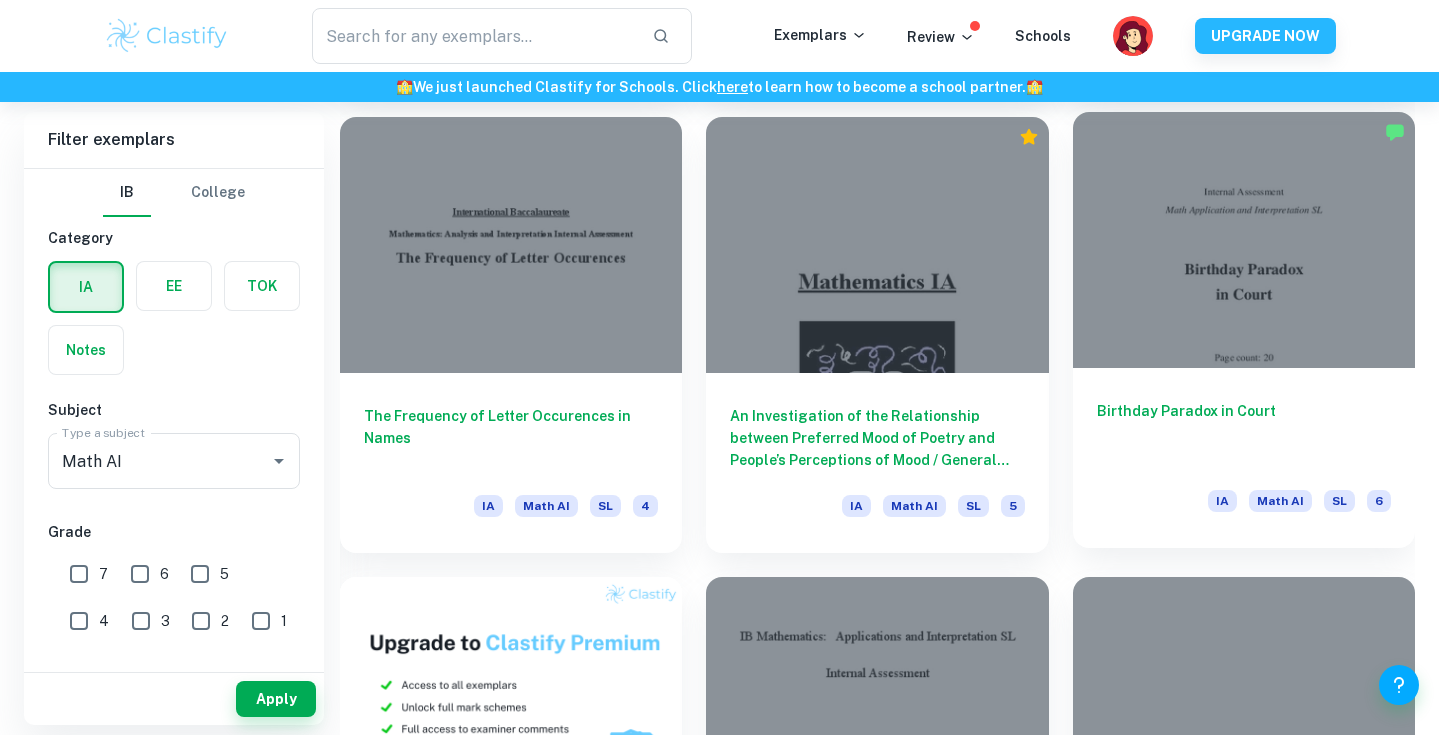click at bounding box center [1244, 240] 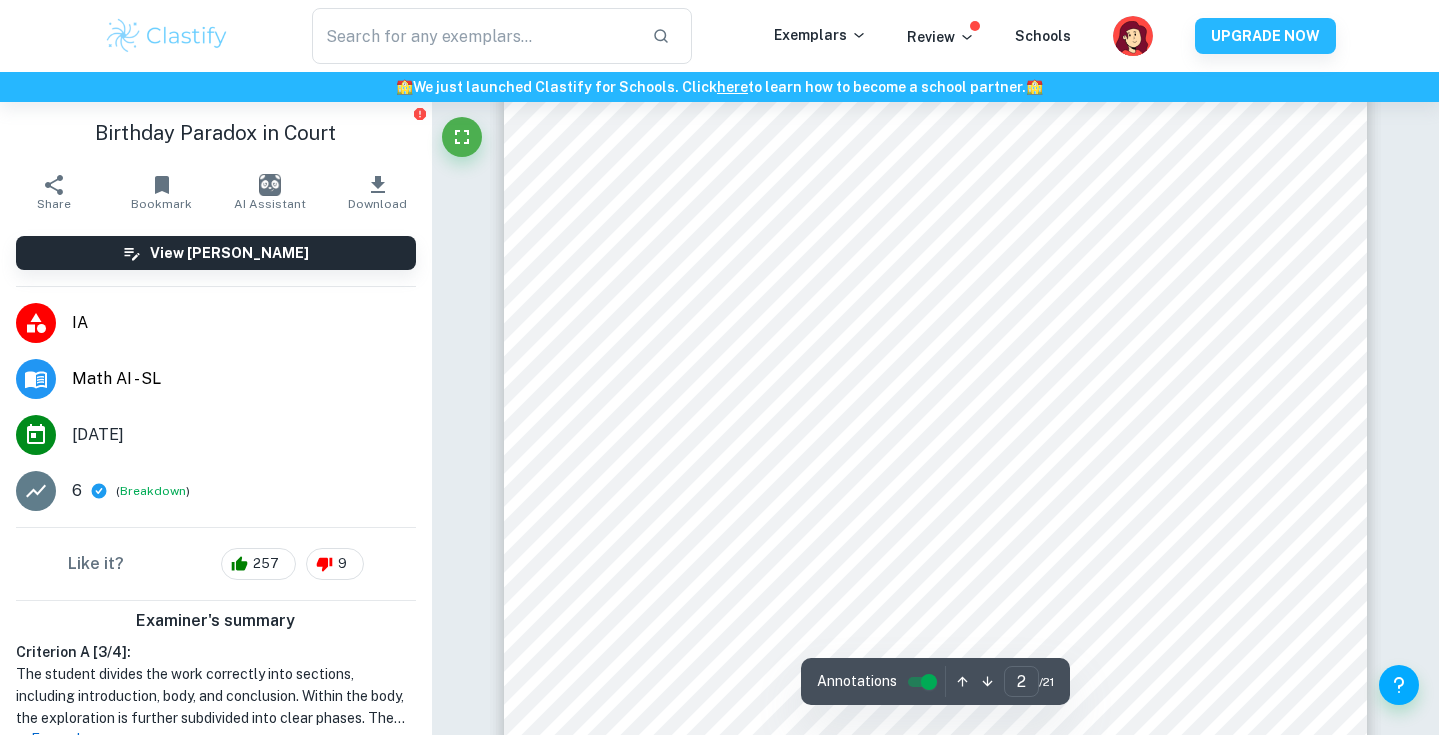 scroll, scrollTop: 1662, scrollLeft: 0, axis: vertical 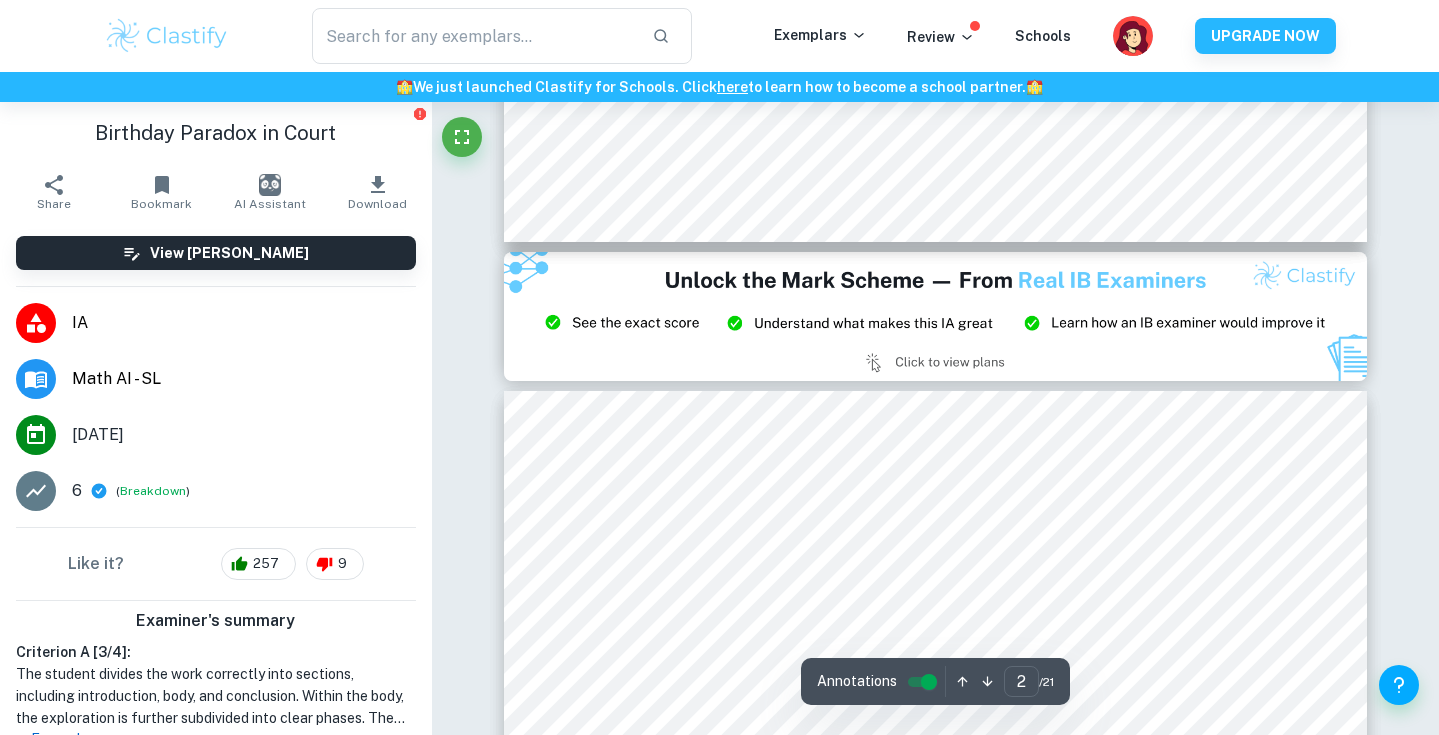type on "3" 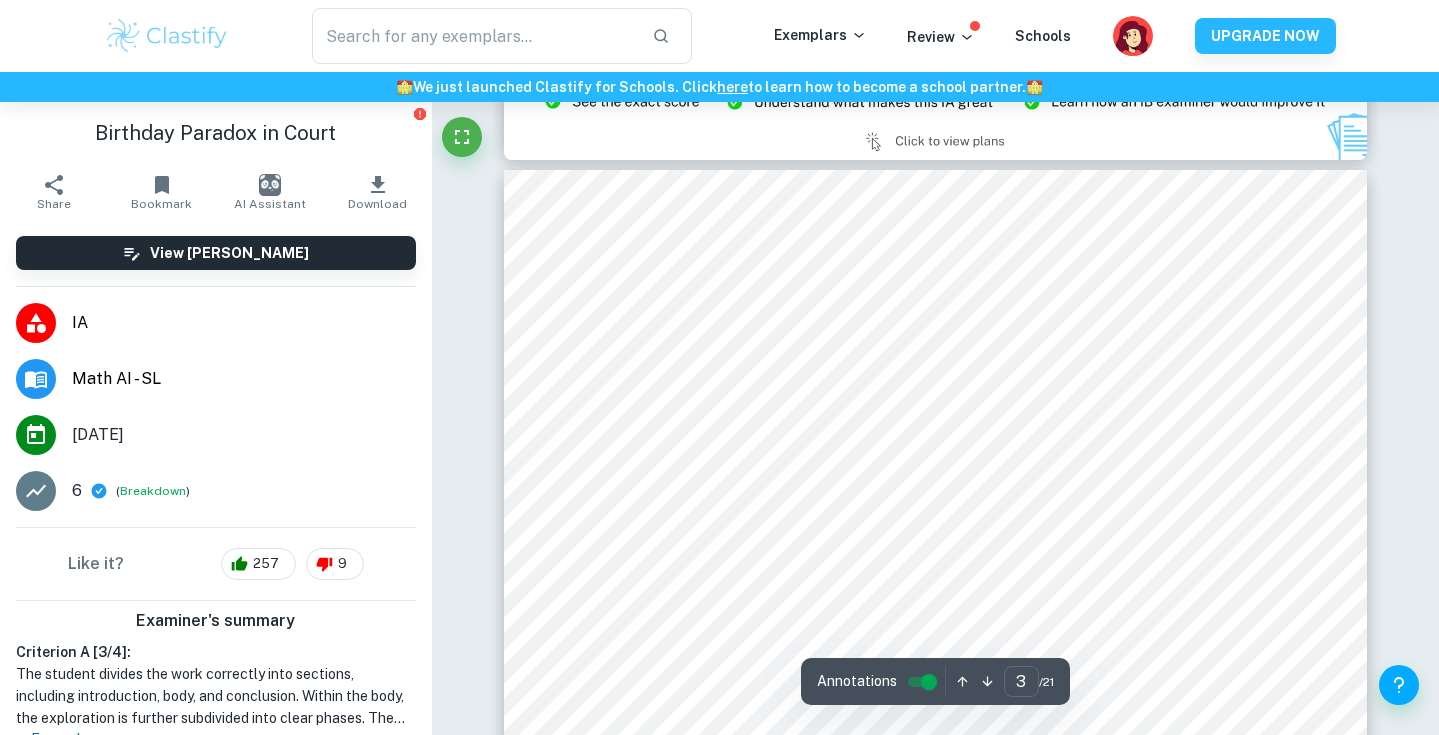 scroll, scrollTop: 2496, scrollLeft: 0, axis: vertical 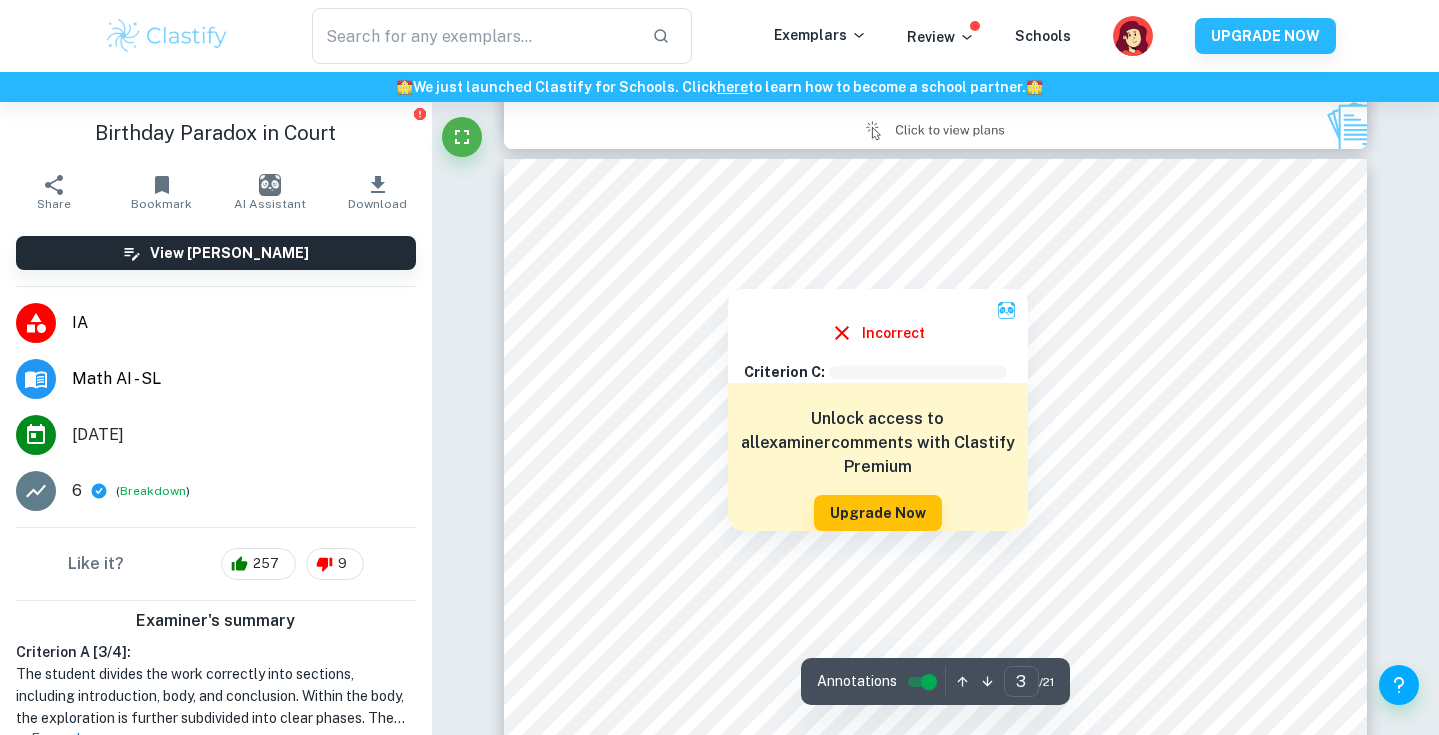 click at bounding box center [728, 272] 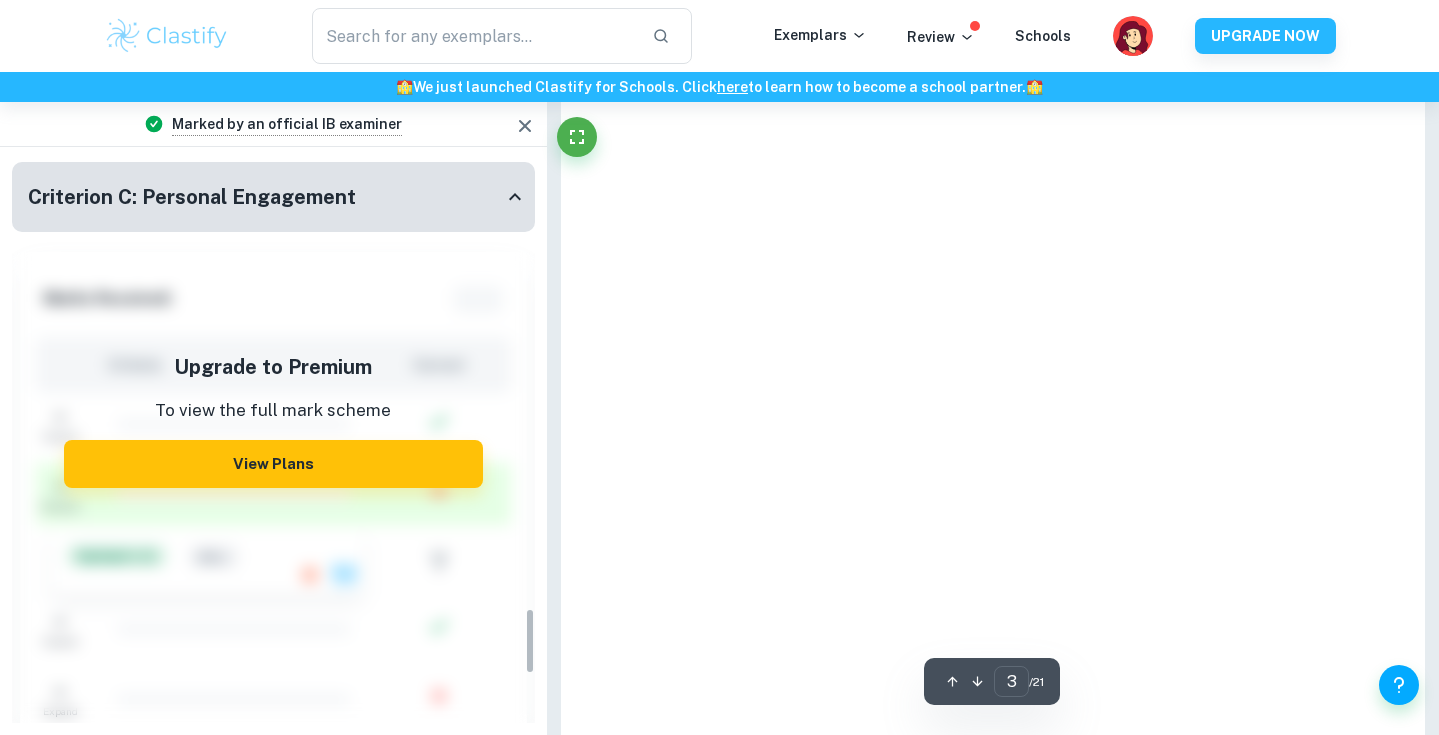 scroll, scrollTop: 3791, scrollLeft: 0, axis: vertical 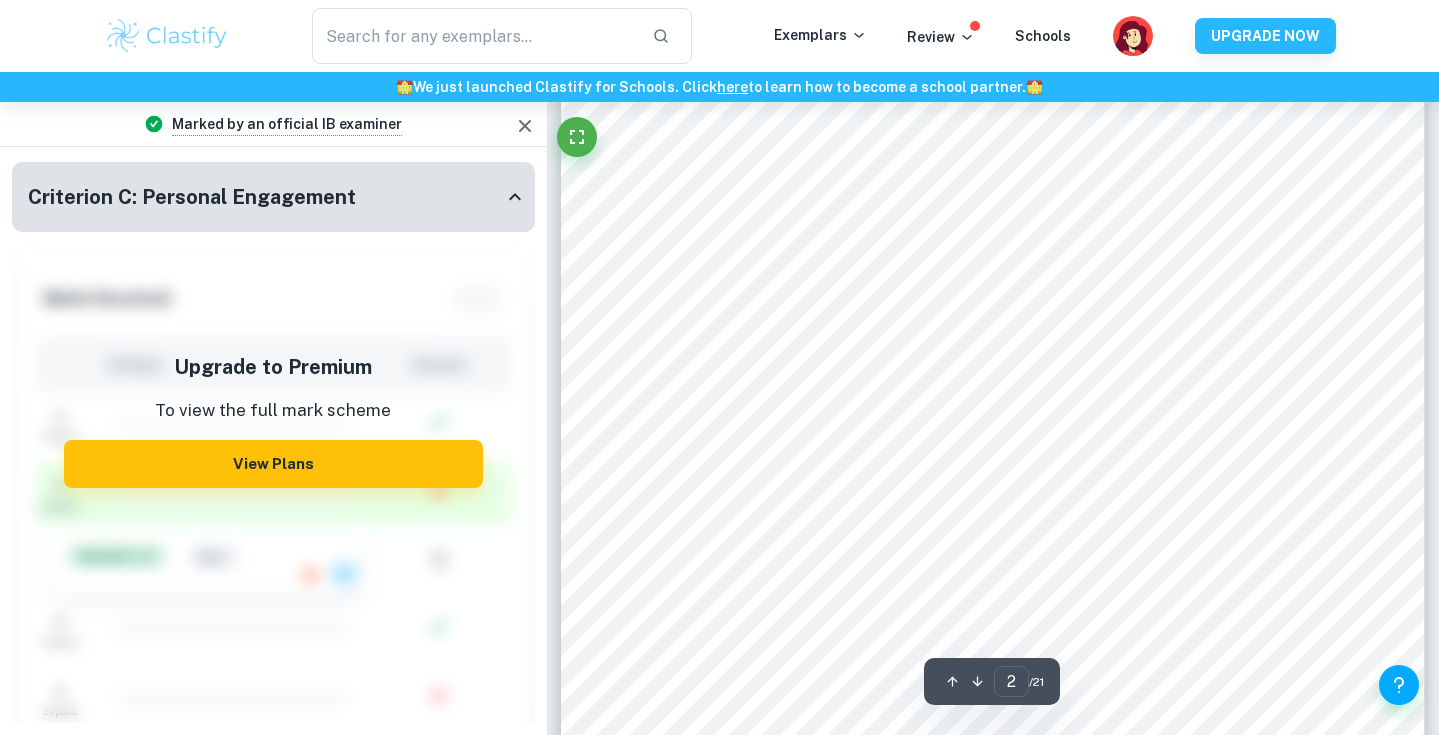 type on "1" 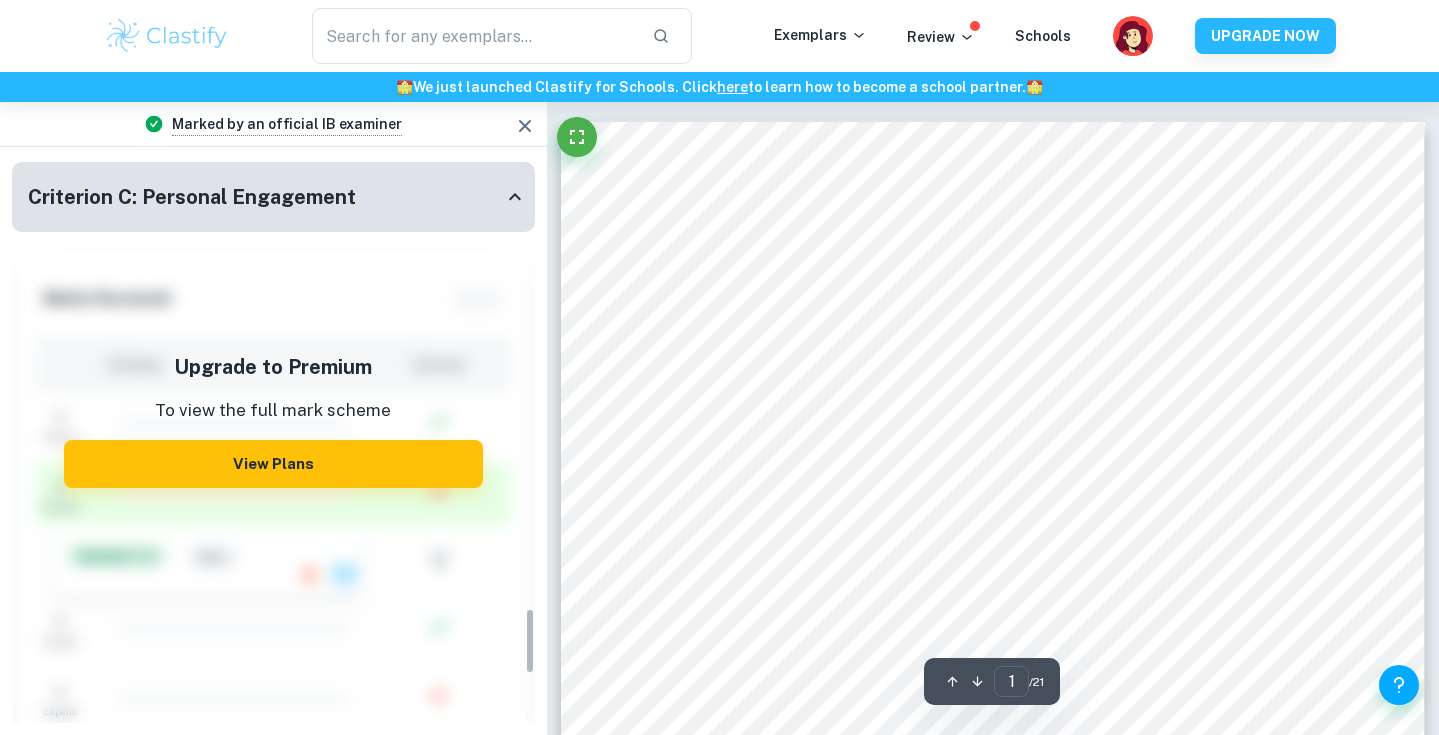 scroll, scrollTop: 0, scrollLeft: 0, axis: both 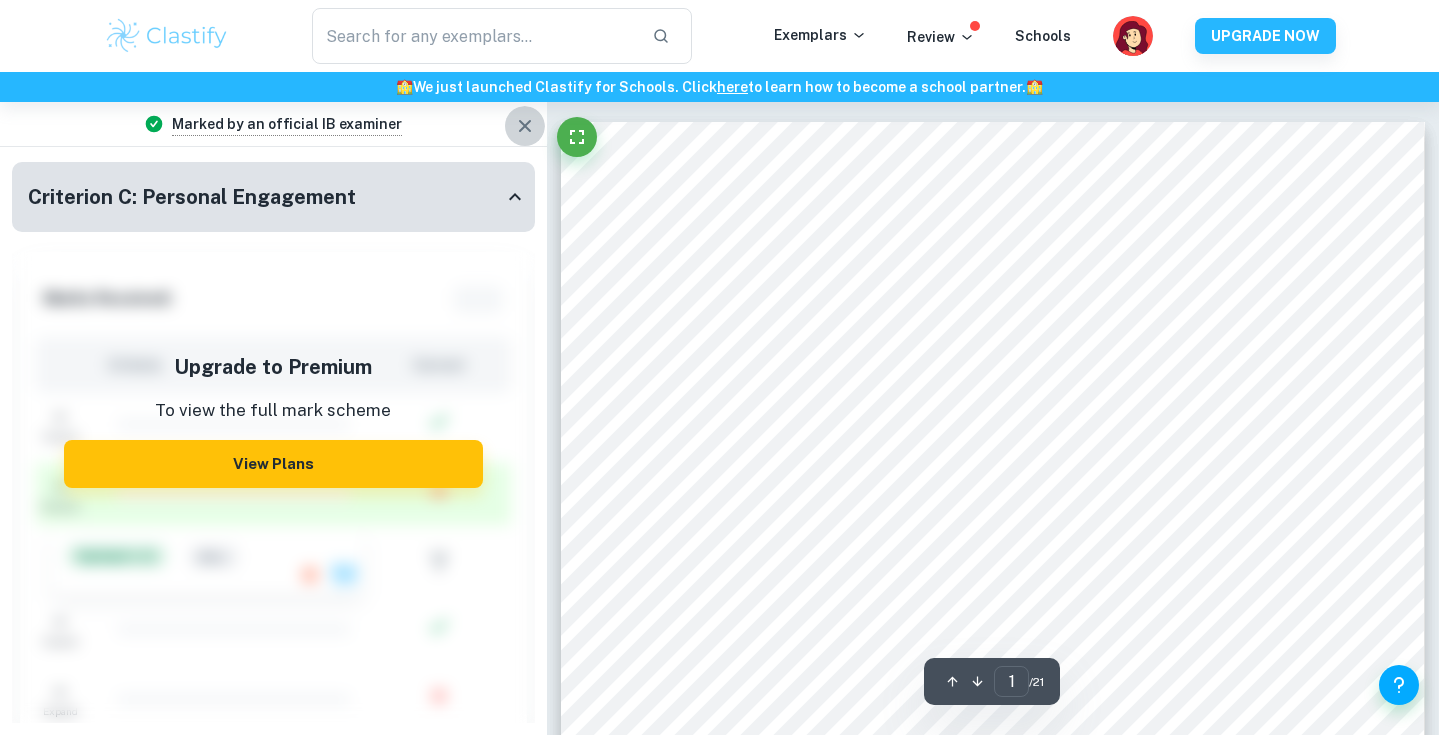 click 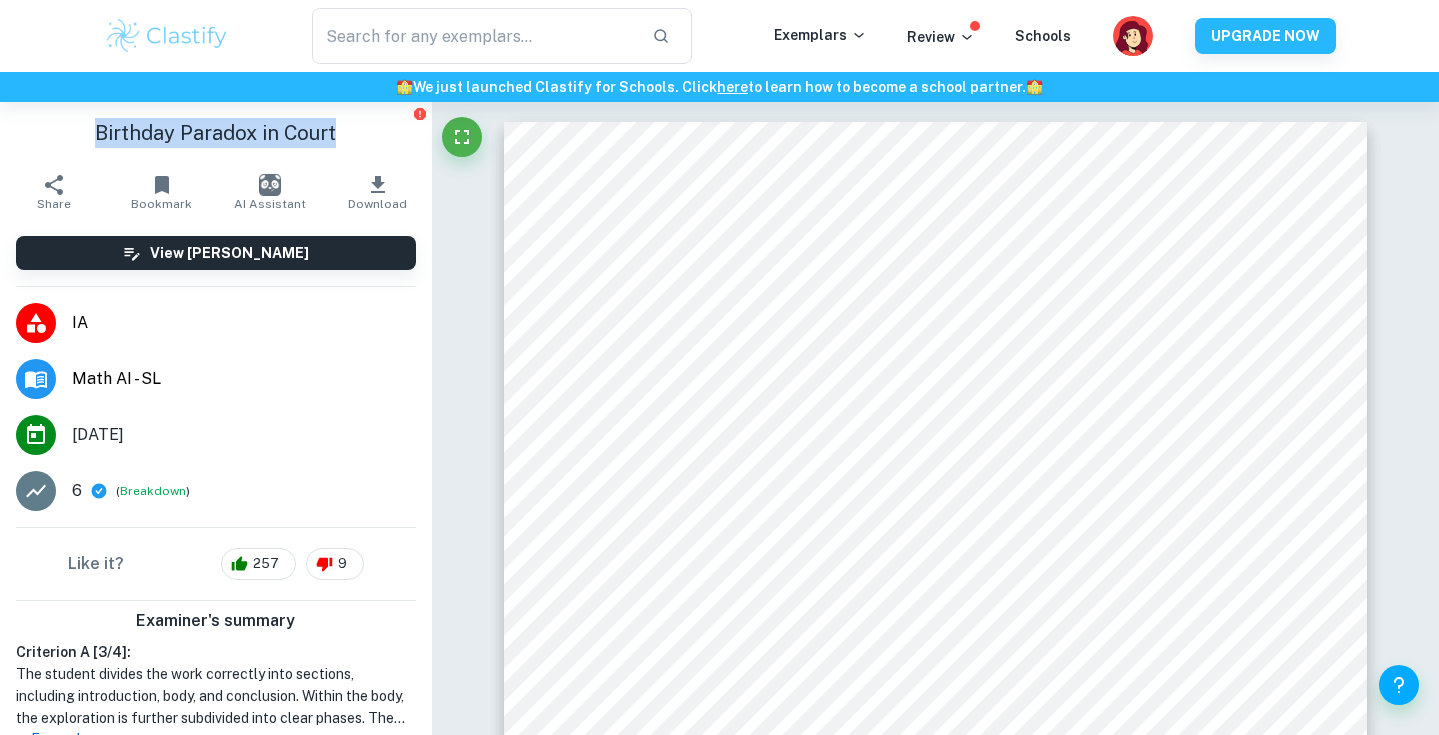 drag, startPoint x: 339, startPoint y: 131, endPoint x: 86, endPoint y: 139, distance: 253.12645 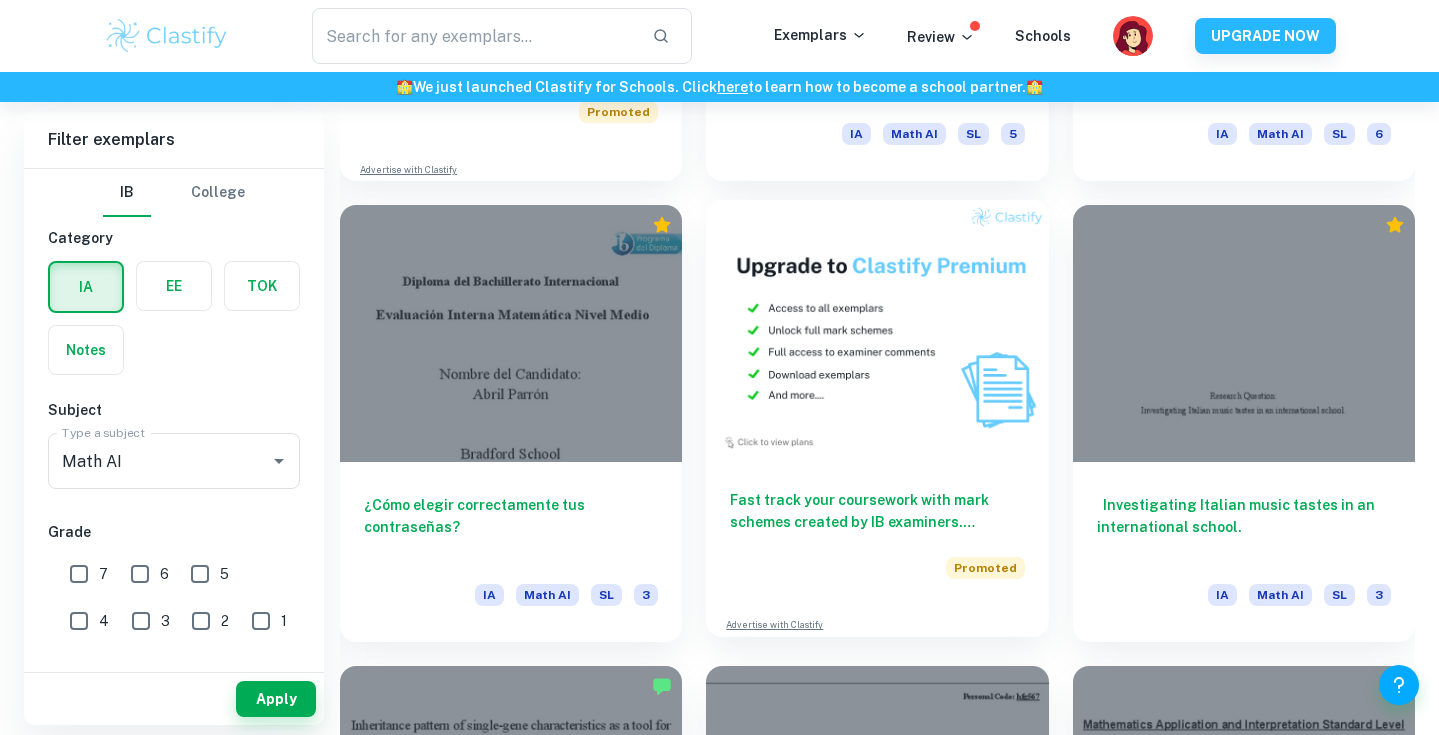 scroll, scrollTop: 3695, scrollLeft: 0, axis: vertical 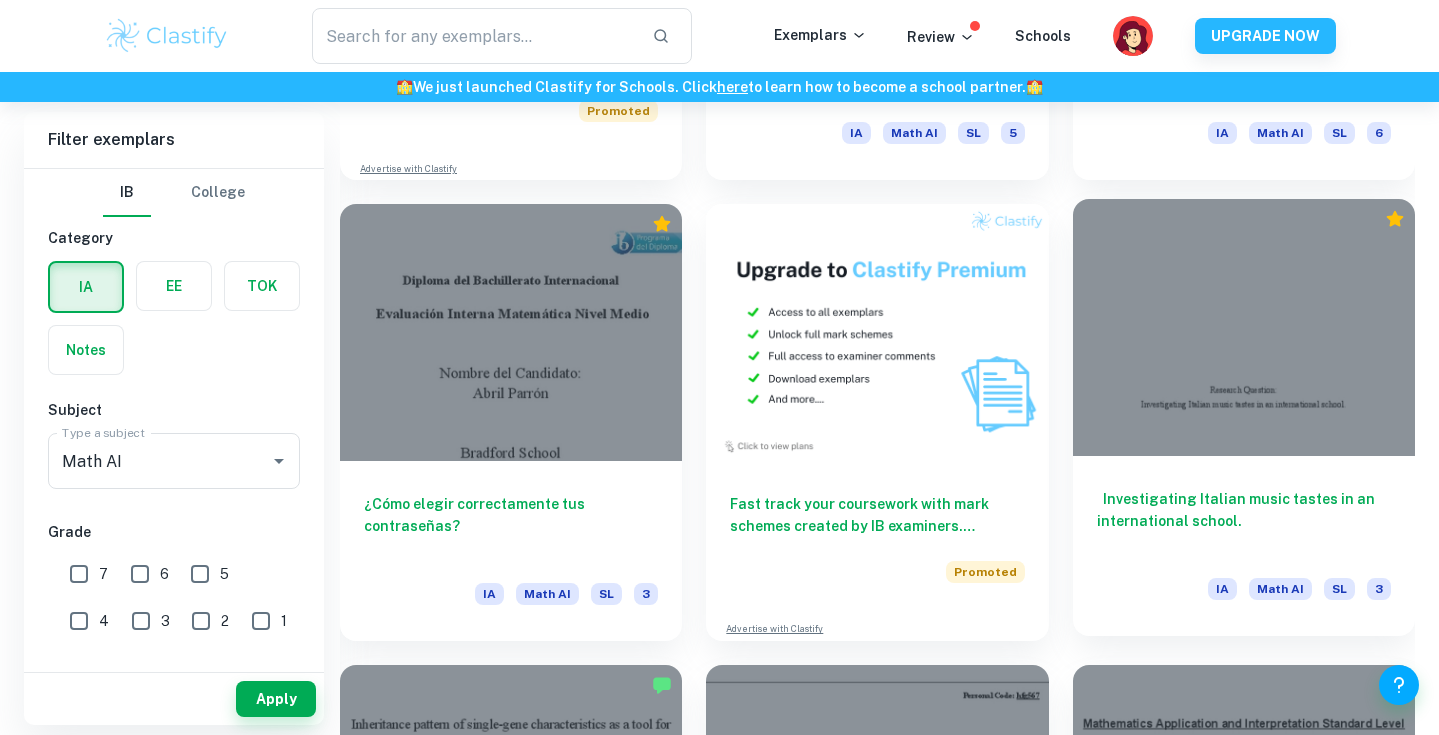 click on "‬ ‭ Investigating Italian music tastes in an international school.‬ ‭ IA Math AI SL 3" at bounding box center [1244, 546] 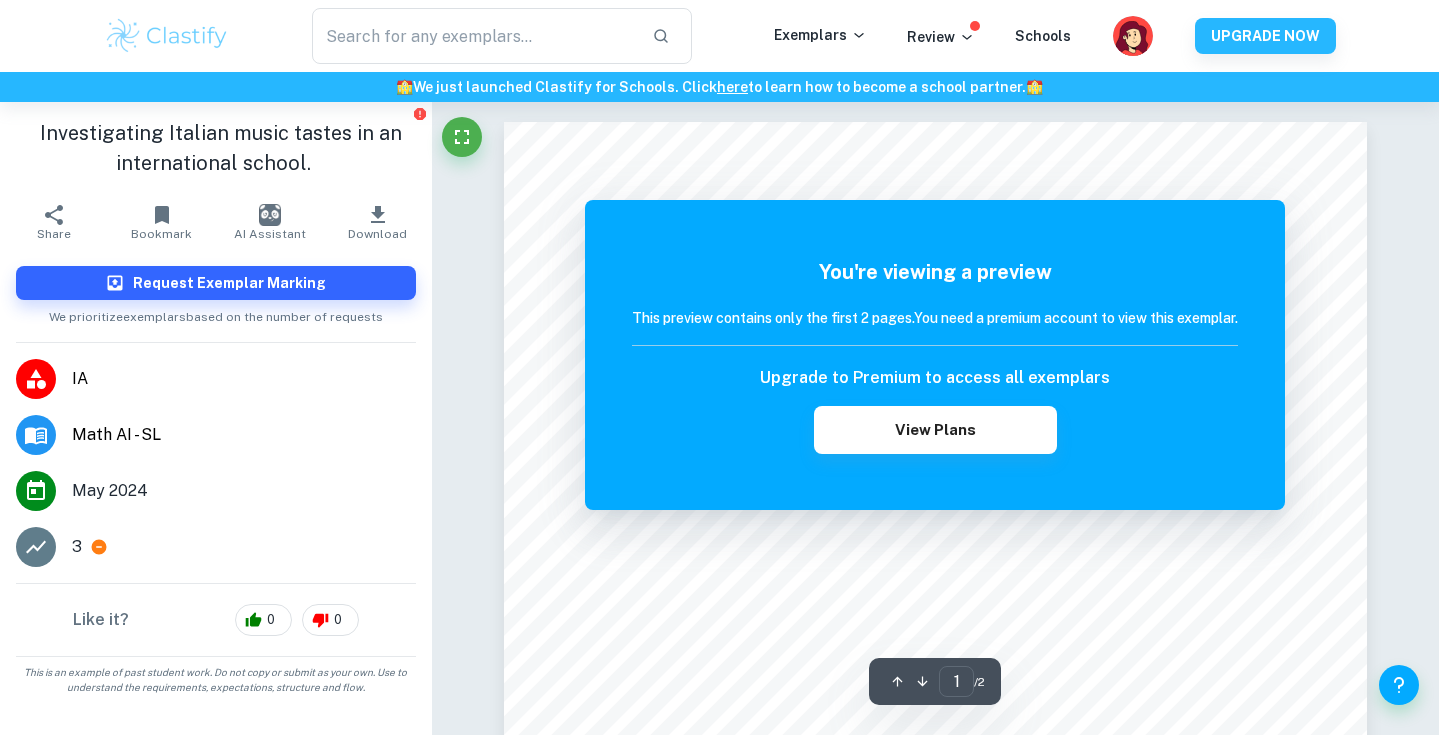 scroll, scrollTop: 0, scrollLeft: 0, axis: both 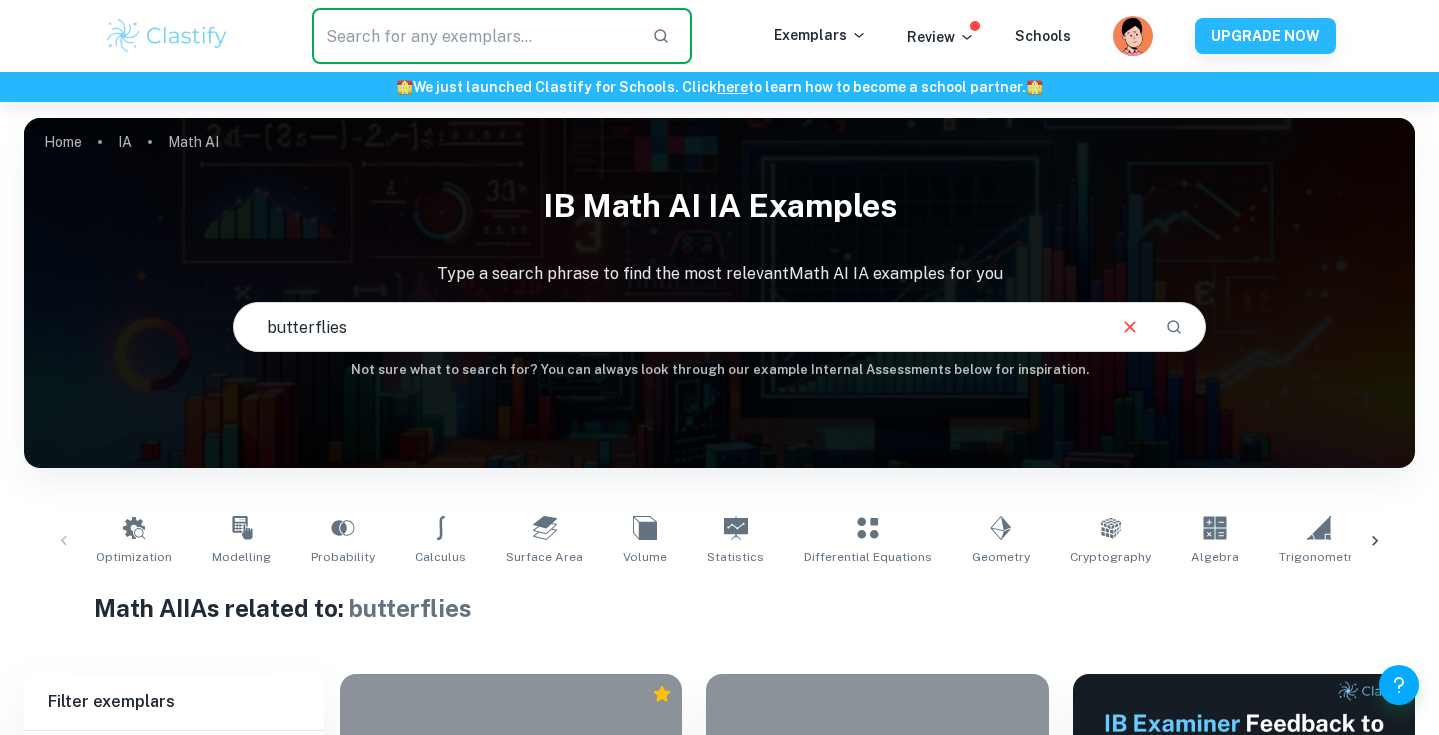 click at bounding box center (474, 36) 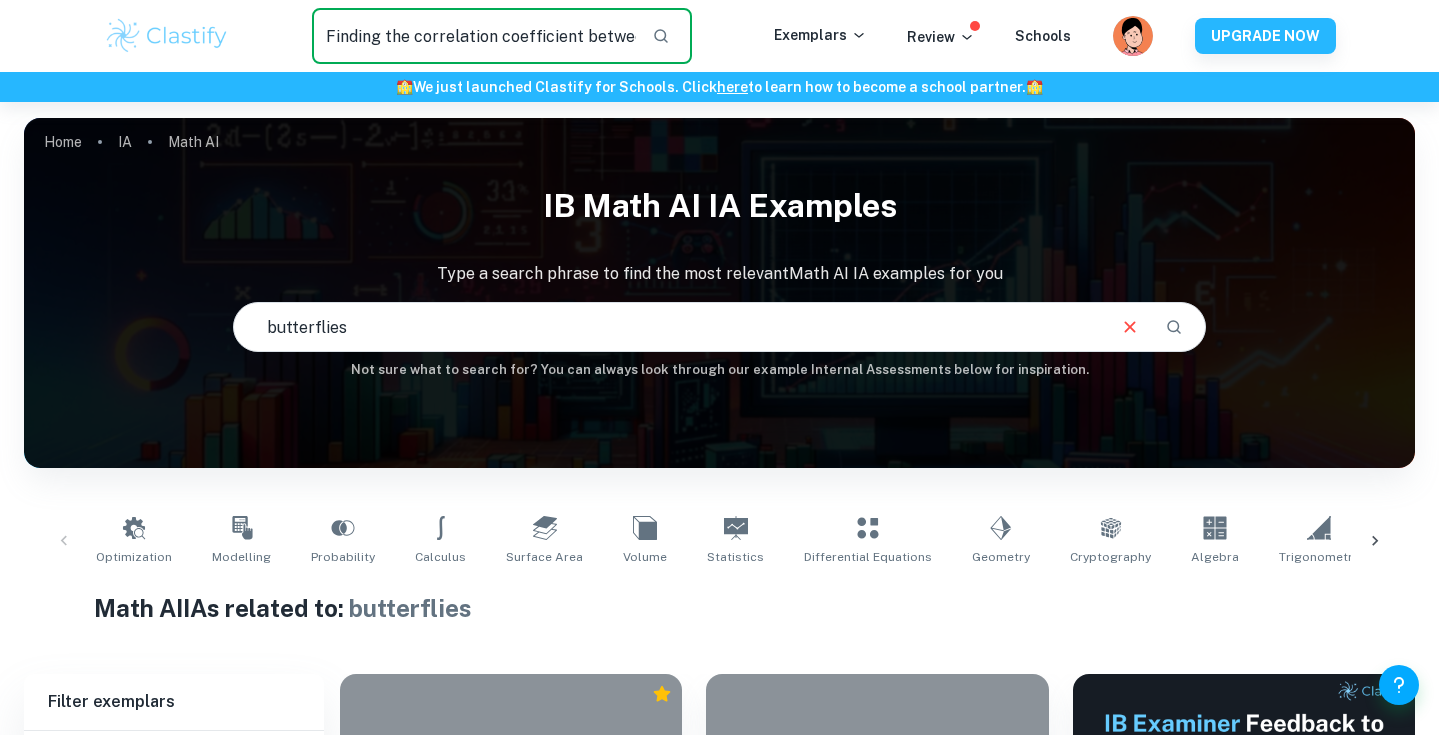 type on "Finding the correlation coefficient between the golden ratio and visual aesthetics" 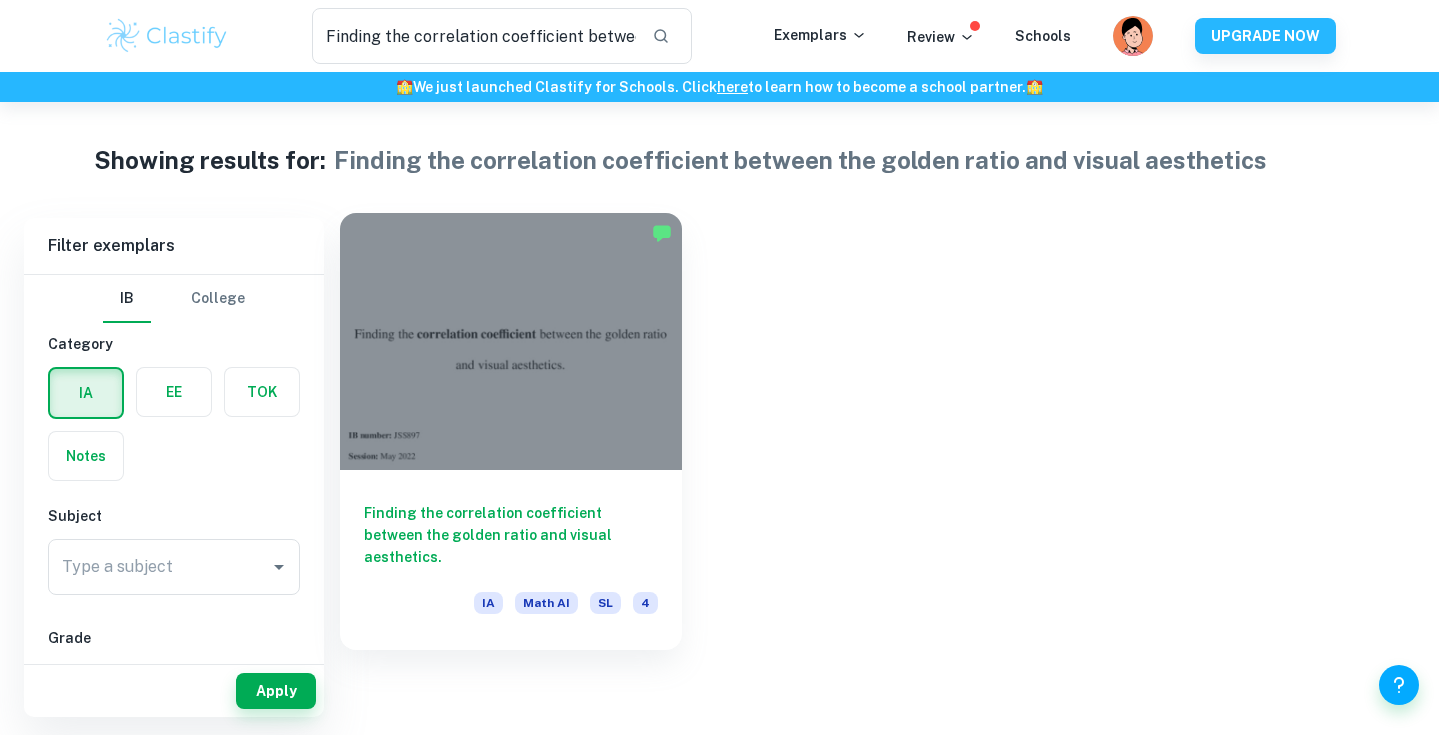 click at bounding box center [511, 341] 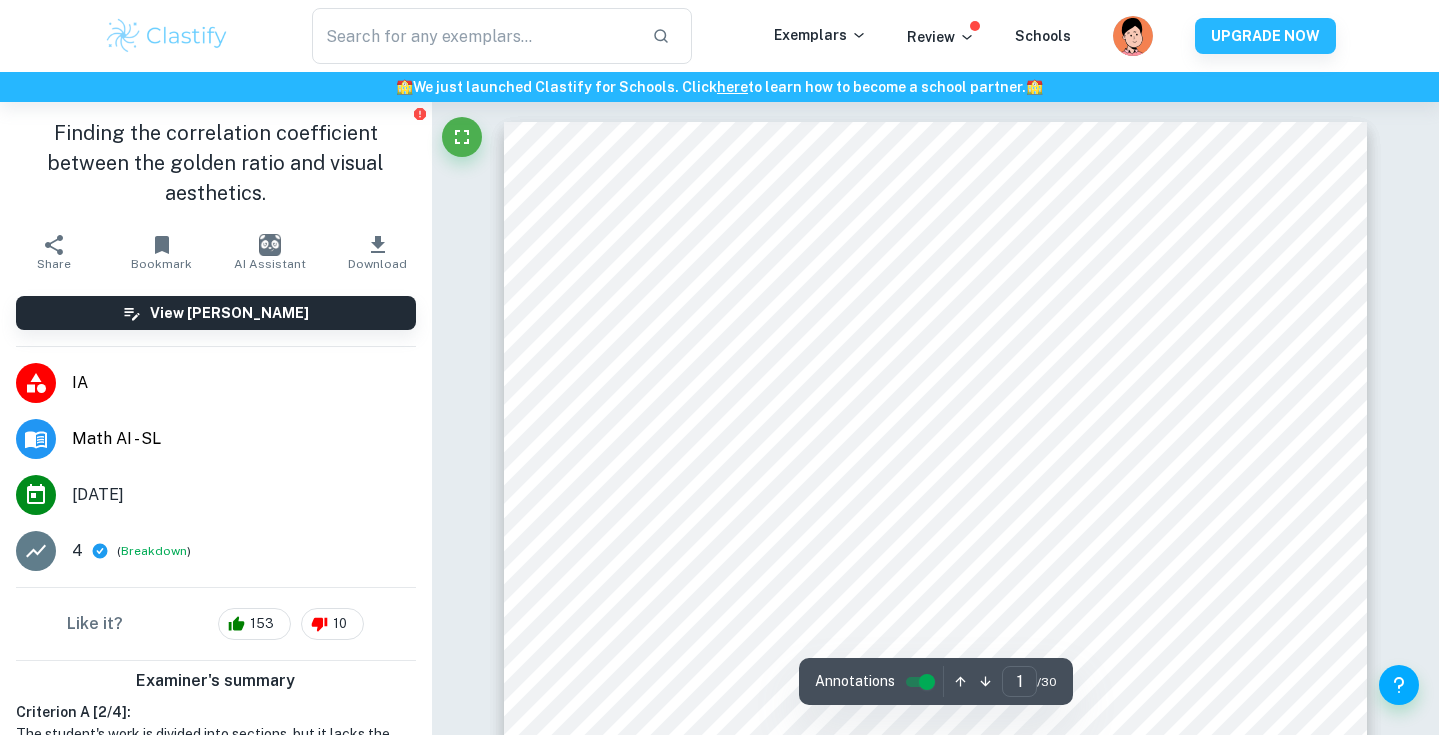 click 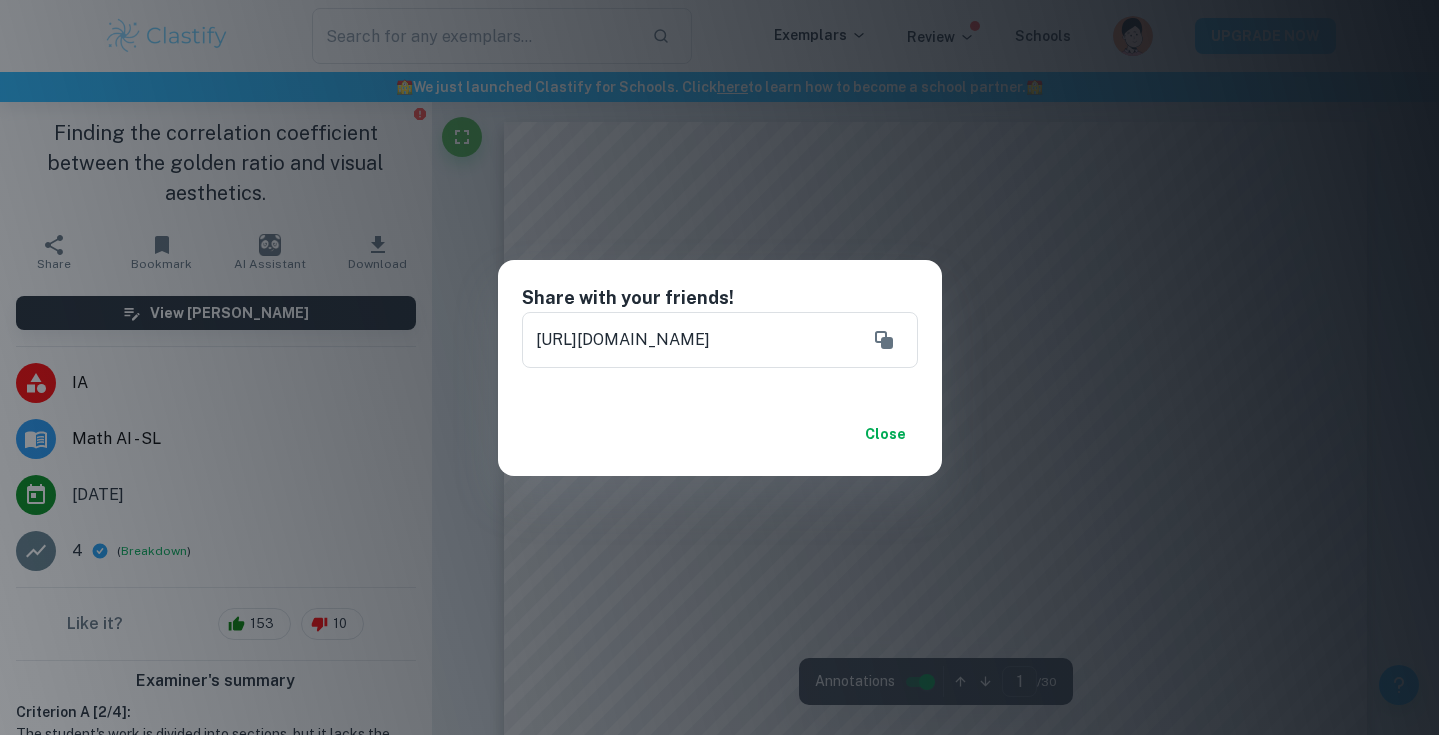 click on "Close" at bounding box center [886, 434] 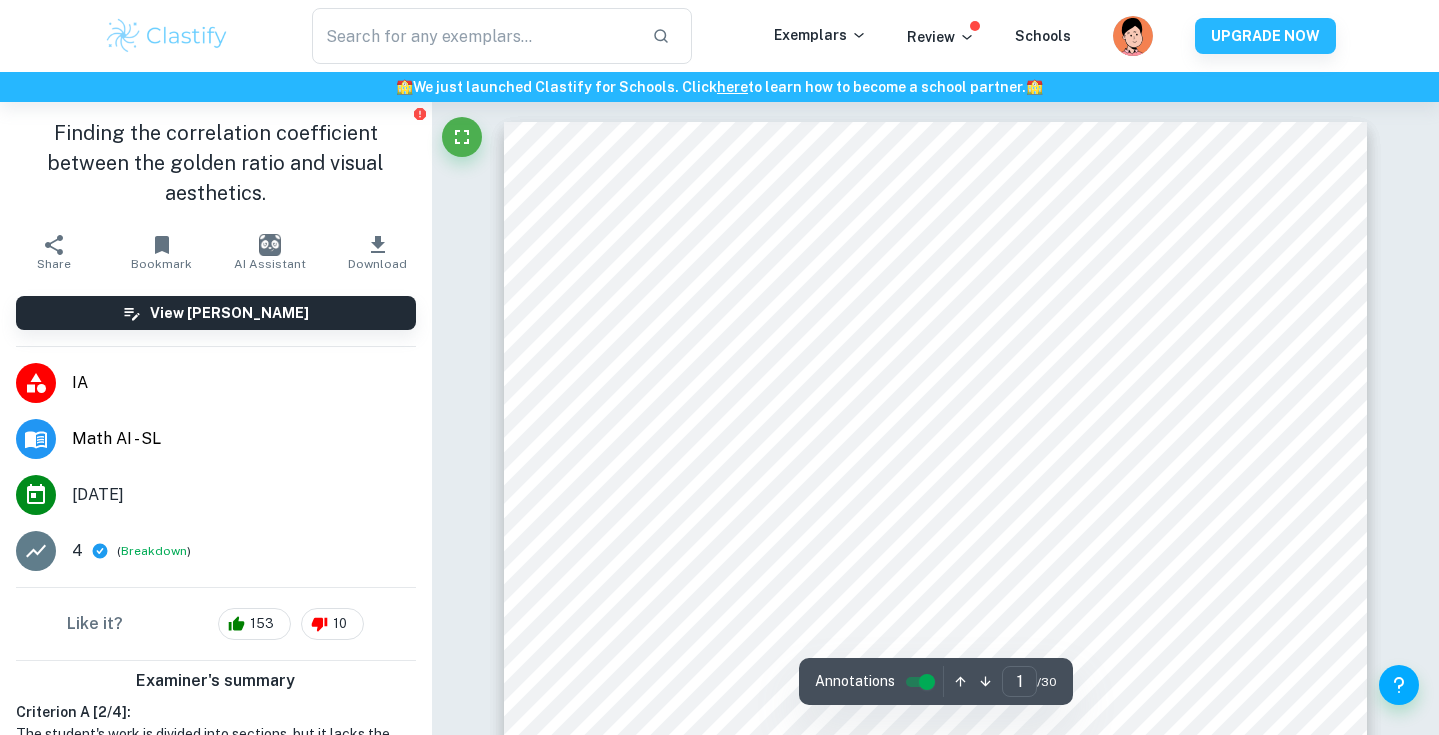 click on "Share" at bounding box center [54, 252] 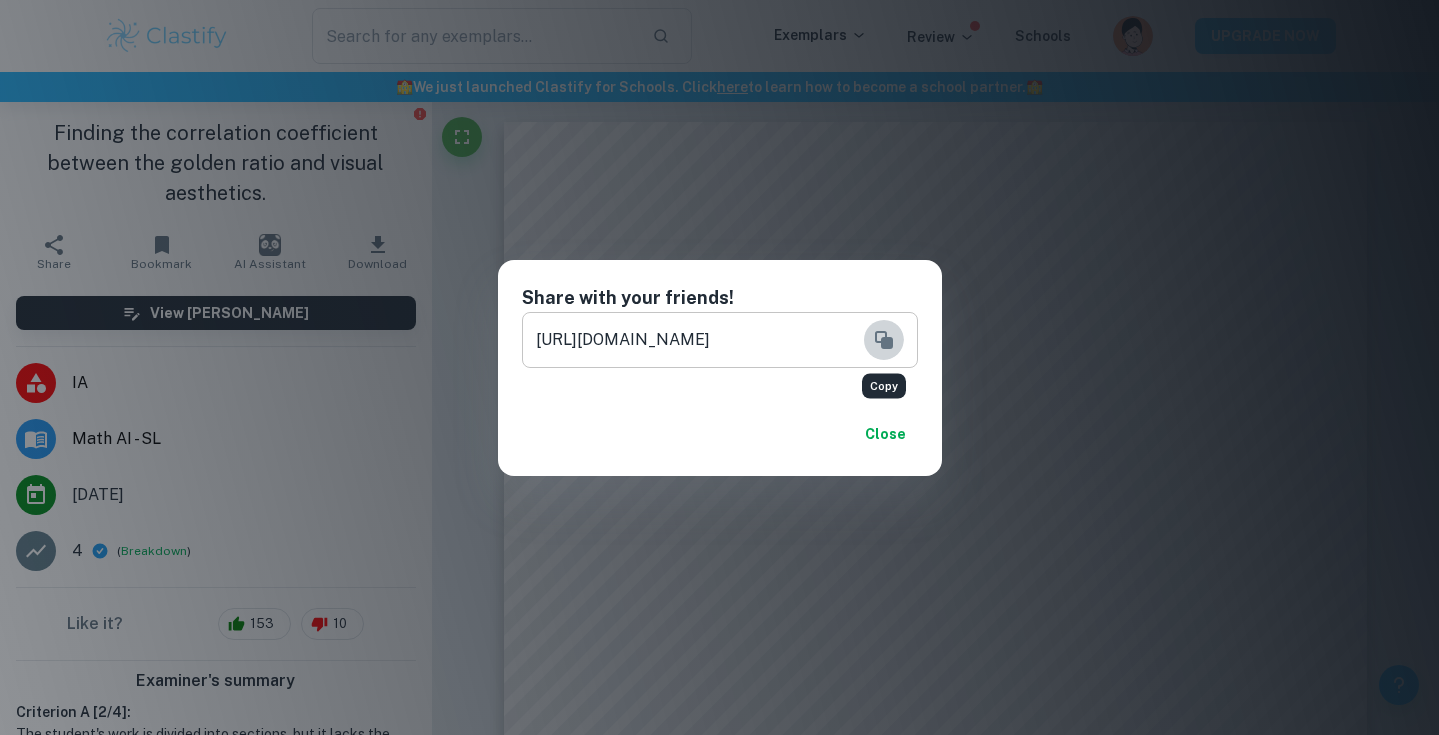 click 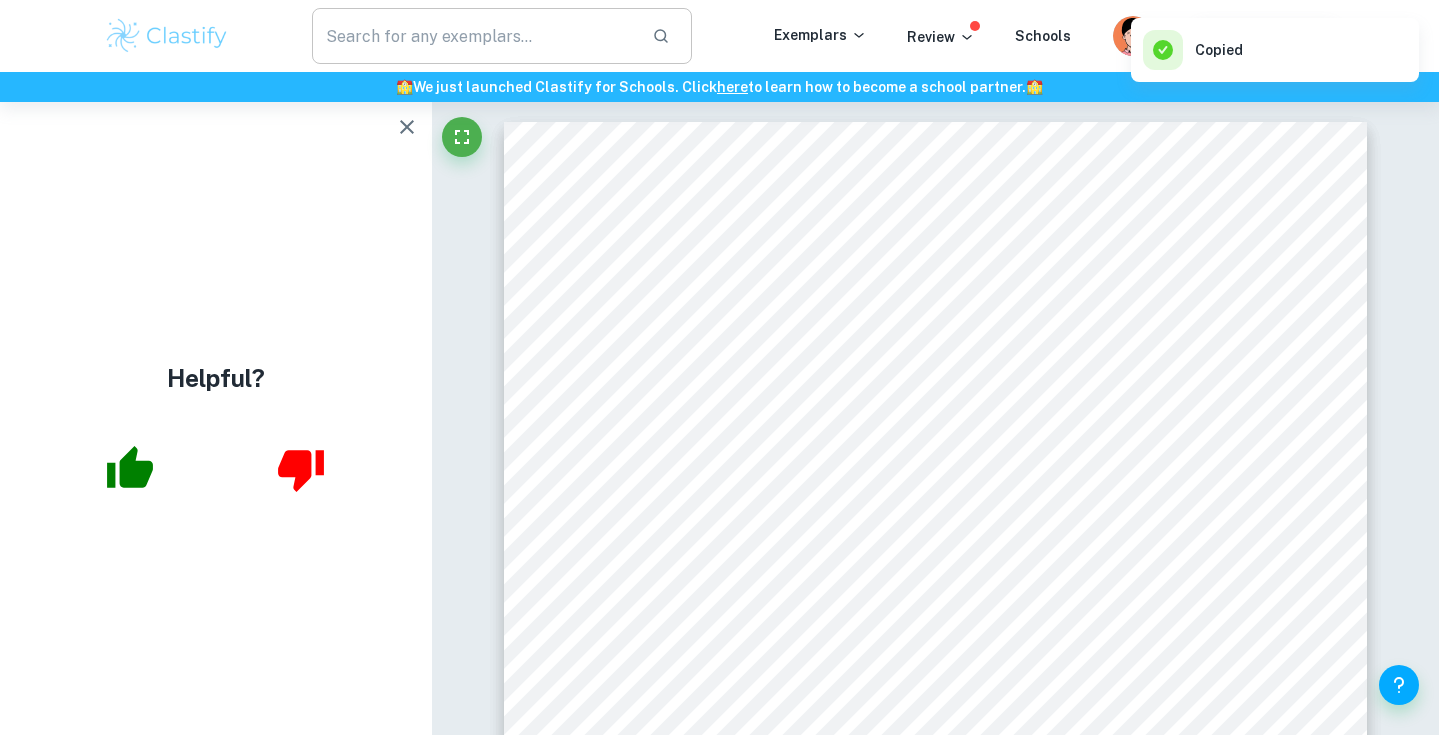 click at bounding box center [474, 36] 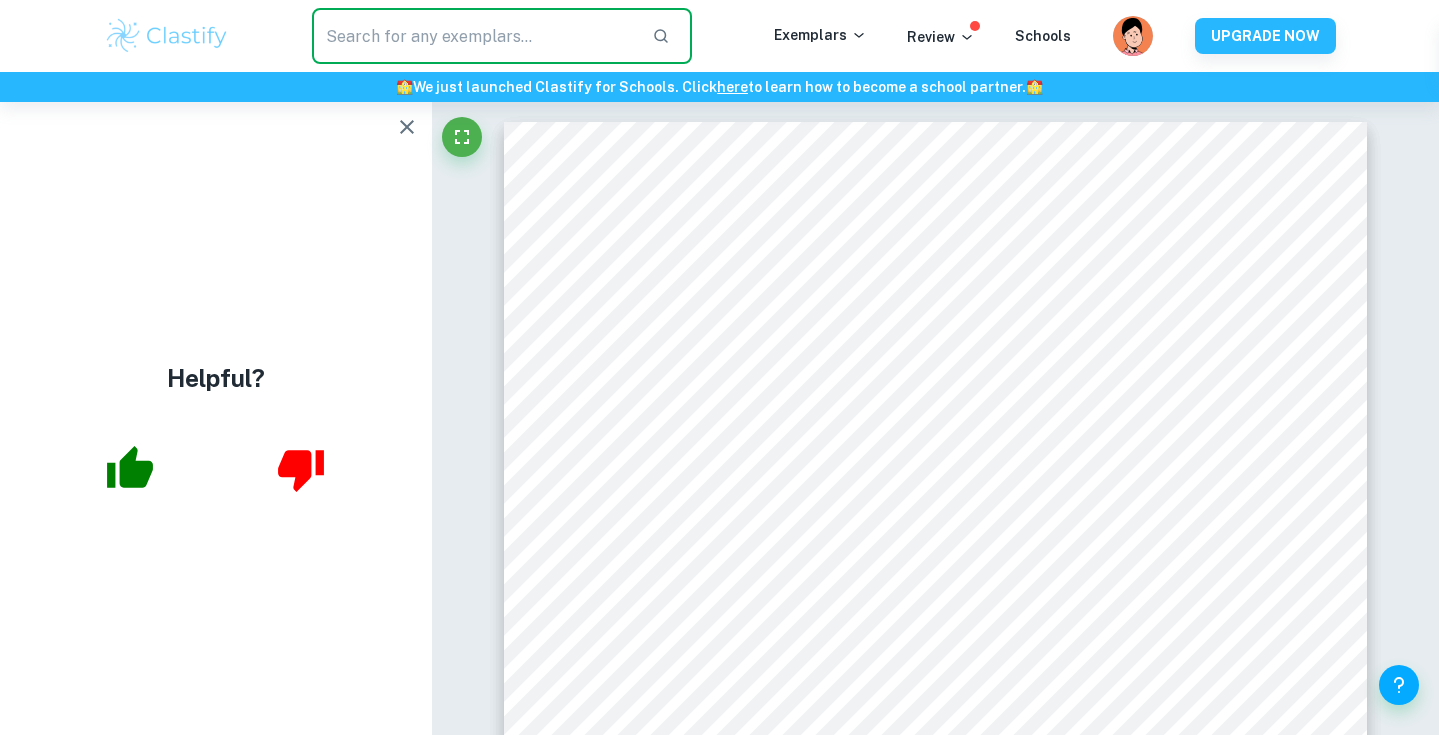 paste on "¿Cómo elegir correctamente tus contraseñas?" 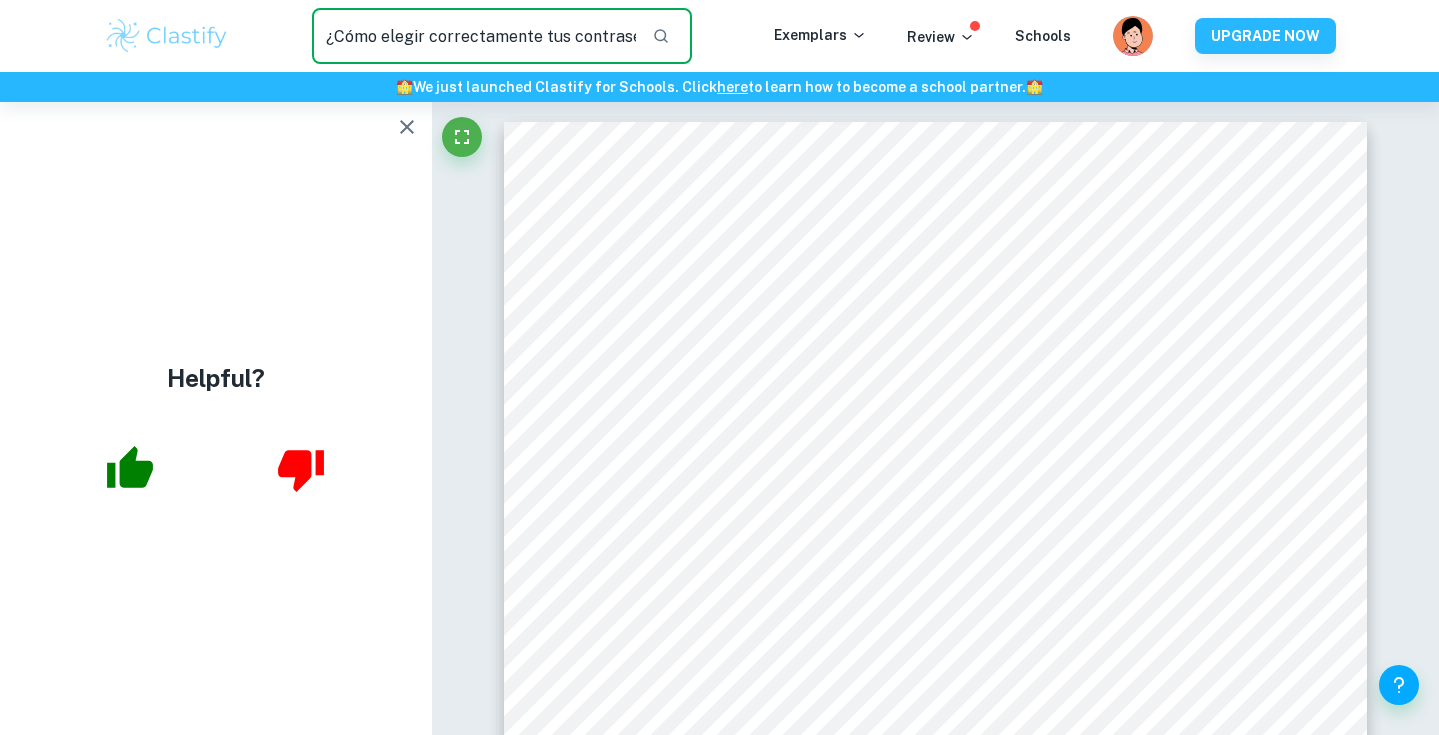 type on "¿Cómo elegir correctamente tus contraseñas?" 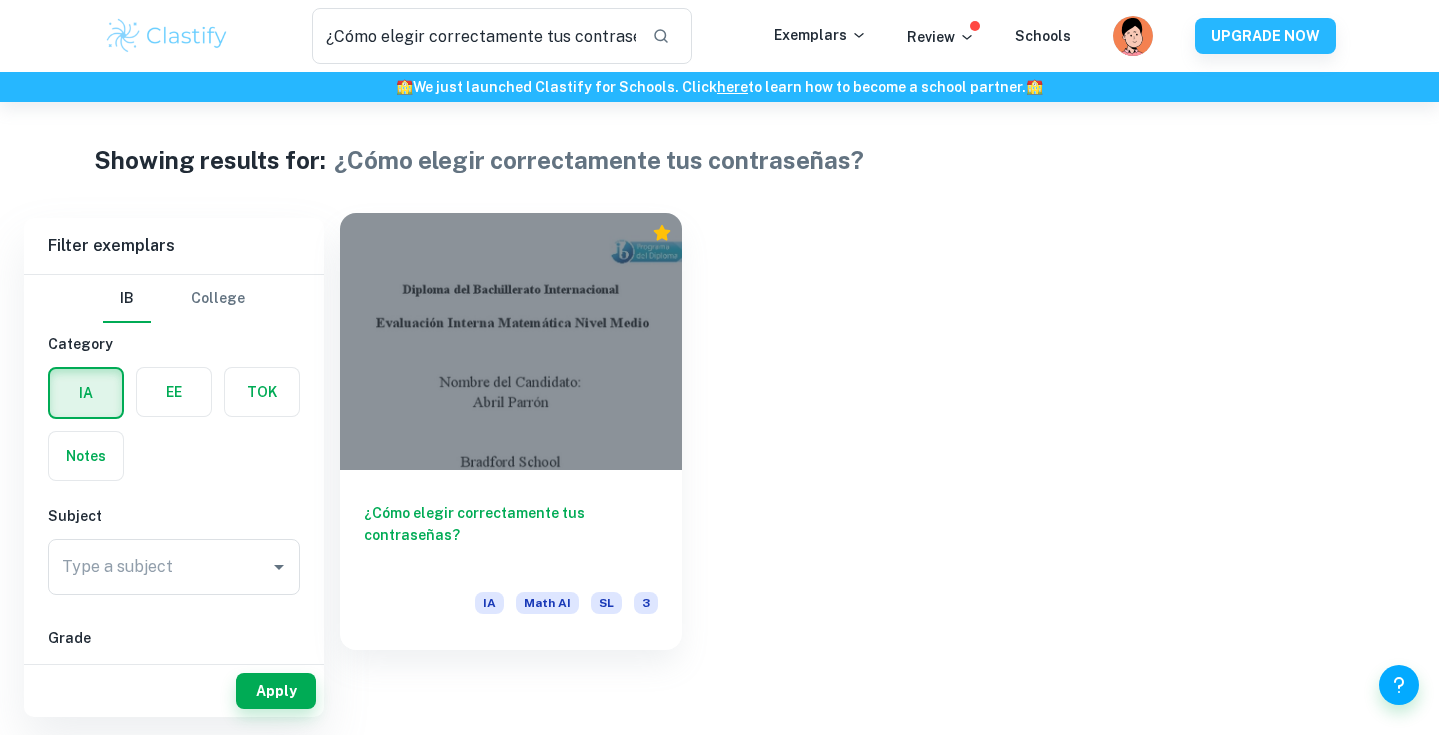 click on "¿Cómo elegir correctamente tus contraseñas?" at bounding box center (511, 535) 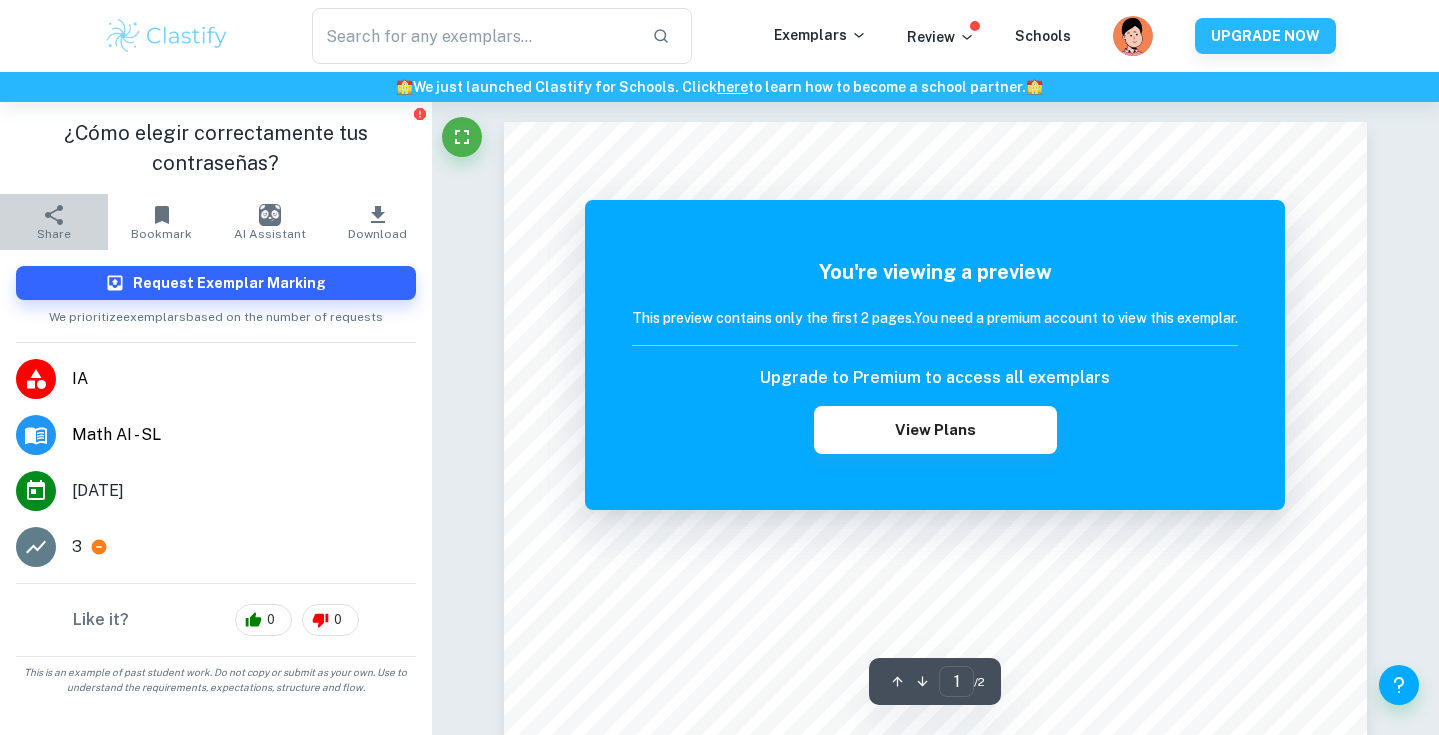 click 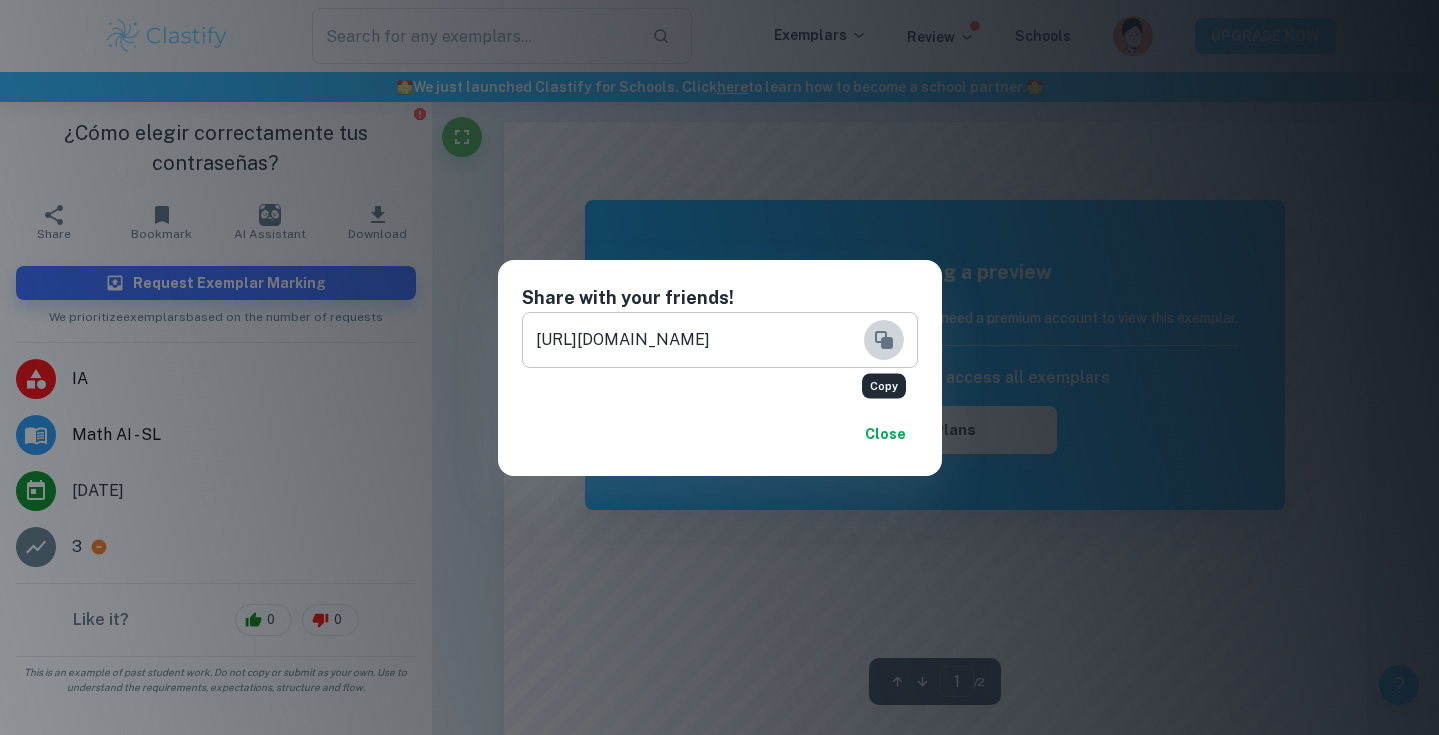 click at bounding box center [884, 340] 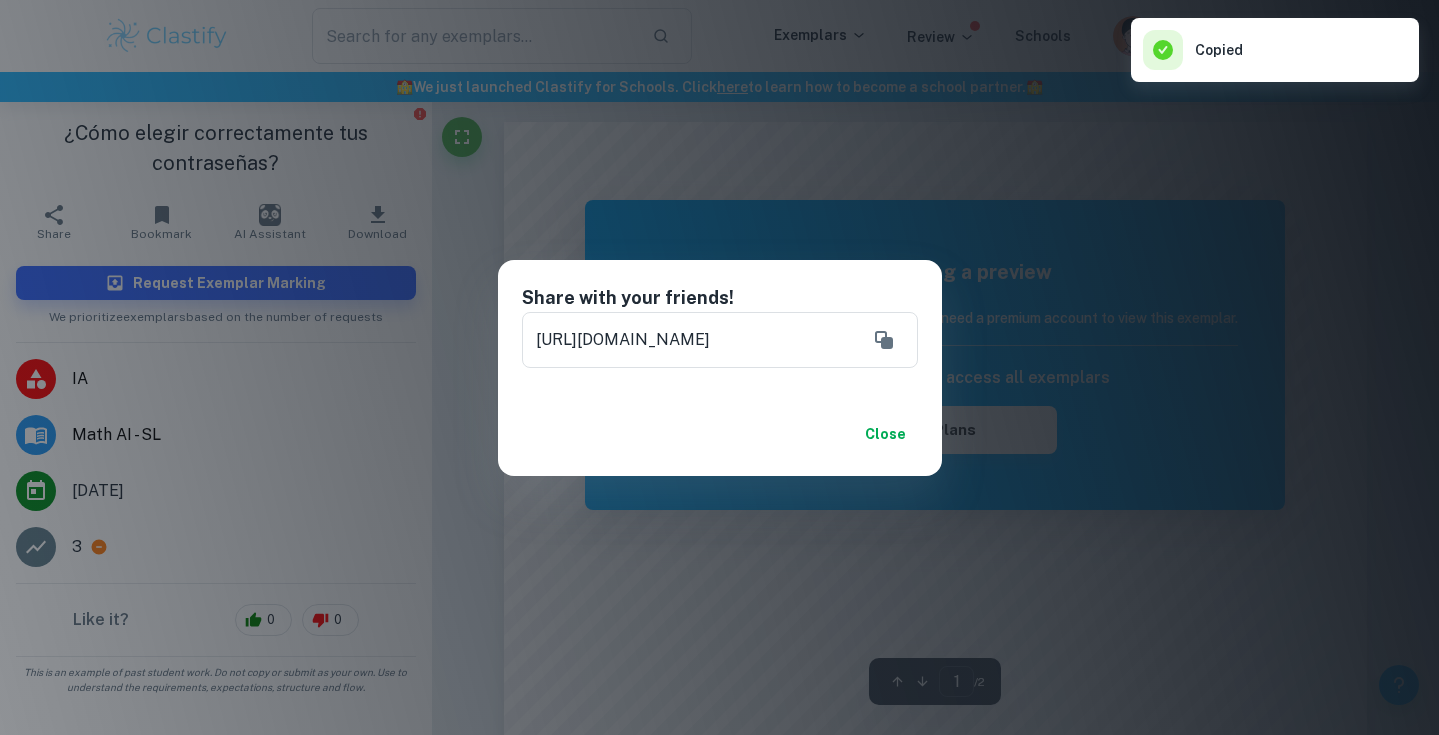 click on "Share with your friends! https://www.clastify.com/ia/math-ai/677c7fc83b8ad3ca7965e2f3?ref=686fb4f1676e3137158a89ef ​ Close" at bounding box center [719, 367] 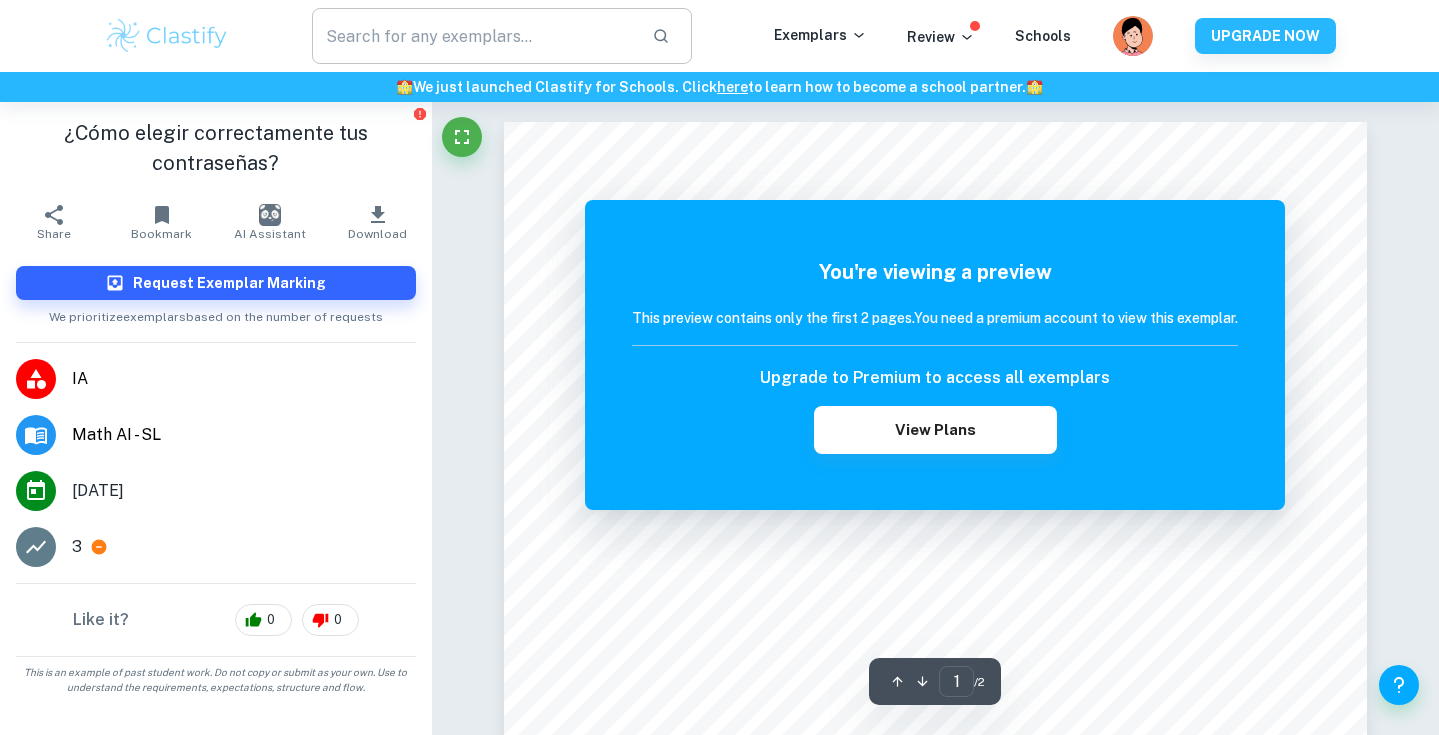 click at bounding box center (474, 36) 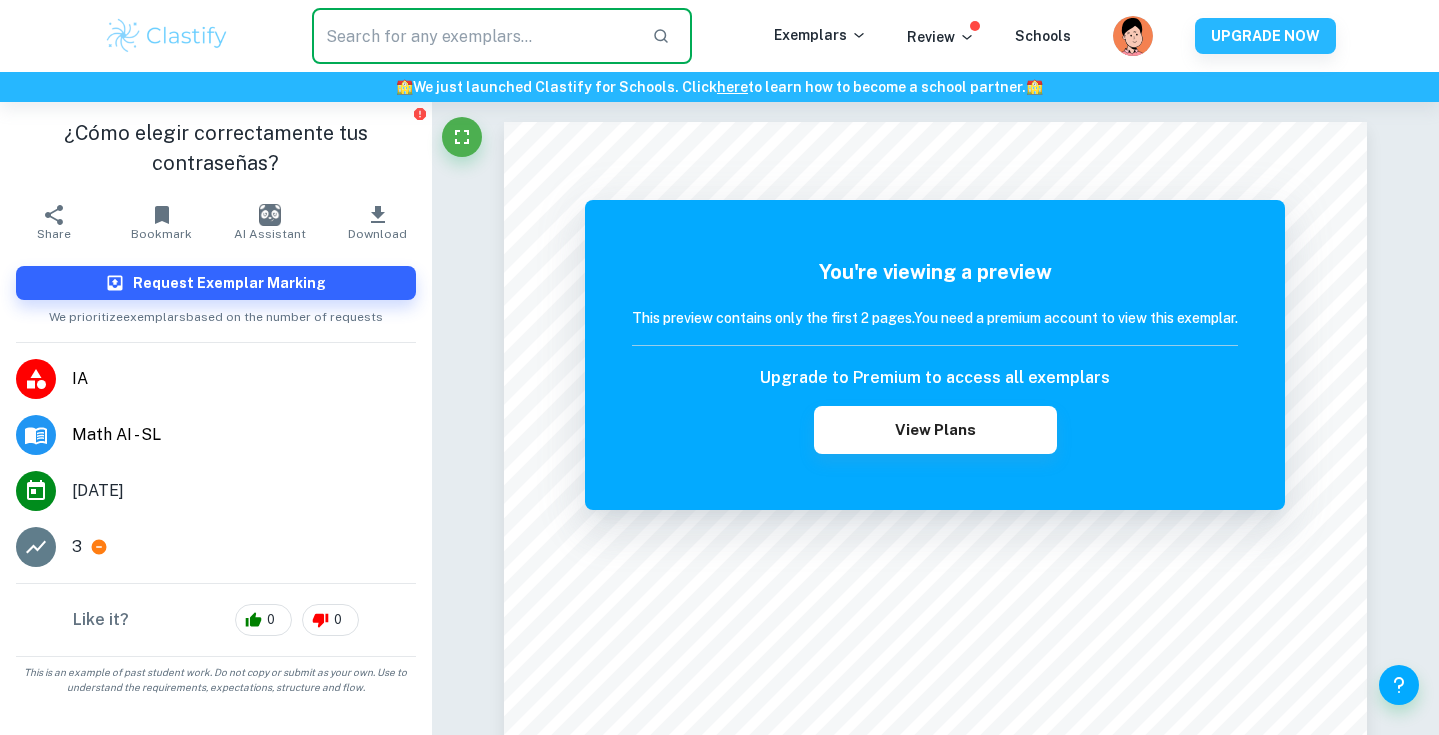 paste on "An Investigation of the Relationship between Preferred Mood of Poetry and People’s Perceptions of Mood / General Wellbeing" 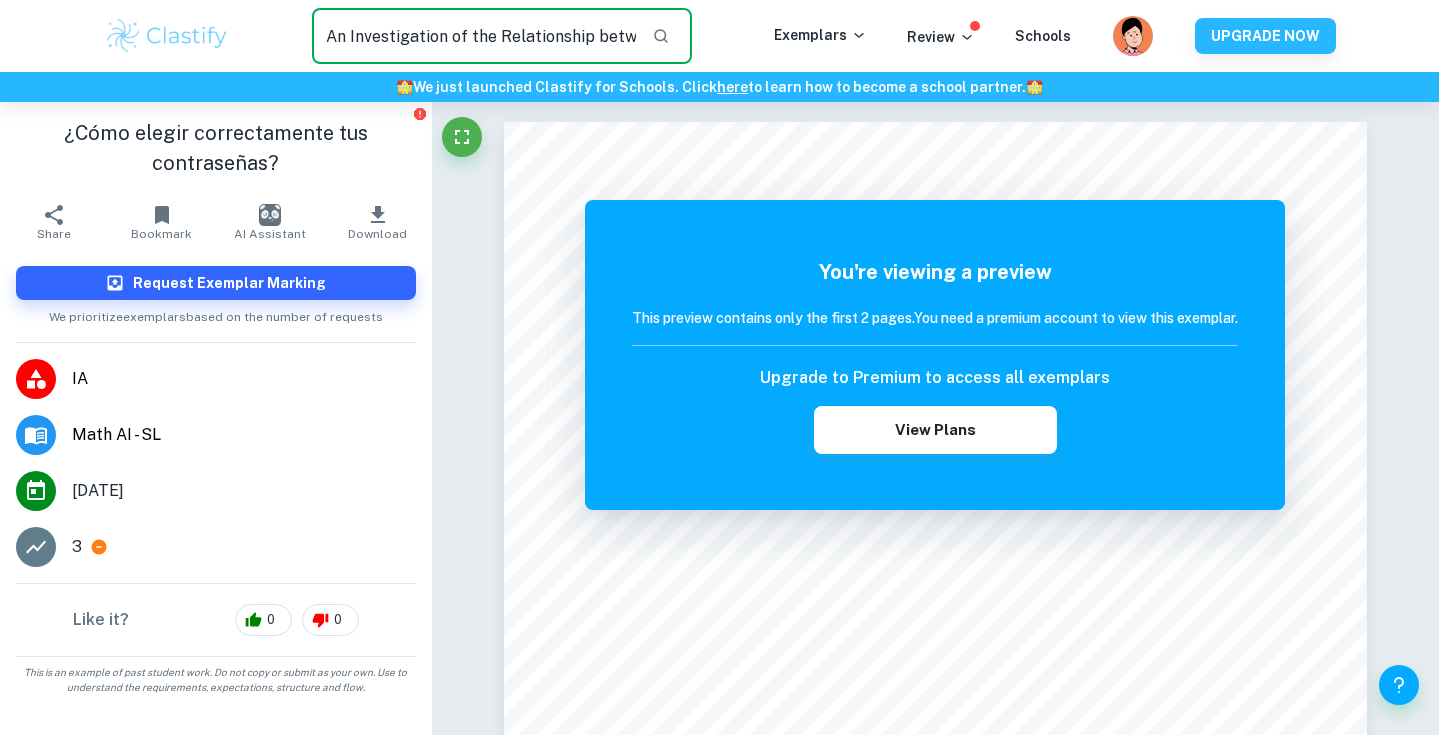 type on "An Investigation of the Relationship between Preferred Mood of Poetry and People’s Perceptions of Mood / General Wellbeing" 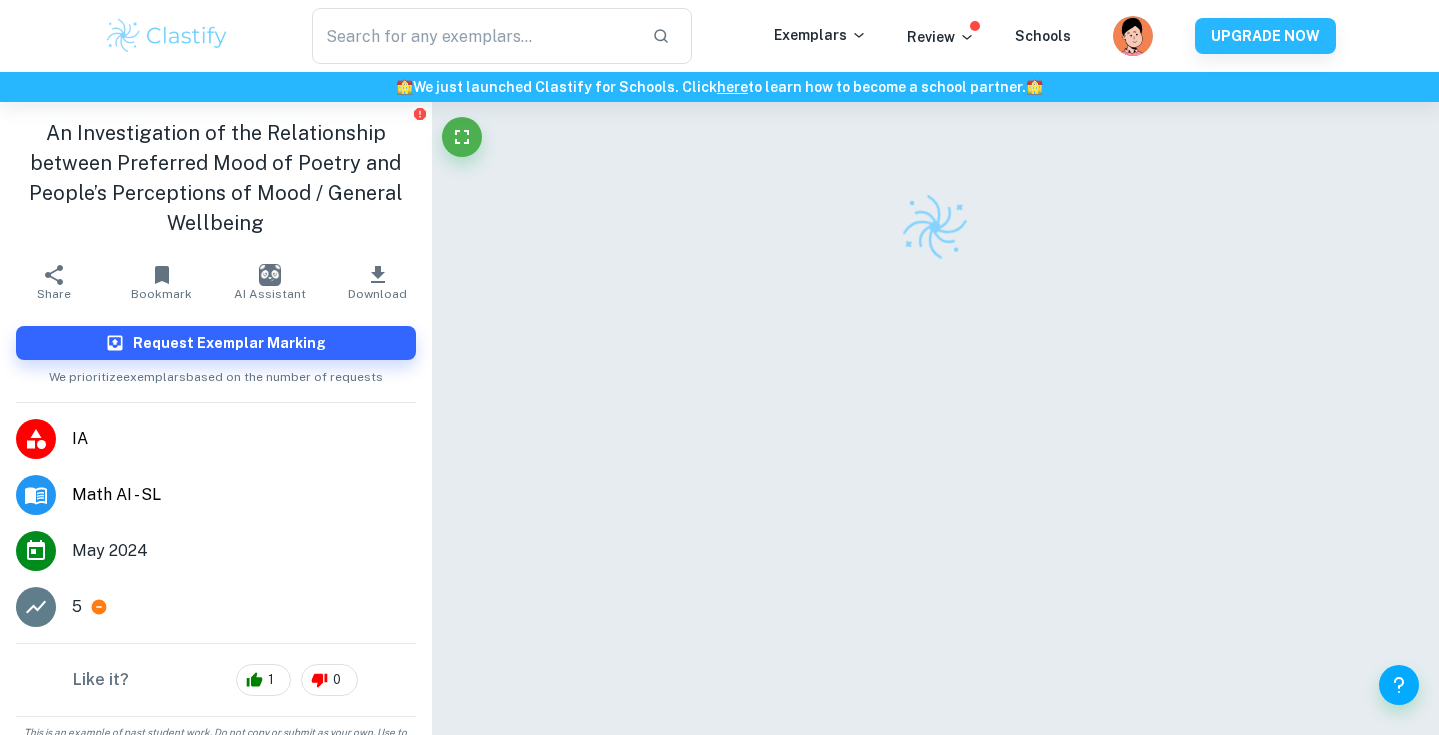 click 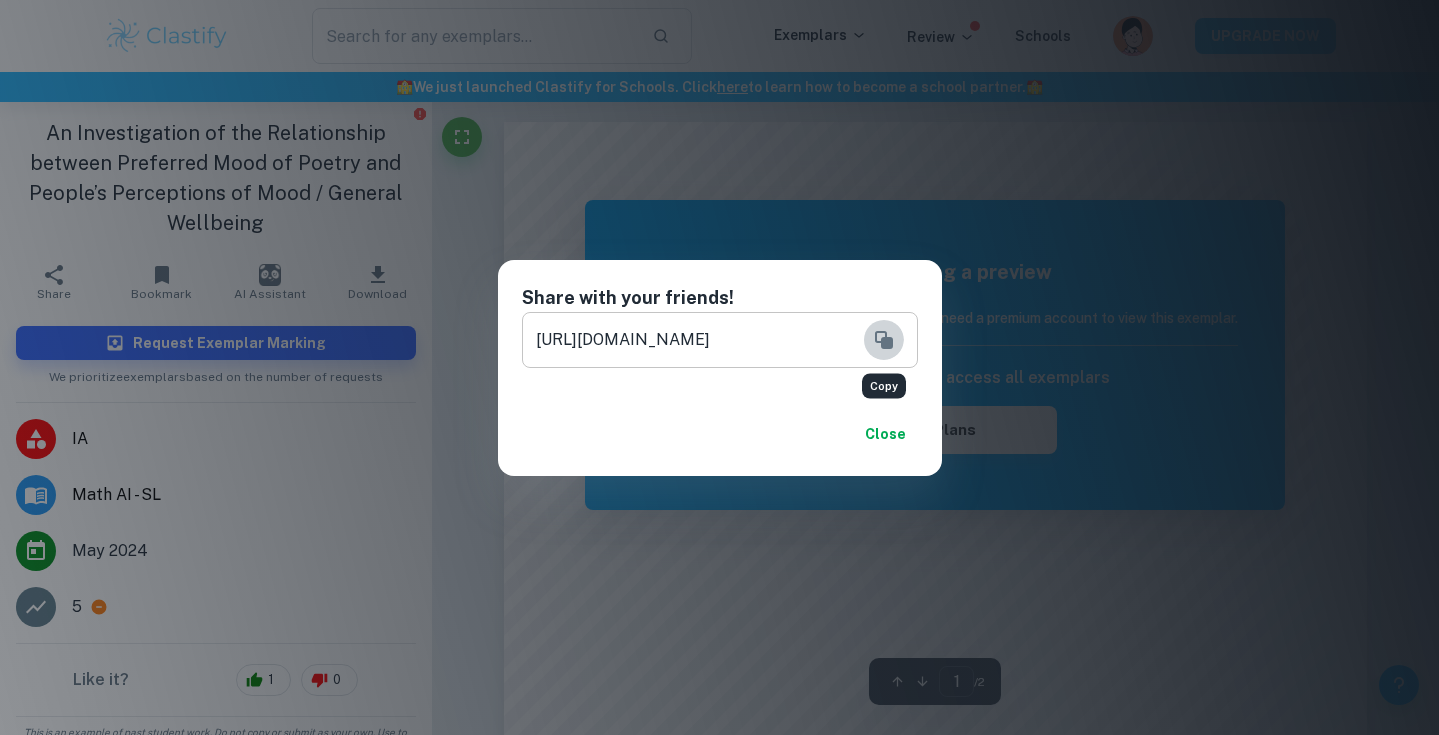 click 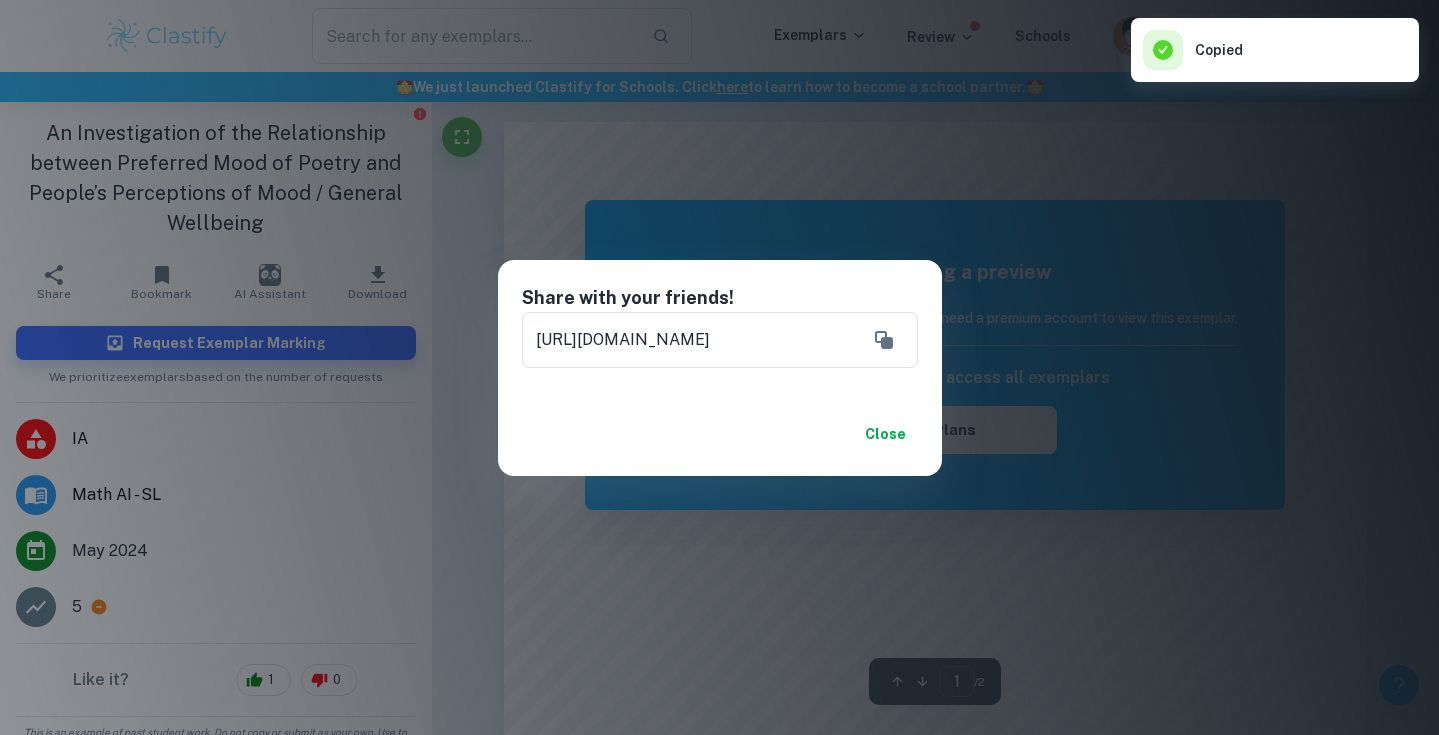 click on "Share with your friends! https://www.clastify.com/ia/math-ai/66b0db577a47d022867954ed?ref=686fb4f1676e3137158a89ef ​ Close" at bounding box center (719, 367) 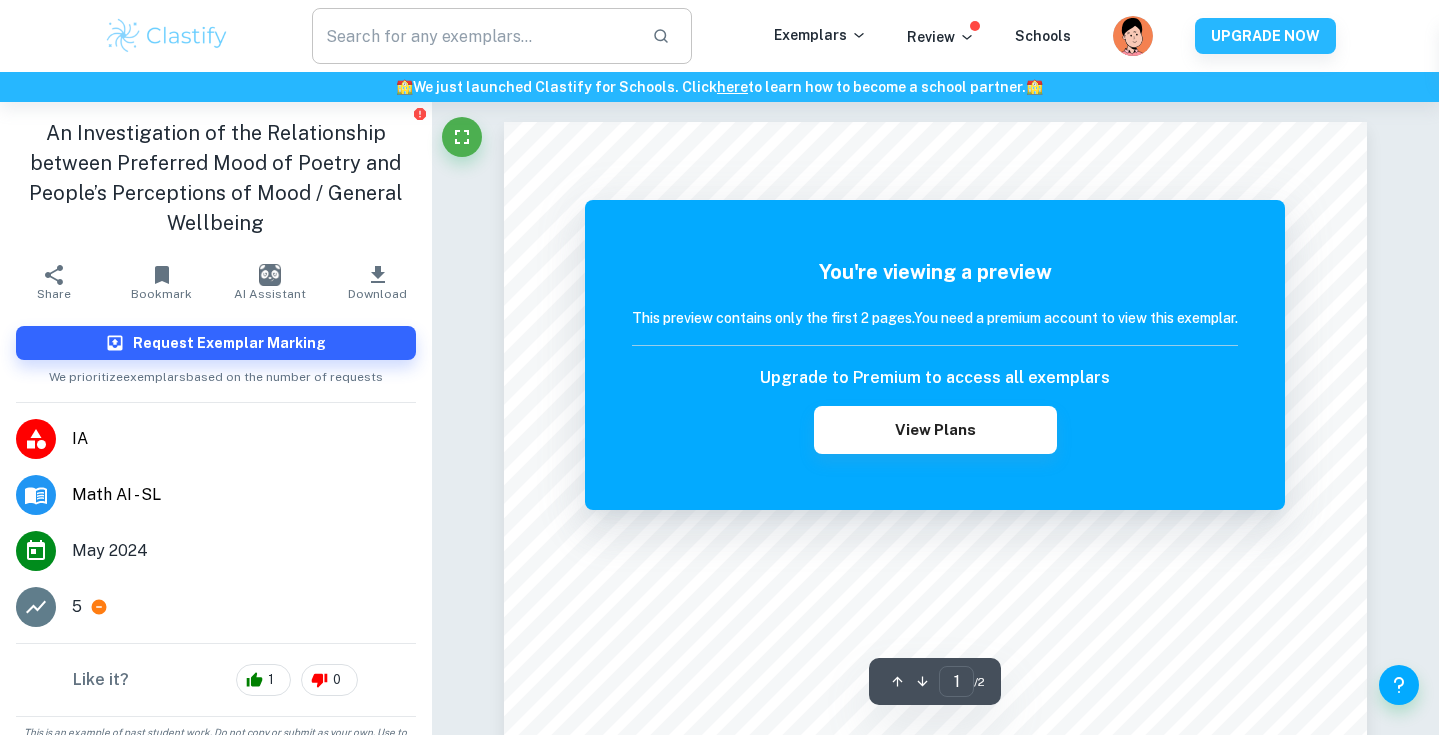 click at bounding box center [474, 36] 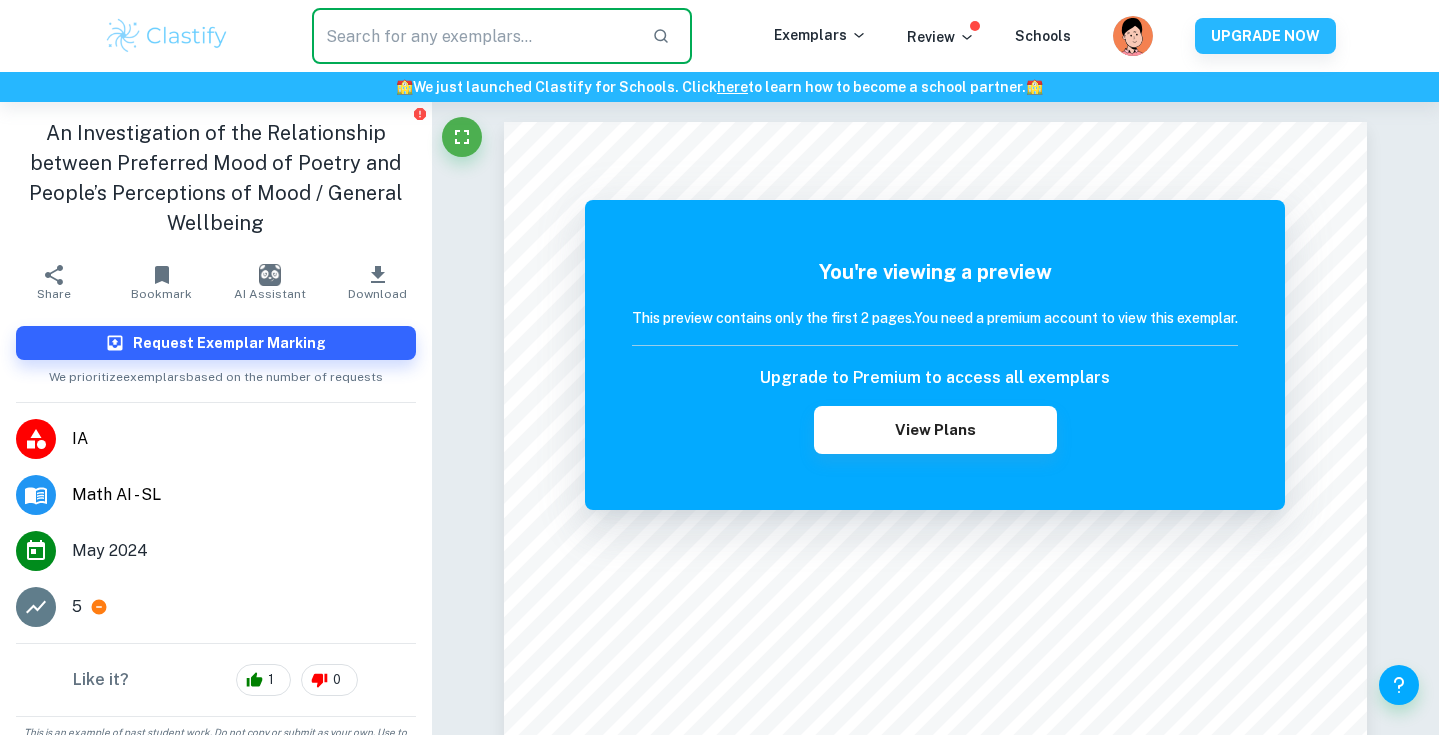 paste on "To what extent does the Fibonacci sequence explain natural elements from the world that surrounds us?" 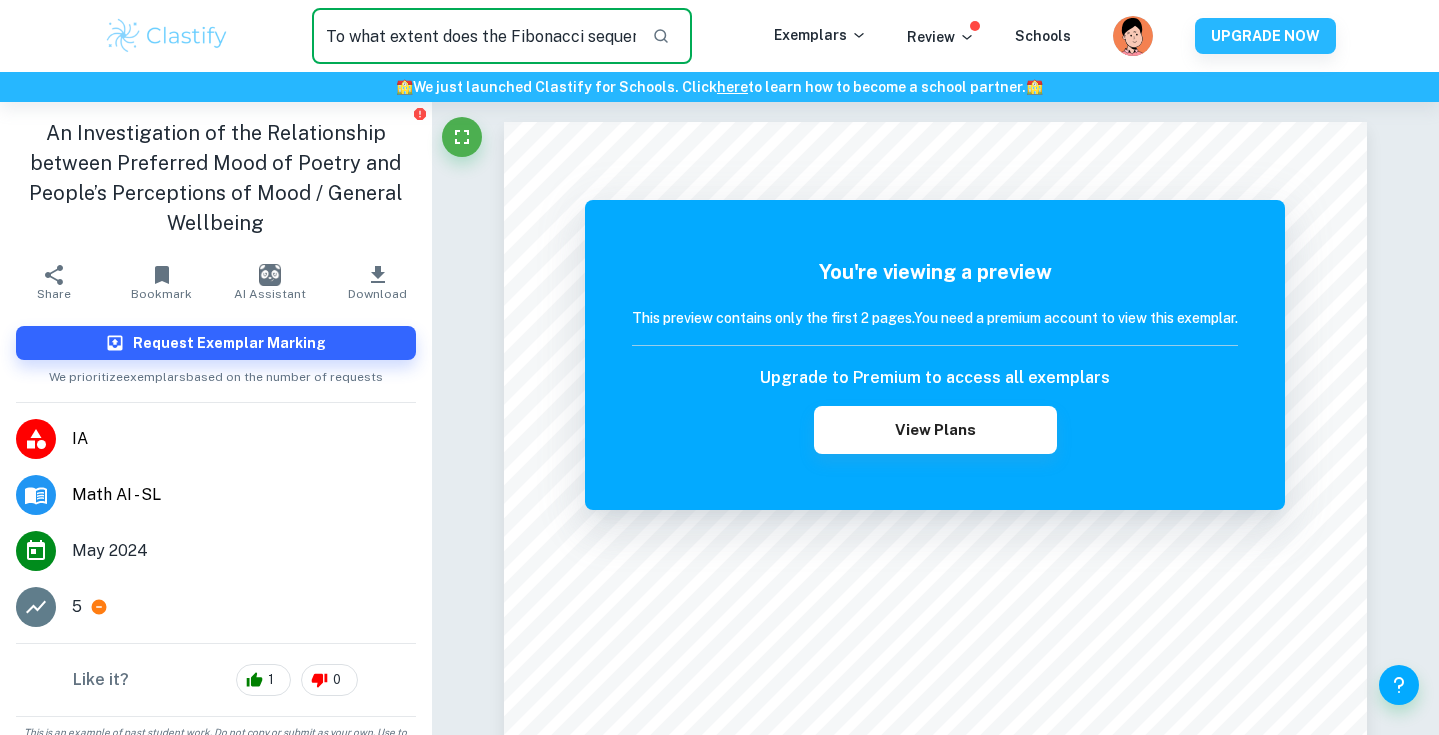 type on "To what extent does the Fibonacci sequence explain natural elements from the world that surrounds us?" 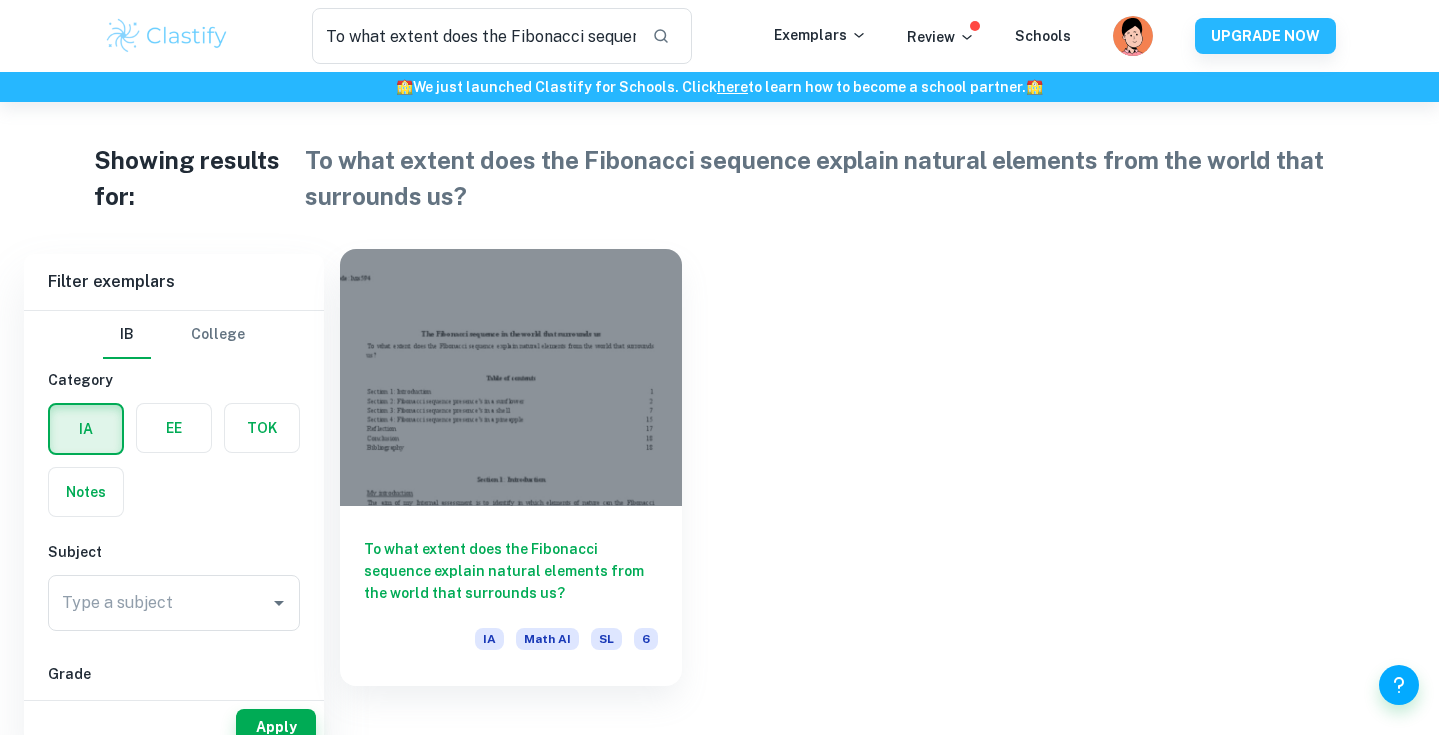 click at bounding box center (511, 377) 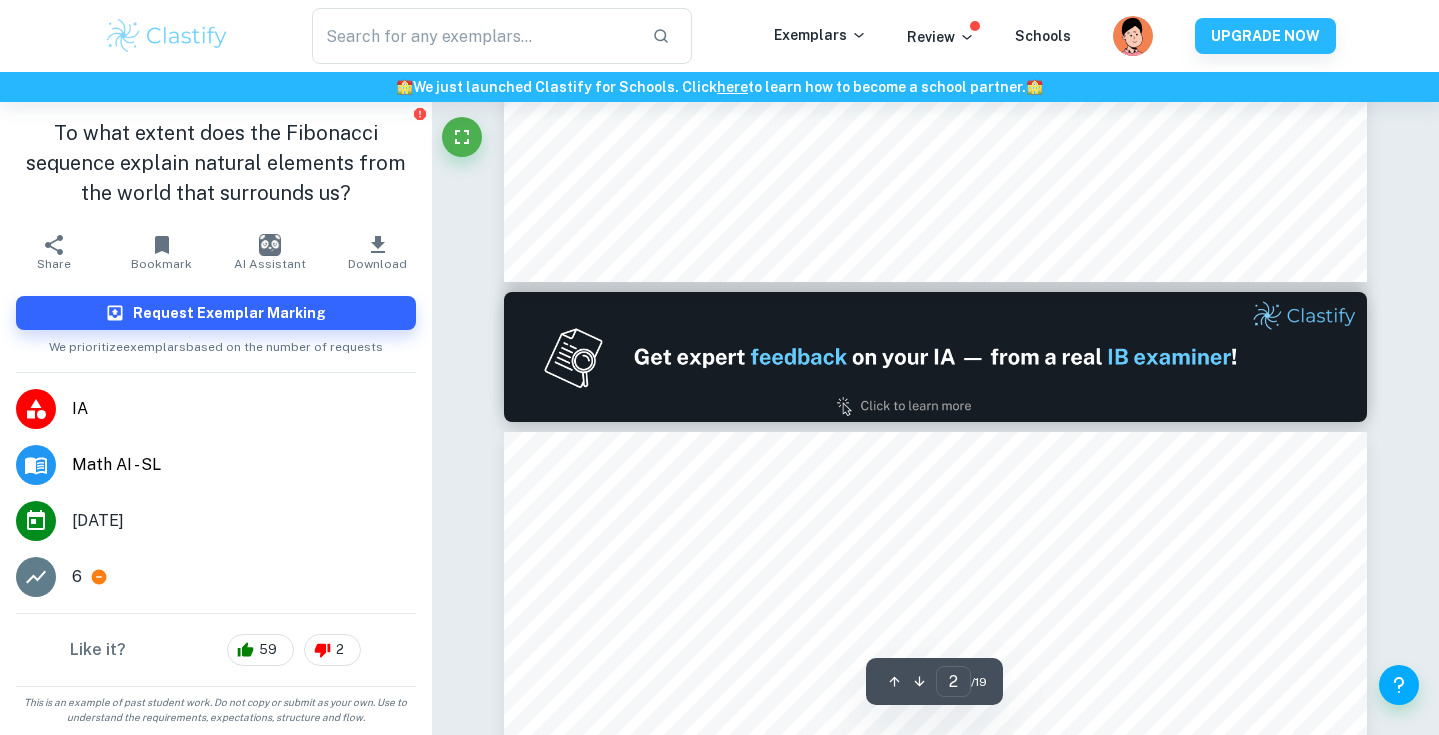 type on "1" 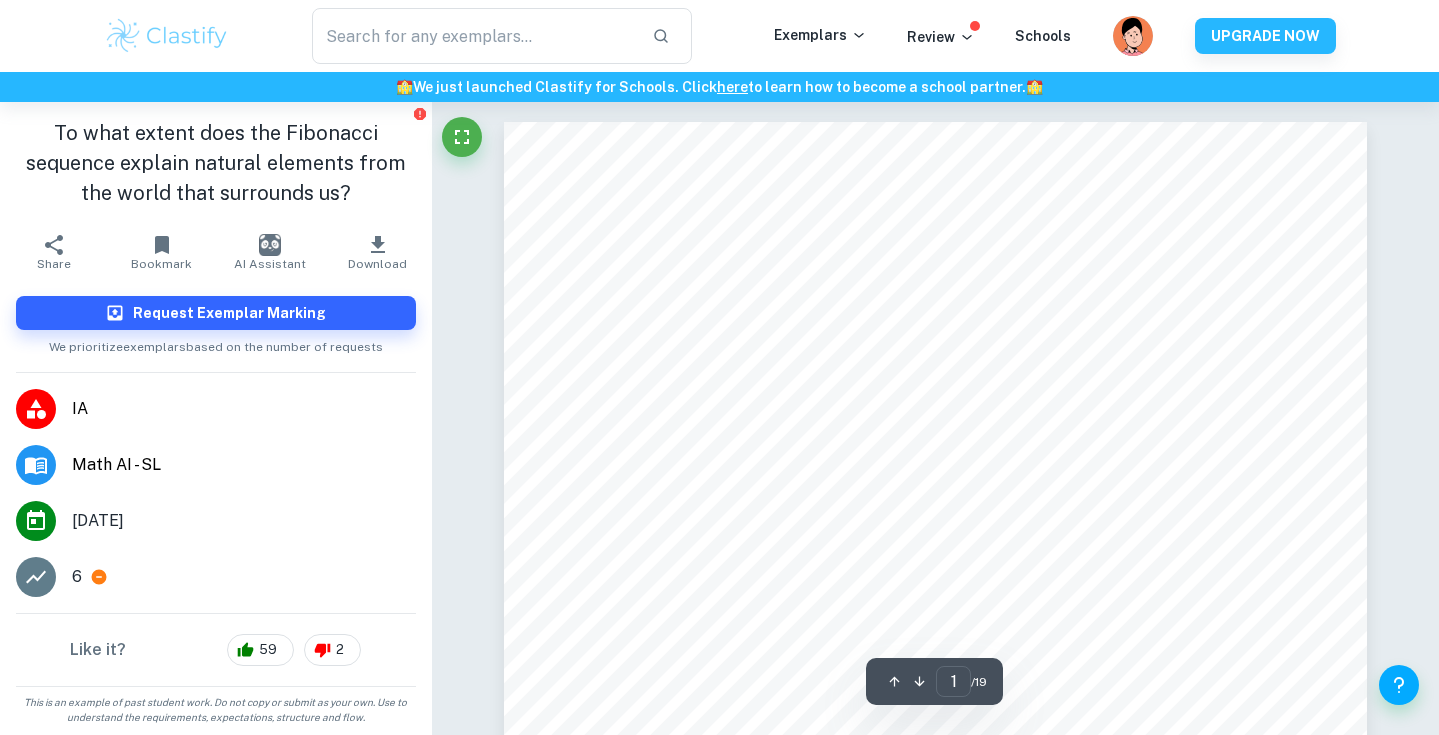 scroll, scrollTop: 0, scrollLeft: 0, axis: both 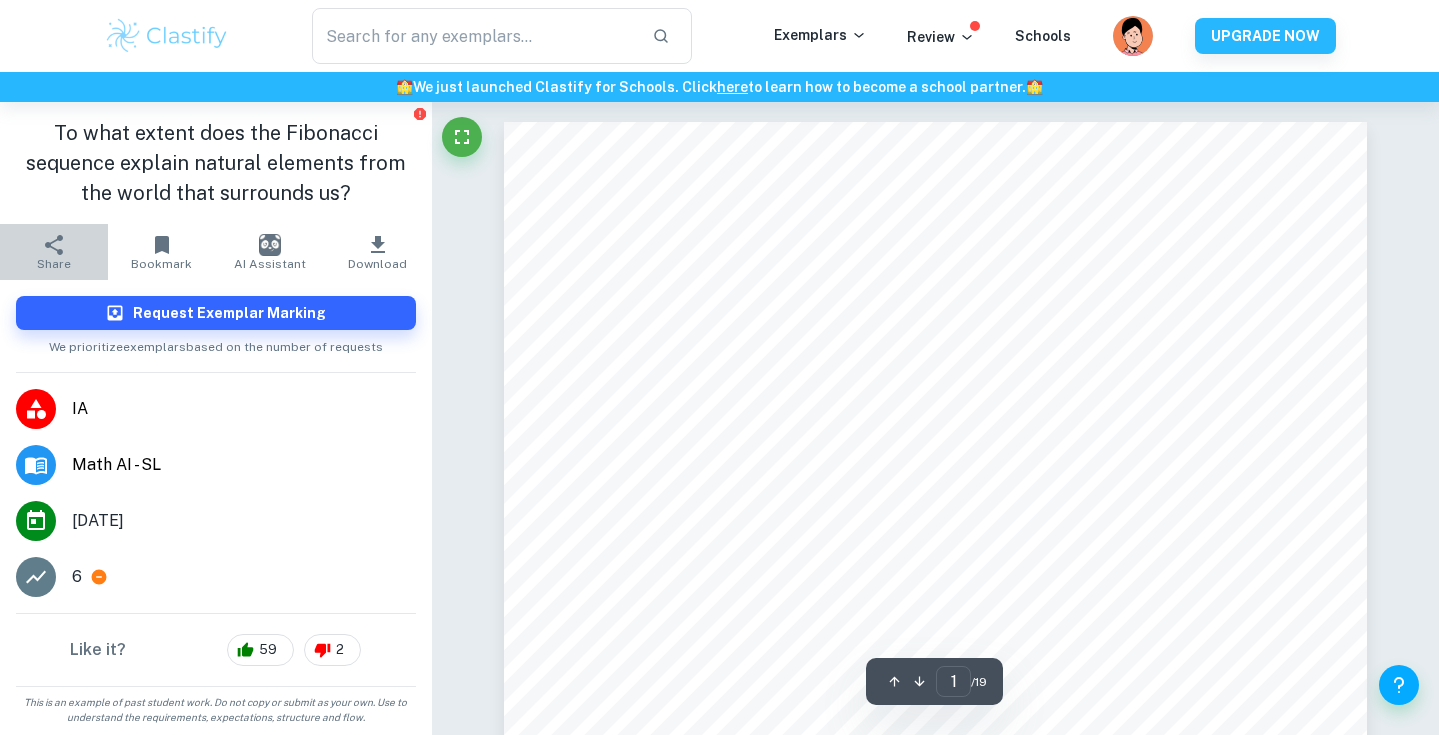 click 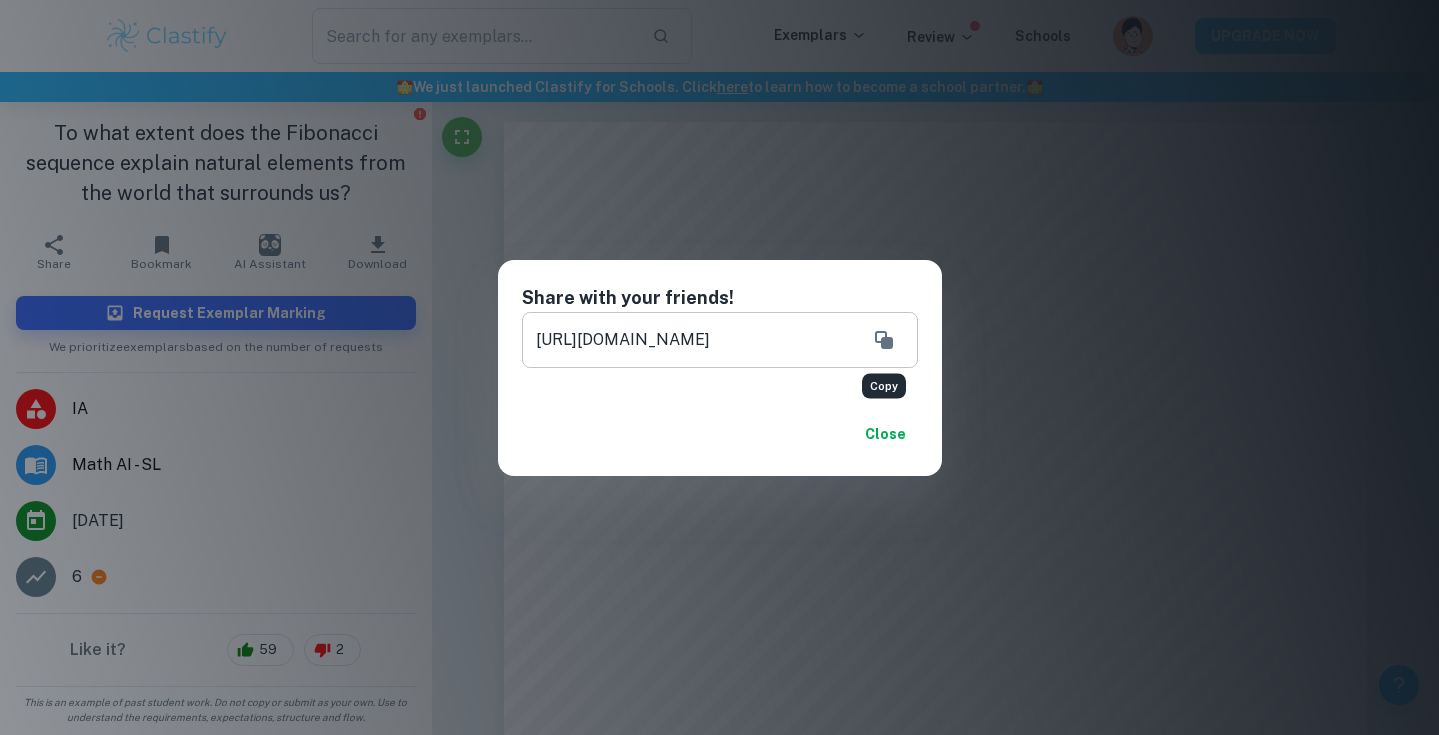click 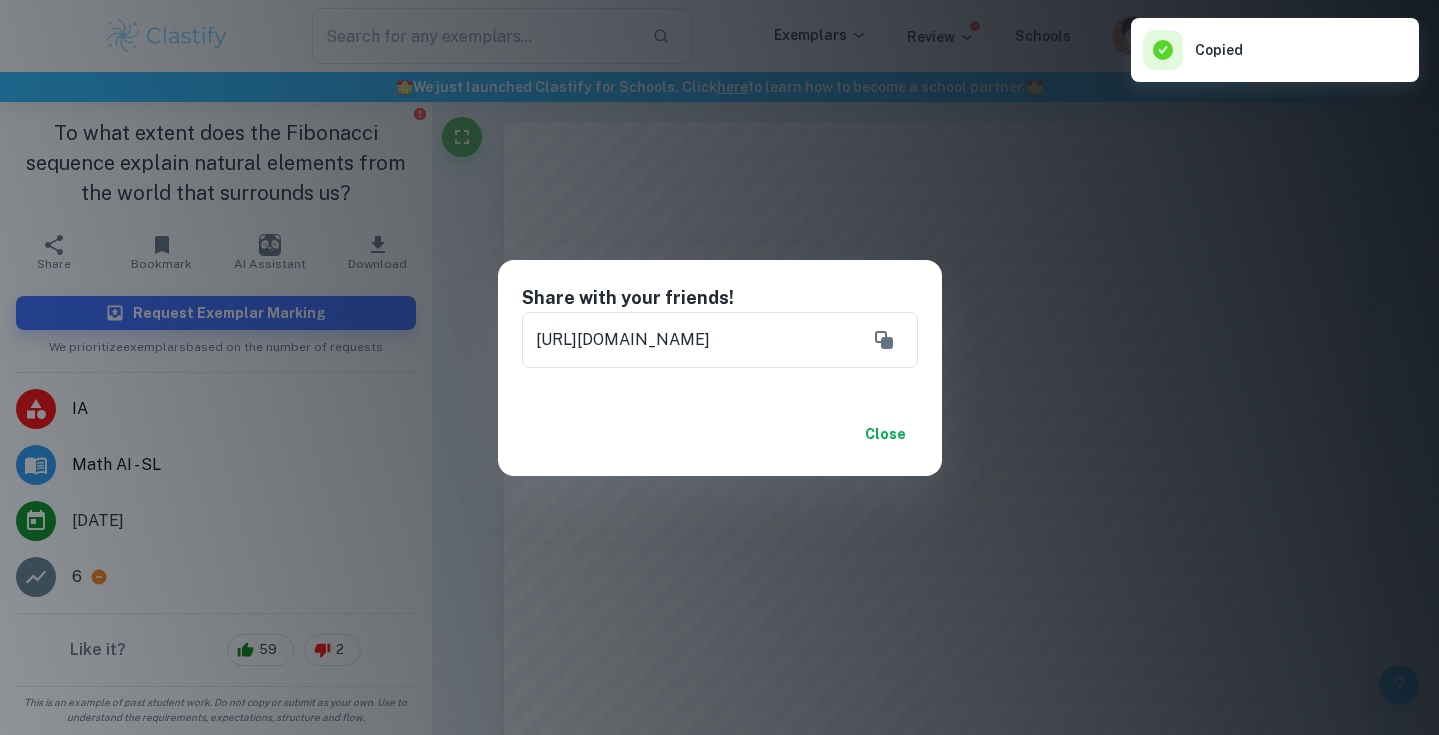click on "Share with your friends! https://www.clastify.com/ia/math-ai/63c96fe52e34e200134185de?ref=686fb4f1676e3137158a89ef ​ Close" at bounding box center (719, 367) 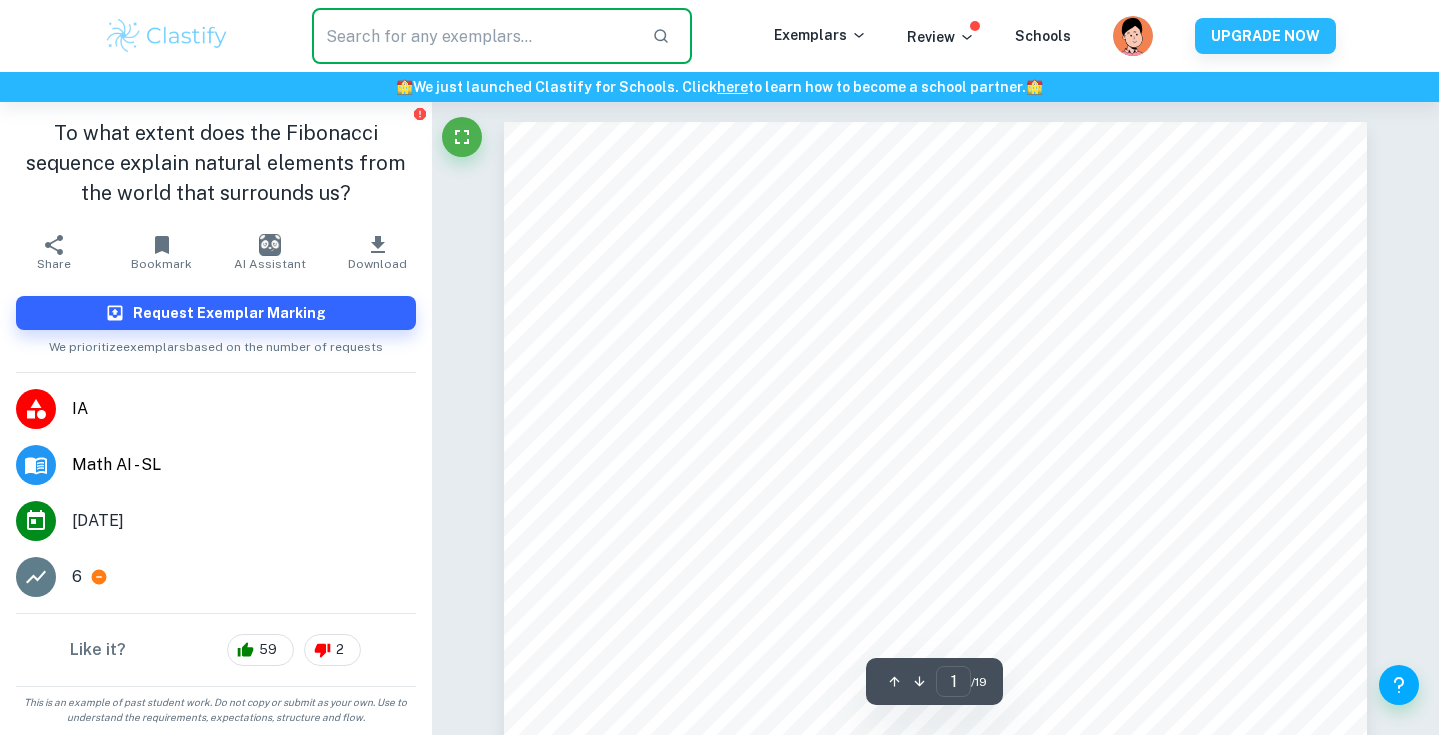 click at bounding box center (474, 36) 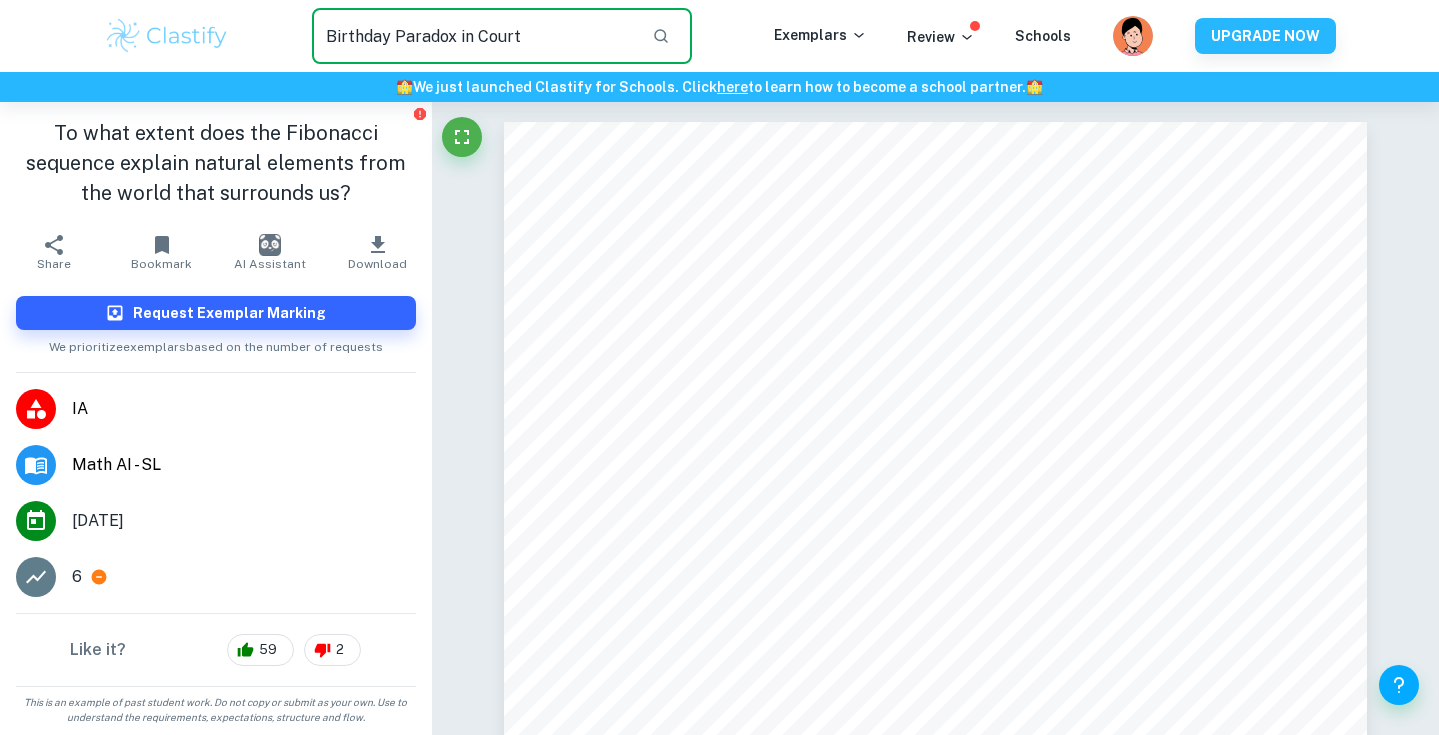 type on "Birthday Paradox in Court" 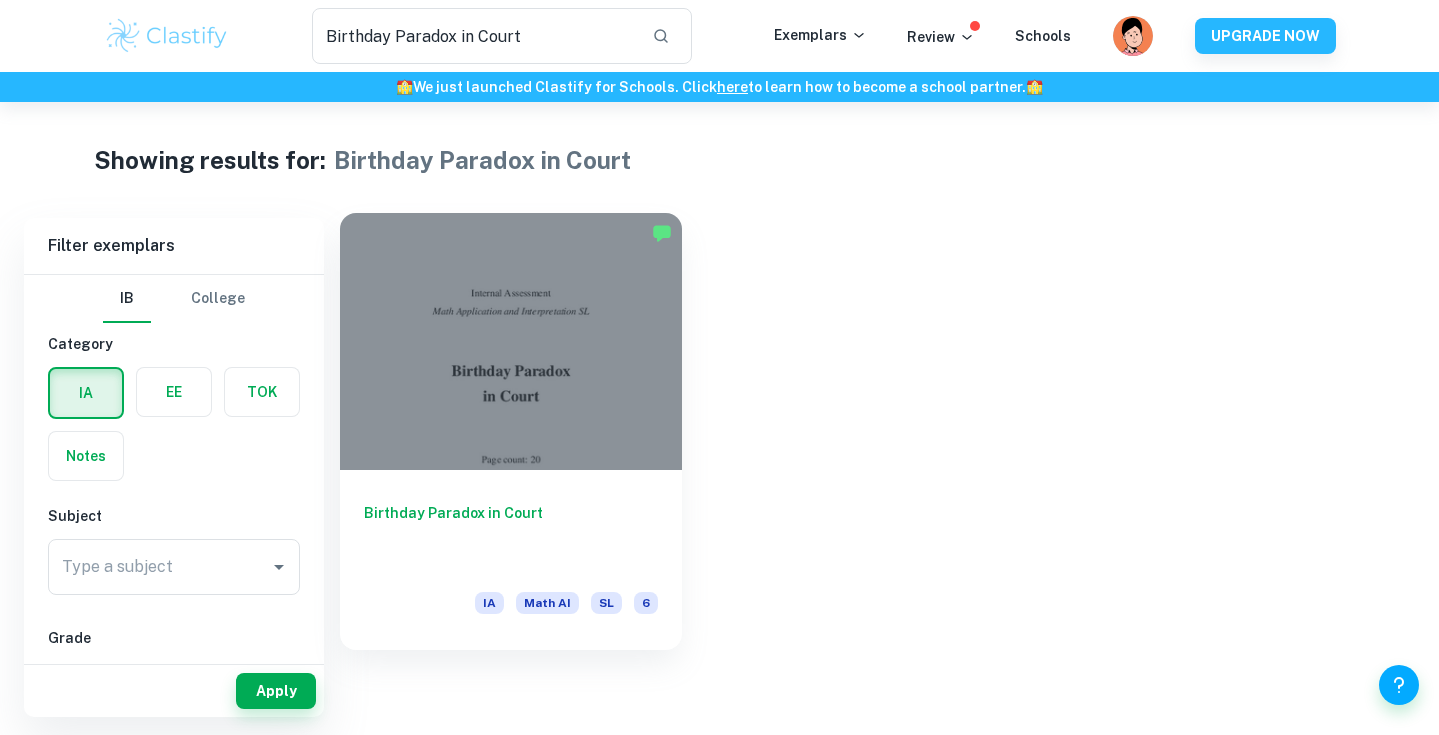 click on "Birthday Paradox  in Court" at bounding box center (511, 535) 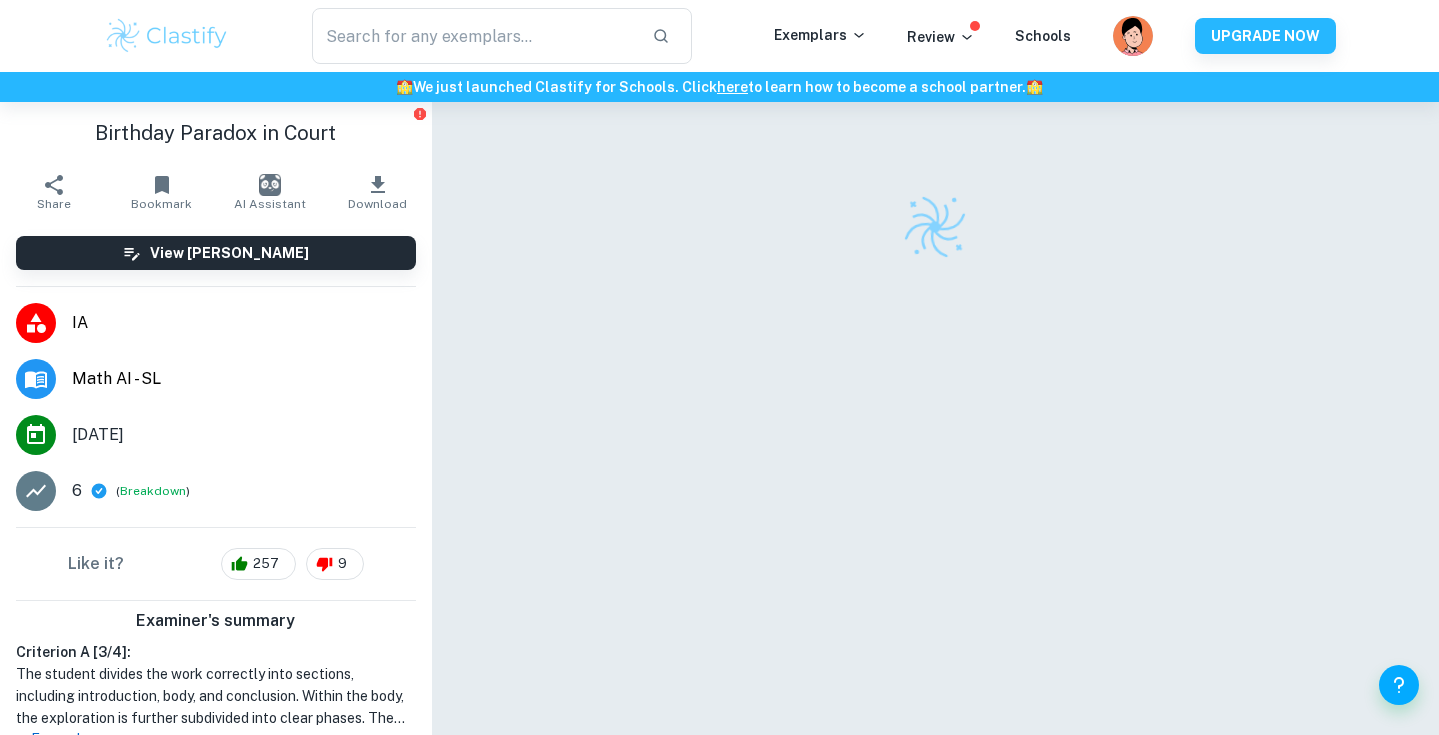 click 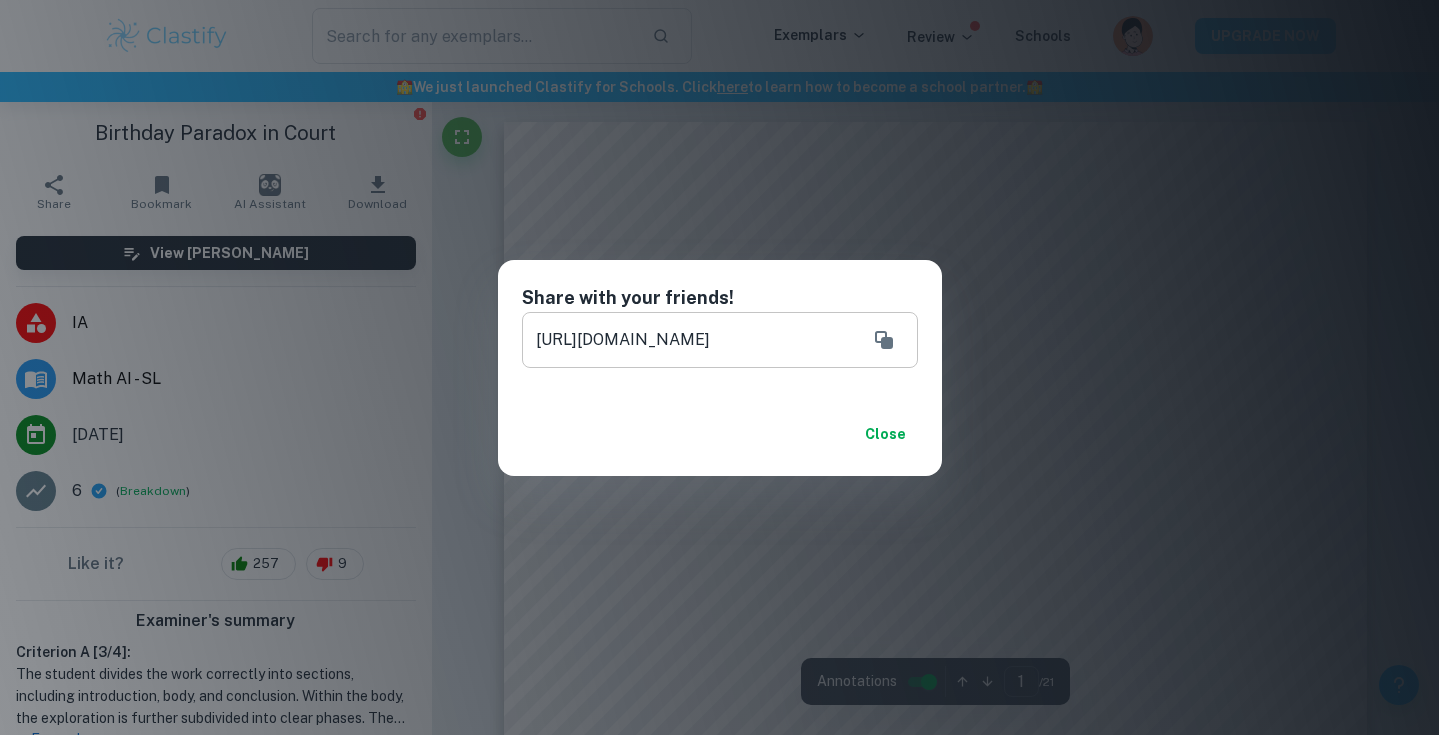click at bounding box center [884, 340] 